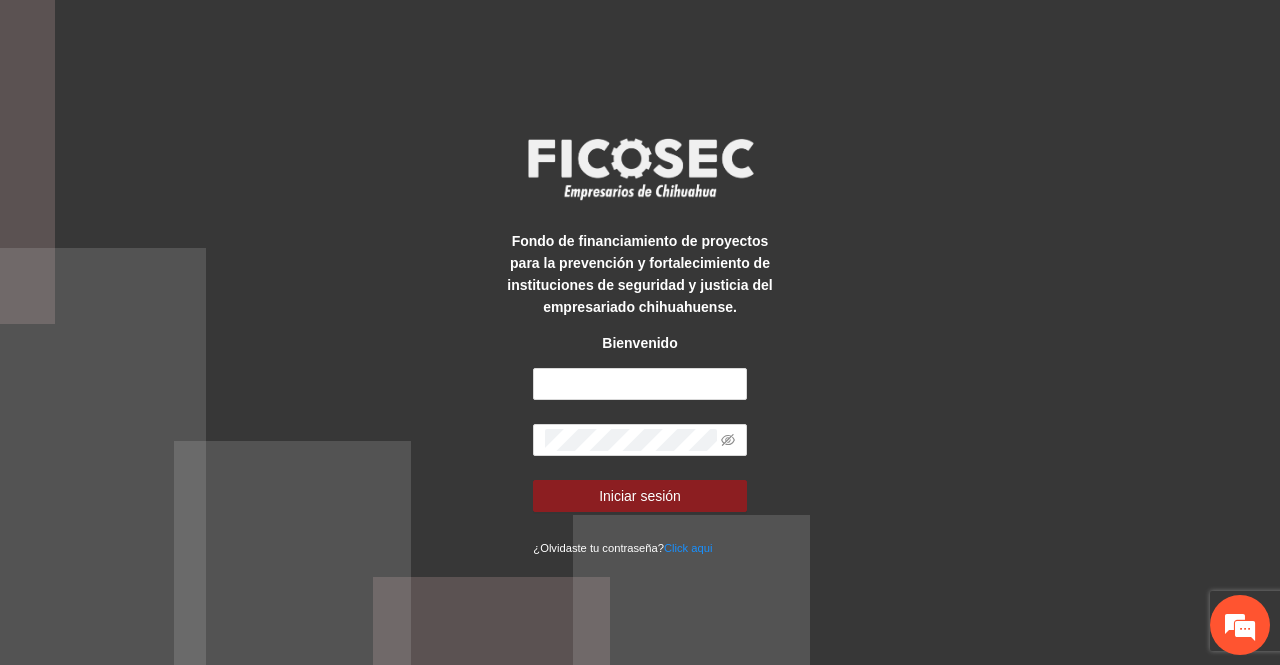 scroll, scrollTop: 0, scrollLeft: 0, axis: both 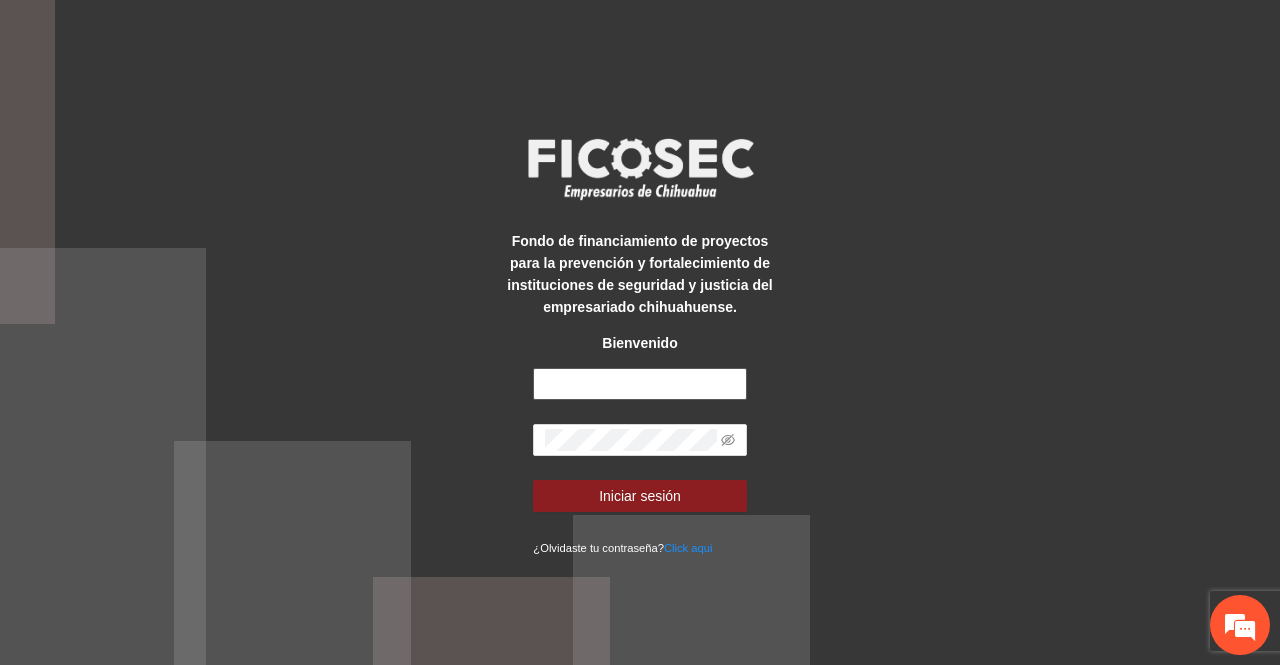 type on "**********" 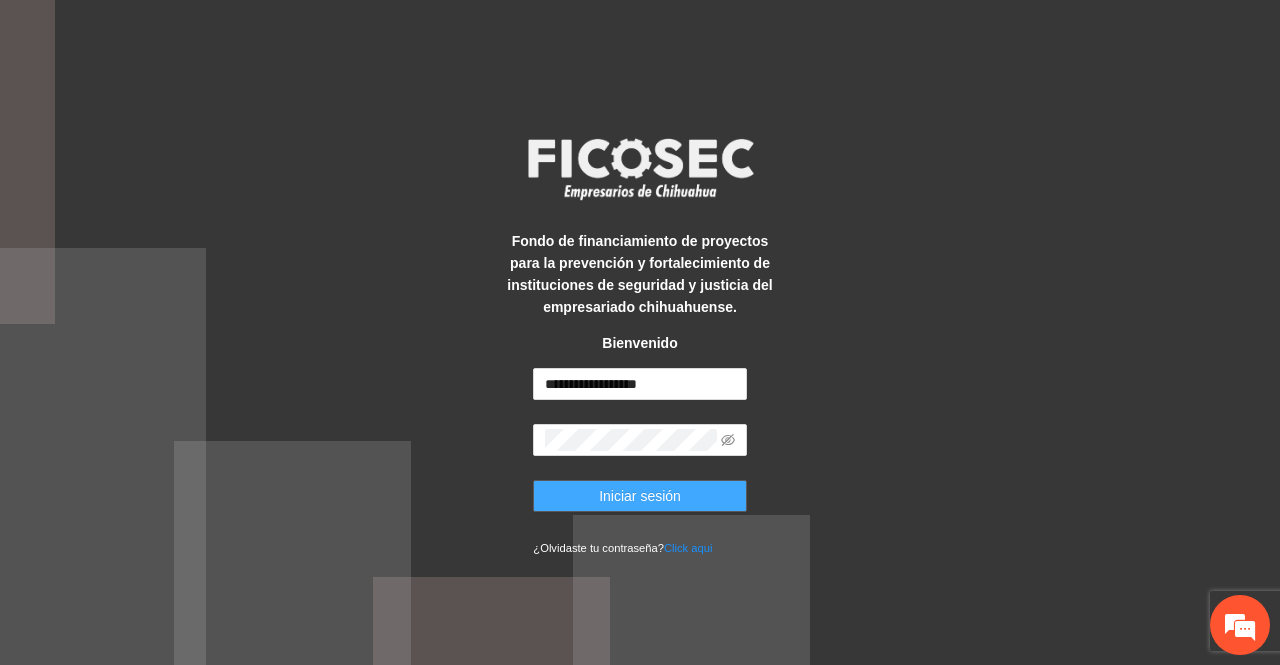 drag, startPoint x: 692, startPoint y: 478, endPoint x: 668, endPoint y: 489, distance: 26.400757 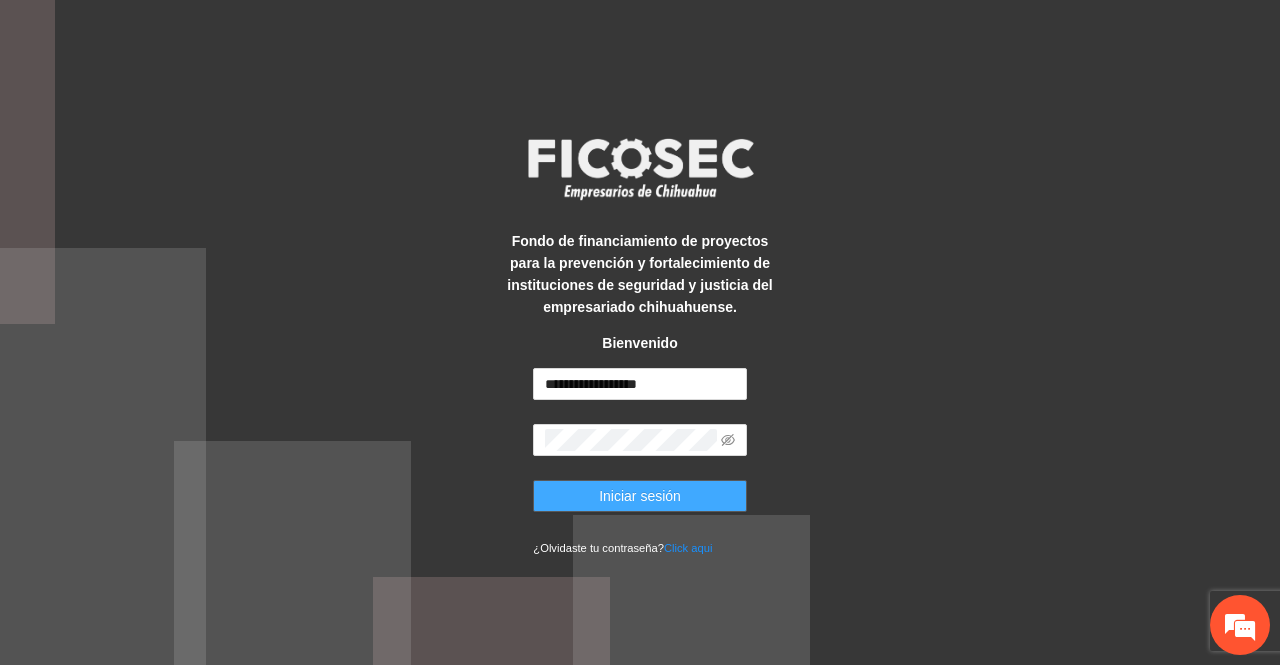 click on "Iniciar sesión" at bounding box center [640, 496] 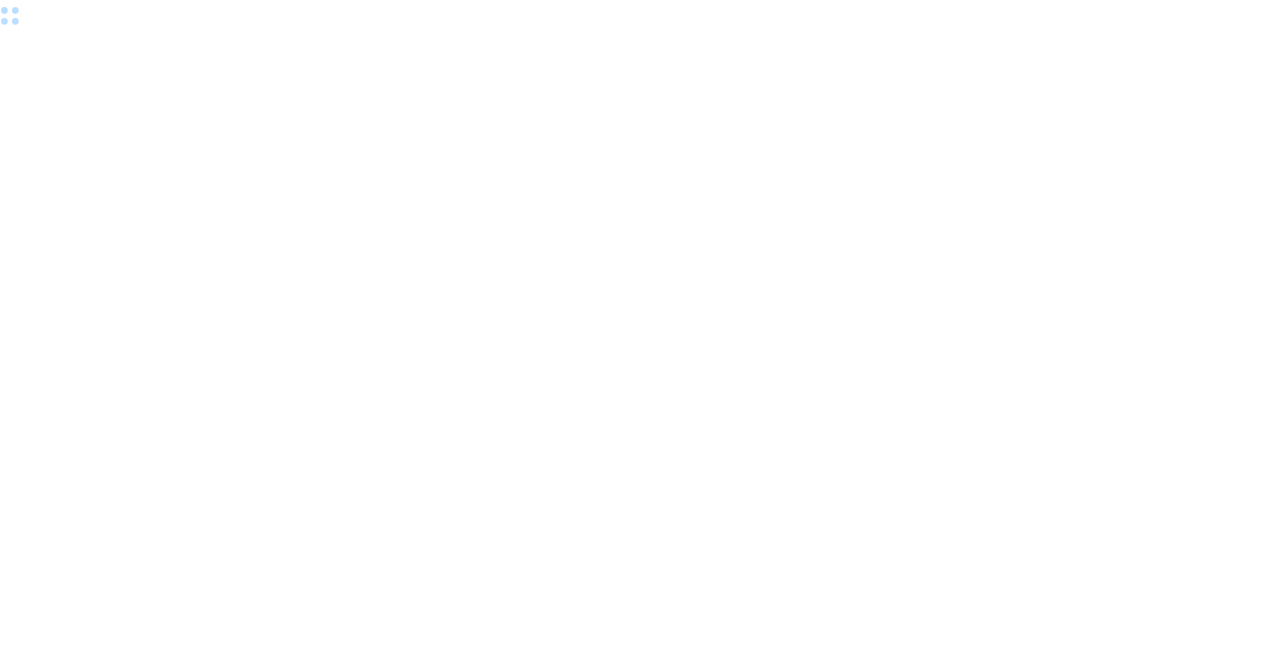 scroll, scrollTop: 0, scrollLeft: 0, axis: both 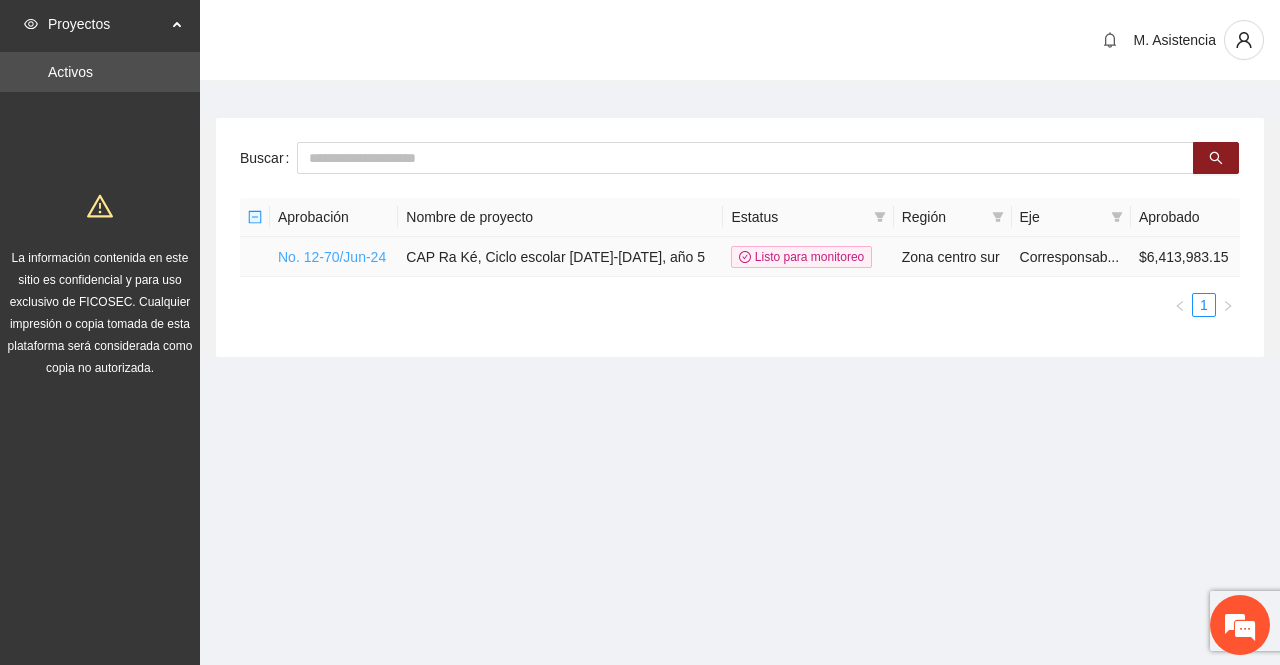 click on "No. 12-70/Jun-24" at bounding box center (332, 257) 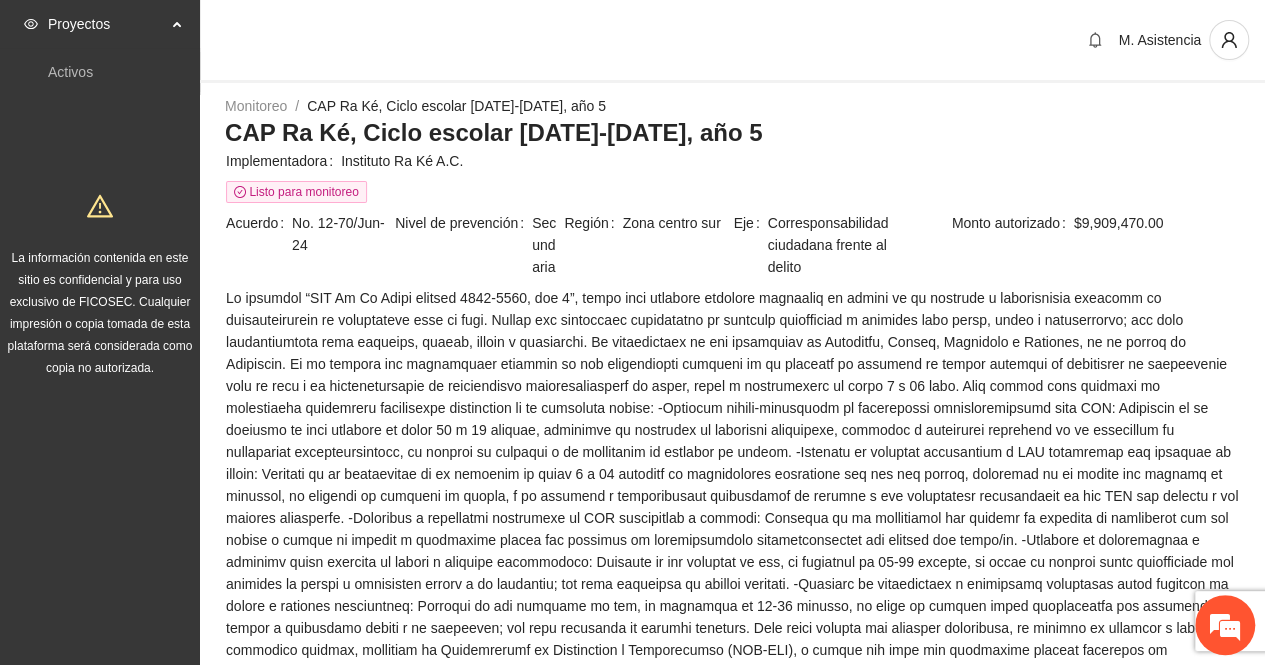 scroll, scrollTop: 0, scrollLeft: 0, axis: both 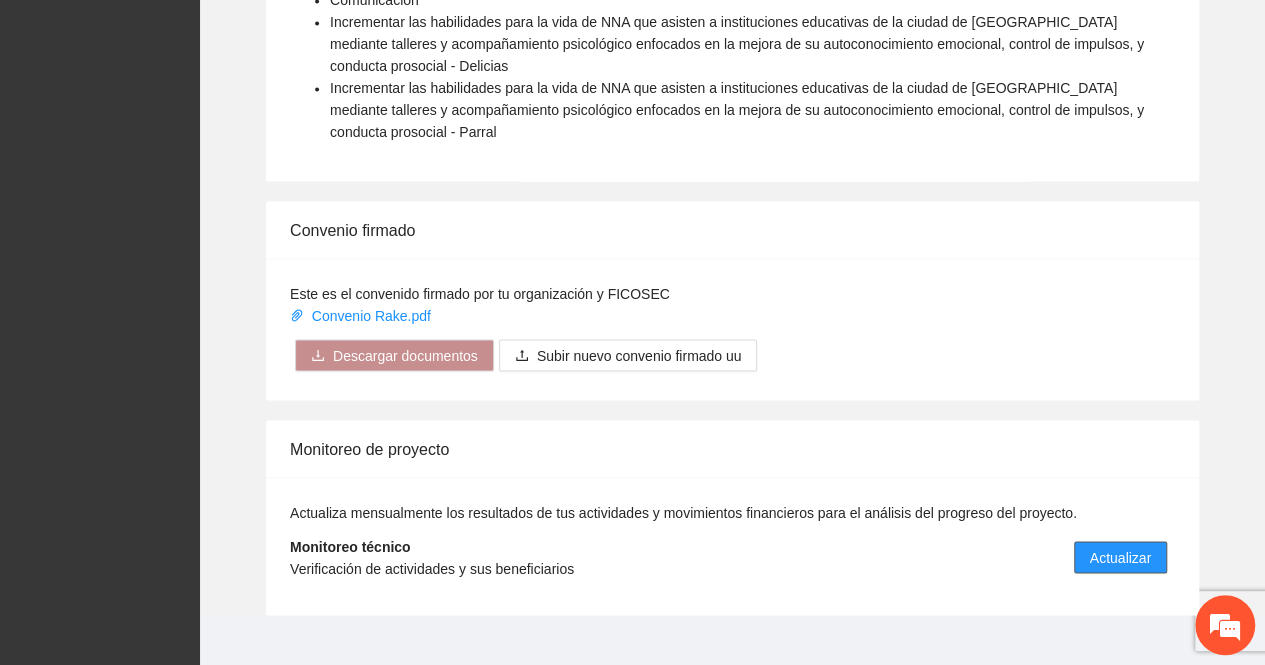 click on "Actualizar" at bounding box center (1120, 557) 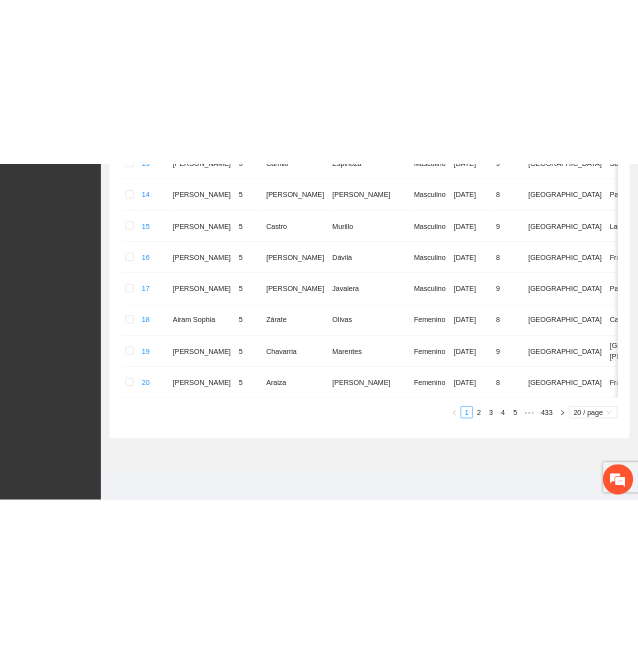 scroll, scrollTop: 0, scrollLeft: 0, axis: both 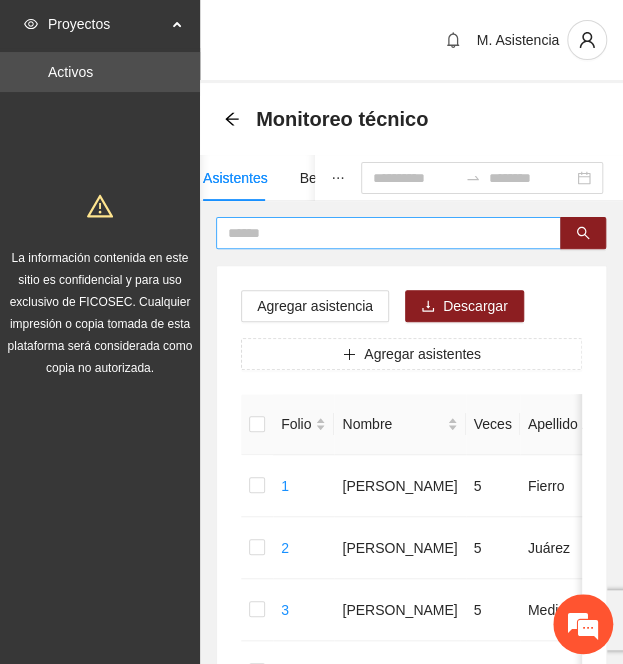 click at bounding box center [380, 233] 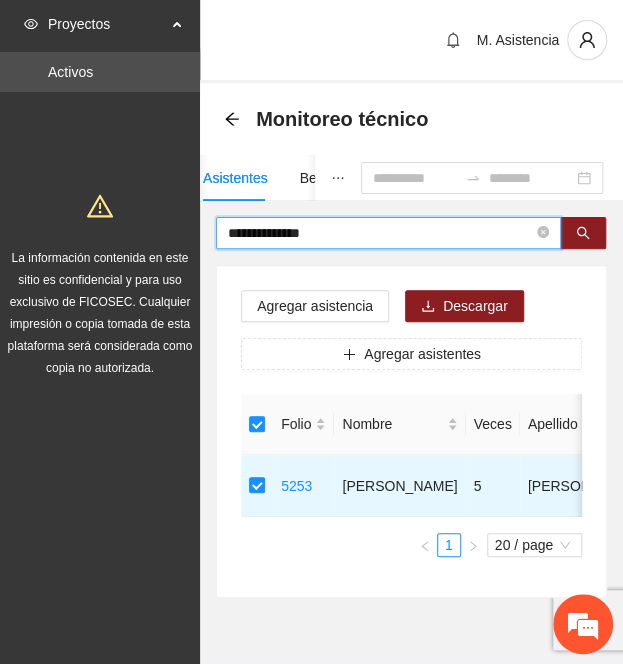 drag, startPoint x: 317, startPoint y: 240, endPoint x: 214, endPoint y: 237, distance: 103.04368 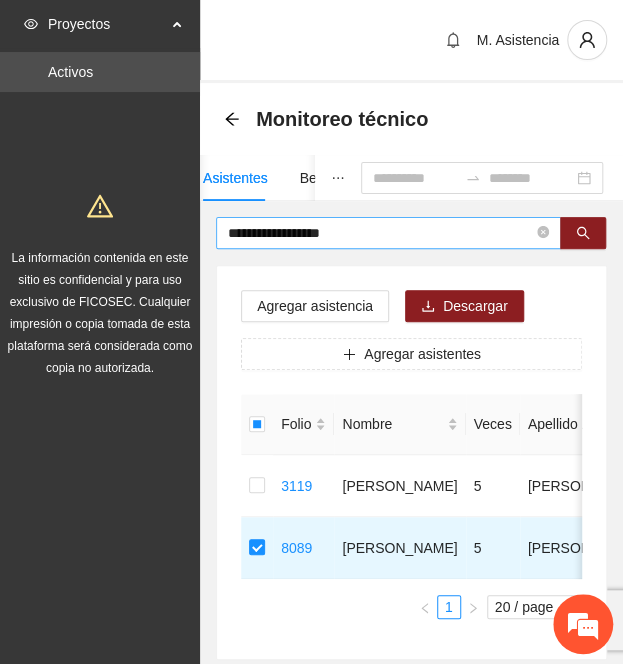 drag, startPoint x: 368, startPoint y: 226, endPoint x: 295, endPoint y: 227, distance: 73.00685 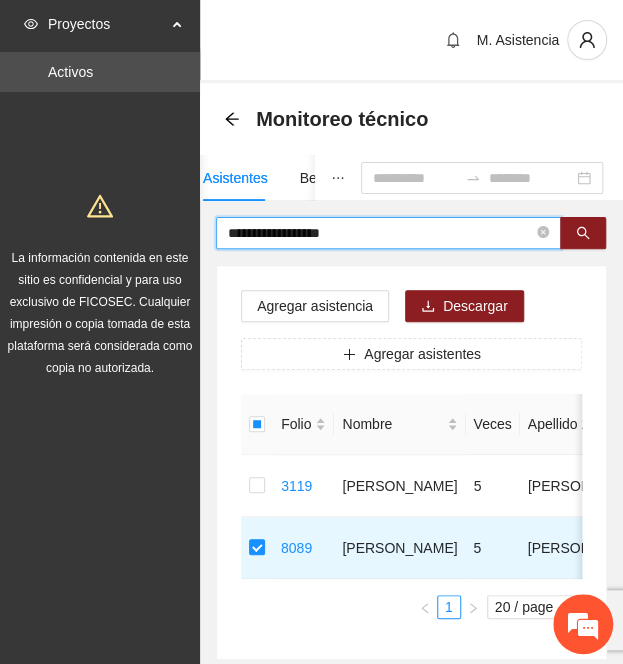 click on "**********" at bounding box center (380, 233) 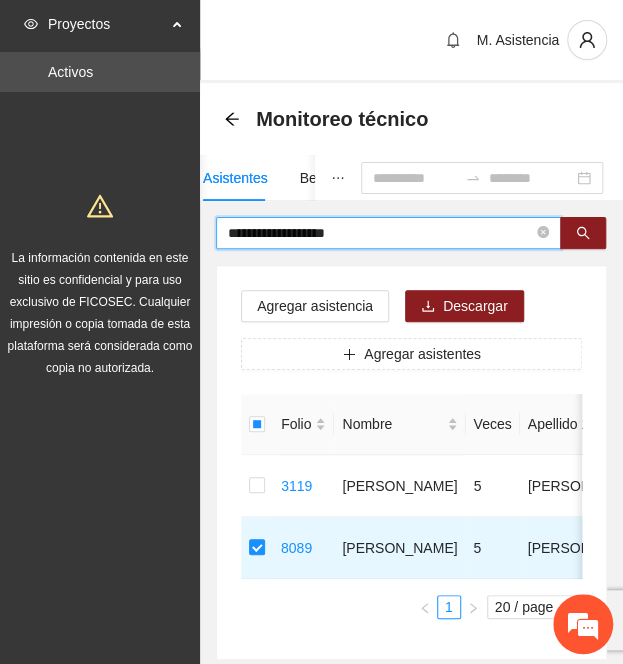 type on "**********" 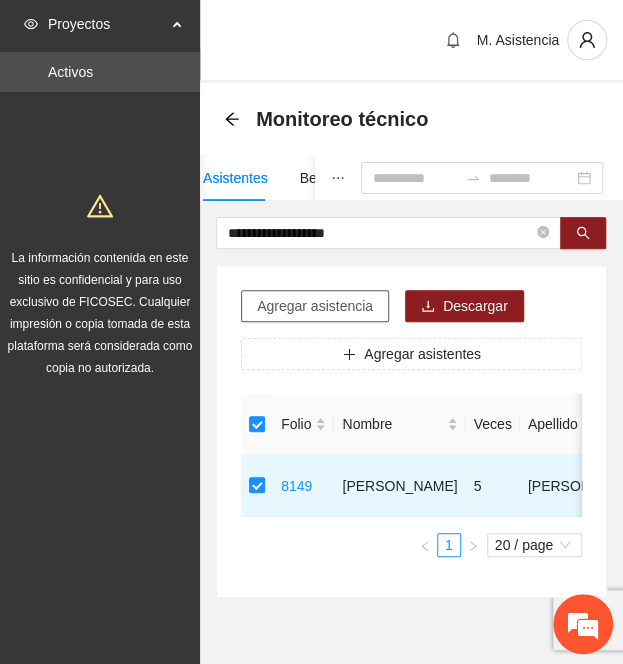 click on "Agregar asistencia" at bounding box center (315, 306) 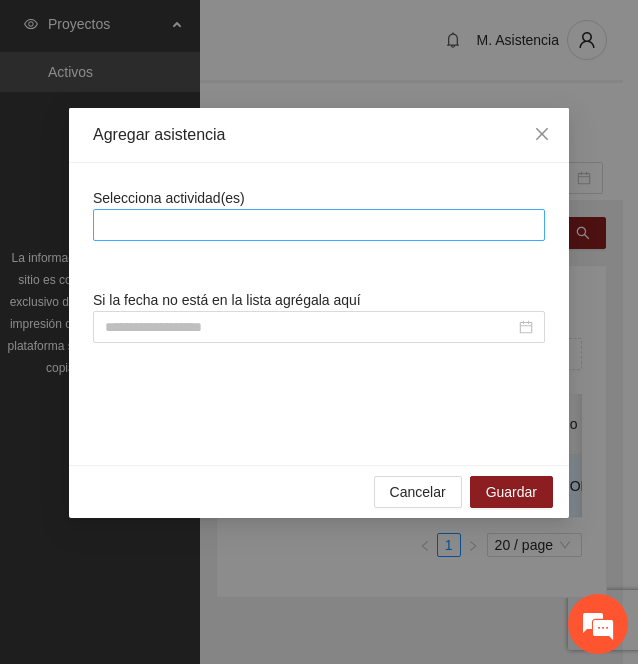 click at bounding box center [319, 225] 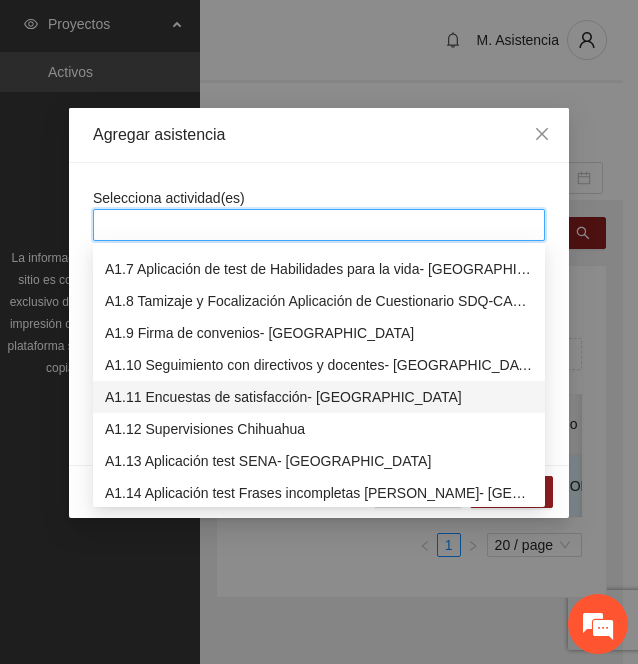 scroll, scrollTop: 187, scrollLeft: 0, axis: vertical 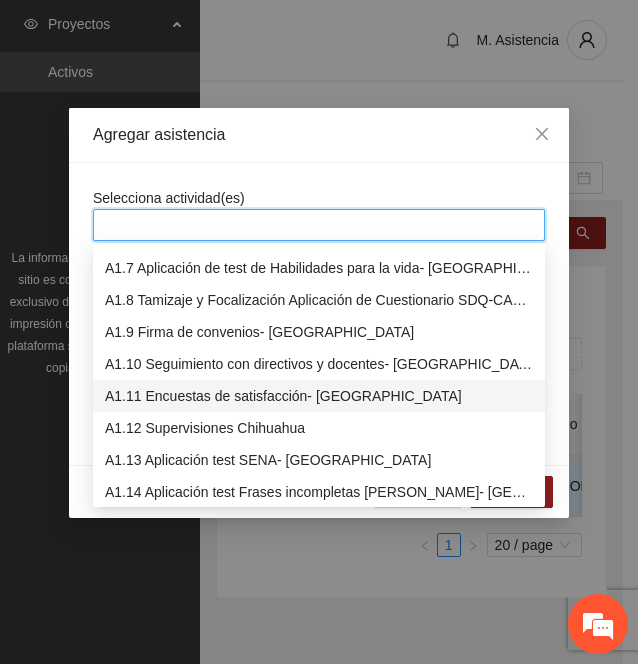 click on "A1.11 Encuestas de satisfacción- [GEOGRAPHIC_DATA]" at bounding box center [319, 396] 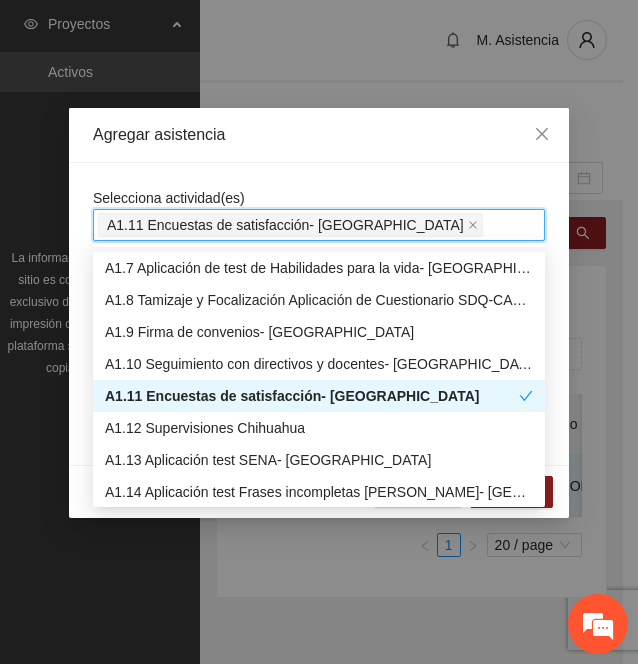 click on "Selecciona actividad(es) A1.11 Encuestas de satisfacción- Chihuahua   Si la fecha no está en la lista agrégala aquí" at bounding box center (319, 314) 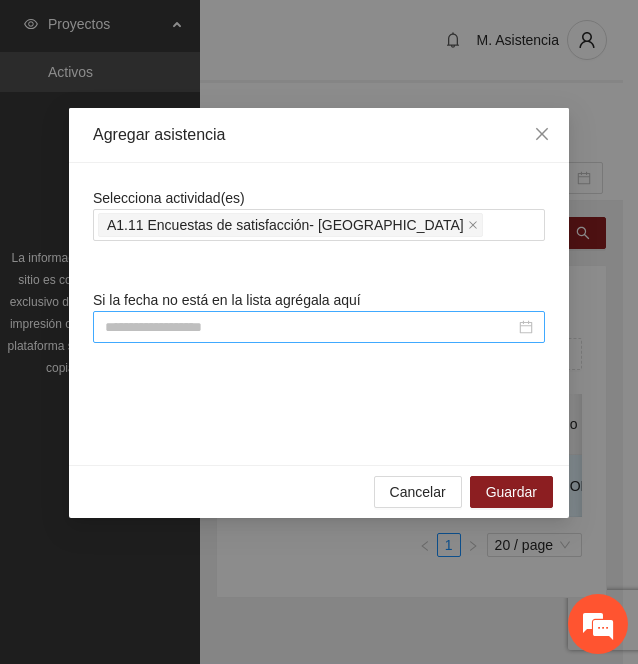 click at bounding box center [310, 327] 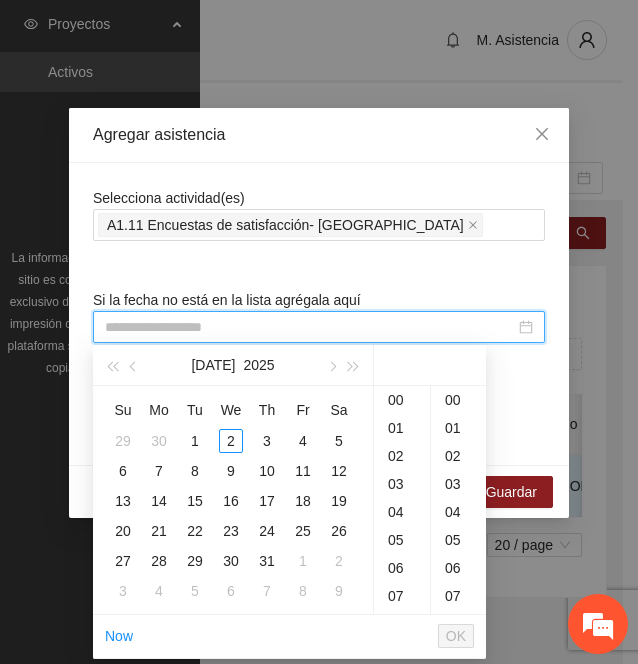 paste on "**********" 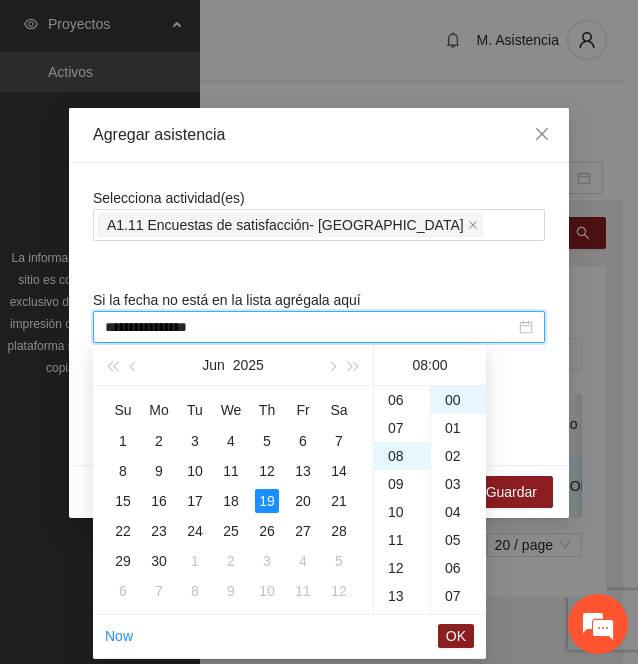 scroll, scrollTop: 224, scrollLeft: 0, axis: vertical 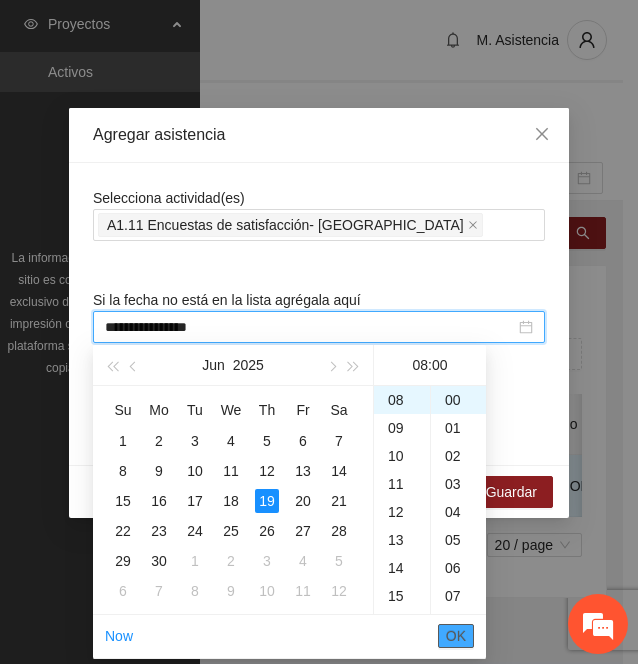 click on "OK" at bounding box center [456, 636] 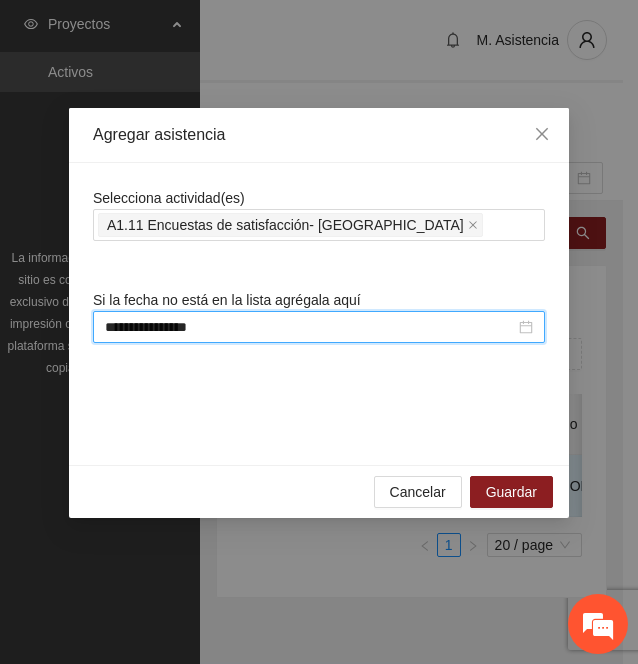 type on "**********" 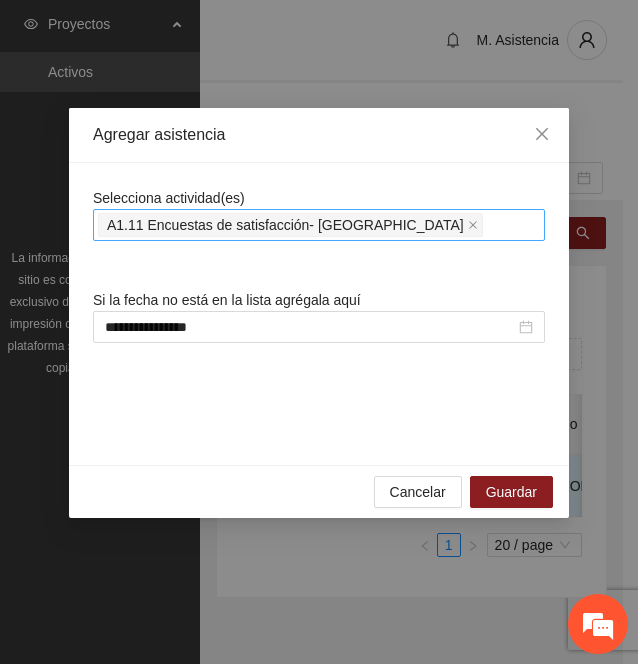 click on "A1.11 Encuestas de satisfacción- [GEOGRAPHIC_DATA]" at bounding box center [319, 225] 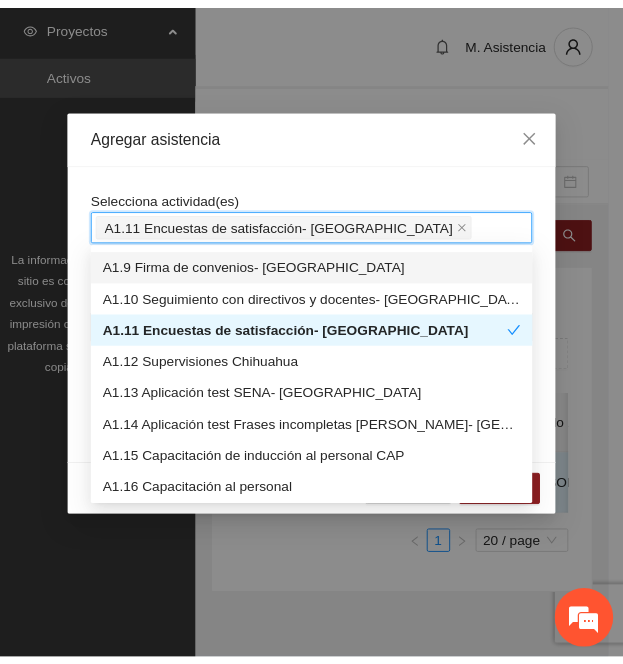 scroll, scrollTop: 250, scrollLeft: 0, axis: vertical 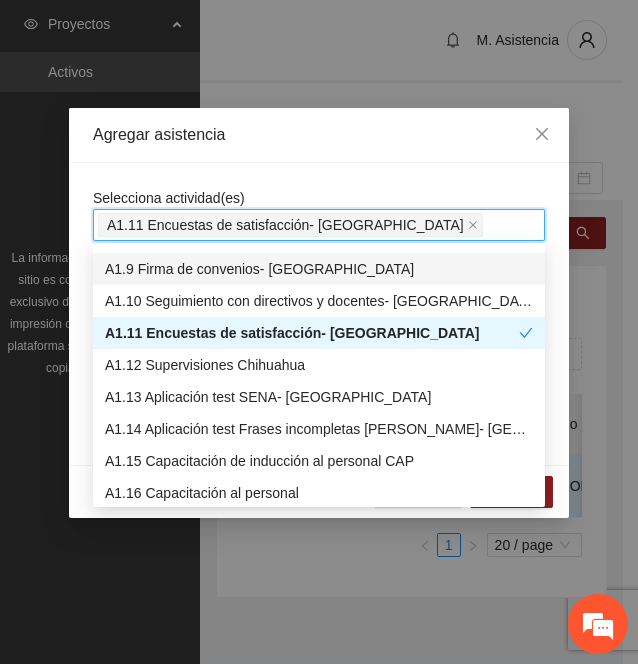 click on "Agregar asistencia" at bounding box center (319, 135) 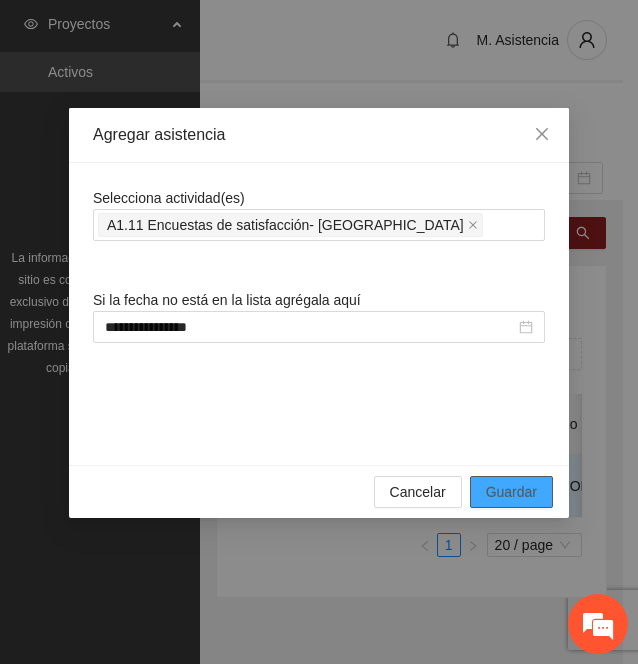 click on "Guardar" at bounding box center [511, 492] 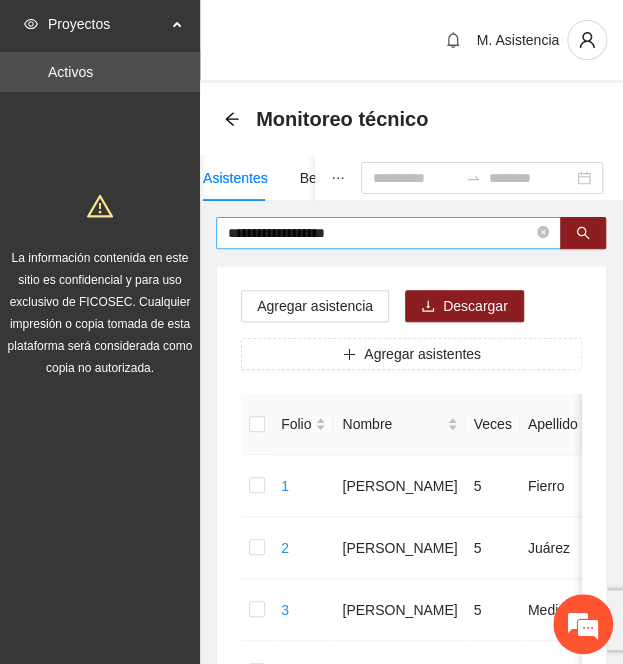 click on "**********" at bounding box center (380, 233) 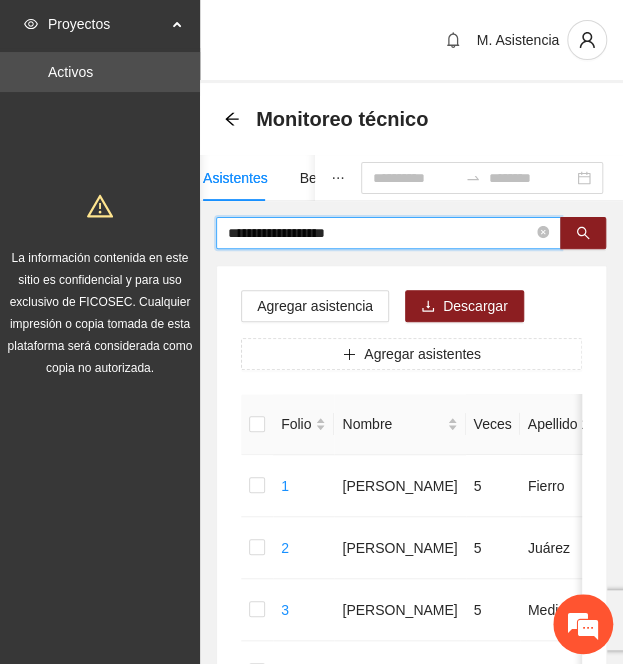 click on "**********" at bounding box center (380, 233) 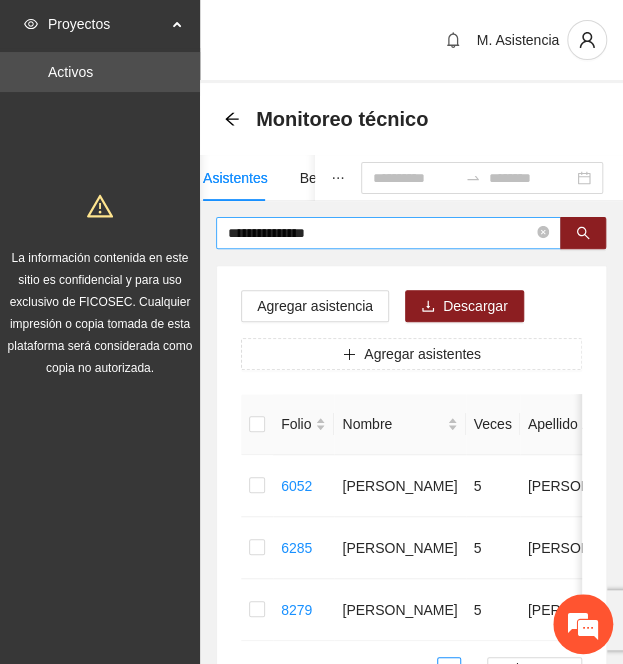 click on "**********" at bounding box center (380, 233) 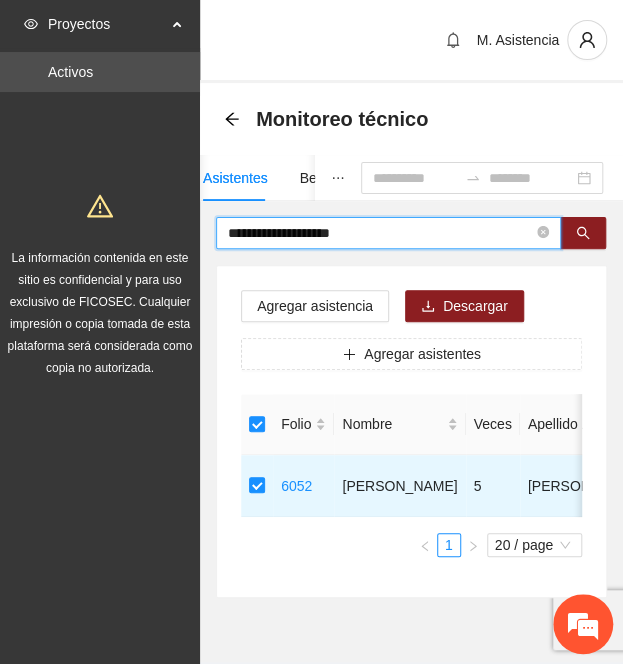 drag, startPoint x: 372, startPoint y: 233, endPoint x: 191, endPoint y: 217, distance: 181.70581 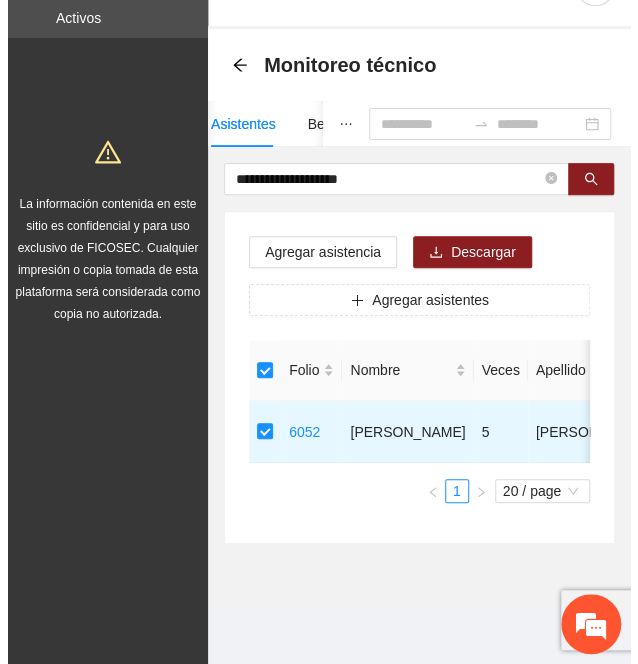 scroll, scrollTop: 67, scrollLeft: 0, axis: vertical 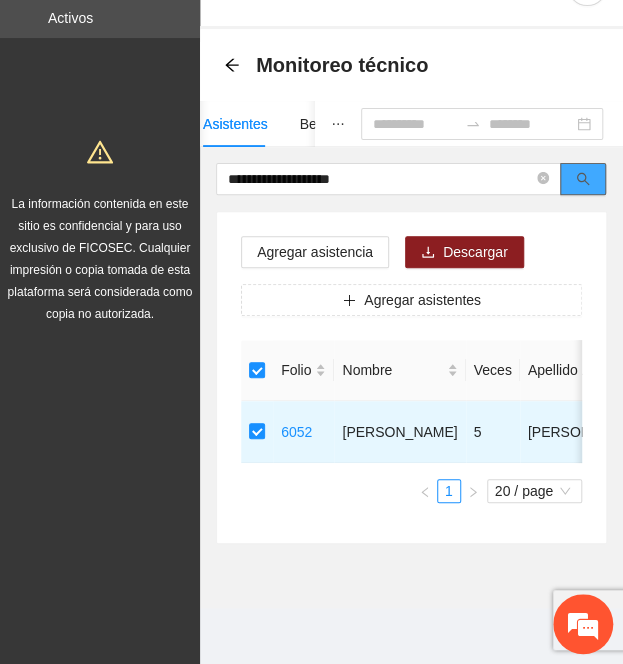 click at bounding box center [583, 179] 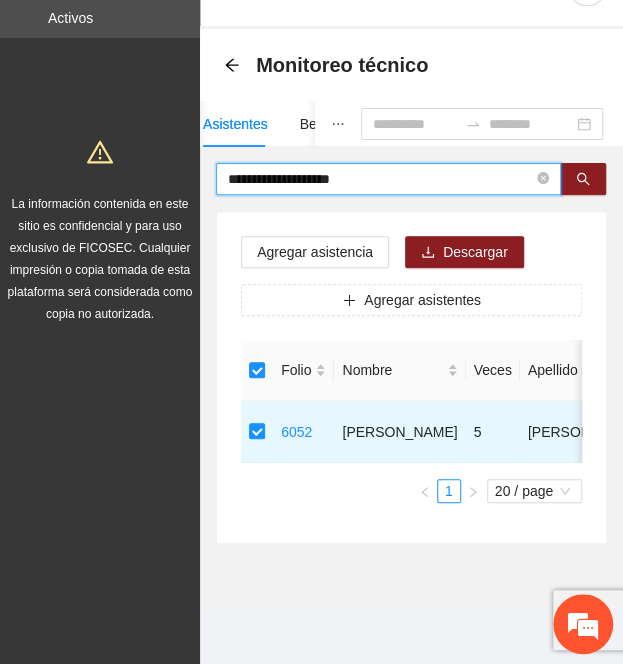 drag, startPoint x: 382, startPoint y: 165, endPoint x: 46, endPoint y: 141, distance: 336.85605 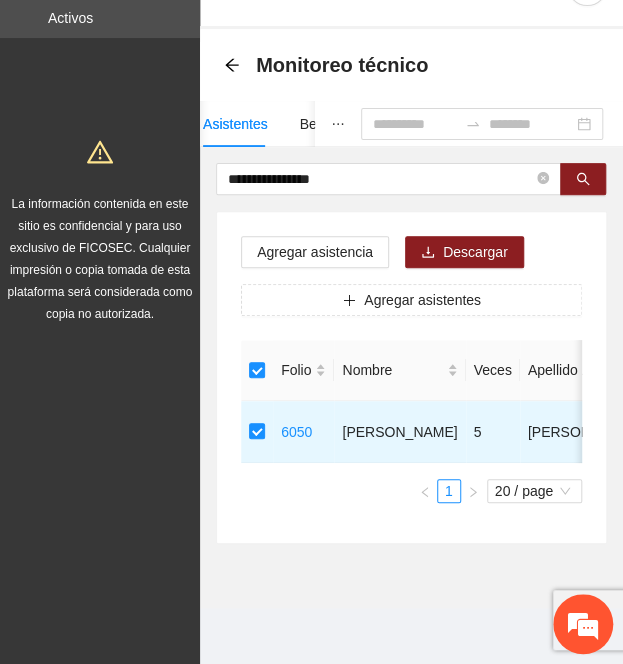 drag, startPoint x: 364, startPoint y: 160, endPoint x: 103, endPoint y: 121, distance: 263.8977 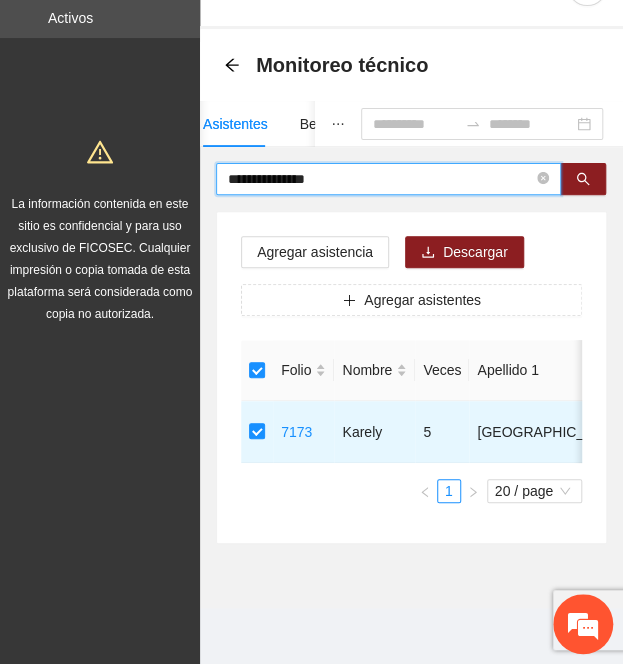 drag, startPoint x: 370, startPoint y: 166, endPoint x: 62, endPoint y: 138, distance: 309.2701 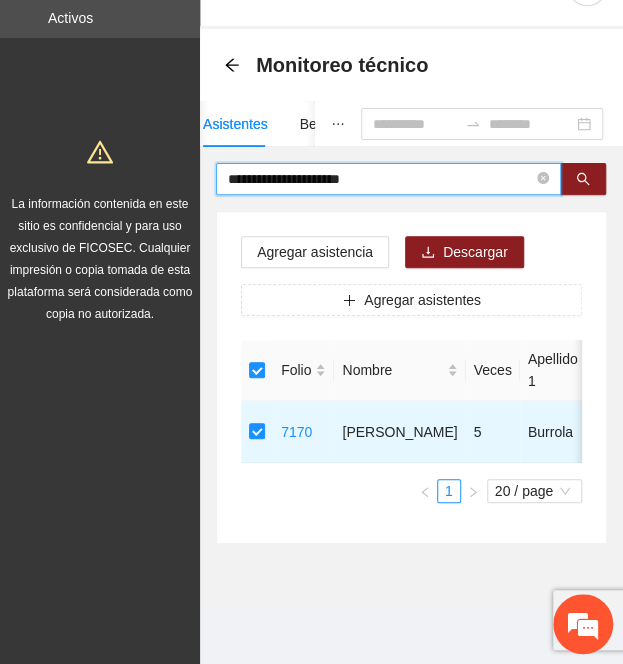 drag, startPoint x: 337, startPoint y: 159, endPoint x: -45, endPoint y: 80, distance: 390.0833 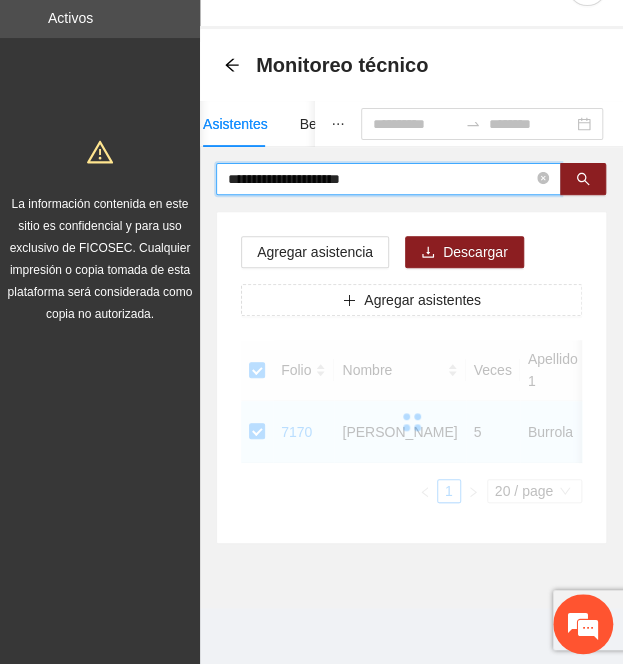 drag, startPoint x: 382, startPoint y: 163, endPoint x: 324, endPoint y: 163, distance: 58 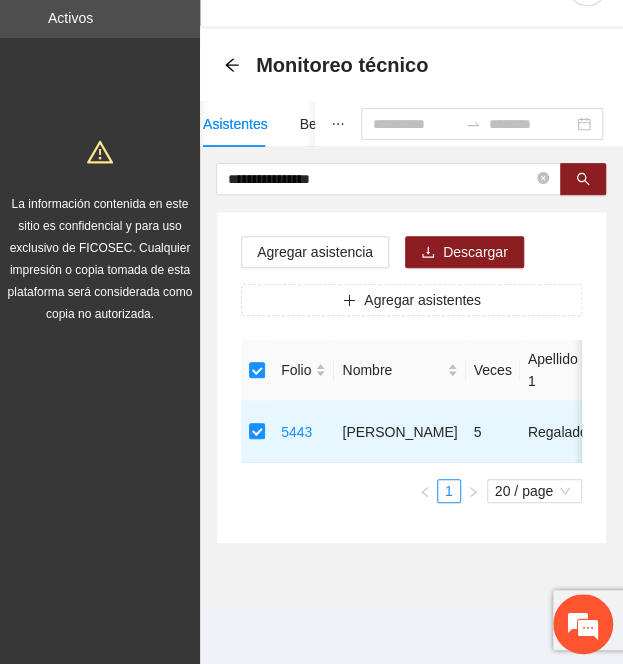 drag, startPoint x: 378, startPoint y: 171, endPoint x: -94, endPoint y: 61, distance: 484.64832 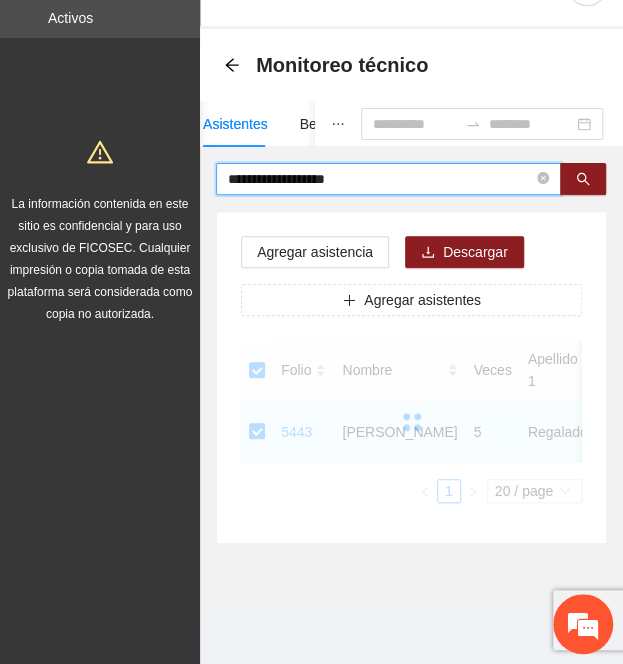 click on "**********" at bounding box center (380, 179) 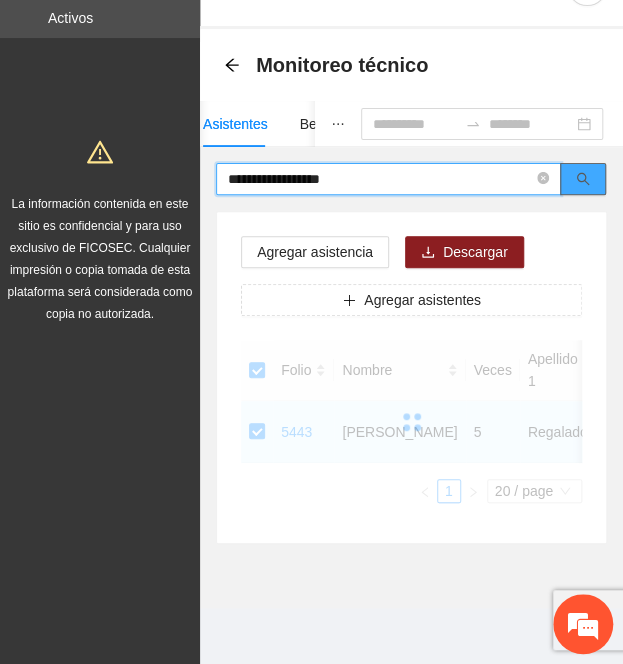 click at bounding box center [583, 179] 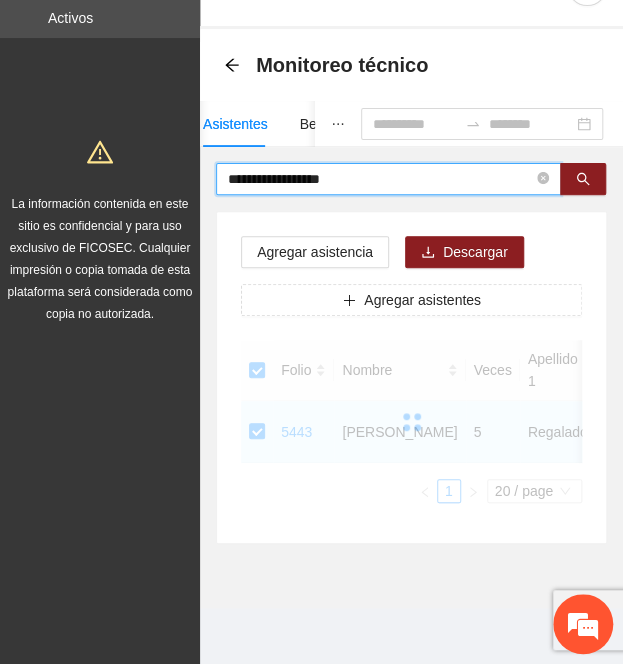type on "**********" 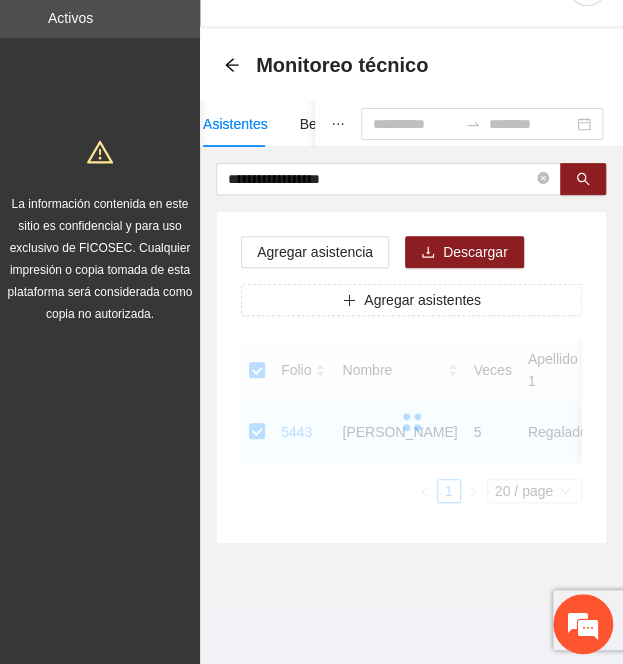 click on "**********" at bounding box center [411, 318] 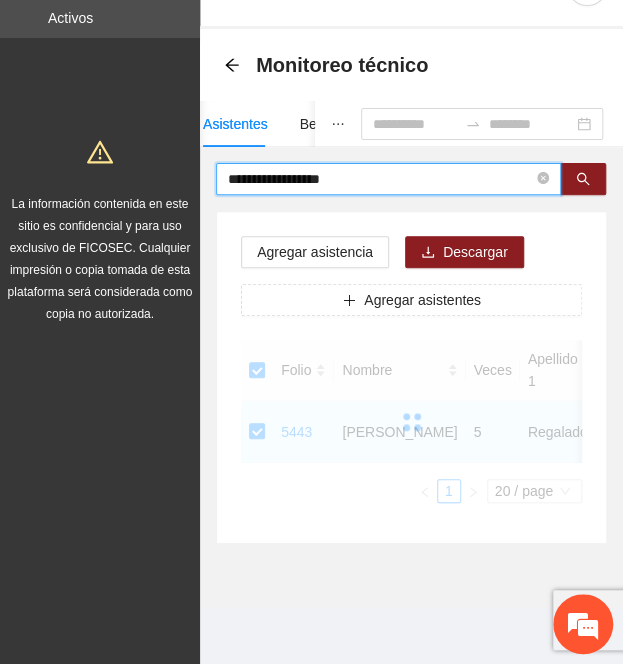 drag, startPoint x: 362, startPoint y: 164, endPoint x: 173, endPoint y: 145, distance: 189.95262 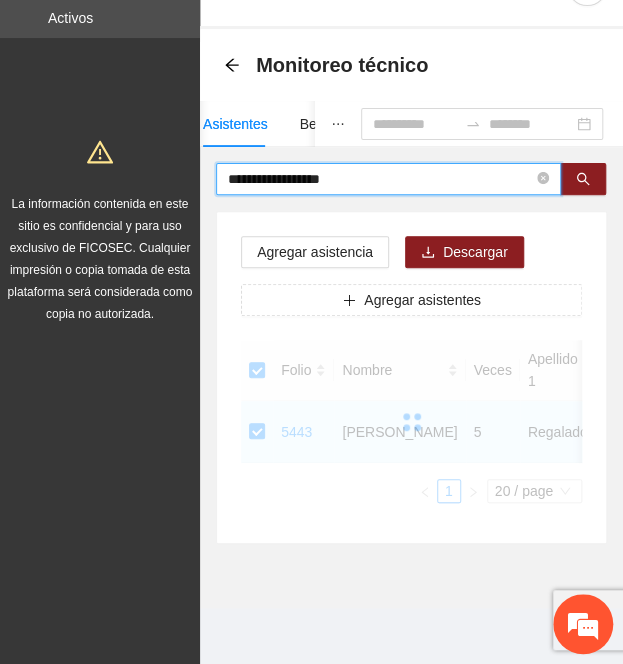 click on "**********" at bounding box center (311, 305) 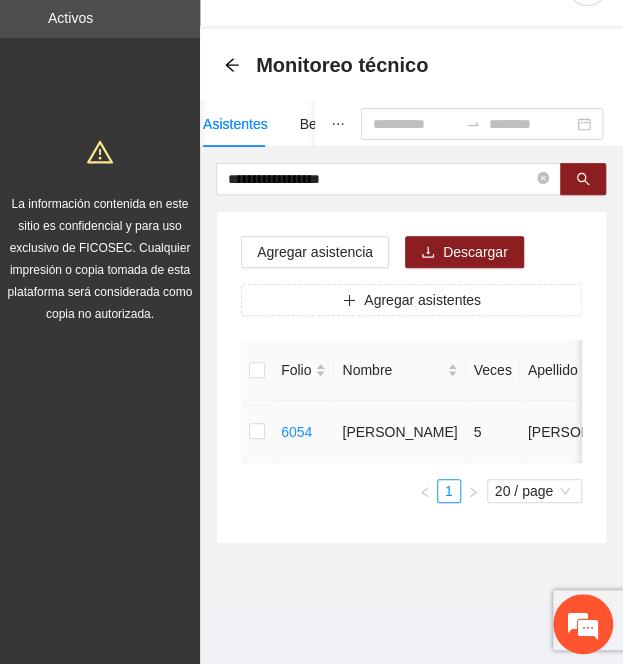 click at bounding box center [257, 432] 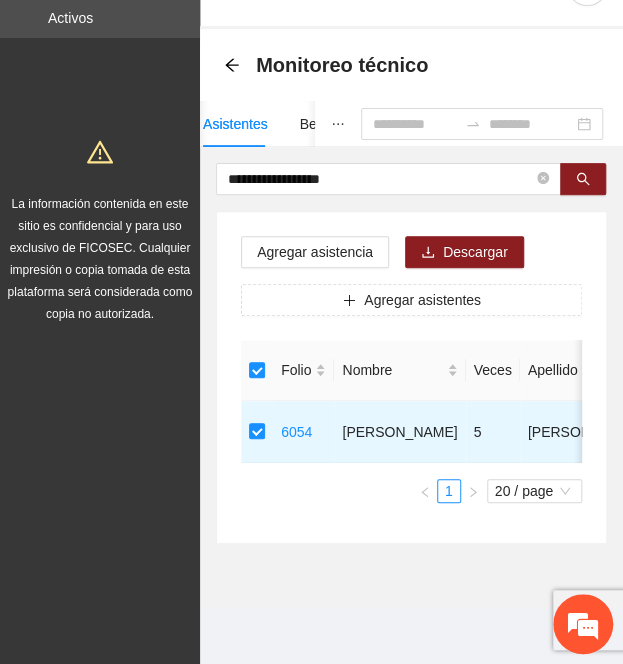 drag, startPoint x: 71, startPoint y: 154, endPoint x: -150, endPoint y: 154, distance: 221 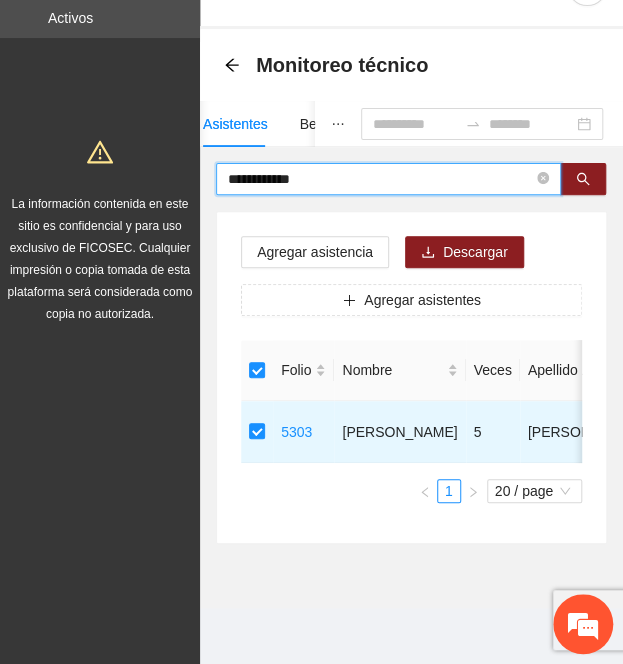 drag, startPoint x: 304, startPoint y: 166, endPoint x: 4, endPoint y: 142, distance: 300.95847 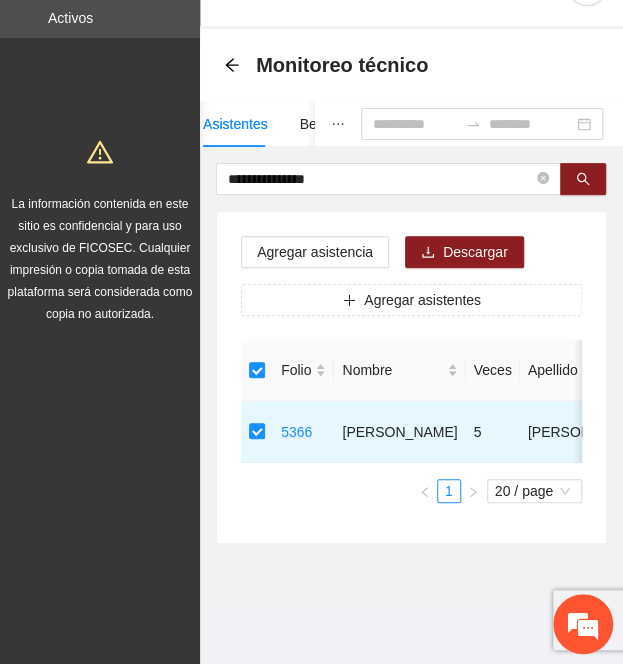 drag, startPoint x: 343, startPoint y: 162, endPoint x: 37, endPoint y: 163, distance: 306.00165 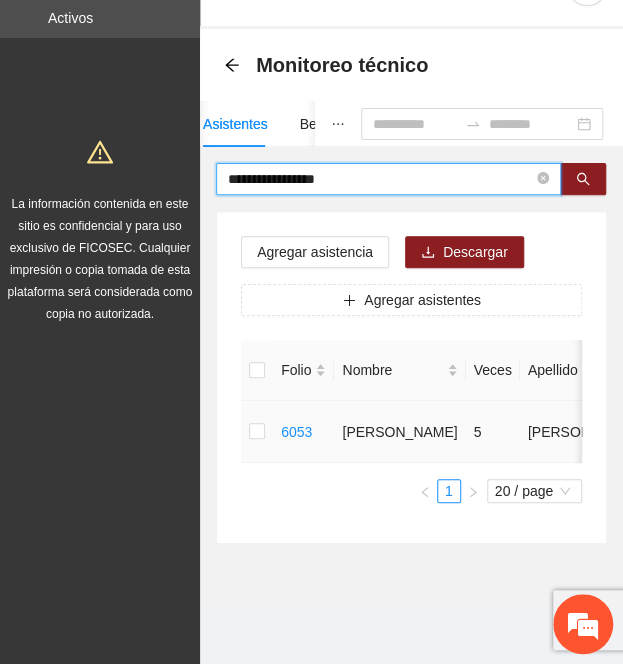 click at bounding box center (257, 432) 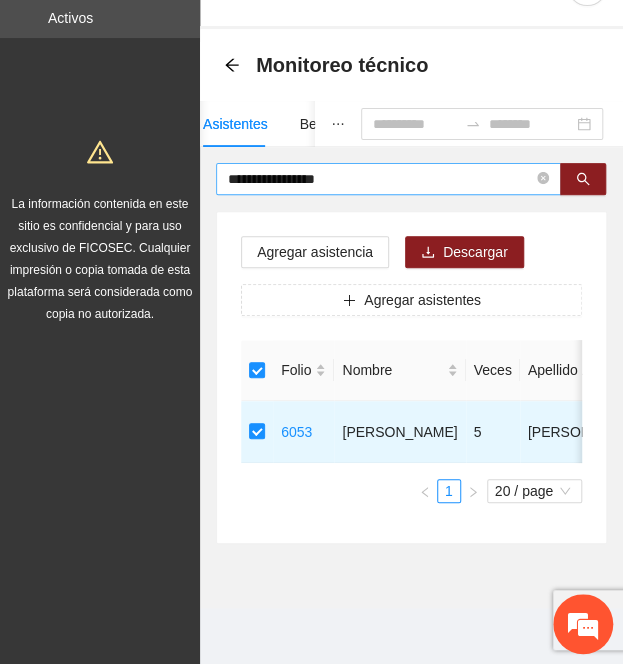 drag, startPoint x: 378, startPoint y: 156, endPoint x: 278, endPoint y: 163, distance: 100.2447 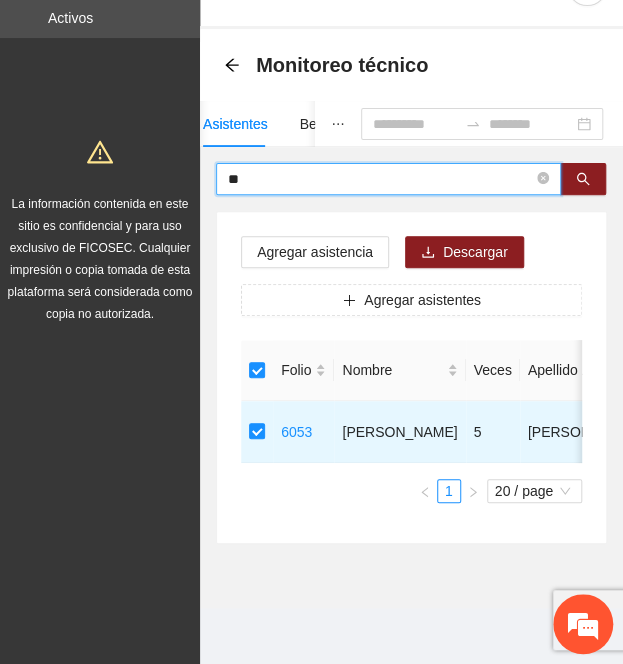 type on "*" 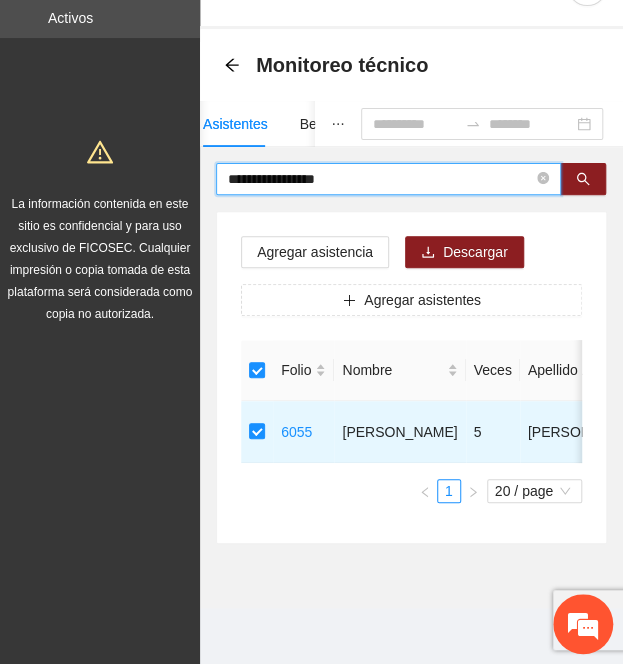 drag, startPoint x: 349, startPoint y: 161, endPoint x: 22, endPoint y: 145, distance: 327.3912 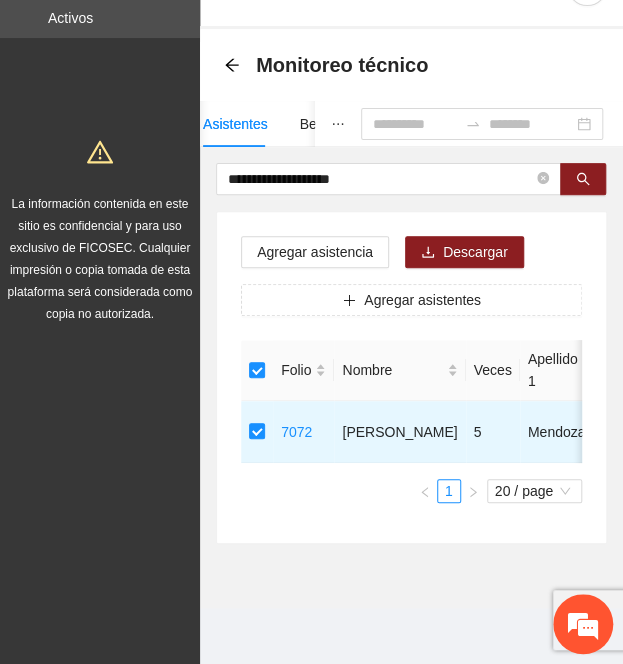 drag, startPoint x: 399, startPoint y: 166, endPoint x: 16, endPoint y: 176, distance: 383.13052 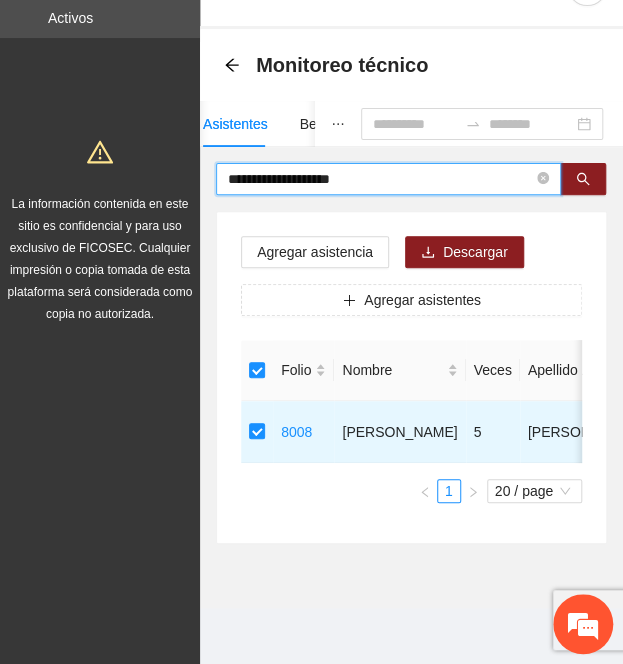 drag, startPoint x: 344, startPoint y: 153, endPoint x: -5, endPoint y: 136, distance: 349.4138 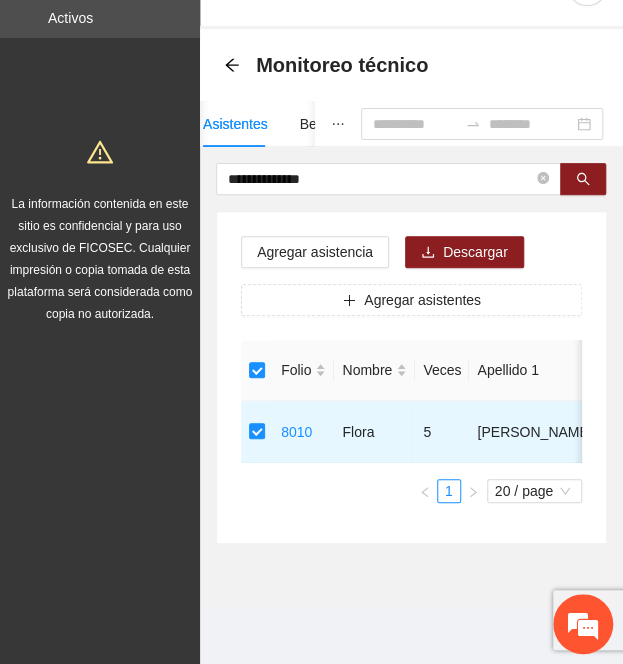 drag, startPoint x: 333, startPoint y: 166, endPoint x: -256, endPoint y: 161, distance: 589.02124 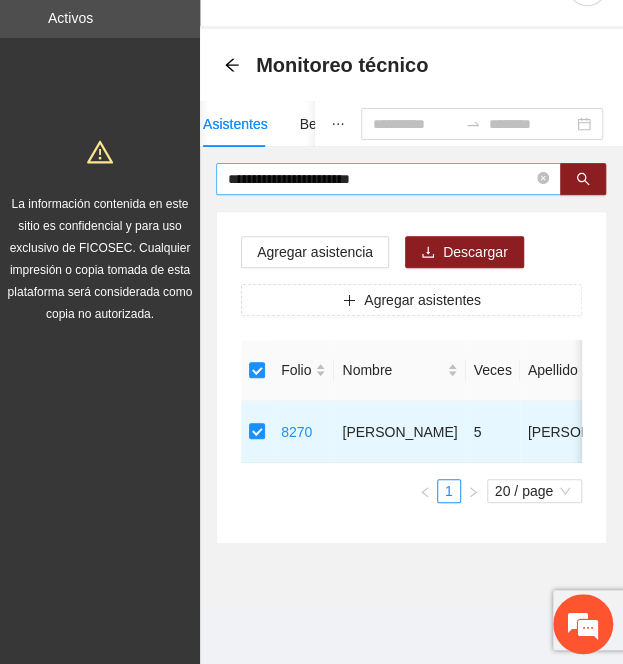 drag, startPoint x: 393, startPoint y: 153, endPoint x: 376, endPoint y: 157, distance: 17.464249 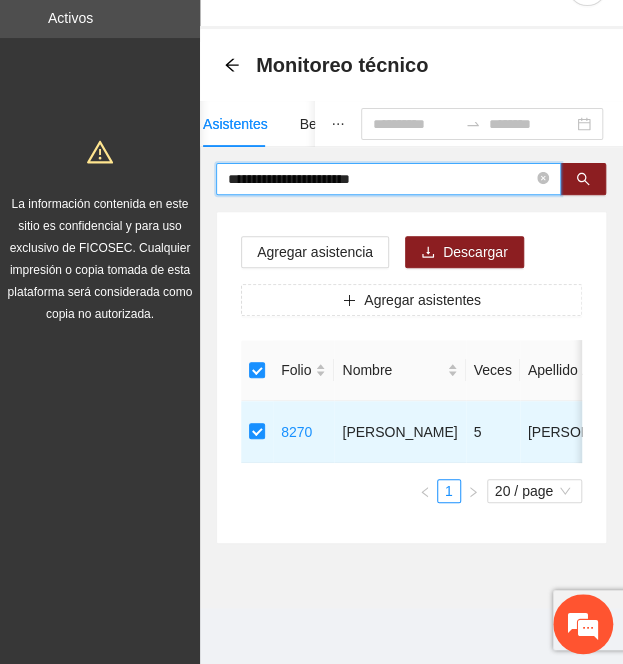 drag, startPoint x: 382, startPoint y: 162, endPoint x: -106, endPoint y: 138, distance: 488.5898 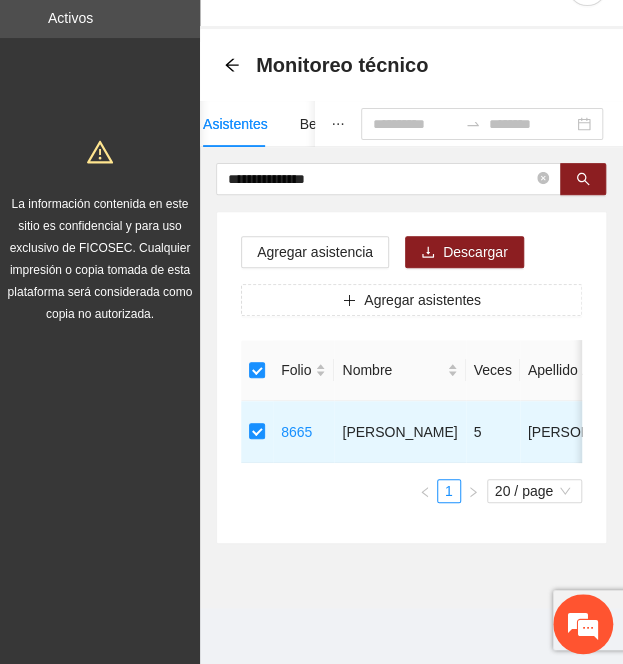 drag, startPoint x: 354, startPoint y: 156, endPoint x: -291, endPoint y: 156, distance: 645 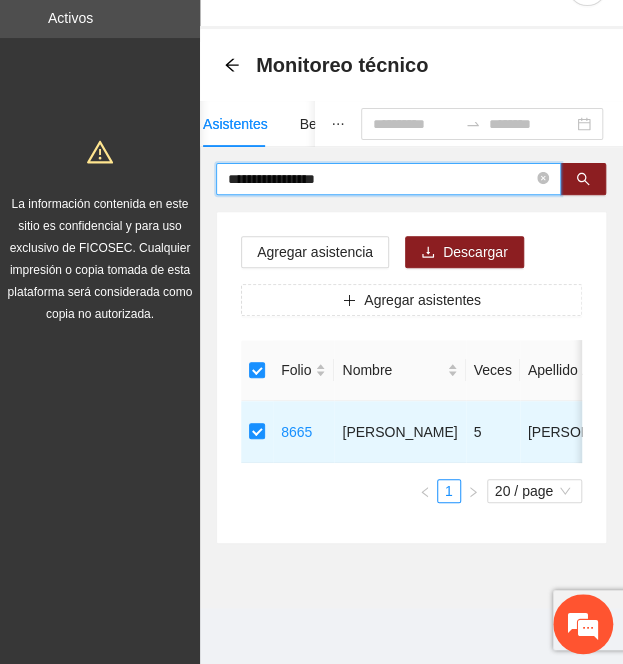 type on "**********" 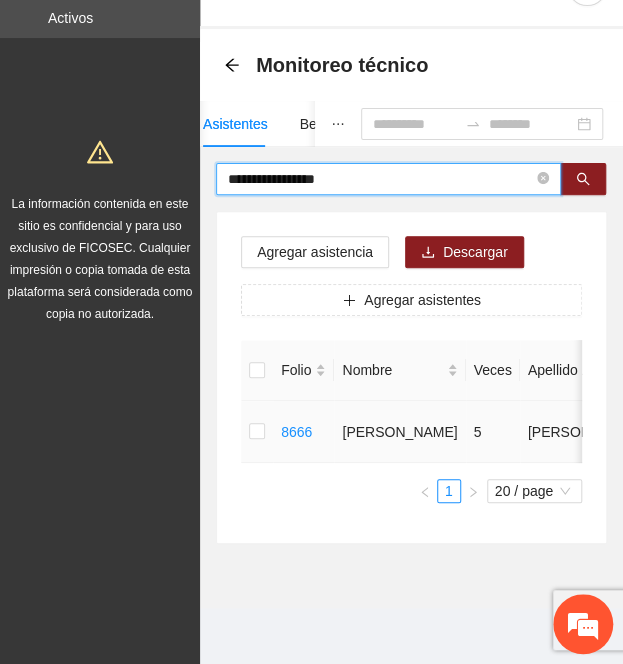 click at bounding box center [257, 432] 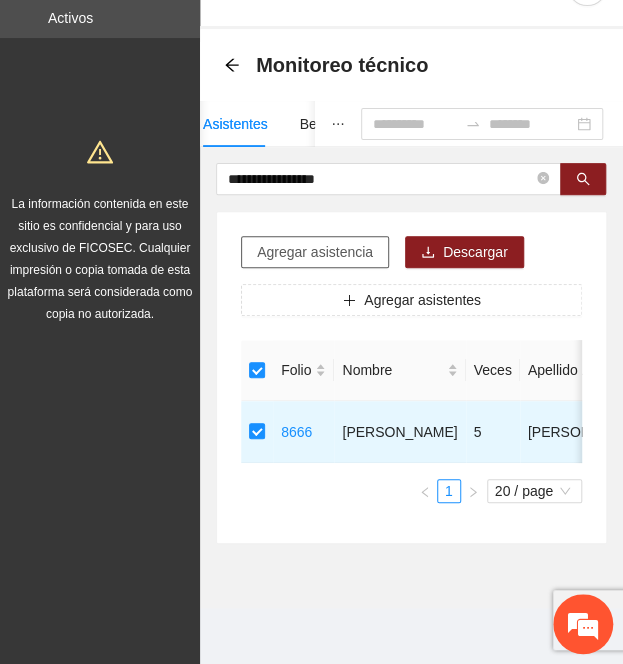 click on "Agregar asistencia" at bounding box center [315, 252] 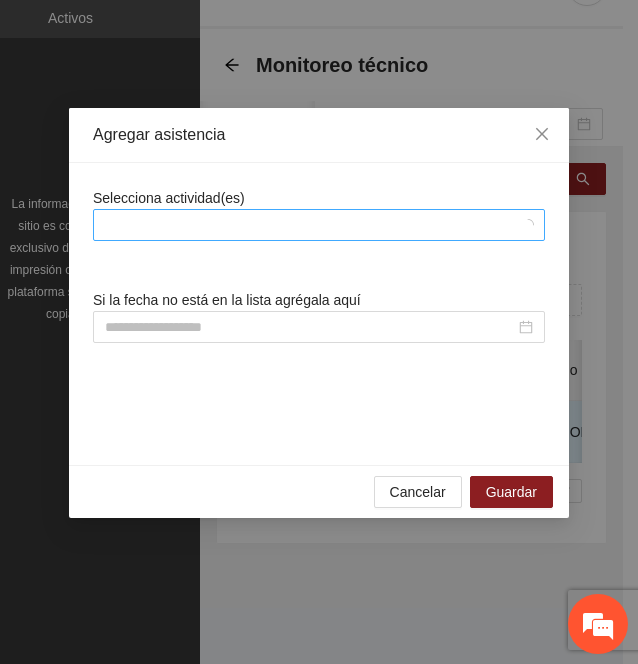 click at bounding box center (309, 225) 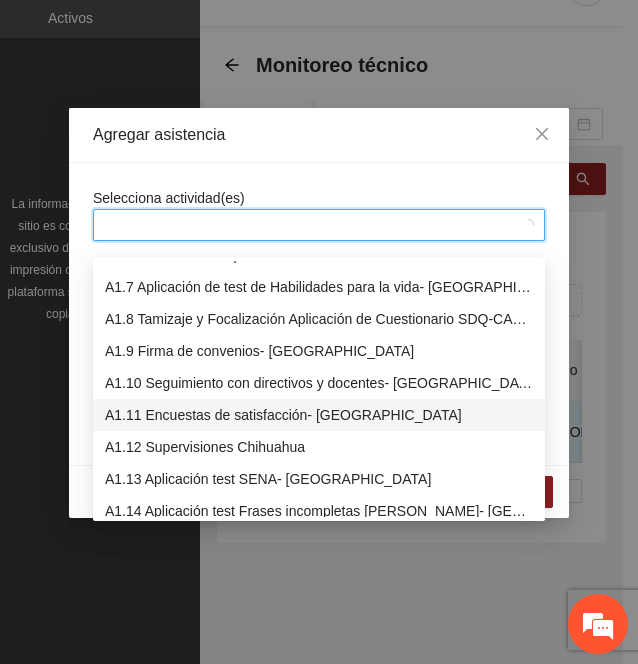 scroll, scrollTop: 186, scrollLeft: 0, axis: vertical 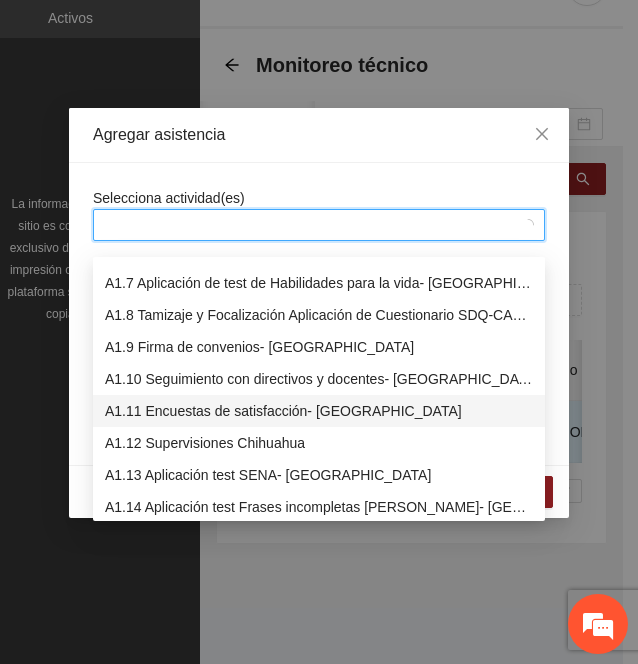 click on "A1.11 Encuestas de satisfacción- [GEOGRAPHIC_DATA]" at bounding box center (319, 411) 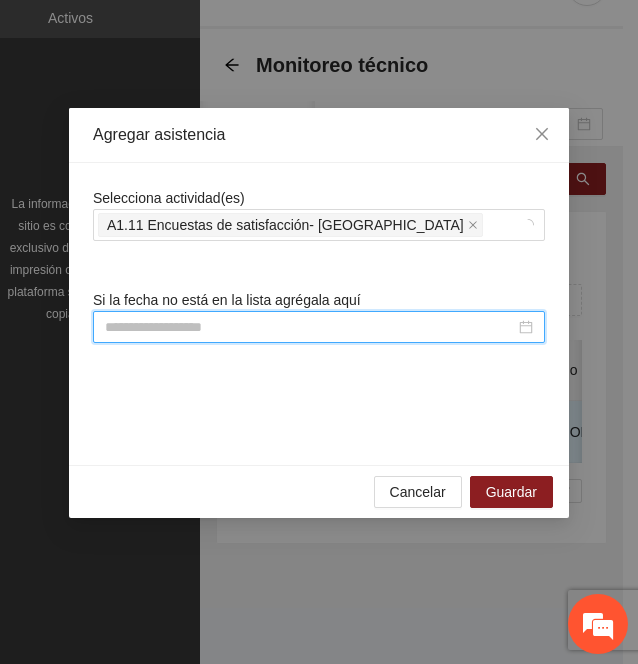 click at bounding box center (310, 327) 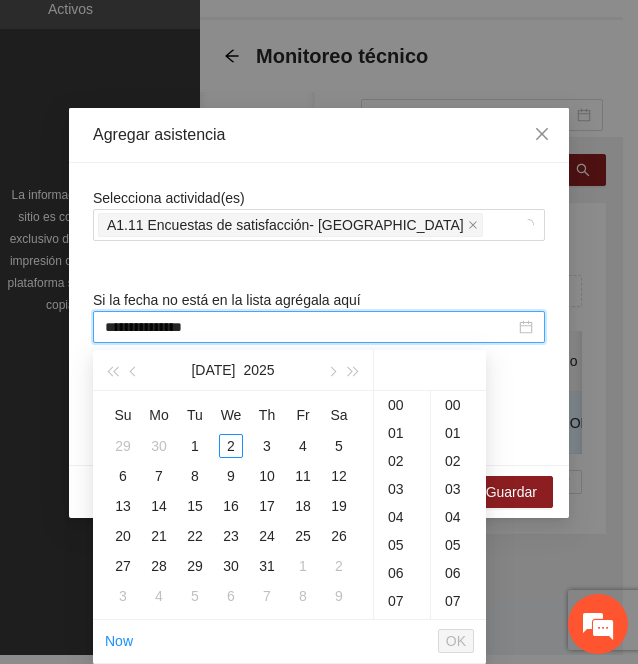 click on "**********" at bounding box center [310, 327] 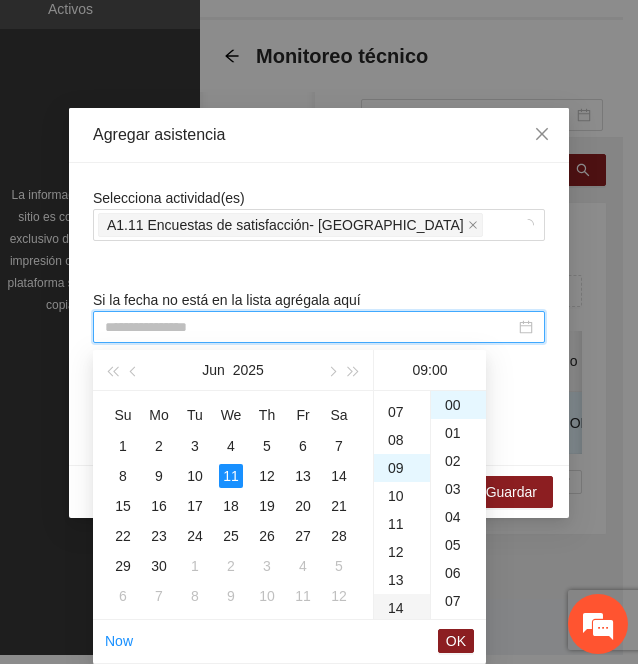 scroll, scrollTop: 252, scrollLeft: 0, axis: vertical 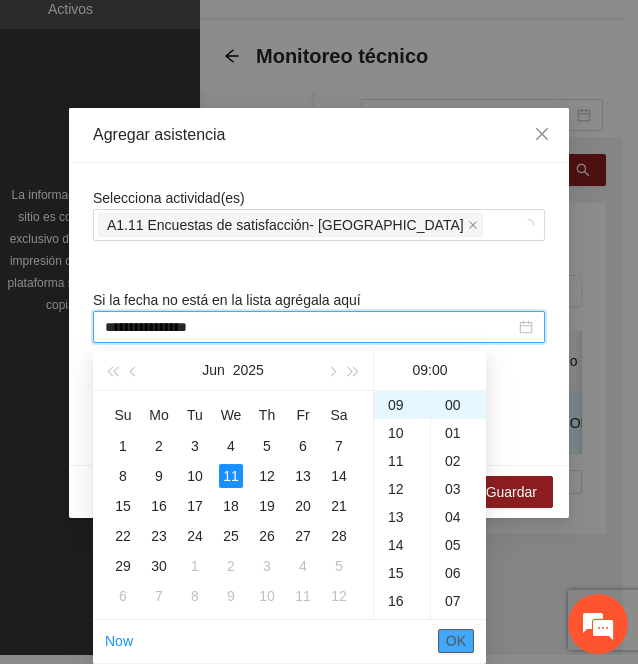 click on "OK" at bounding box center (456, 641) 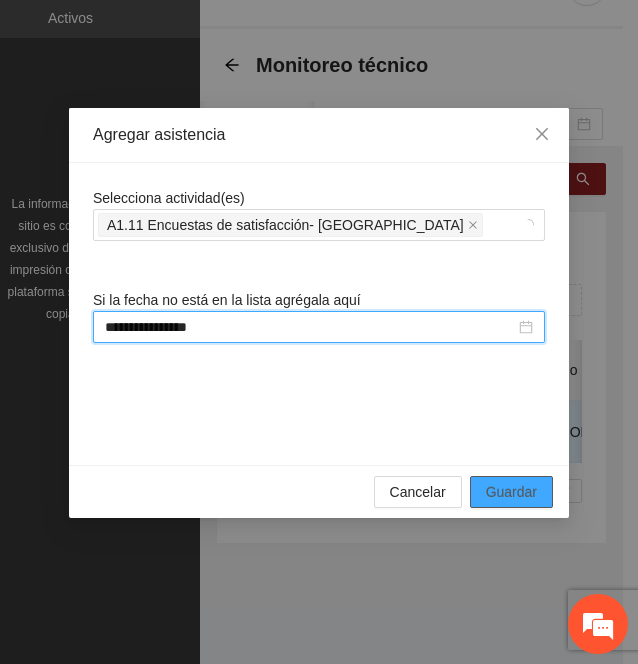 type on "**********" 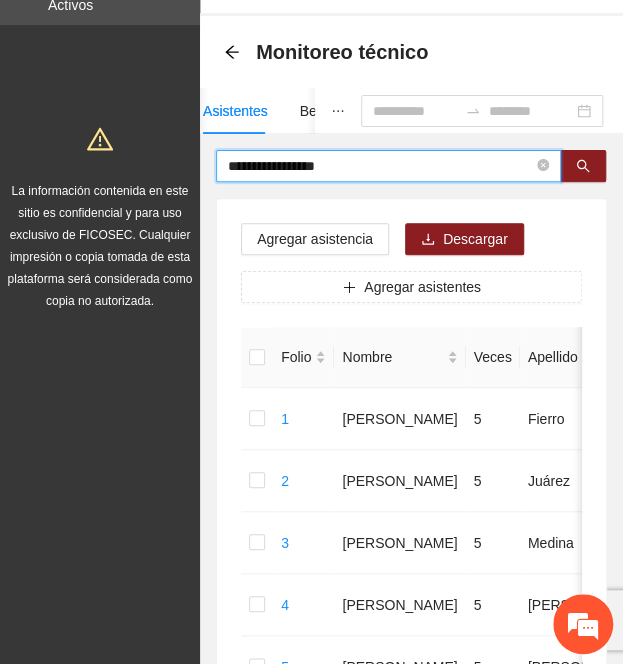 drag, startPoint x: 348, startPoint y: 160, endPoint x: -78, endPoint y: 127, distance: 427.27625 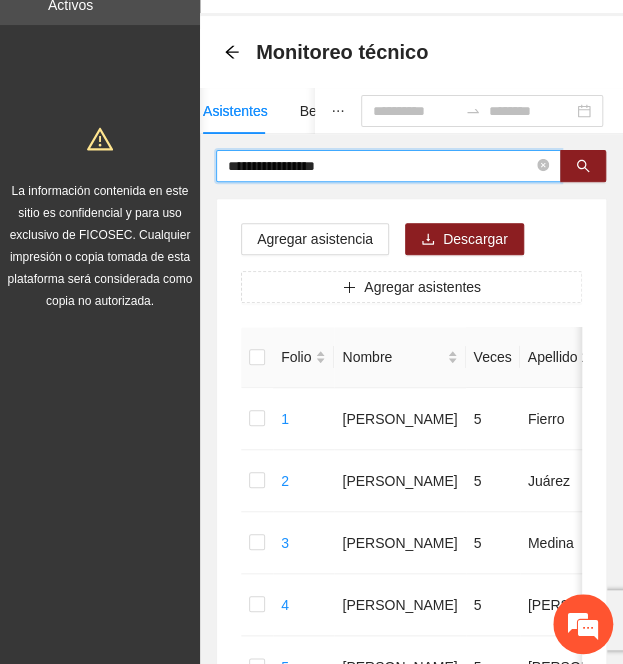 click on "**********" at bounding box center (380, 166) 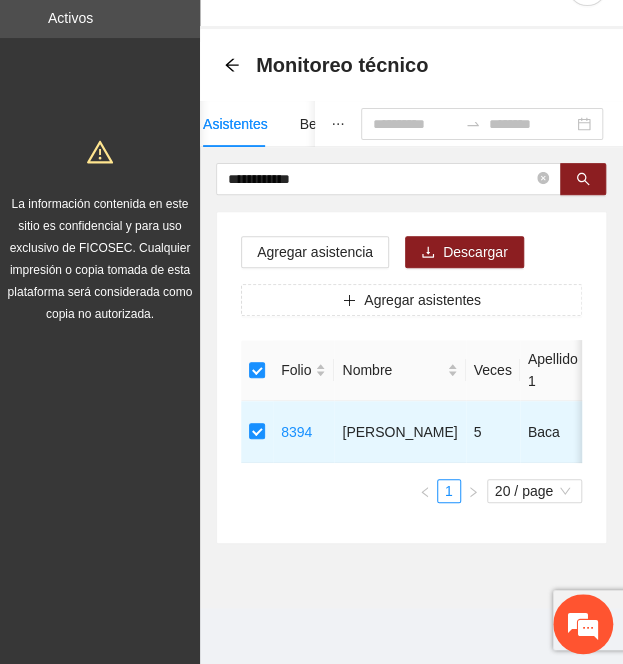 drag, startPoint x: 338, startPoint y: 165, endPoint x: -79, endPoint y: 143, distance: 417.57993 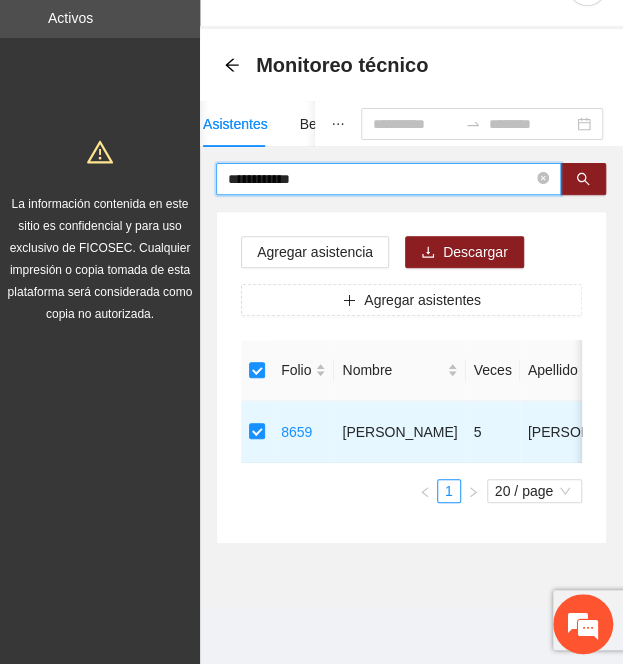 drag, startPoint x: 327, startPoint y: 167, endPoint x: -19, endPoint y: 164, distance: 346.013 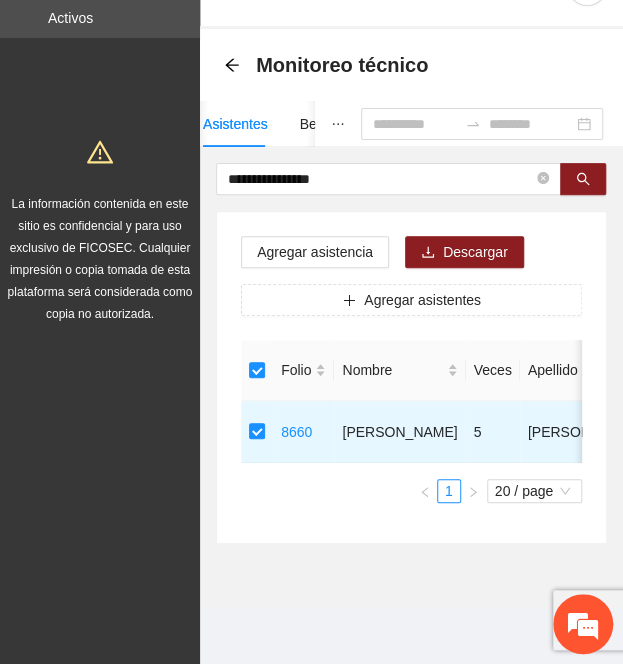 drag, startPoint x: 364, startPoint y: 165, endPoint x: -12, endPoint y: 161, distance: 376.02127 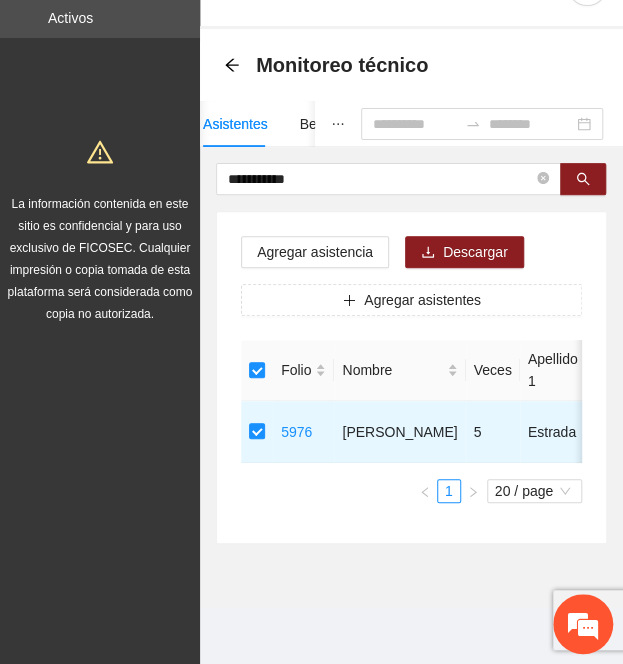 drag, startPoint x: 315, startPoint y: 170, endPoint x: 48, endPoint y: 175, distance: 267.0468 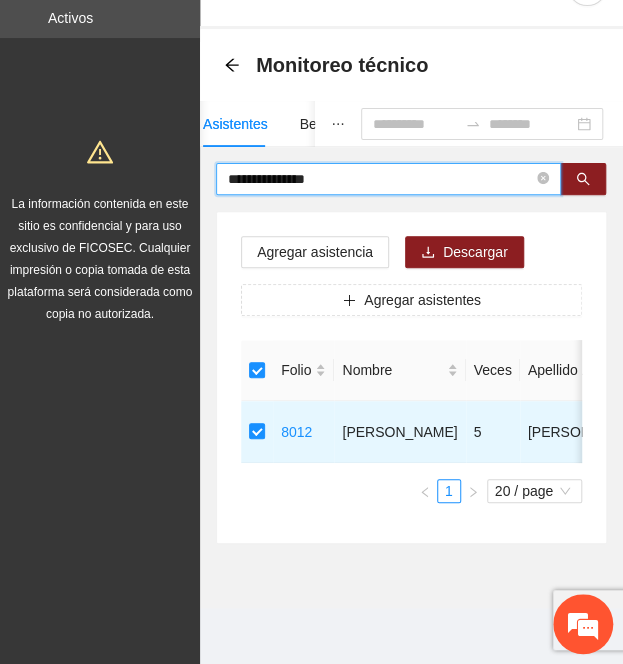 drag, startPoint x: 351, startPoint y: 172, endPoint x: 56, endPoint y: 173, distance: 295.0017 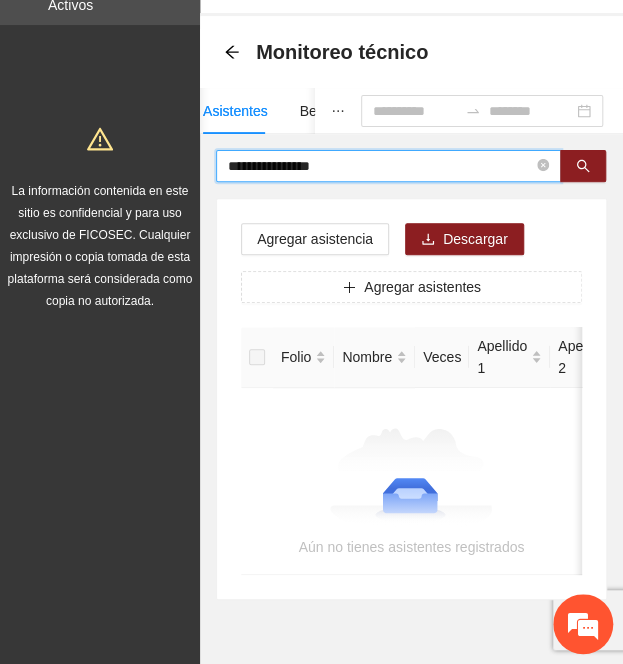 drag, startPoint x: 337, startPoint y: 167, endPoint x: 296, endPoint y: 160, distance: 41.59327 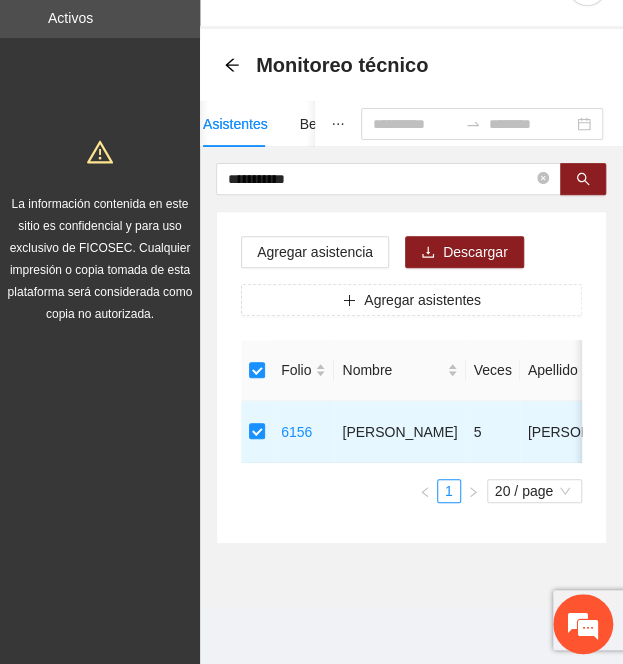 drag, startPoint x: 302, startPoint y: 166, endPoint x: 53, endPoint y: 184, distance: 249.64975 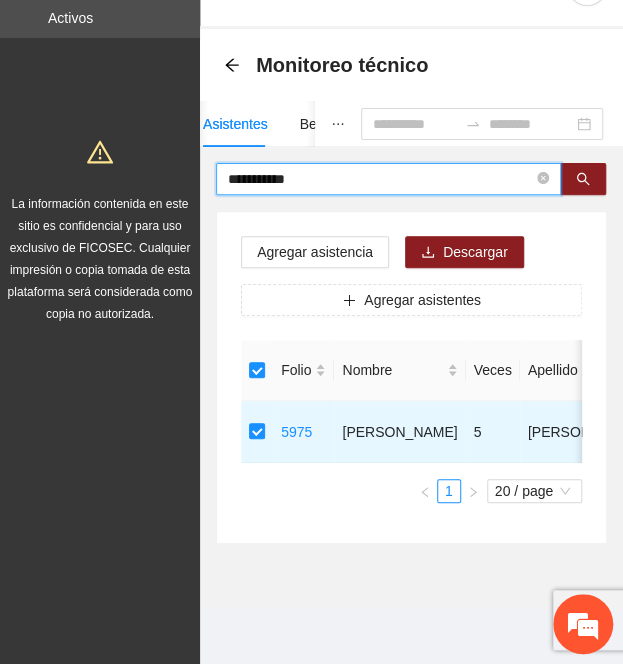 drag, startPoint x: 331, startPoint y: 164, endPoint x: 16, endPoint y: 155, distance: 315.12854 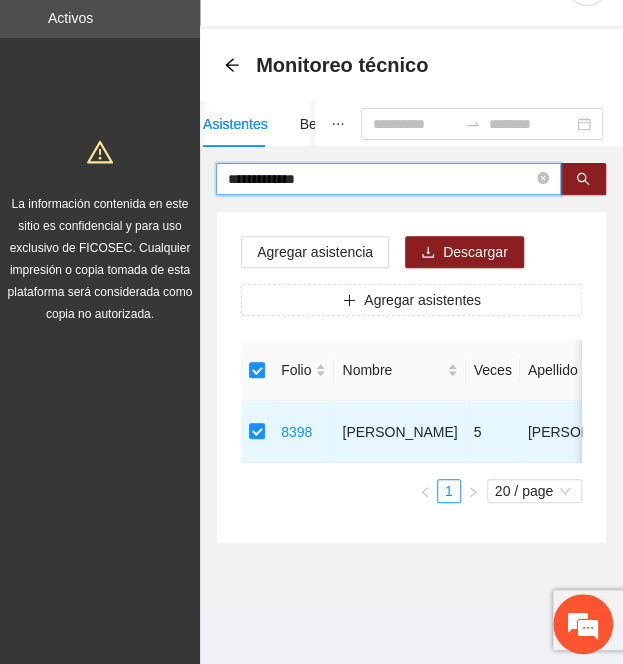 drag, startPoint x: 322, startPoint y: 169, endPoint x: 1, endPoint y: 163, distance: 321.05606 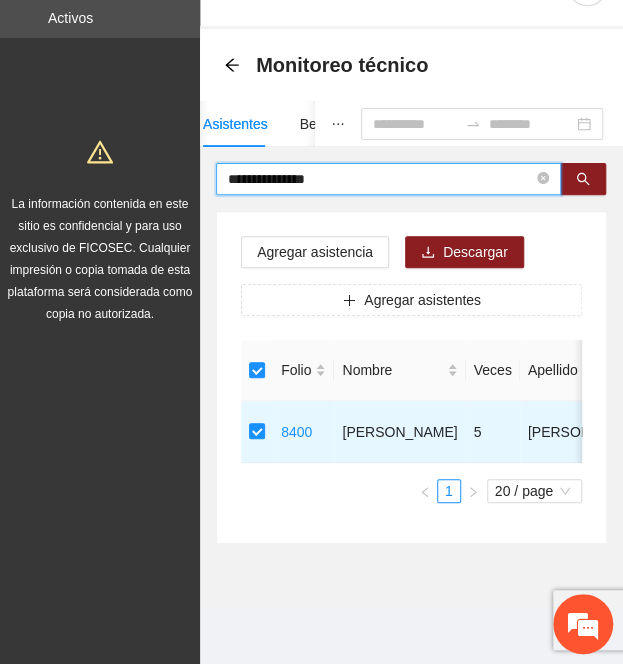 drag, startPoint x: 361, startPoint y: 167, endPoint x: 74, endPoint y: 158, distance: 287.14108 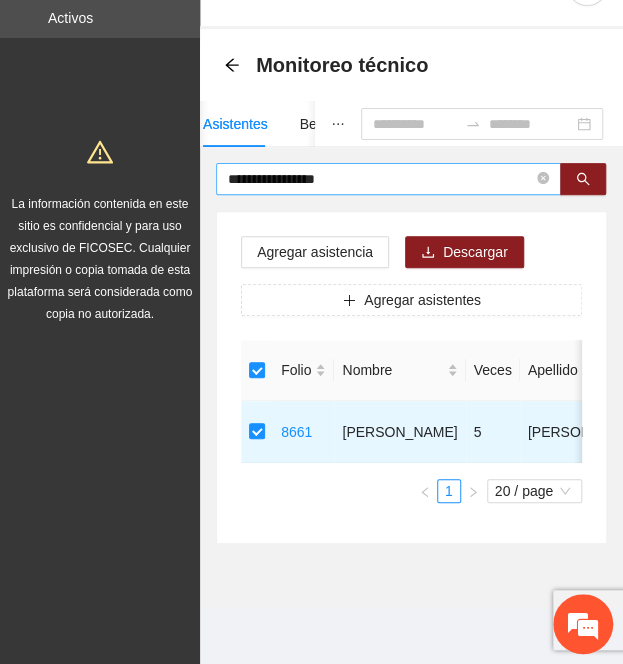 drag, startPoint x: 388, startPoint y: 157, endPoint x: 291, endPoint y: 152, distance: 97.128784 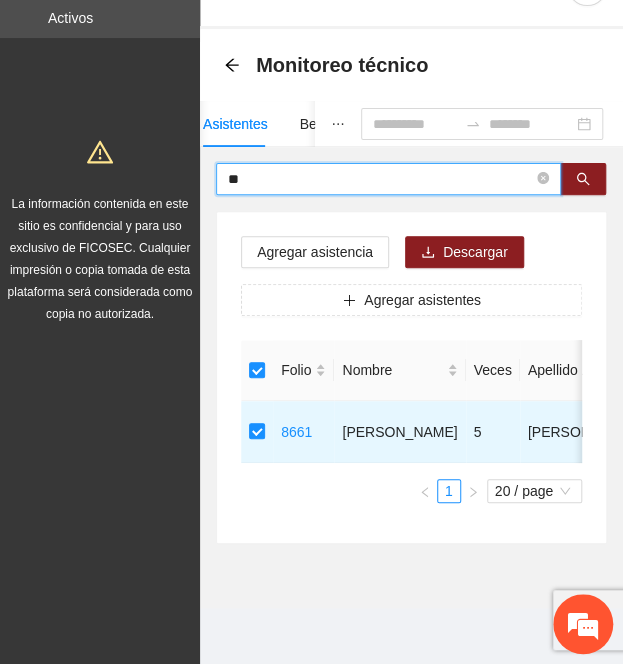 type on "*" 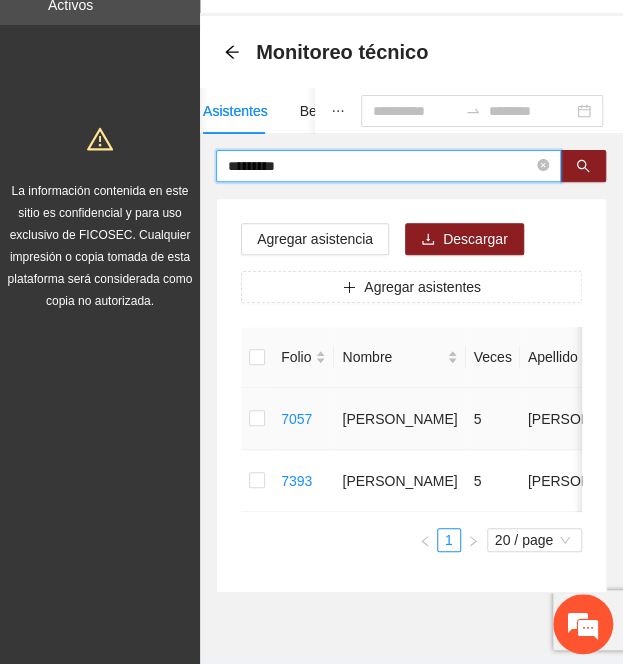 click at bounding box center [257, 419] 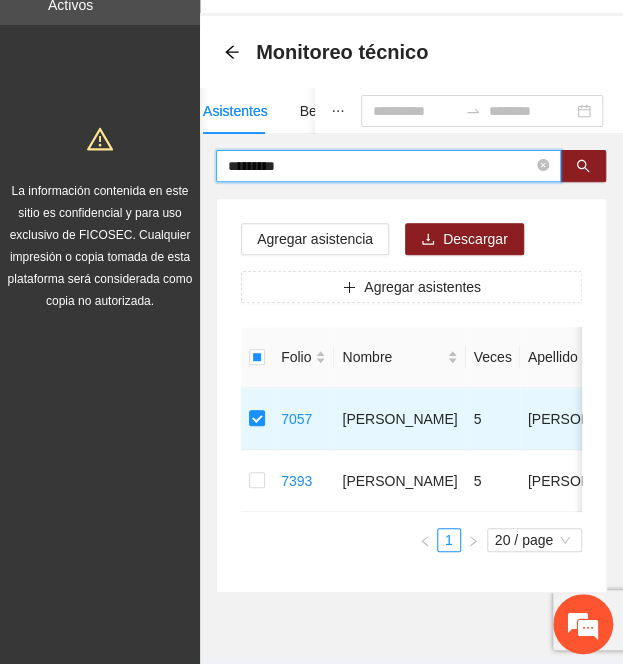 drag, startPoint x: 157, startPoint y: 136, endPoint x: 48, endPoint y: 116, distance: 110.81967 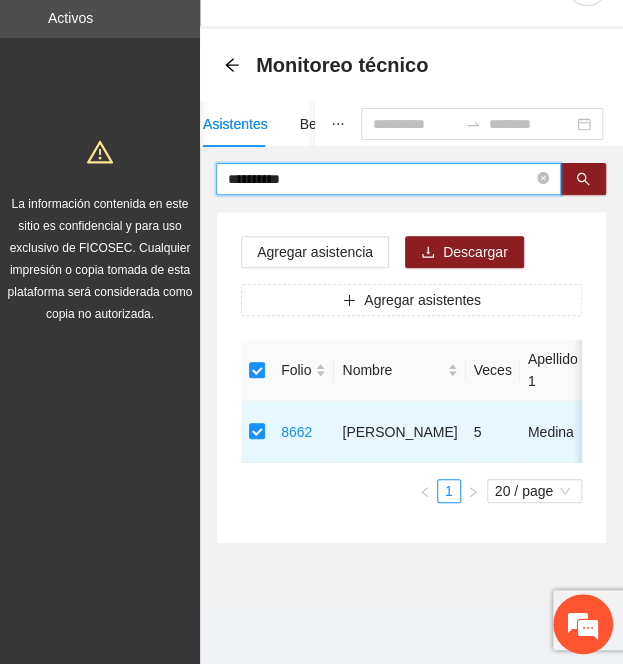 drag, startPoint x: 300, startPoint y: 168, endPoint x: -138, endPoint y: 103, distance: 442.79678 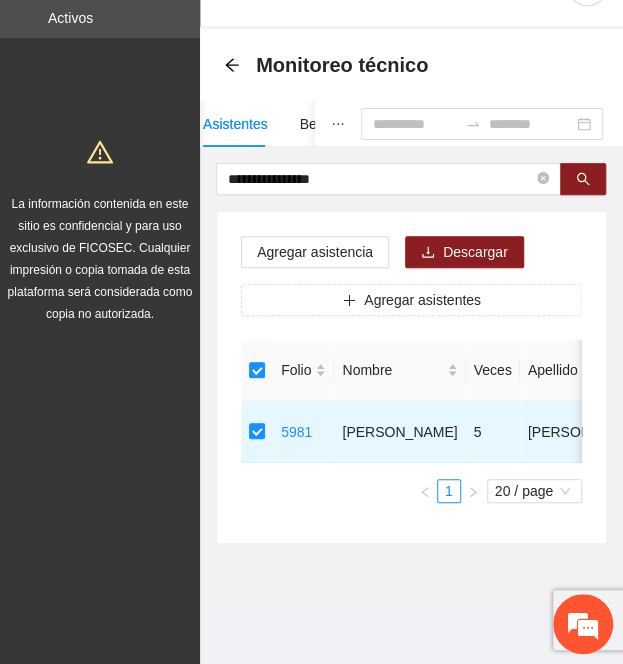 drag, startPoint x: 354, startPoint y: 165, endPoint x: -182, endPoint y: 121, distance: 537.8029 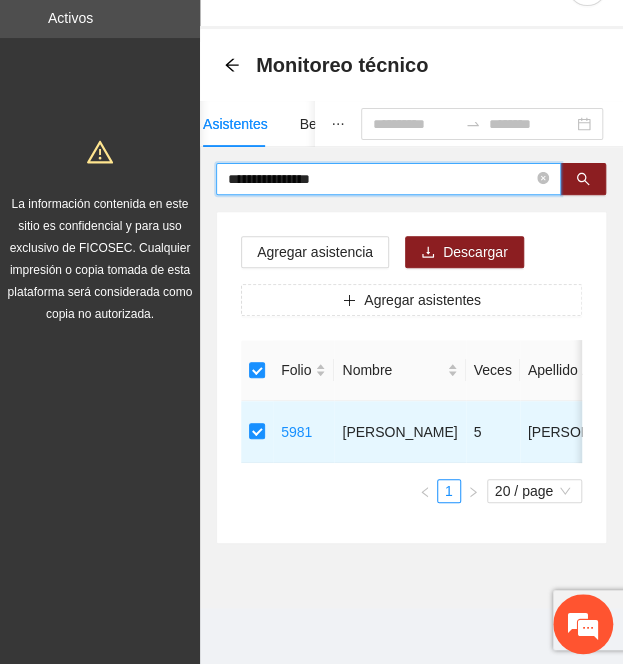 type on "*" 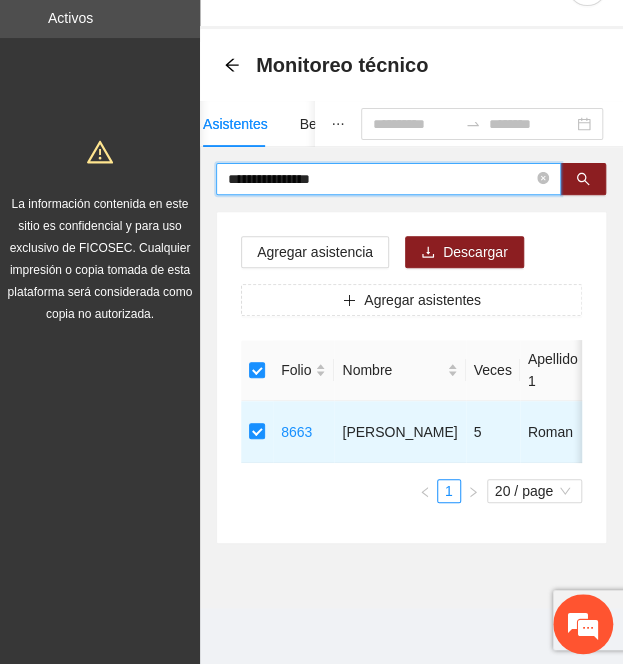 drag, startPoint x: 350, startPoint y: 167, endPoint x: -180, endPoint y: 163, distance: 530.0151 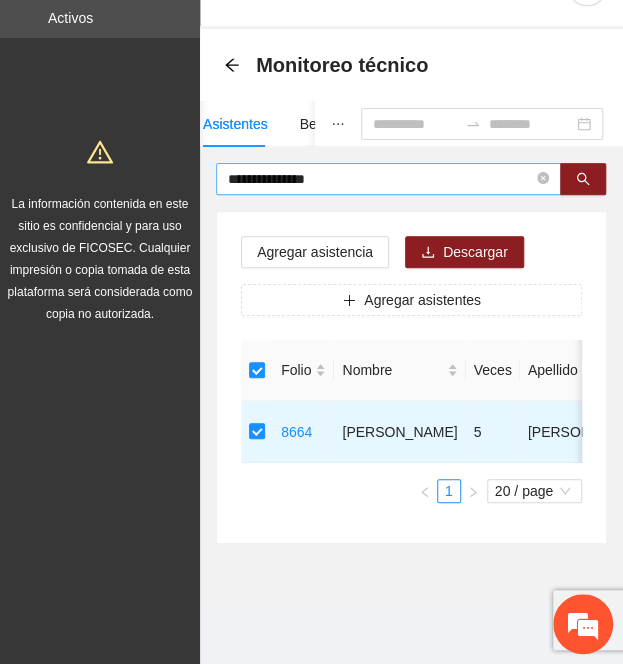 click on "**********" at bounding box center [380, 179] 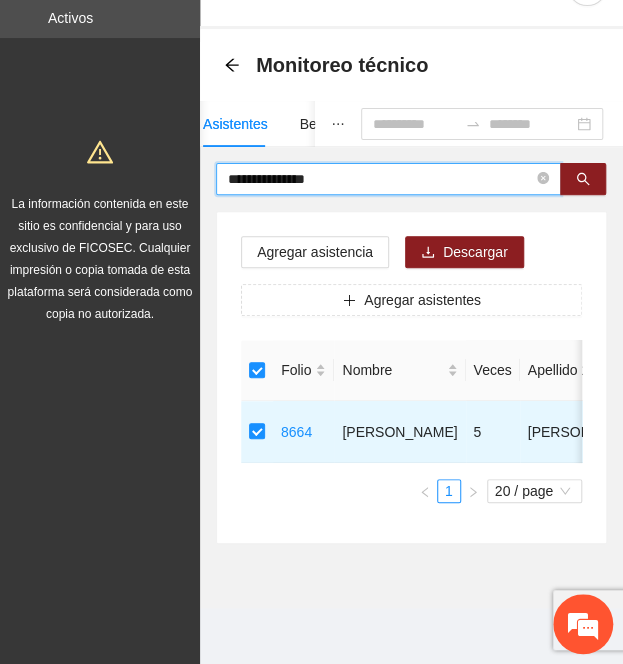 click on "**********" at bounding box center [380, 179] 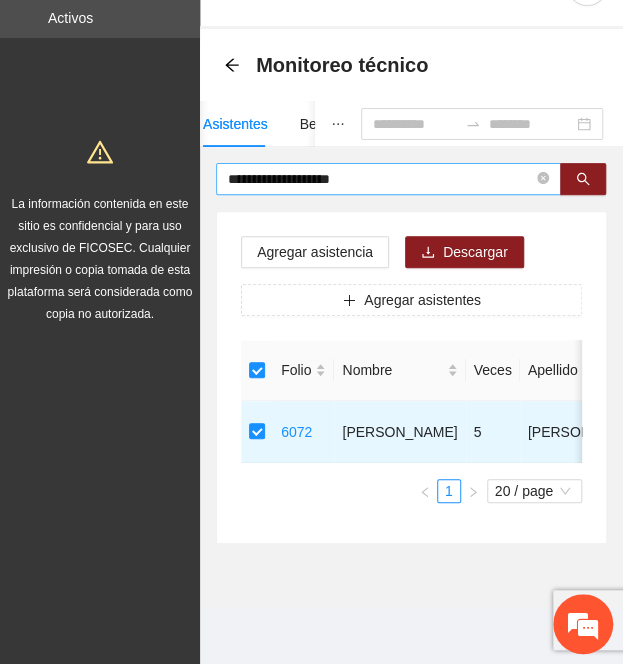 click on "**********" at bounding box center [380, 179] 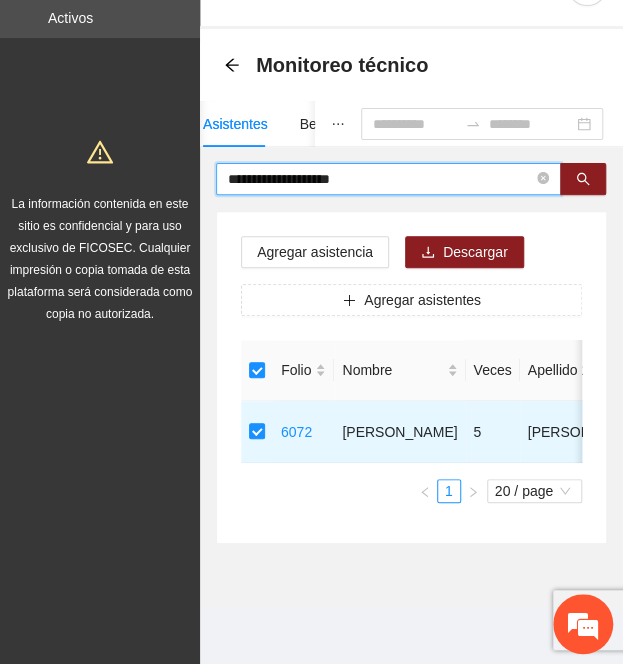 click on "**********" at bounding box center [380, 179] 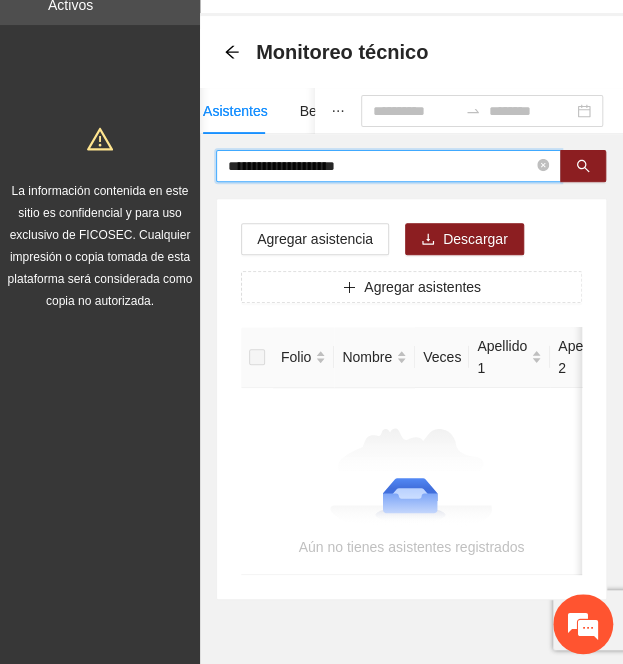 drag, startPoint x: 416, startPoint y: 155, endPoint x: 294, endPoint y: 154, distance: 122.0041 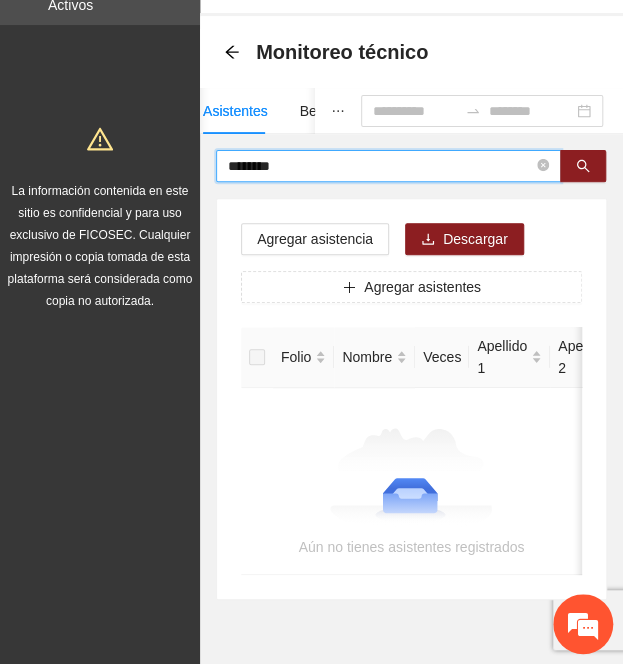 type on "********" 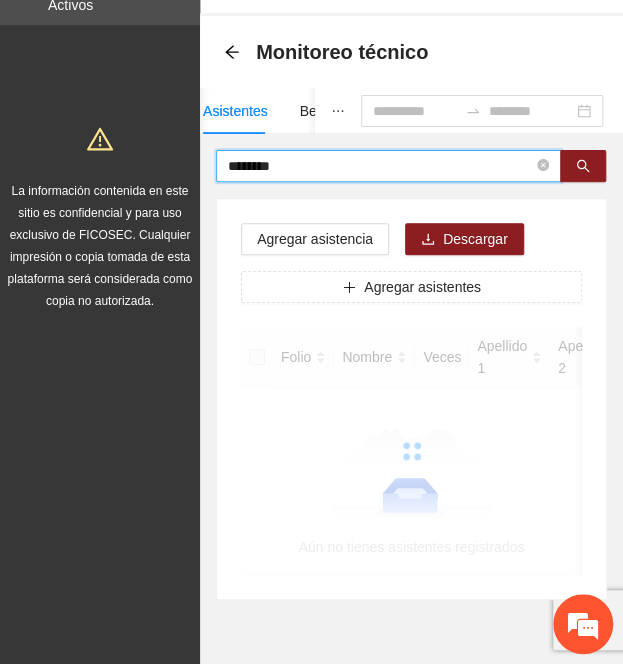 click on "********" at bounding box center (380, 166) 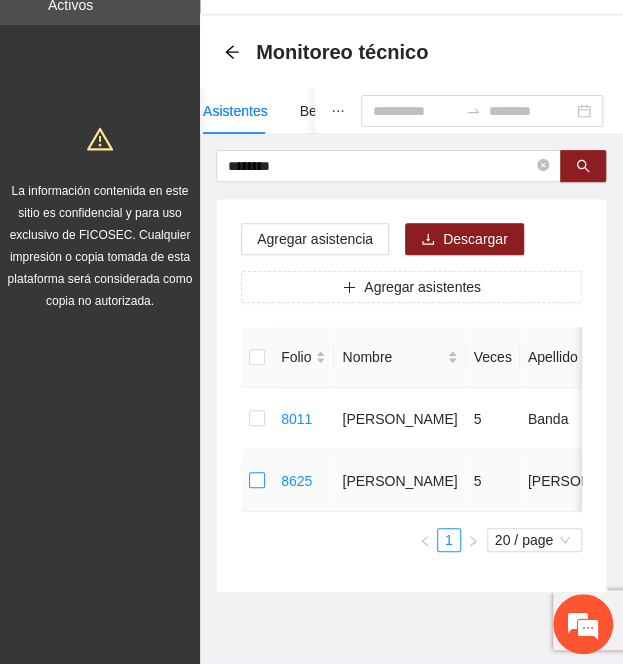 click at bounding box center (257, 481) 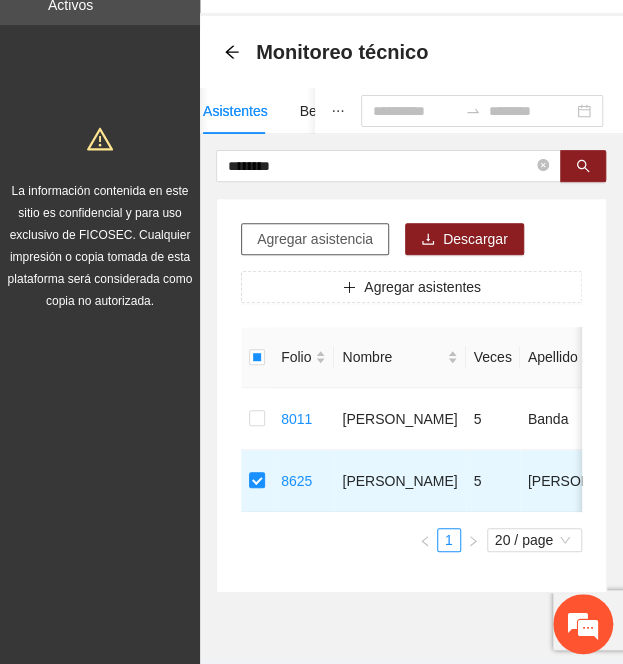 click on "Agregar asistencia" at bounding box center (315, 239) 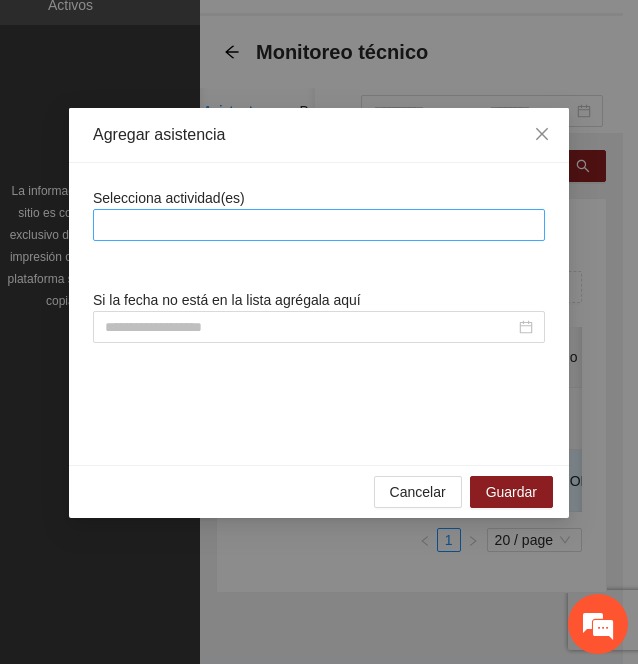 click at bounding box center [319, 225] 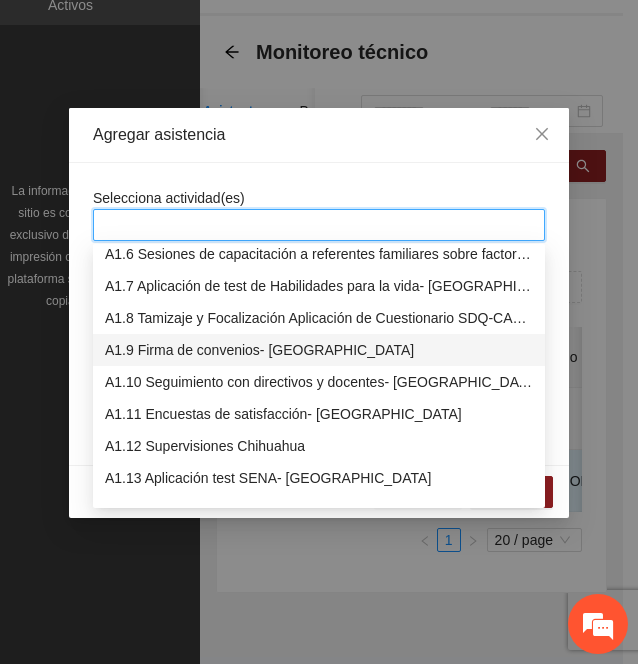 scroll, scrollTop: 172, scrollLeft: 0, axis: vertical 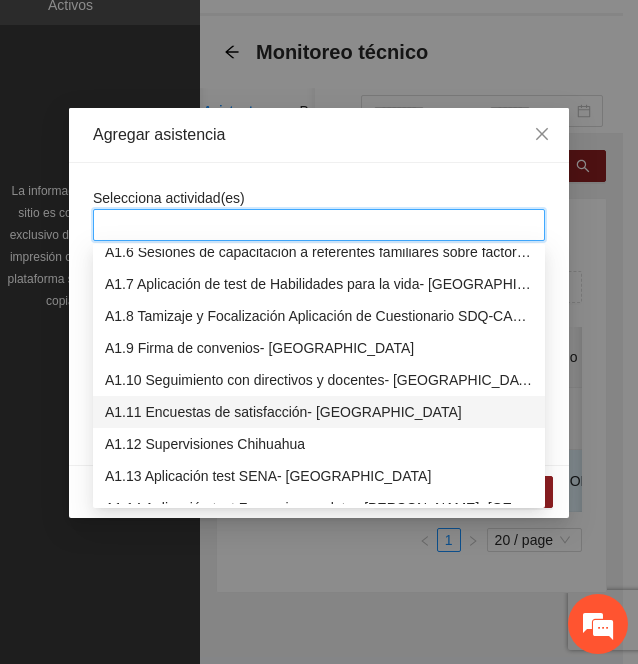 click on "A1.11 Encuestas de satisfacción- [GEOGRAPHIC_DATA]" at bounding box center [319, 412] 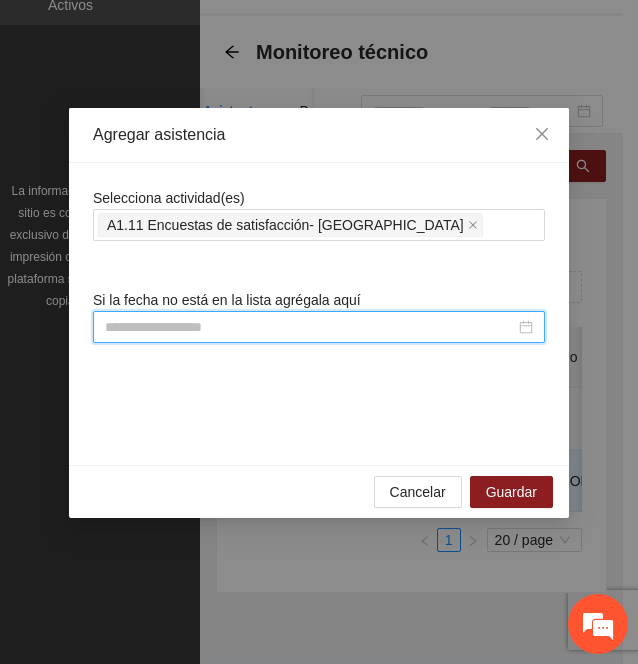 click at bounding box center (310, 327) 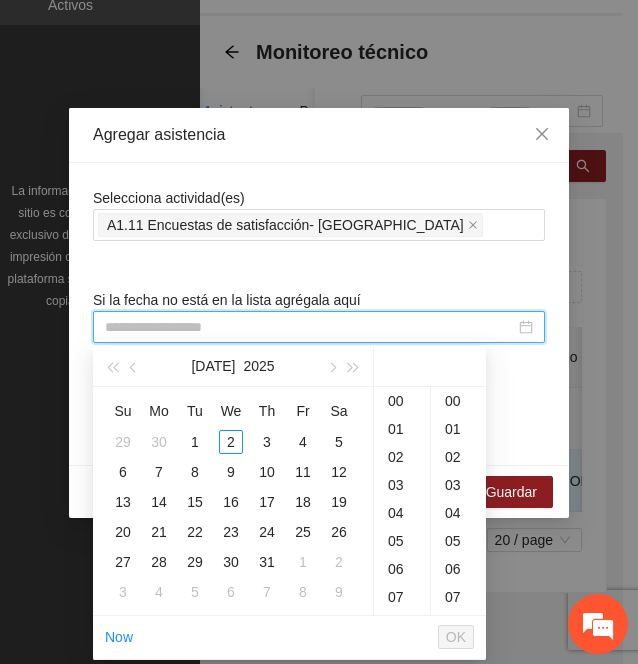 paste on "**********" 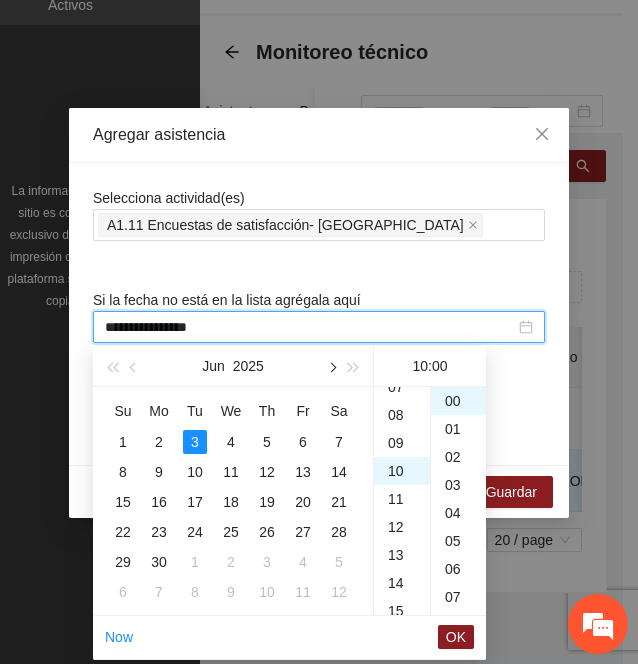 scroll, scrollTop: 280, scrollLeft: 0, axis: vertical 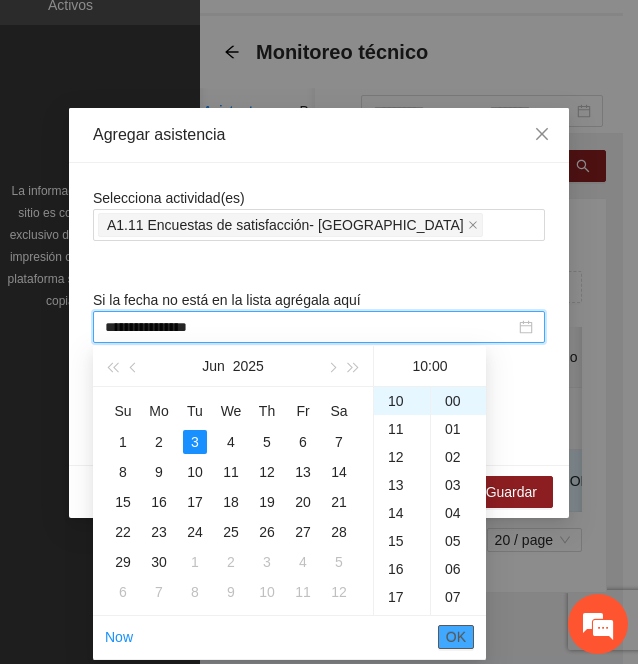 click on "OK" at bounding box center [456, 637] 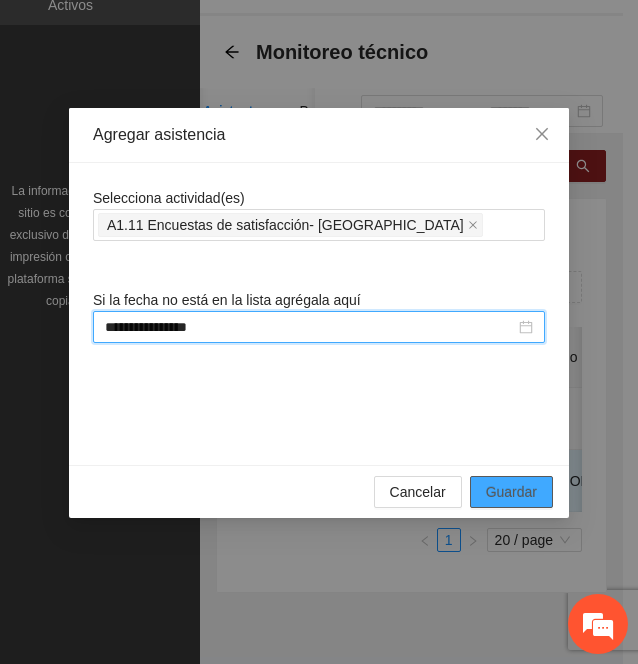 type on "**********" 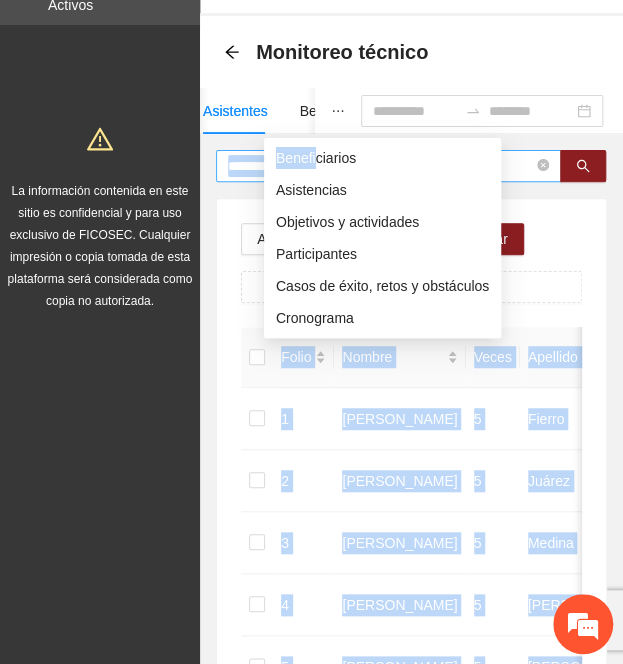 drag, startPoint x: 314, startPoint y: 165, endPoint x: 254, endPoint y: 167, distance: 60.033325 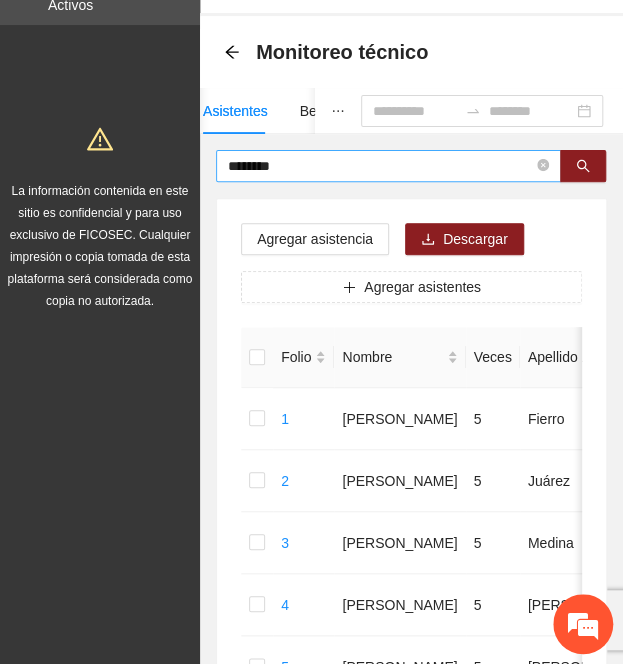 click on "********" at bounding box center (380, 166) 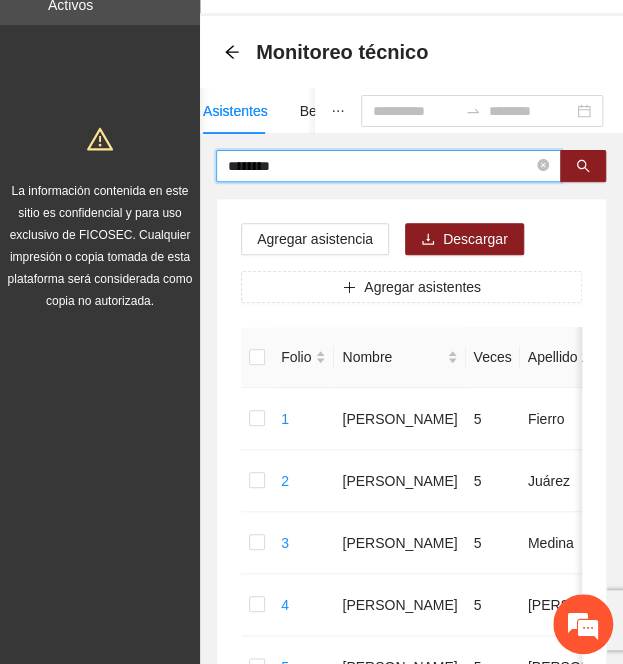 click on "********" at bounding box center (380, 166) 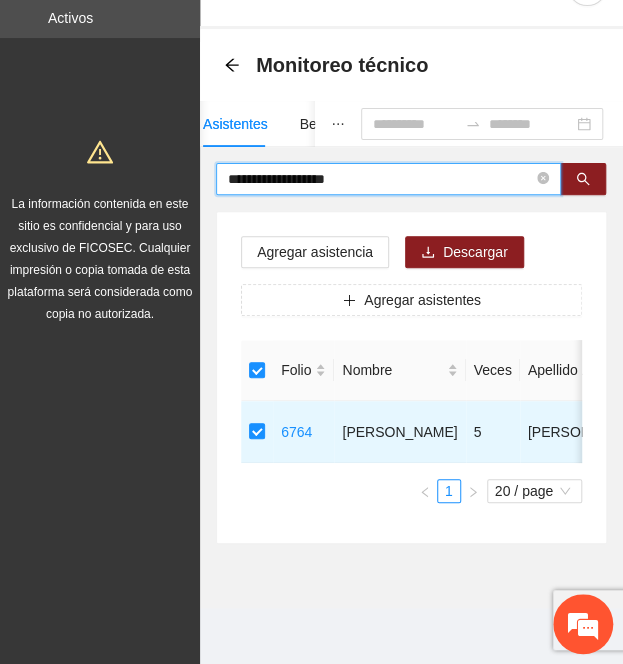 drag, startPoint x: 388, startPoint y: 169, endPoint x: -326, endPoint y: 133, distance: 714.907 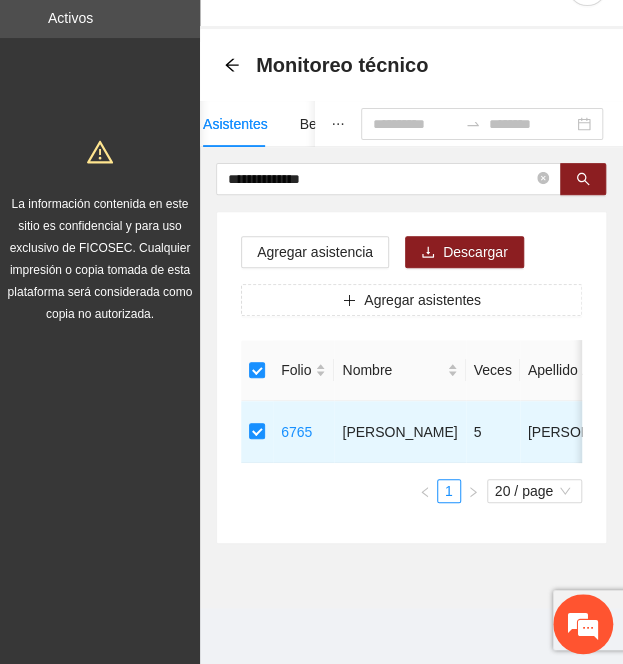 drag, startPoint x: 342, startPoint y: 164, endPoint x: -109, endPoint y: 149, distance: 451.2494 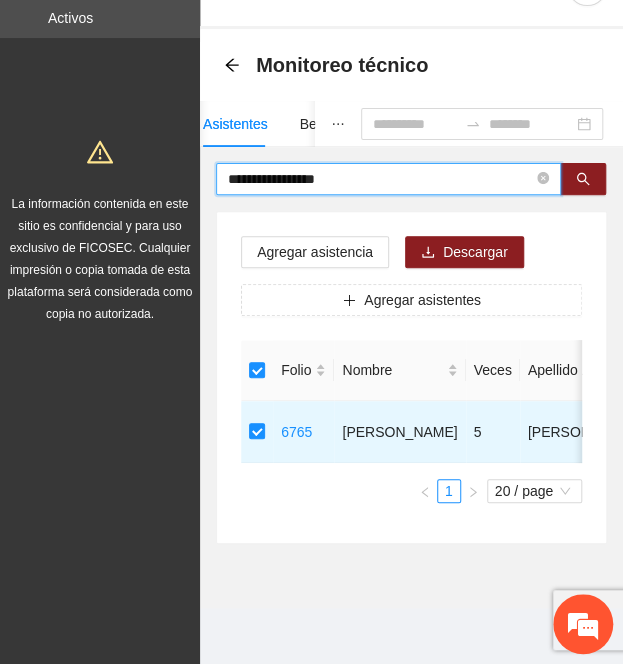 type on "**********" 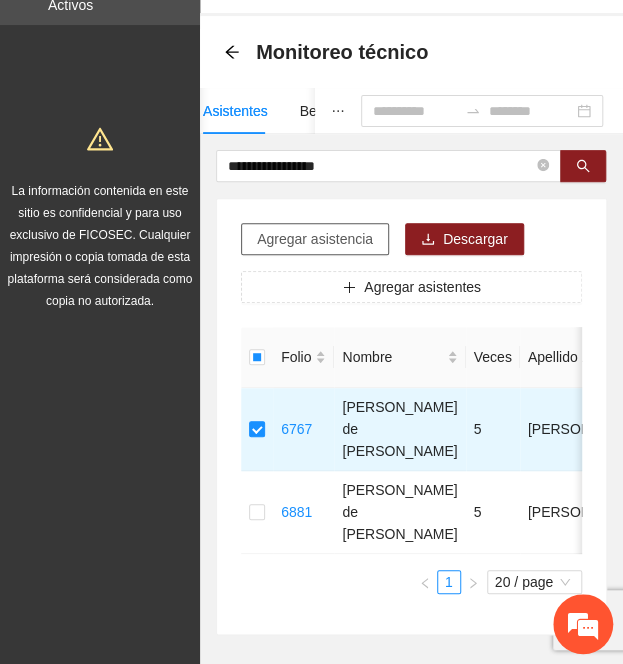 click on "Agregar asistencia" at bounding box center (315, 239) 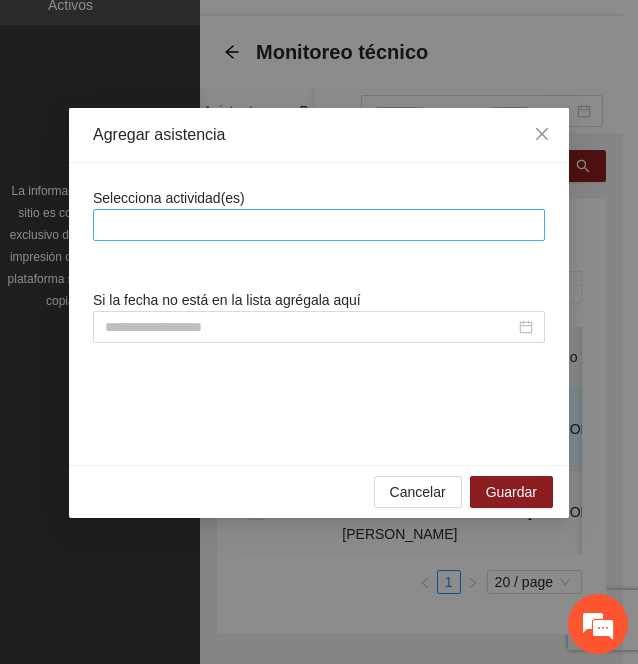 click at bounding box center [319, 225] 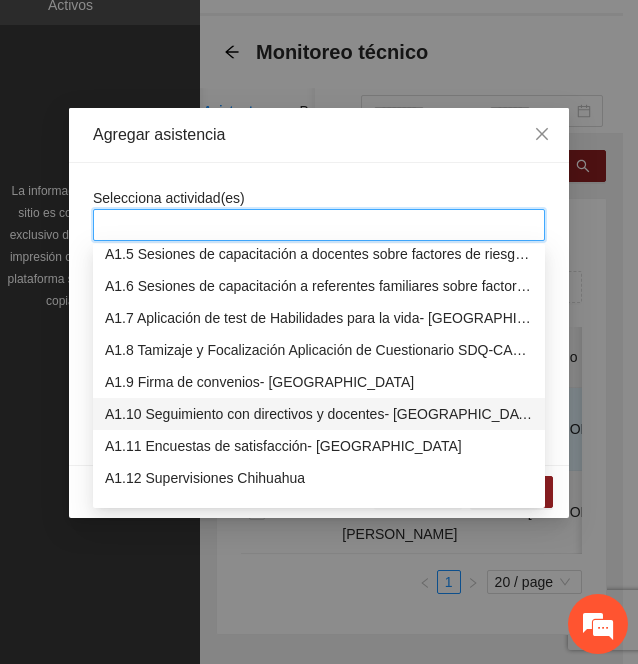 scroll, scrollTop: 141, scrollLeft: 0, axis: vertical 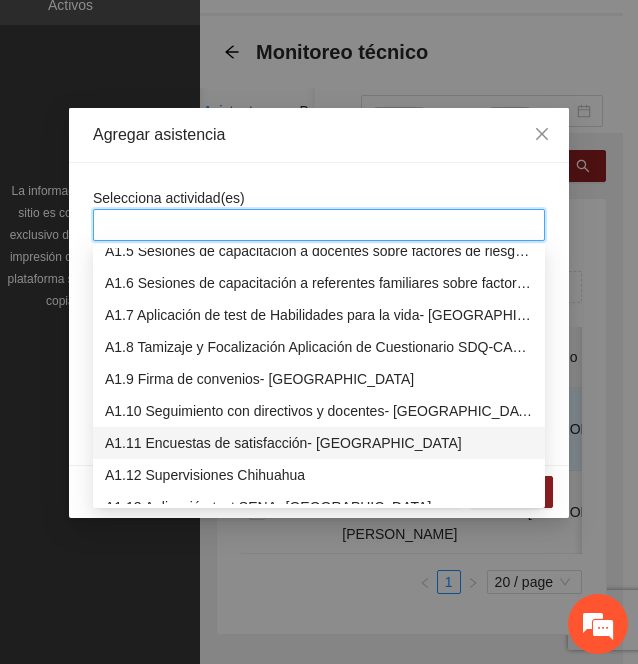 click on "A1.11 Encuestas de satisfacción- [GEOGRAPHIC_DATA]" at bounding box center [319, 443] 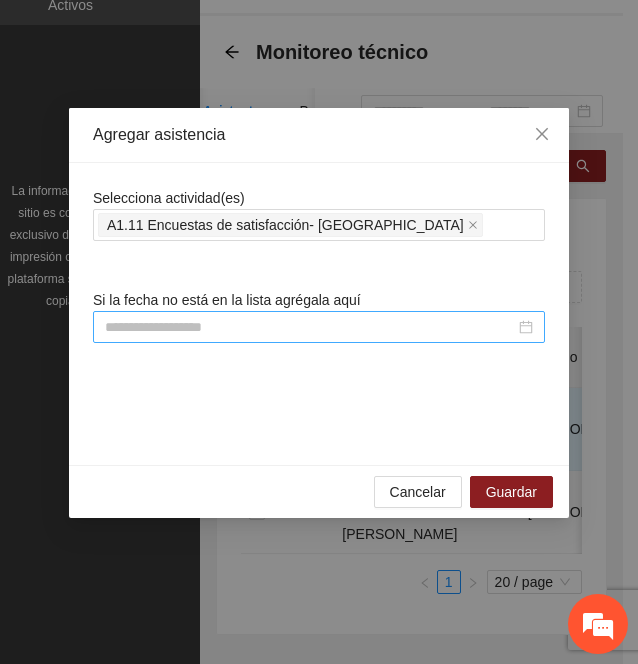 click at bounding box center [310, 327] 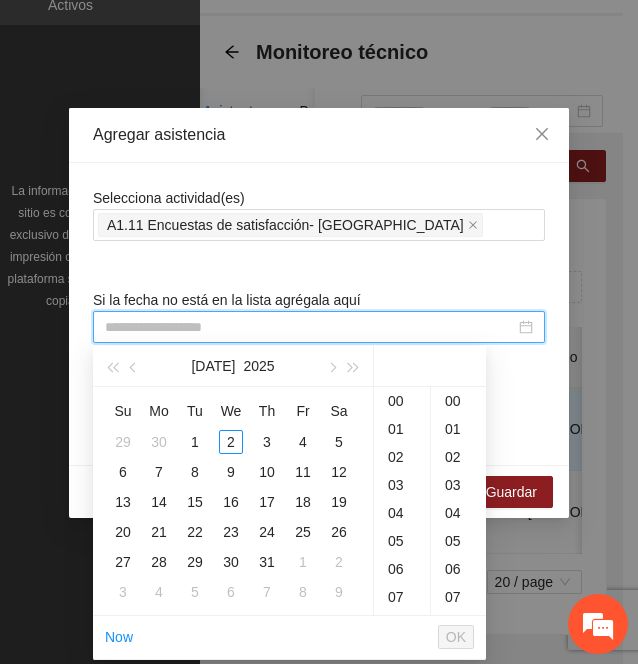 paste on "**********" 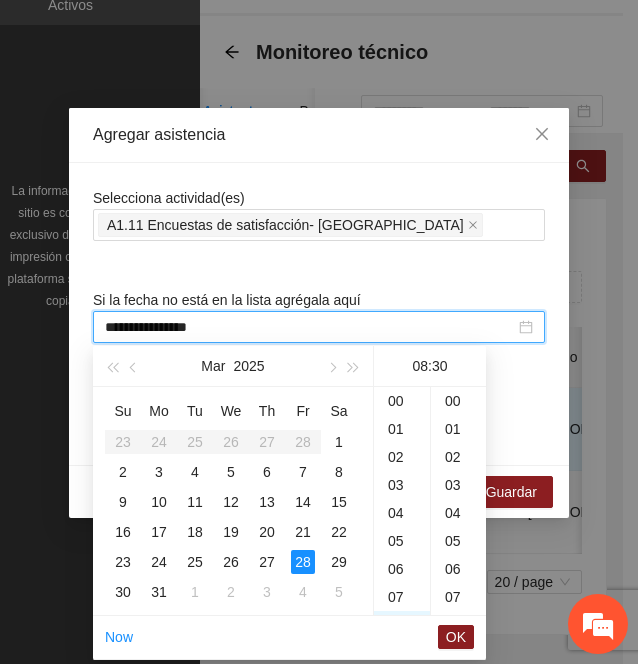 scroll, scrollTop: 224, scrollLeft: 0, axis: vertical 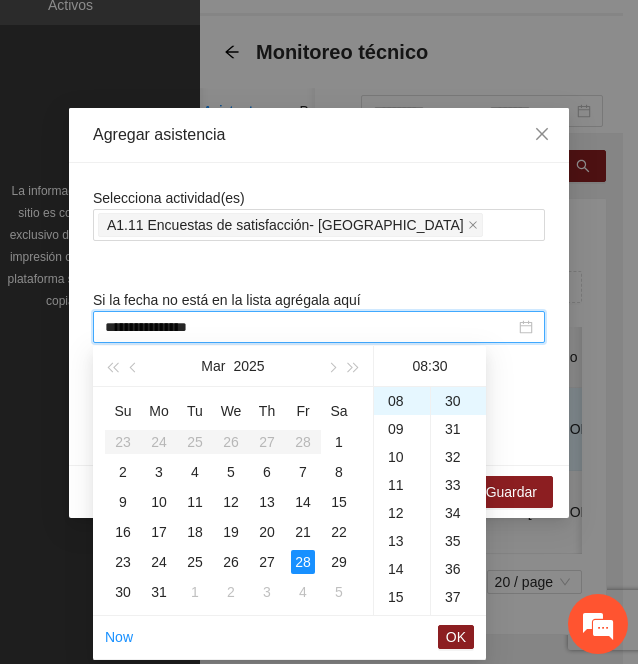 type on "**********" 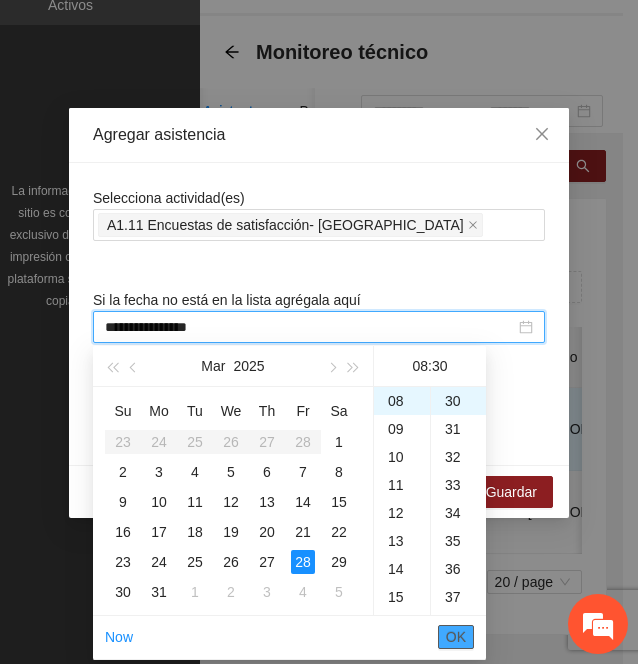 click on "OK" at bounding box center [456, 637] 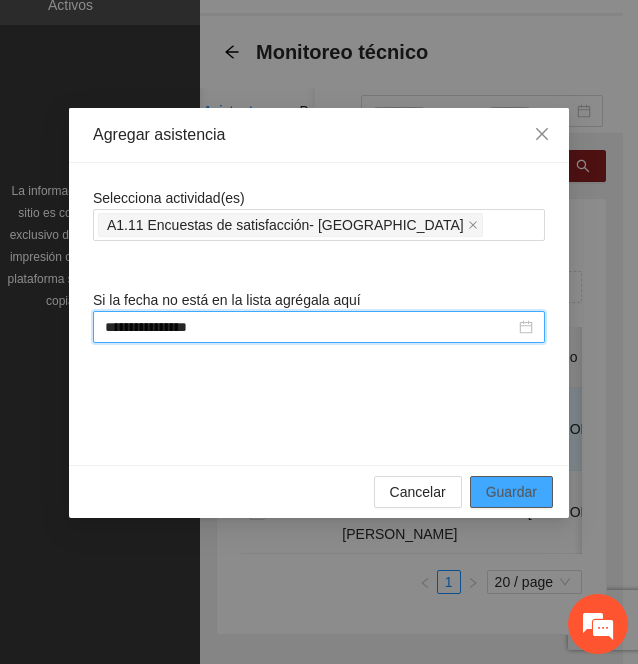 click on "Guardar" at bounding box center (511, 492) 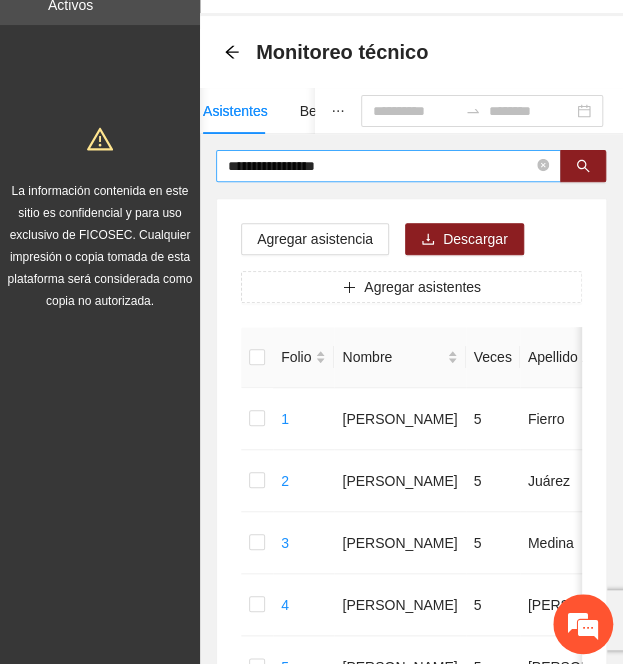 click on "**********" at bounding box center (388, 166) 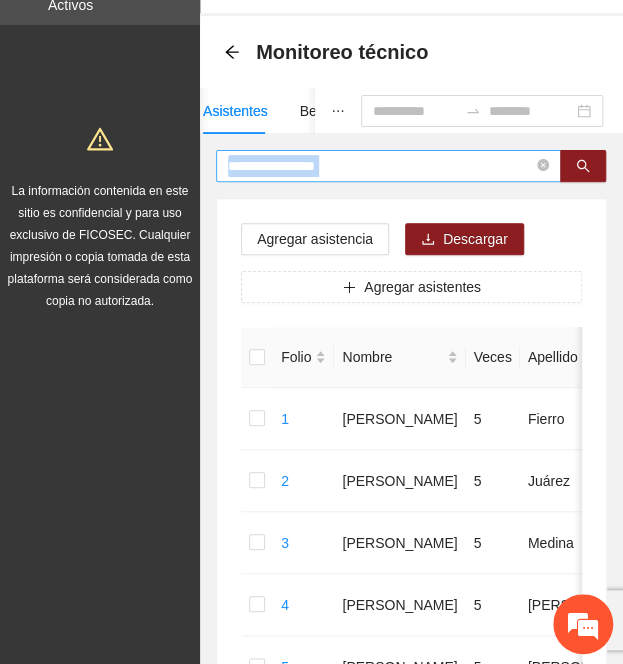 click on "**********" at bounding box center (388, 166) 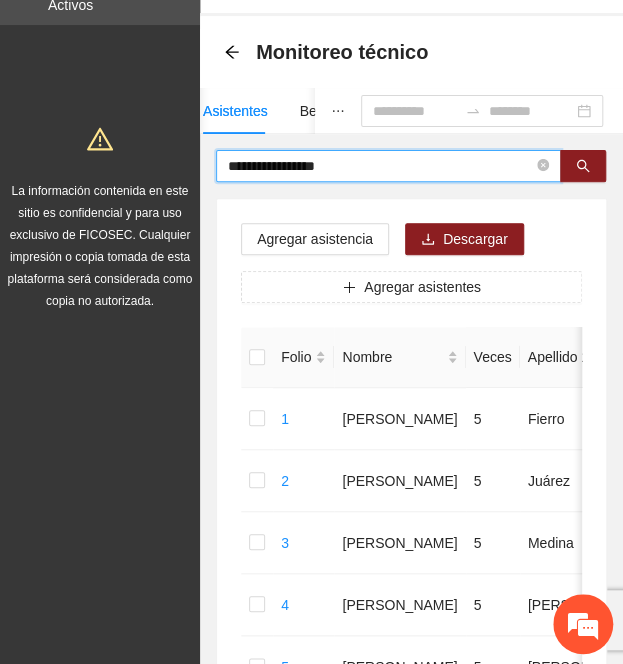 click on "**********" at bounding box center [380, 166] 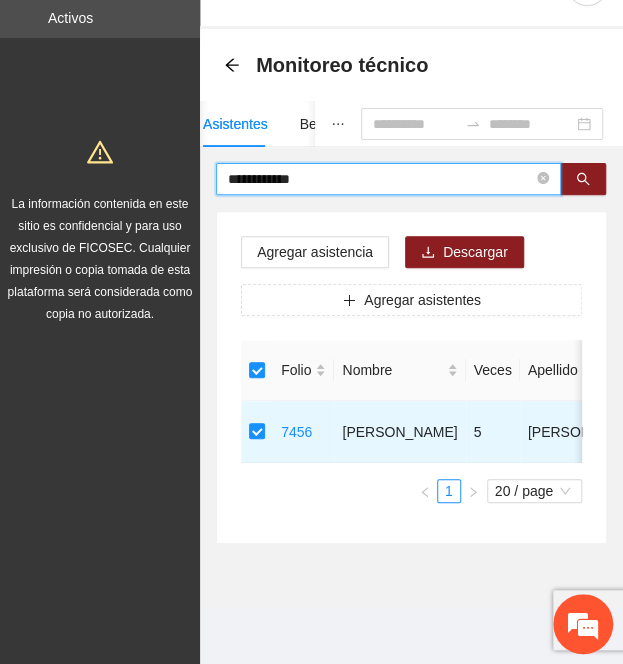 drag, startPoint x: 336, startPoint y: 167, endPoint x: 0, endPoint y: 139, distance: 337.16464 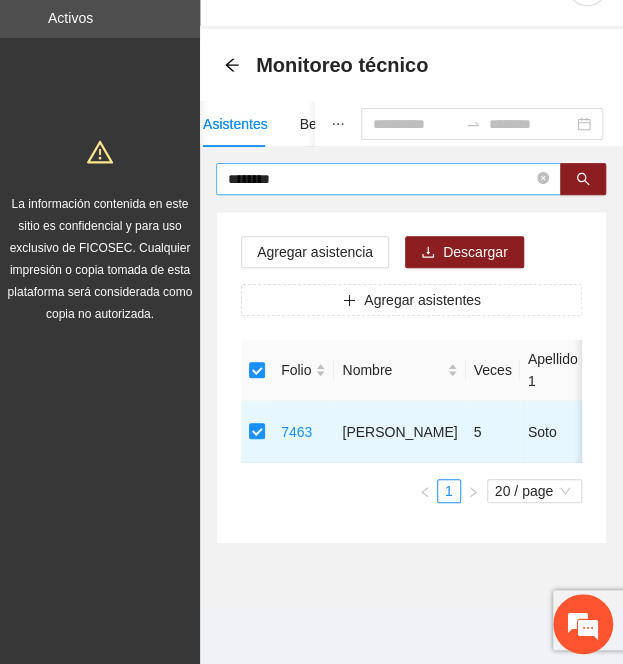 click on "********" at bounding box center (388, 179) 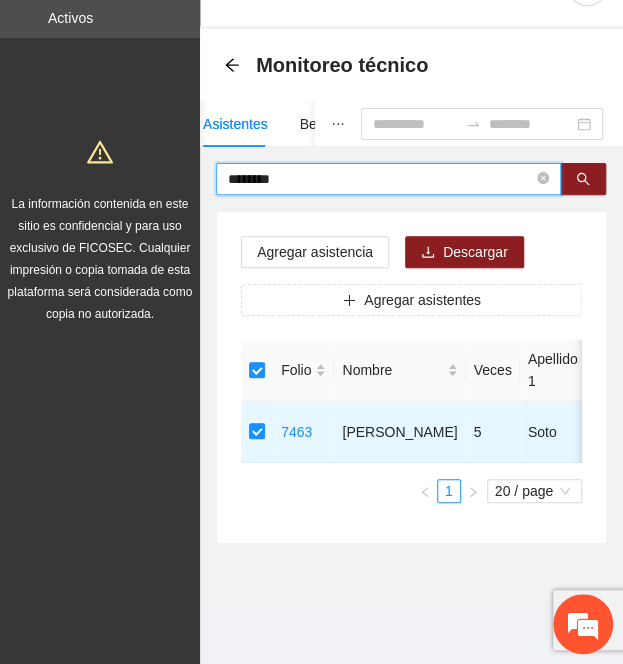 drag, startPoint x: 323, startPoint y: 172, endPoint x: 155, endPoint y: 167, distance: 168.07439 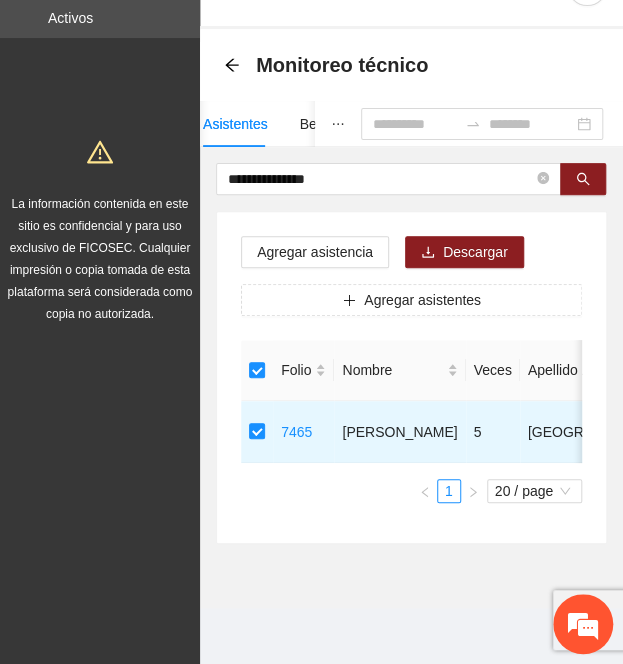 drag, startPoint x: 334, startPoint y: 163, endPoint x: 60, endPoint y: 149, distance: 274.35742 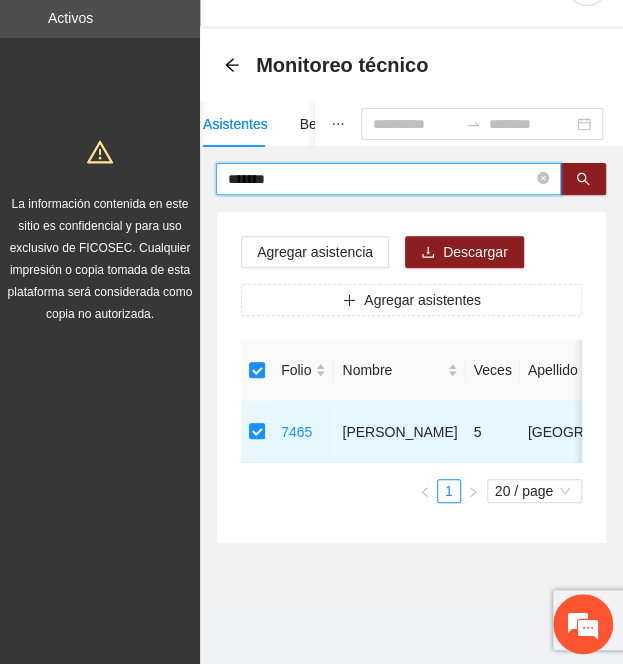 type on "*******" 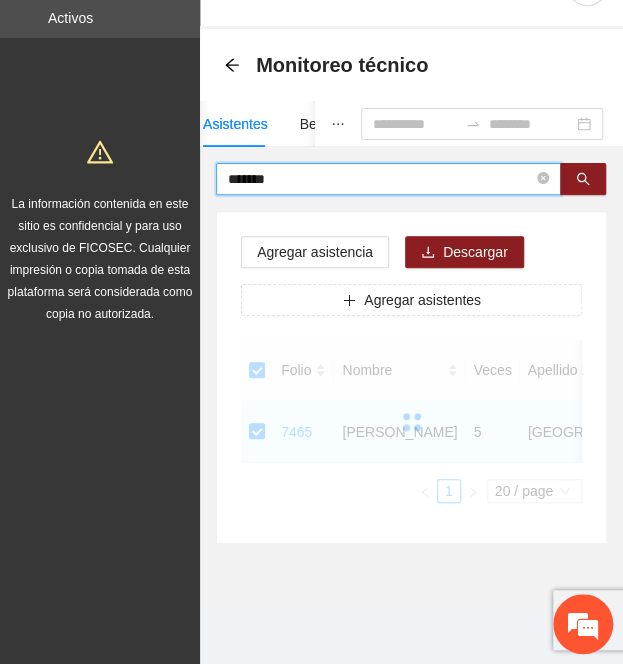 click on "*******" at bounding box center (380, 179) 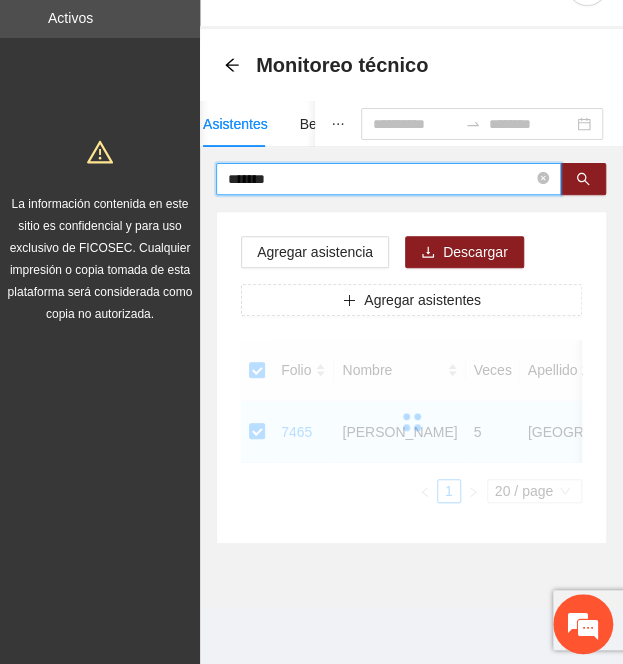 drag, startPoint x: 302, startPoint y: 165, endPoint x: -4, endPoint y: 136, distance: 307.37112 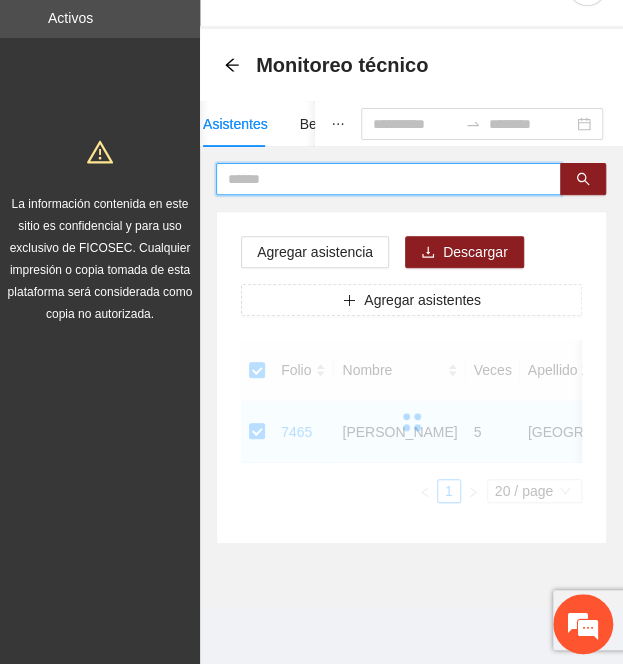 click at bounding box center (380, 179) 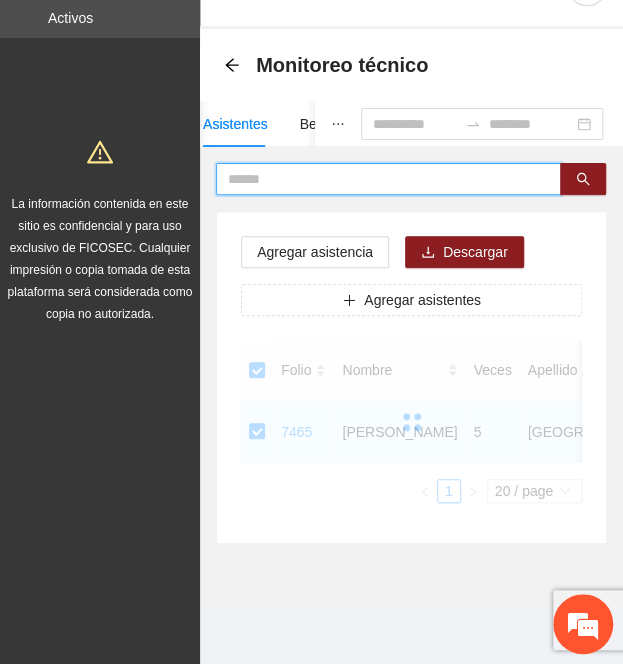 paste on "**********" 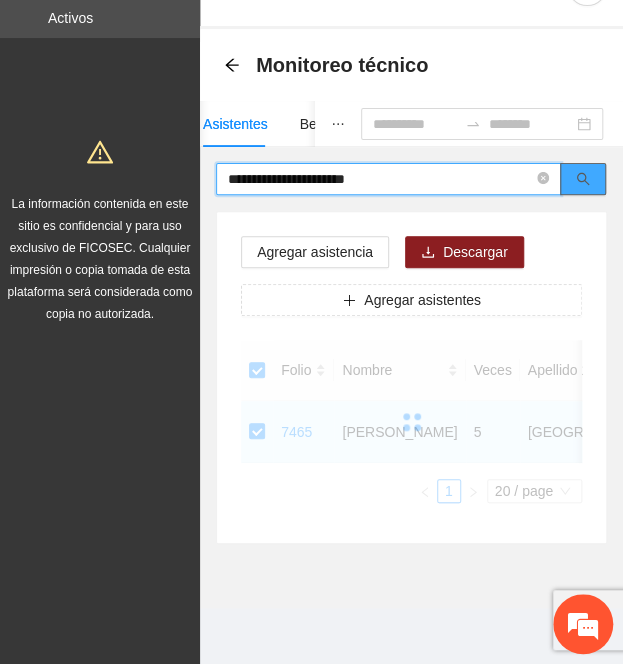 click at bounding box center [583, 179] 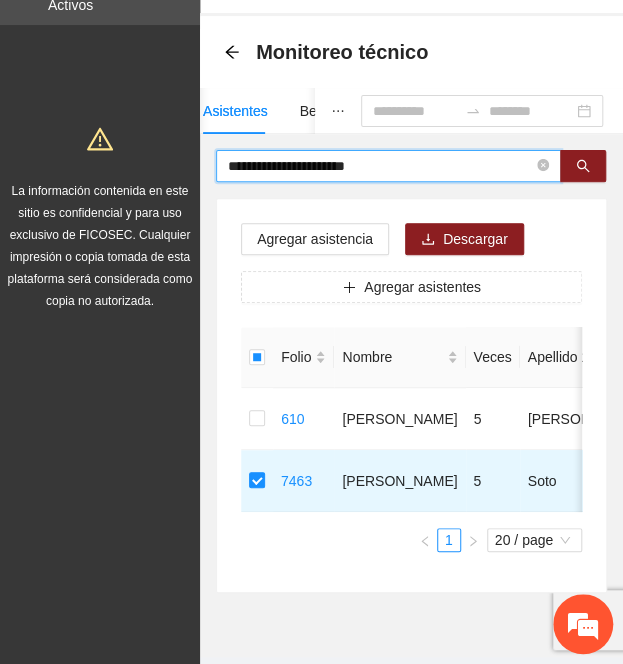 click on "**********" at bounding box center [380, 166] 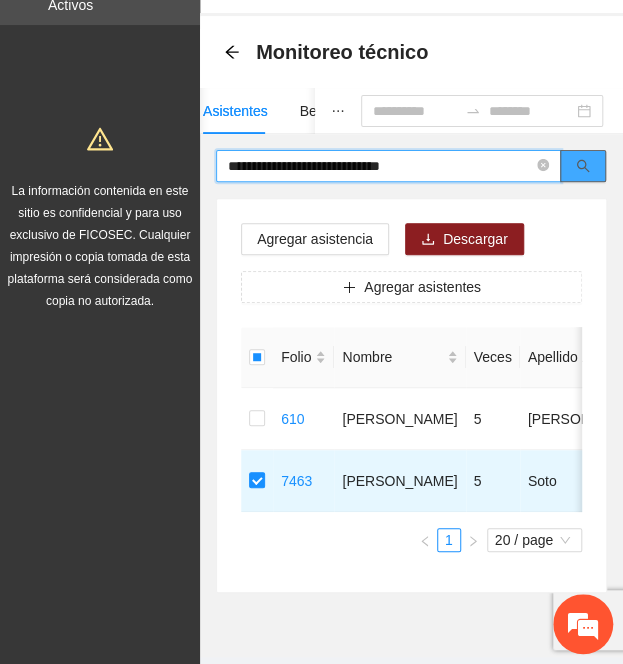 click 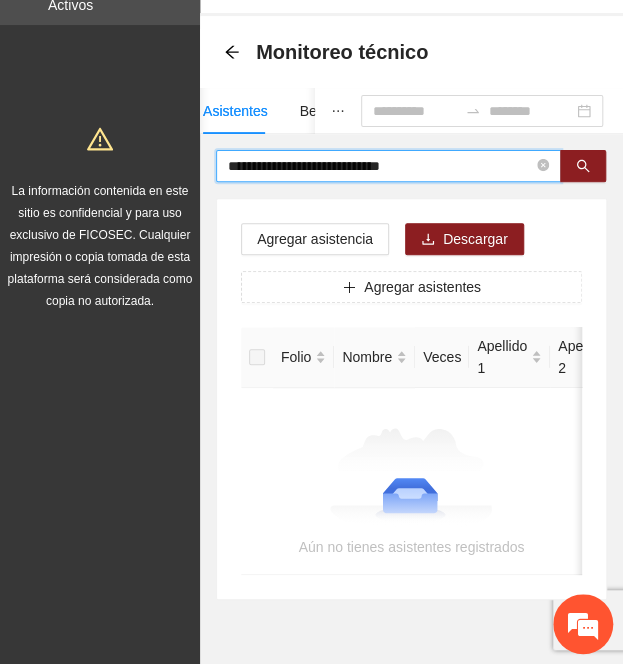 drag, startPoint x: 431, startPoint y: 166, endPoint x: 326, endPoint y: 161, distance: 105.11898 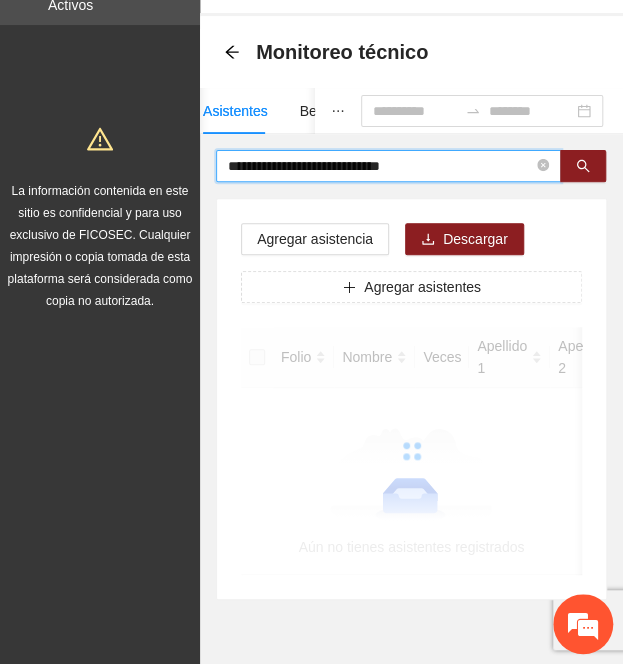 drag, startPoint x: 451, startPoint y: 163, endPoint x: 376, endPoint y: 160, distance: 75.059975 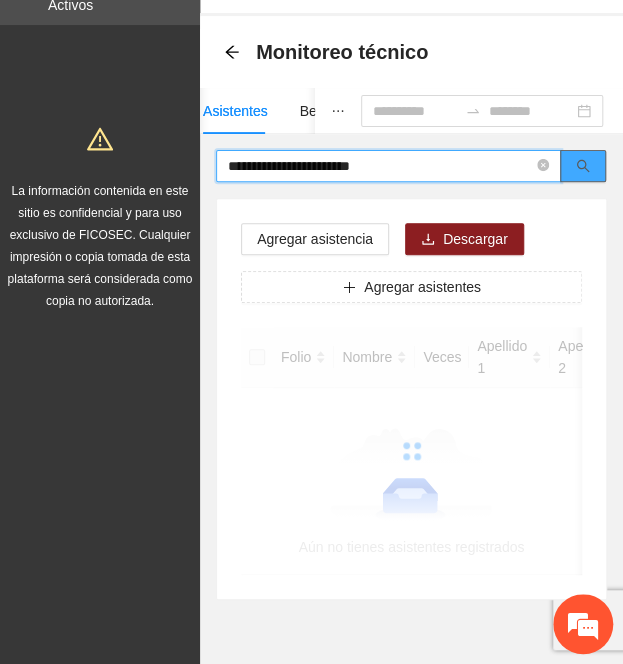 click at bounding box center [583, 166] 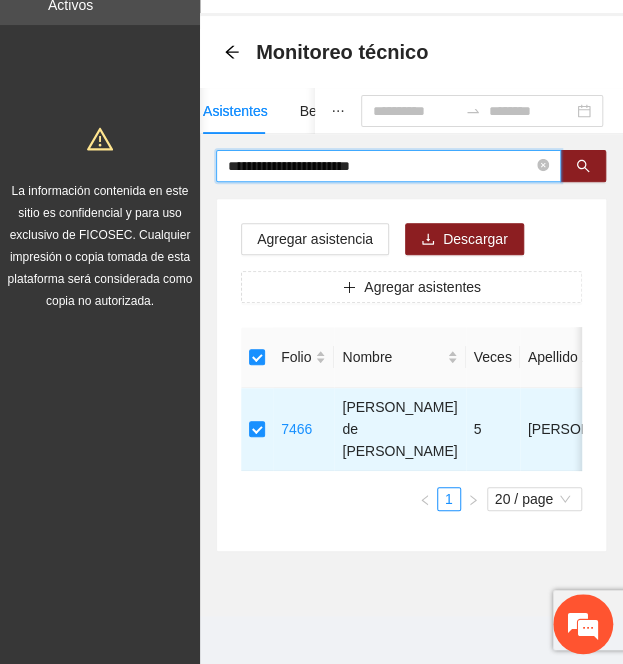 drag, startPoint x: 412, startPoint y: 165, endPoint x: 21, endPoint y: 156, distance: 391.10358 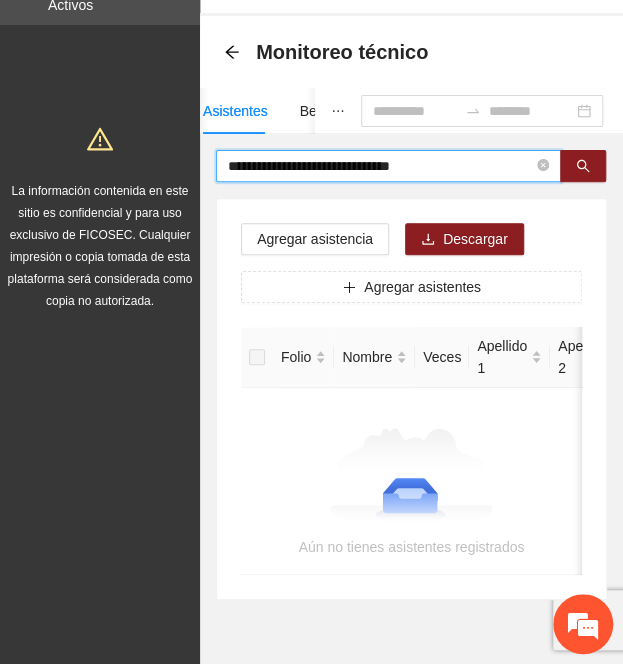 drag, startPoint x: 426, startPoint y: 172, endPoint x: 360, endPoint y: 172, distance: 66 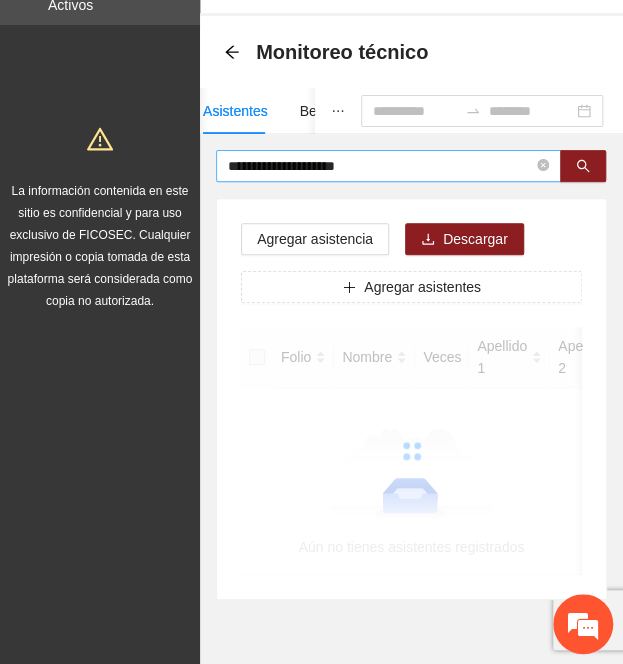 click on "**********" at bounding box center [380, 166] 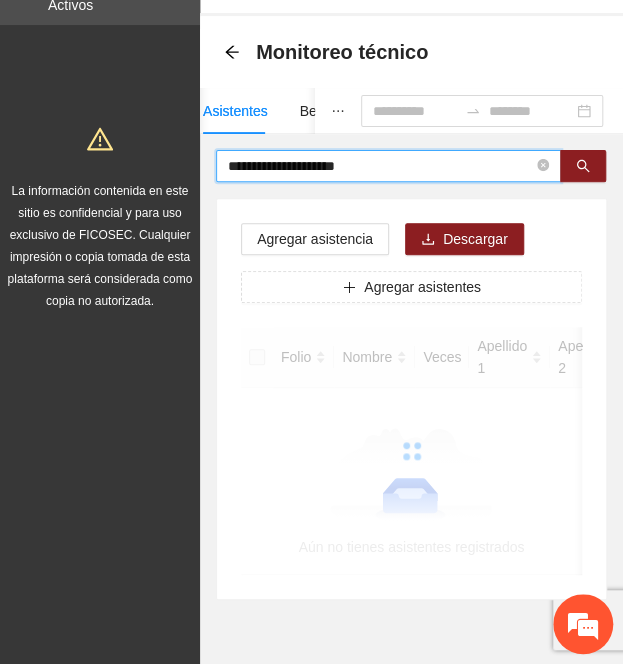 click on "**********" at bounding box center (380, 166) 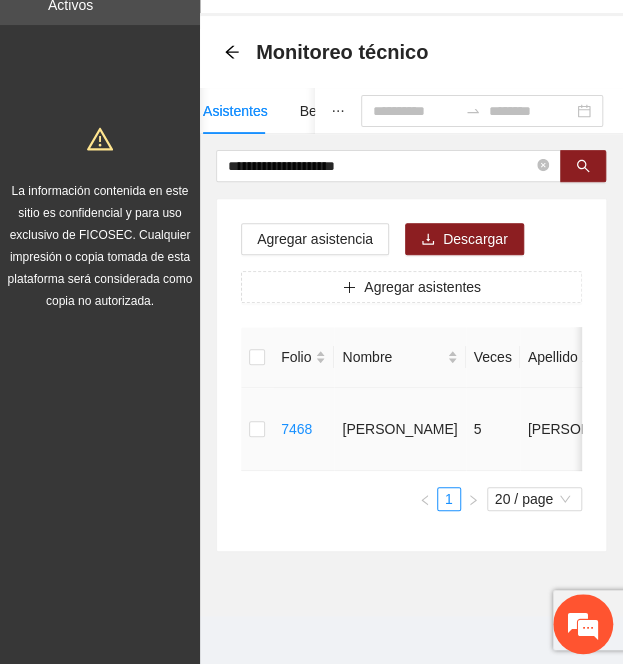 click at bounding box center (257, 429) 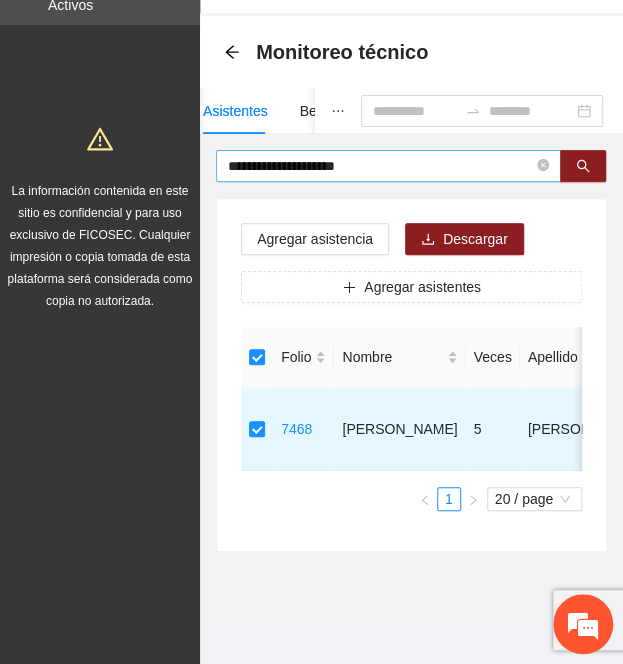 click on "**********" at bounding box center [380, 166] 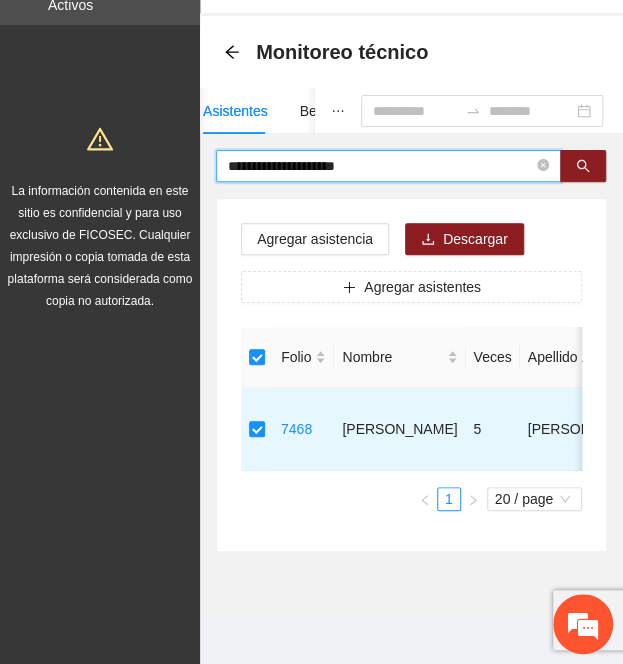 click on "**********" at bounding box center (380, 166) 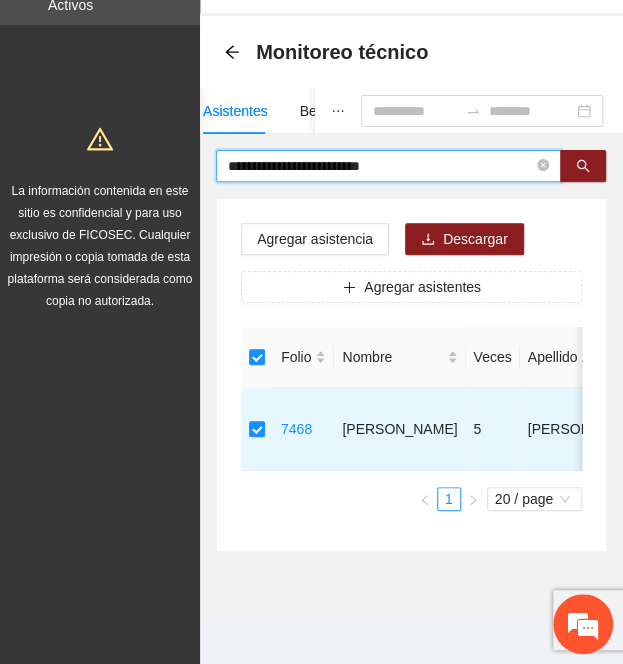 drag, startPoint x: 393, startPoint y: 165, endPoint x: 348, endPoint y: 166, distance: 45.01111 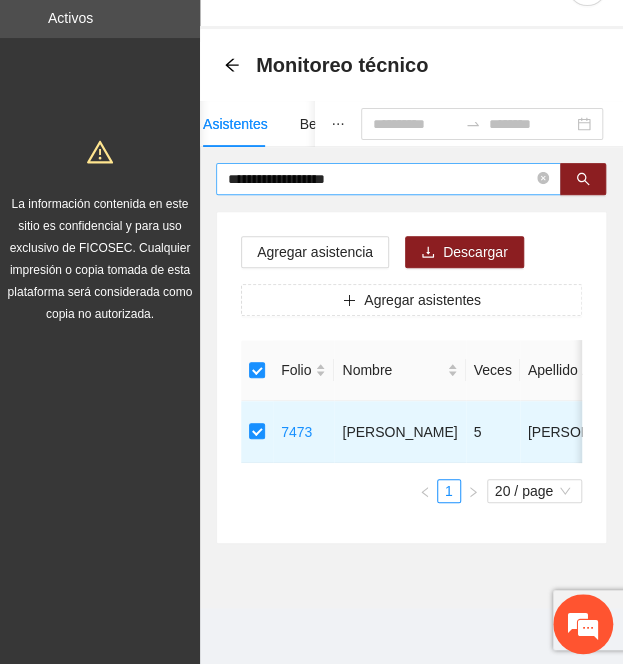 click on "**********" at bounding box center (380, 179) 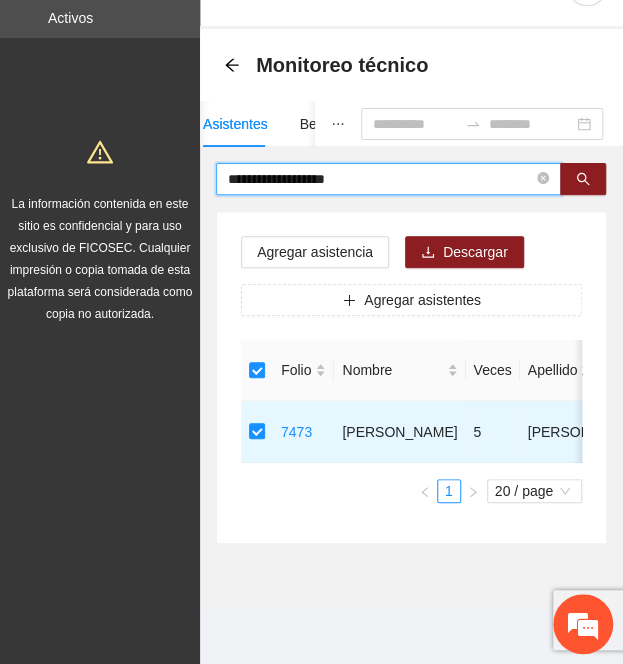 click on "**********" at bounding box center (380, 179) 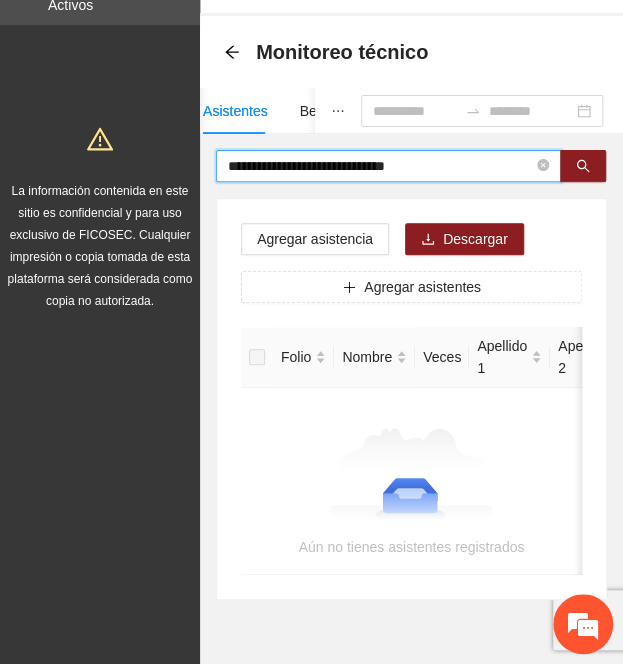 drag, startPoint x: 388, startPoint y: 168, endPoint x: 354, endPoint y: 167, distance: 34.0147 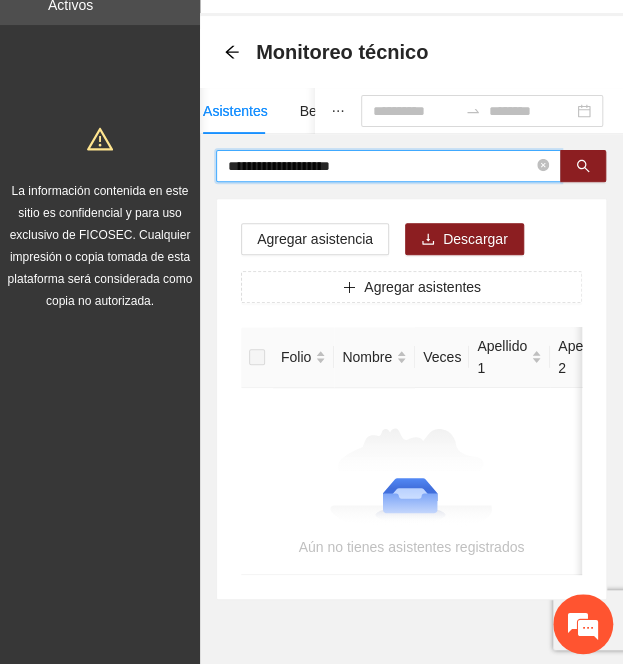 click on "**********" at bounding box center (380, 166) 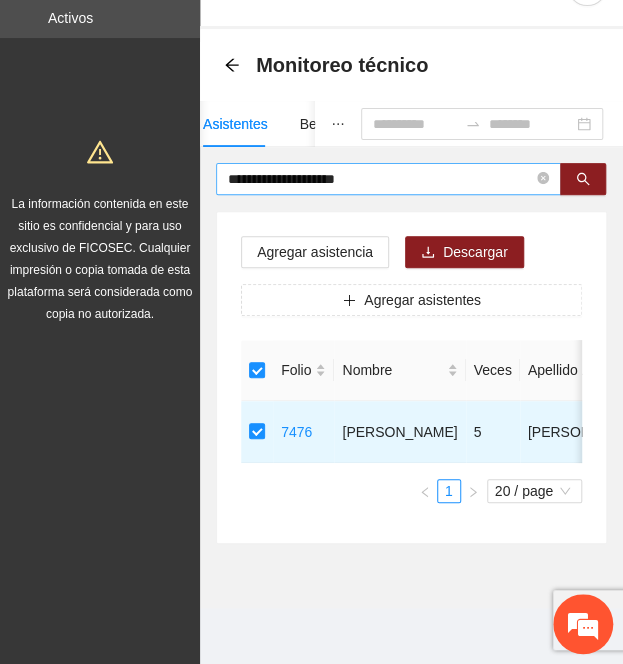 click on "**********" at bounding box center [380, 179] 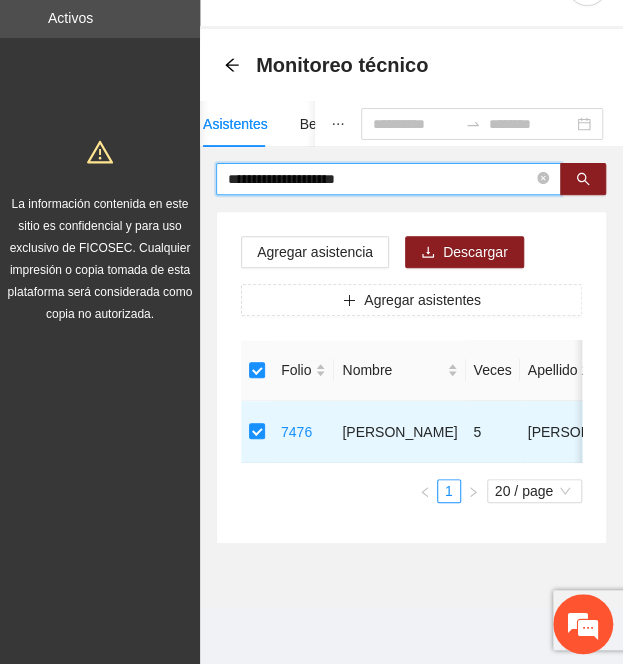 click on "**********" at bounding box center (380, 179) 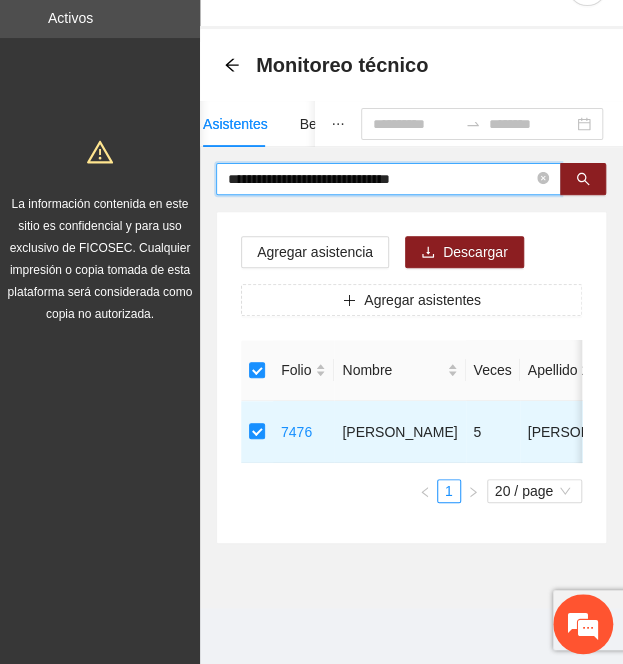 type on "**********" 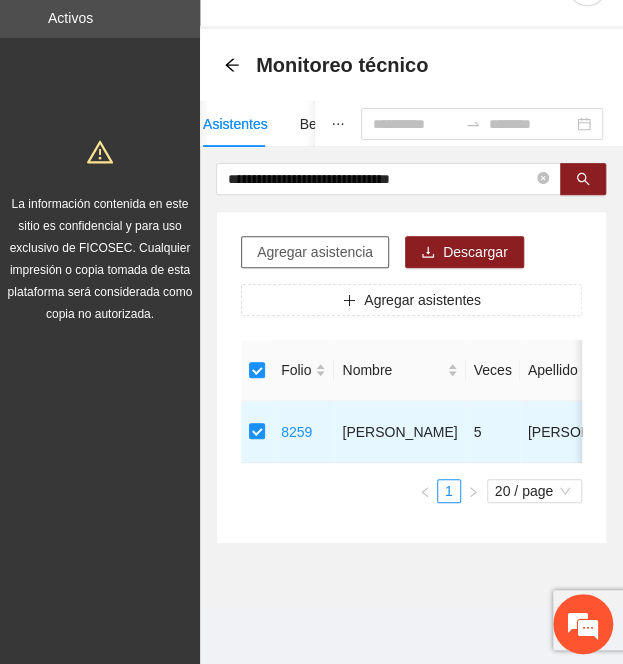 click on "Agregar asistencia" at bounding box center (315, 252) 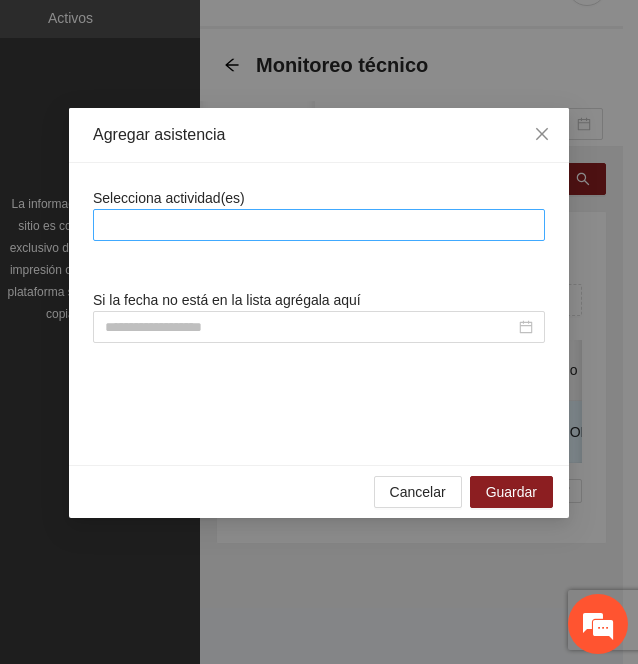click at bounding box center (319, 225) 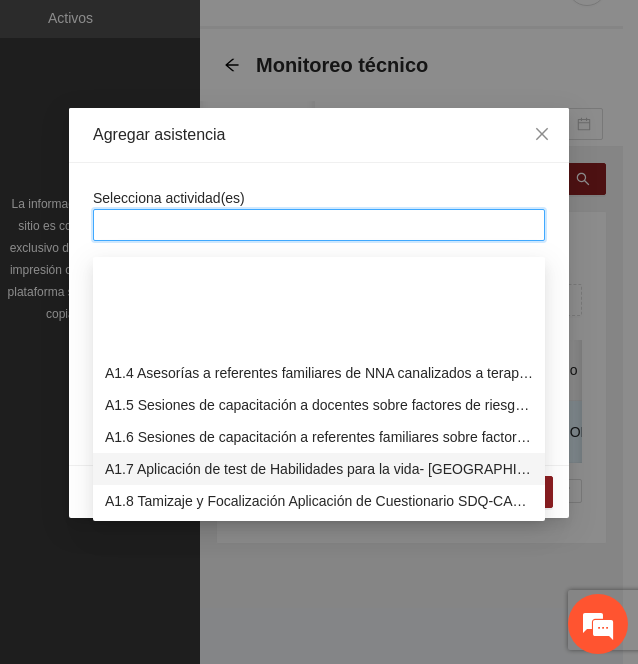 scroll, scrollTop: 100, scrollLeft: 0, axis: vertical 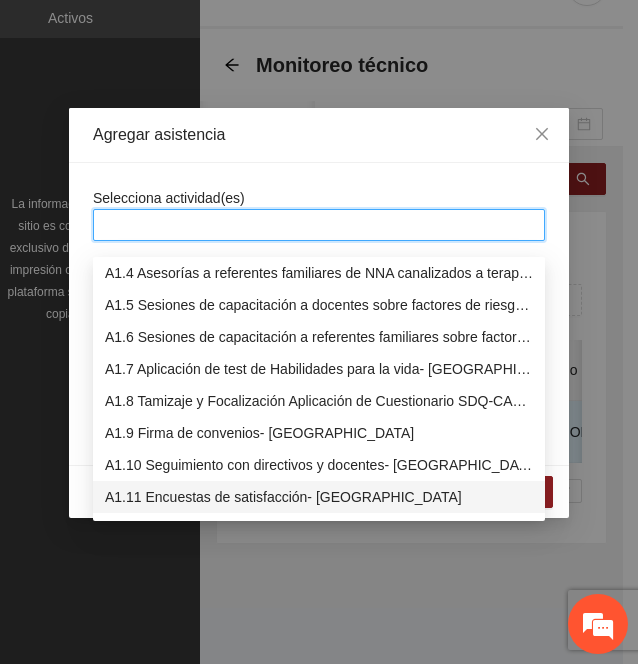 click on "A1.11 Encuestas de satisfacción- [GEOGRAPHIC_DATA]" at bounding box center (319, 497) 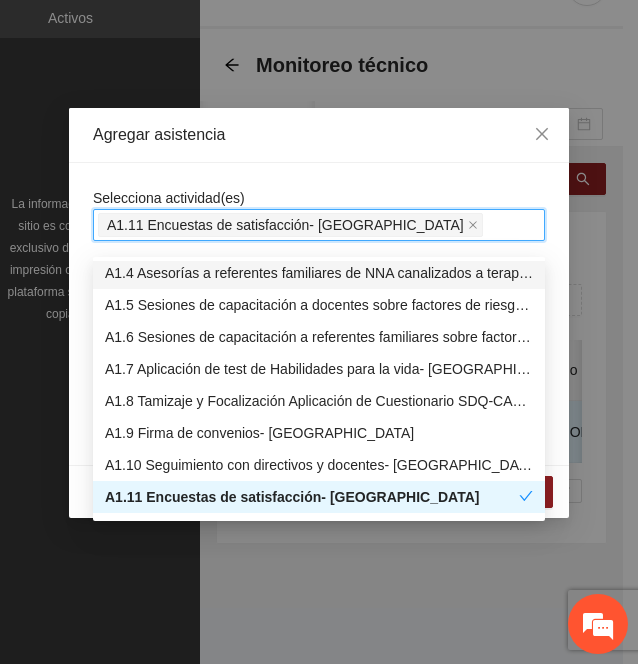 click on "Agregar asistencia" at bounding box center [319, 135] 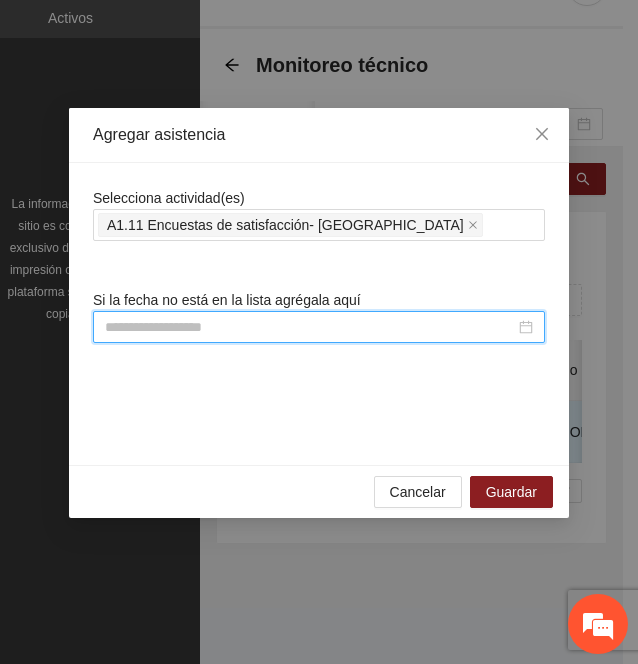 click at bounding box center [310, 327] 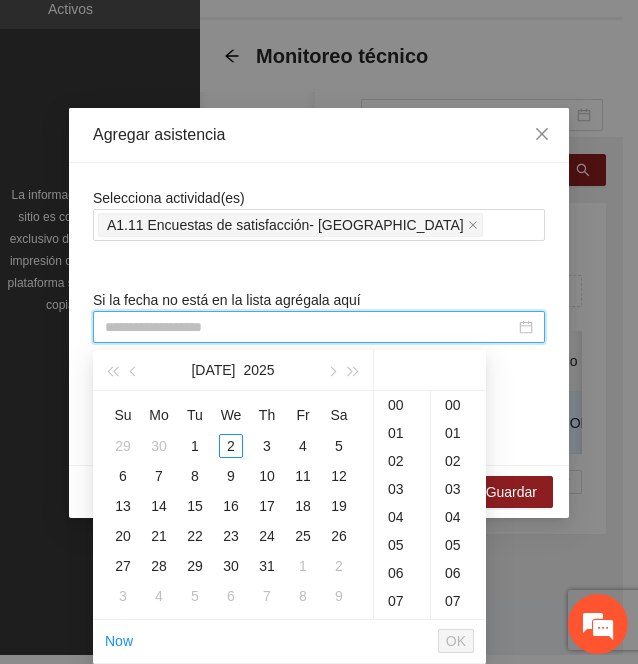 paste on "**********" 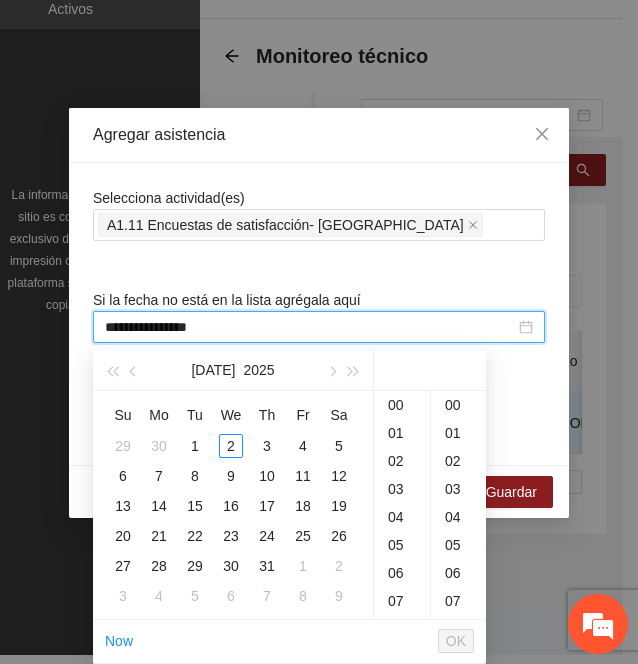 scroll, scrollTop: 231, scrollLeft: 0, axis: vertical 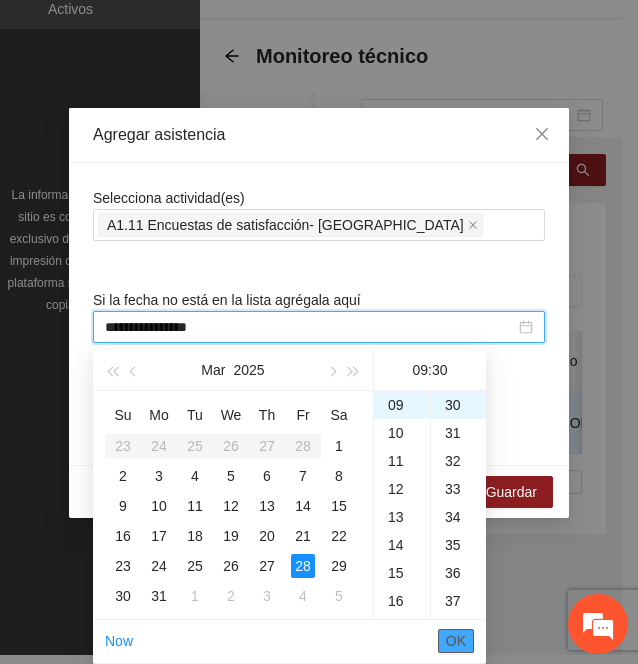 click on "OK" at bounding box center [456, 641] 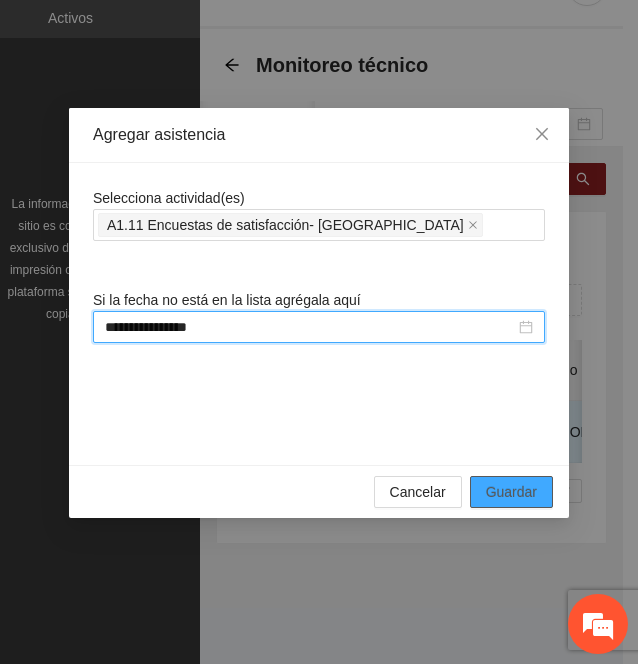 click on "Guardar" at bounding box center (511, 492) 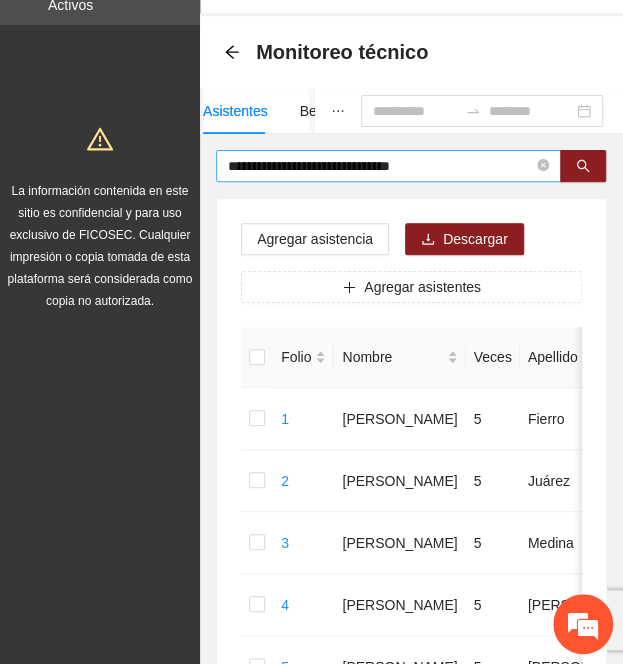click on "**********" at bounding box center [388, 166] 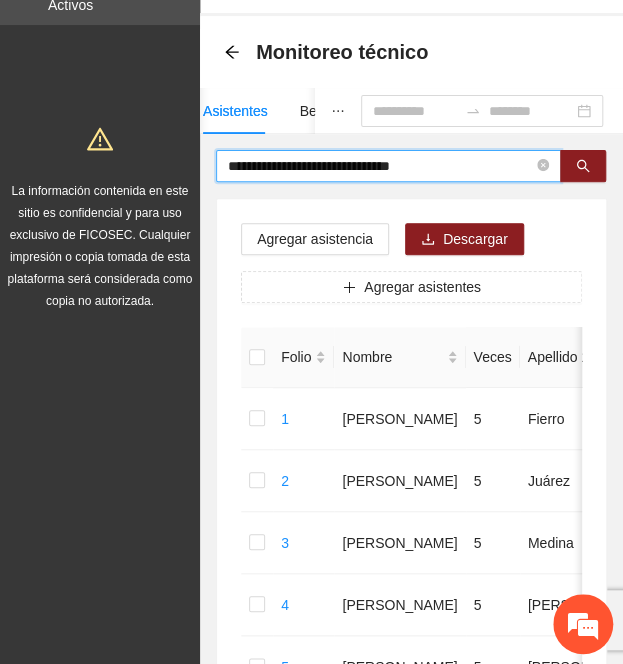 click on "**********" at bounding box center (380, 166) 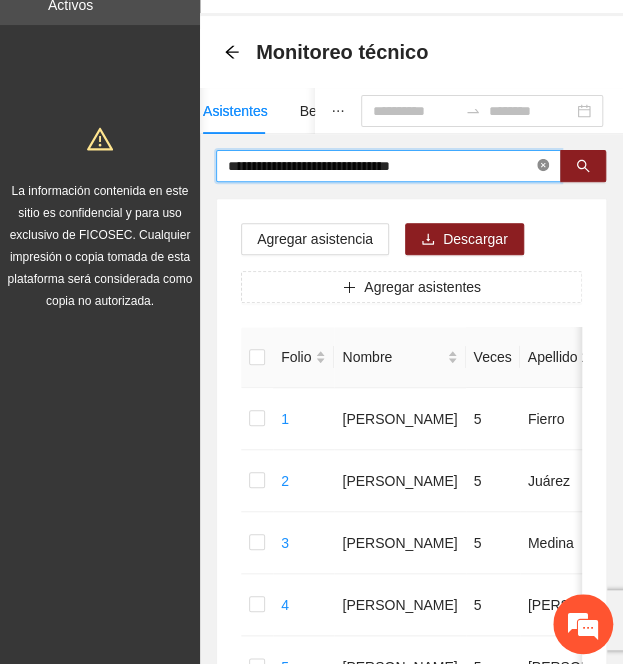 click 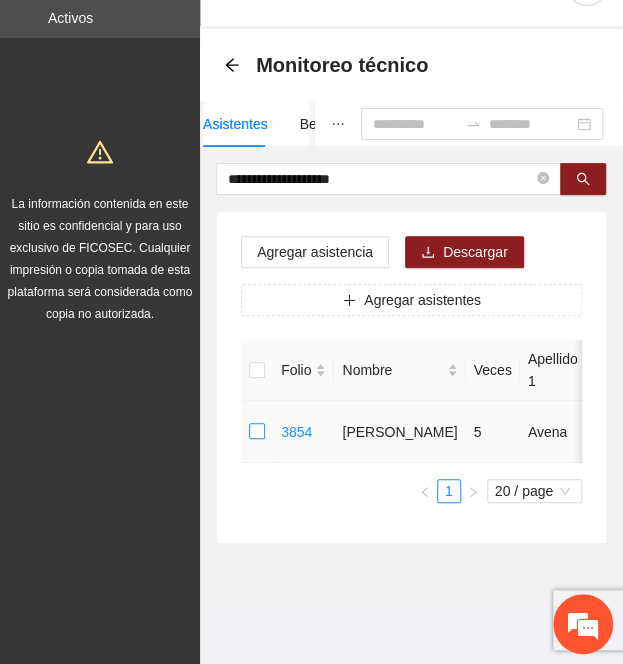 click at bounding box center [257, 432] 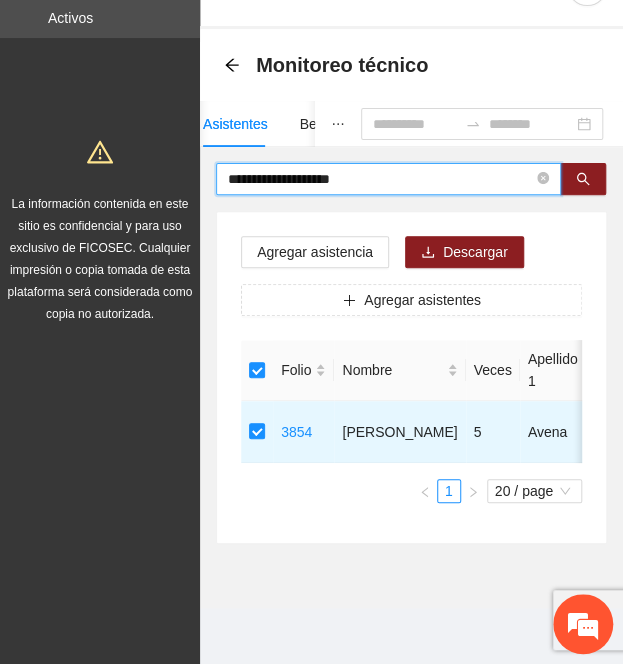 drag, startPoint x: 378, startPoint y: 156, endPoint x: 13, endPoint y: 117, distance: 367.07764 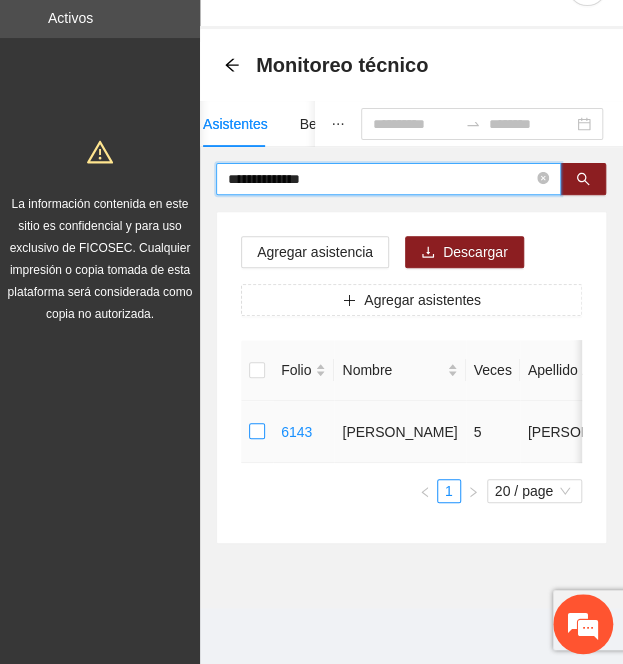 click at bounding box center (257, 432) 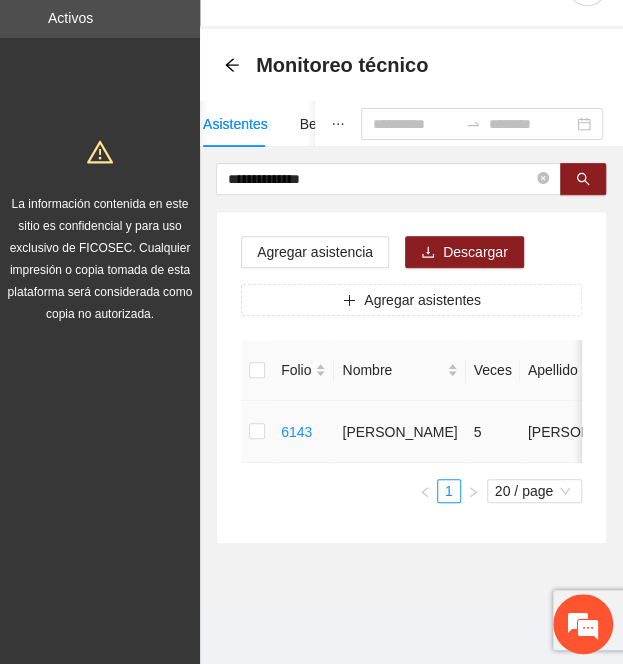 drag, startPoint x: 253, startPoint y: 431, endPoint x: 250, endPoint y: 404, distance: 27.166155 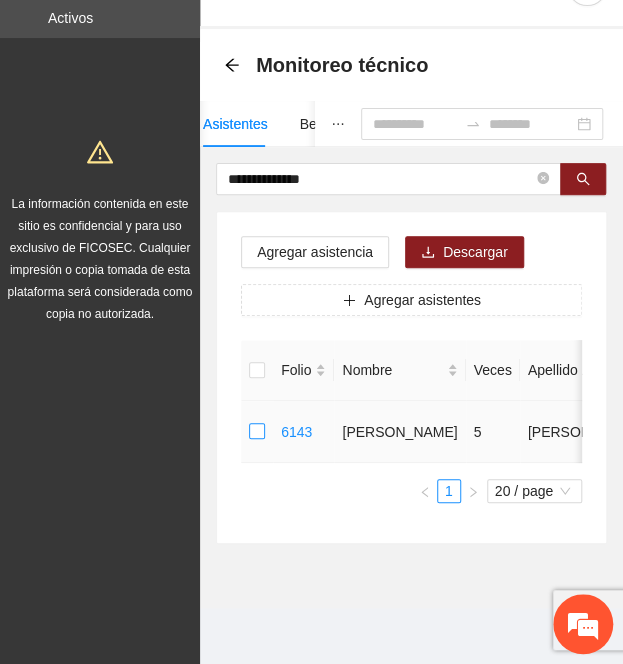 click at bounding box center (257, 432) 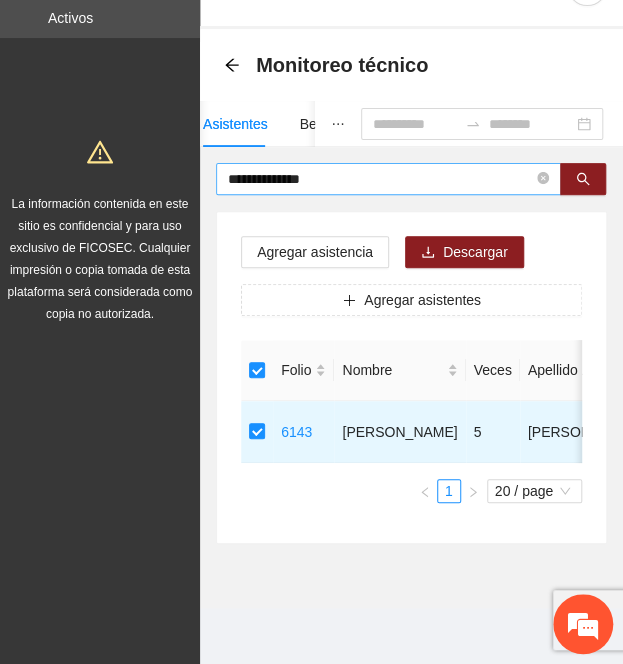 drag, startPoint x: 338, startPoint y: 151, endPoint x: 327, endPoint y: 153, distance: 11.18034 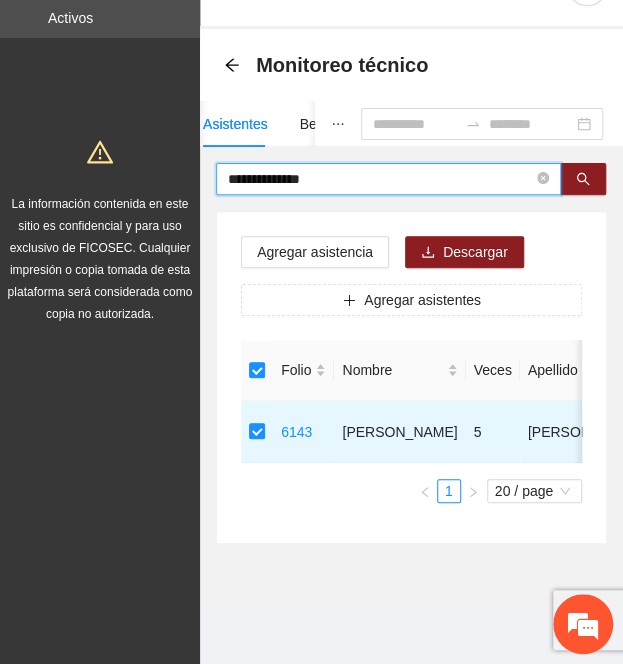 drag, startPoint x: 326, startPoint y: 158, endPoint x: -196, endPoint y: 157, distance: 522.001 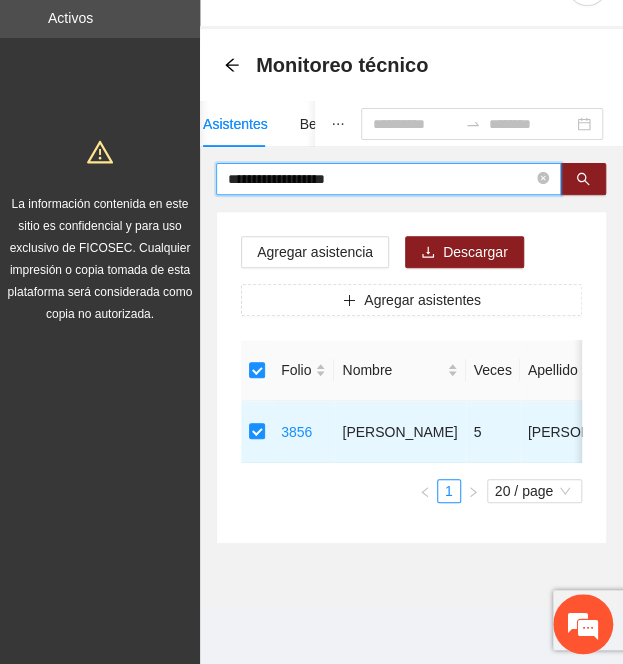 drag, startPoint x: 396, startPoint y: 159, endPoint x: -86, endPoint y: 114, distance: 484.09607 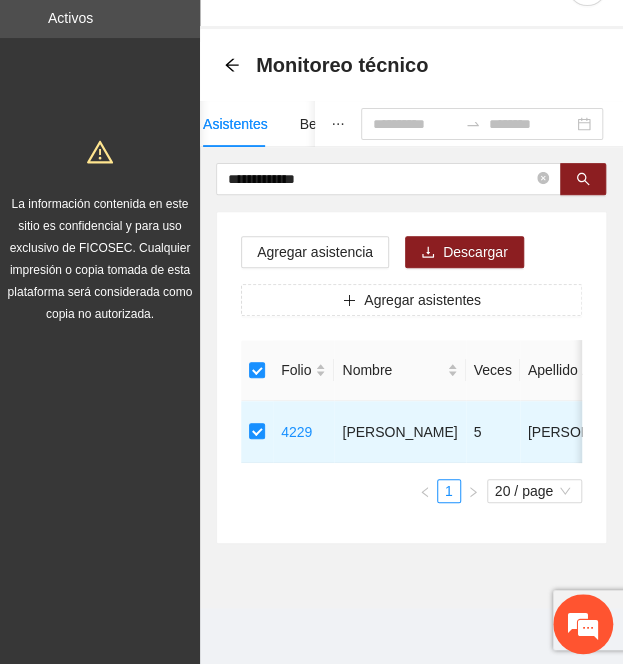 drag, startPoint x: 360, startPoint y: 159, endPoint x: -197, endPoint y: 117, distance: 558.58124 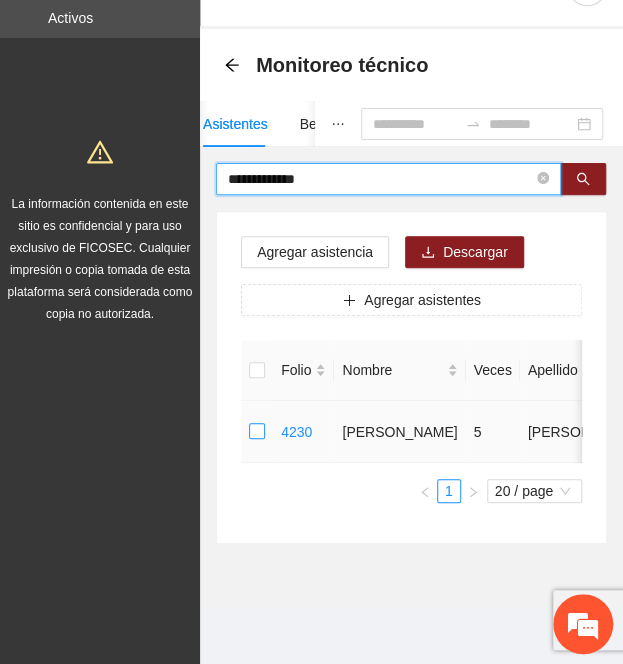 click at bounding box center [257, 432] 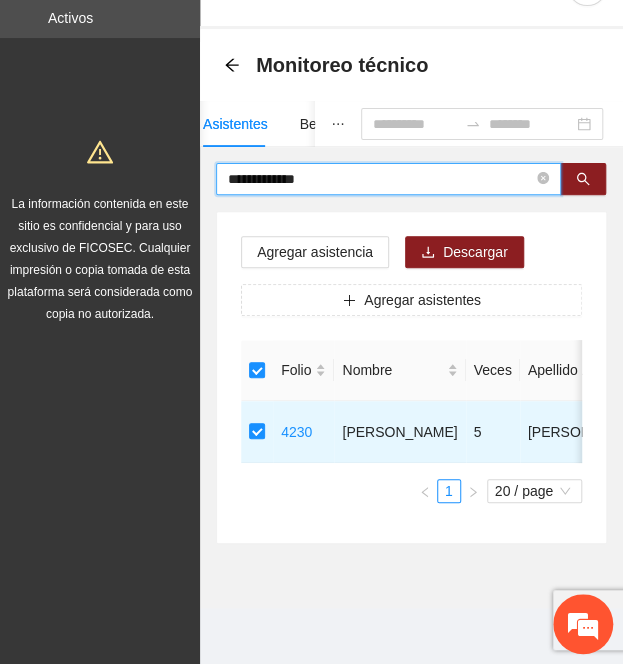 drag, startPoint x: 370, startPoint y: 155, endPoint x: -312, endPoint y: 101, distance: 684.13446 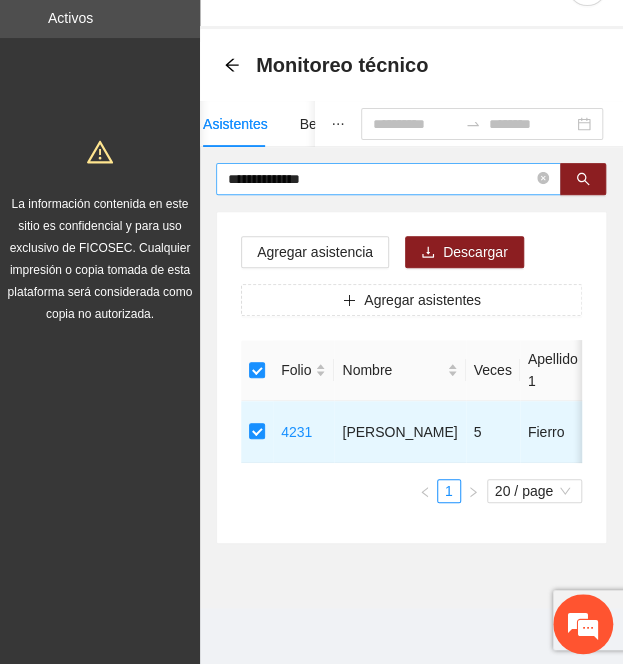 click on "**********" at bounding box center (380, 179) 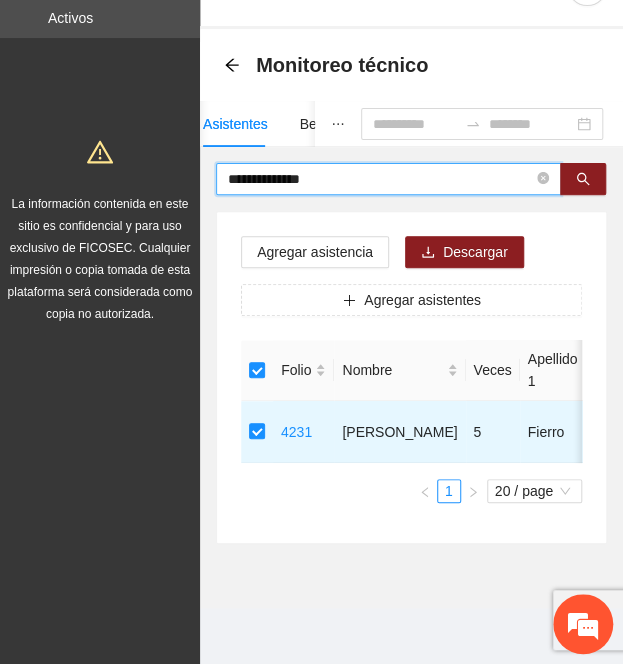click on "**********" at bounding box center (380, 179) 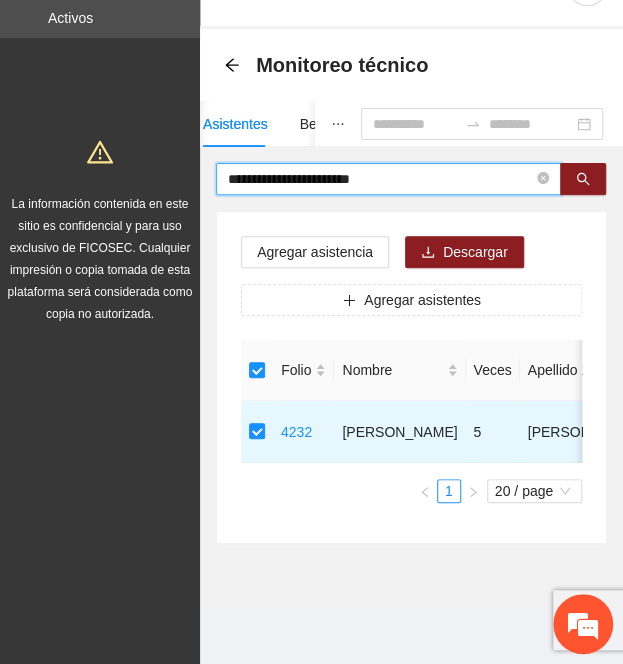 click on "**********" at bounding box center [380, 179] 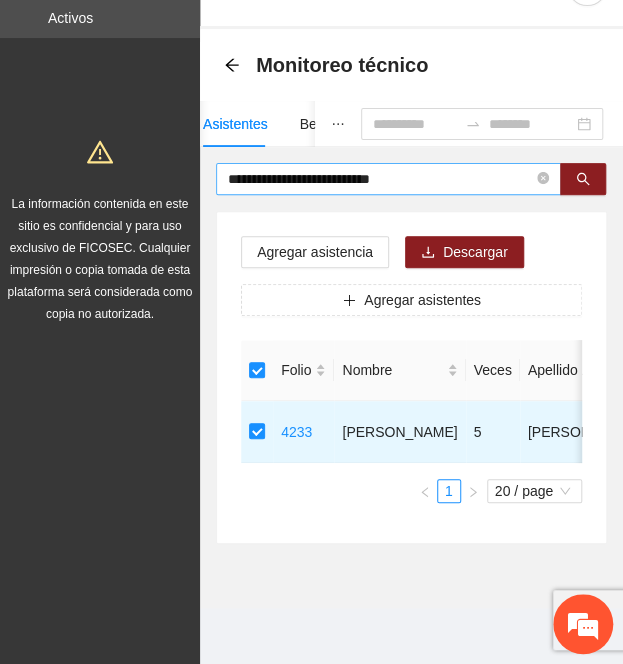 click on "**********" at bounding box center (380, 179) 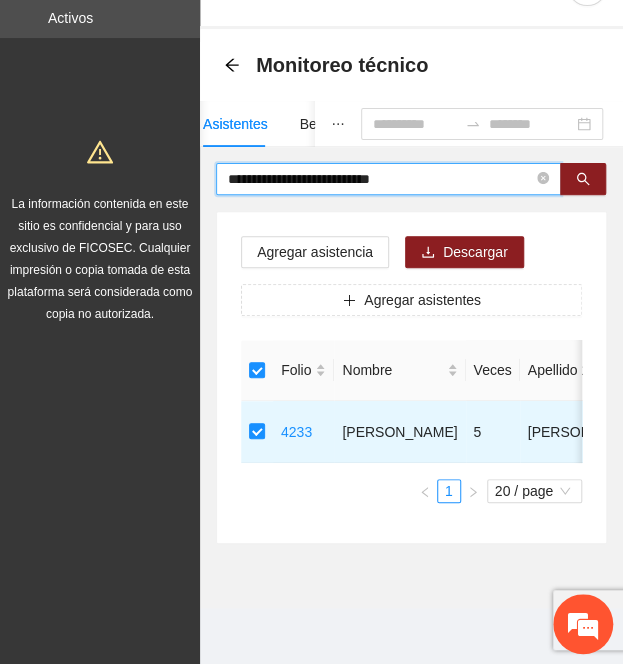 click on "**********" at bounding box center [380, 179] 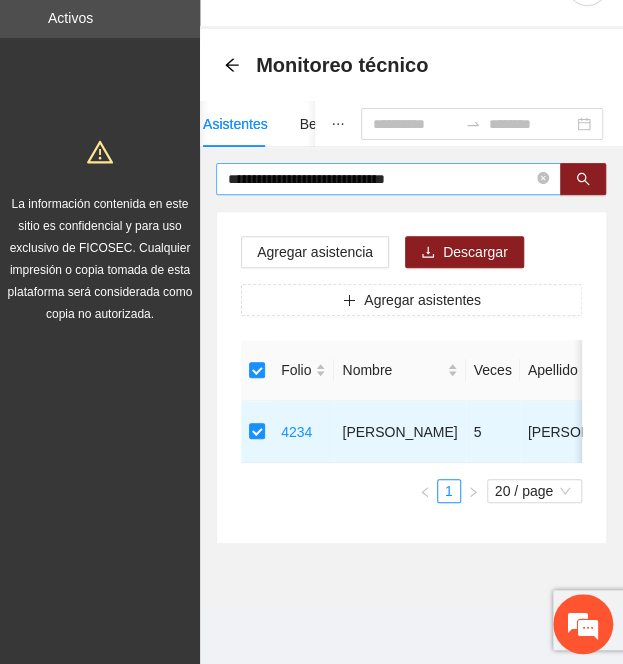 click on "**********" at bounding box center (380, 179) 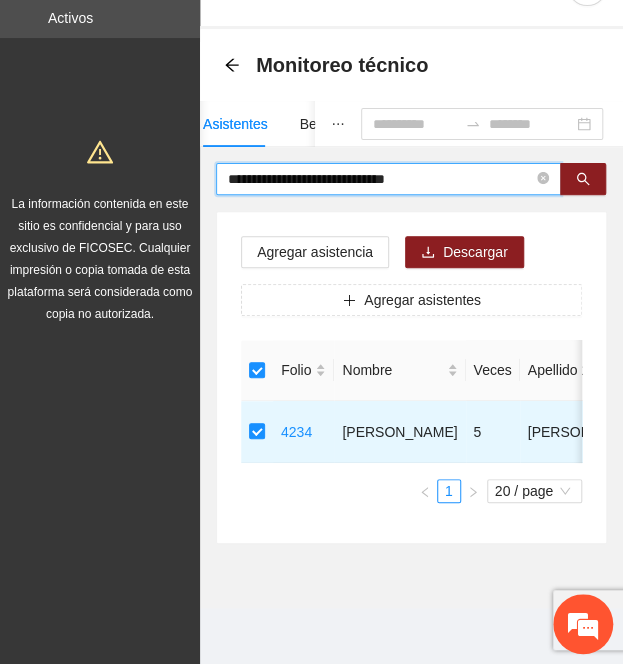 click on "**********" at bounding box center [380, 179] 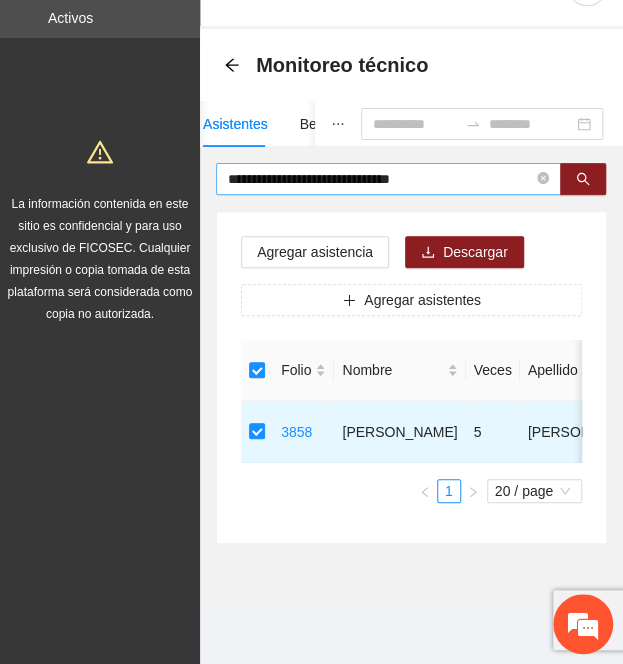 click on "**********" at bounding box center [380, 179] 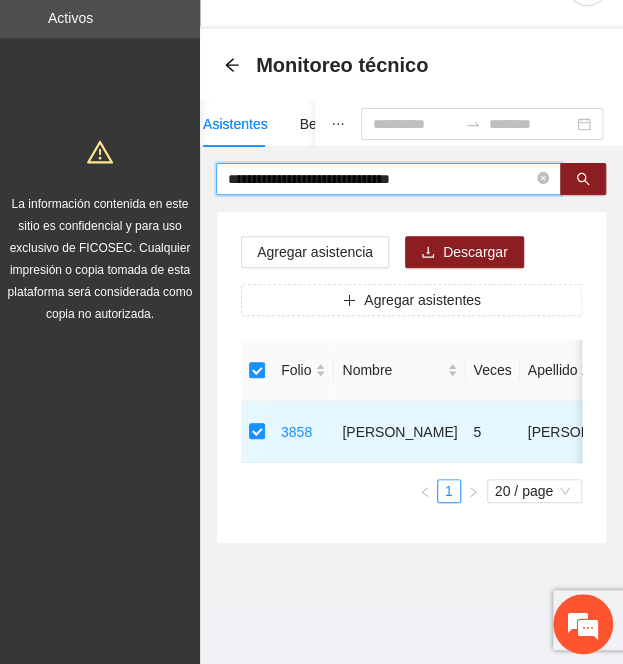 click on "**********" at bounding box center [380, 179] 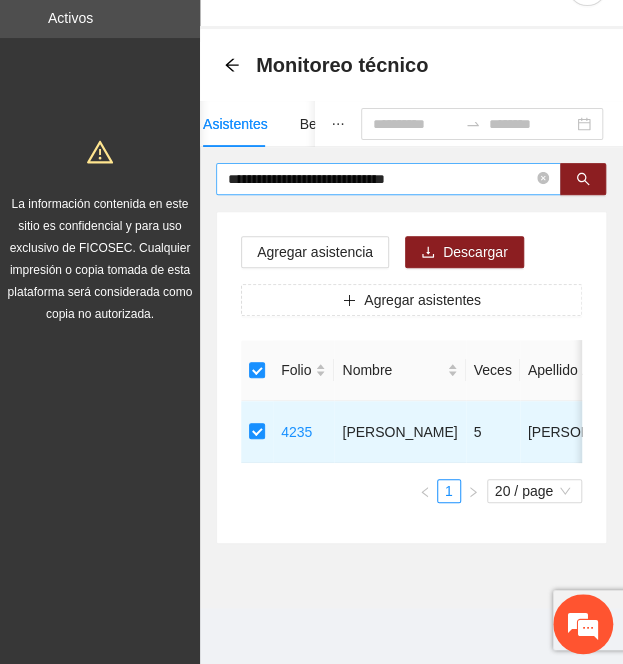 click on "**********" at bounding box center (380, 179) 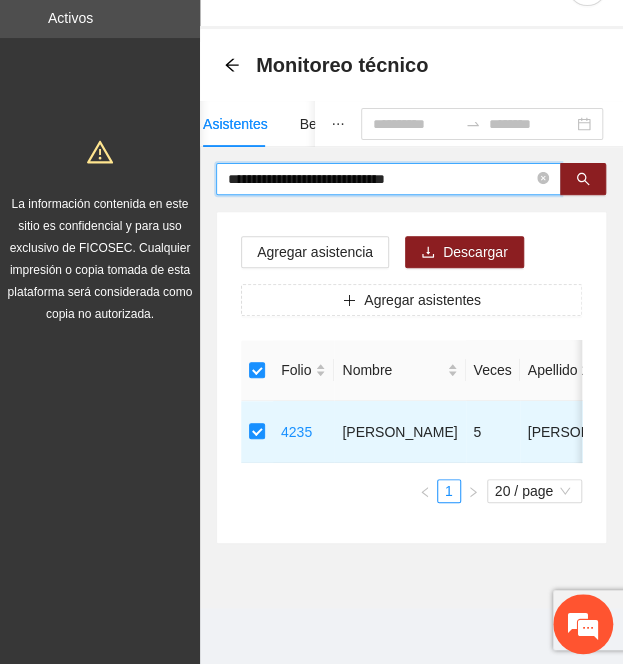 click on "**********" at bounding box center (380, 179) 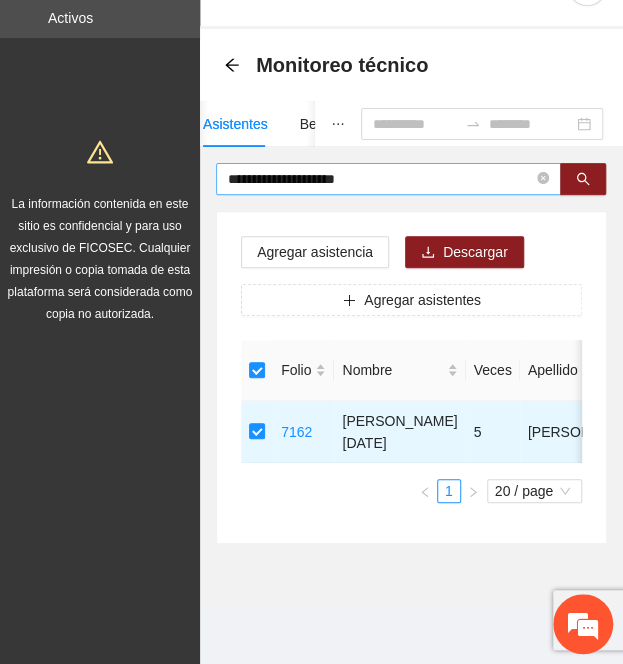 click on "**********" at bounding box center [380, 179] 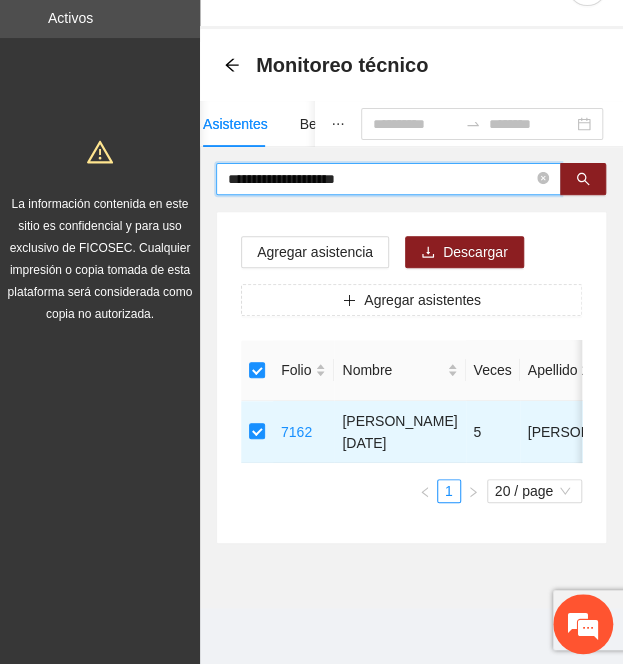 click on "**********" at bounding box center (380, 179) 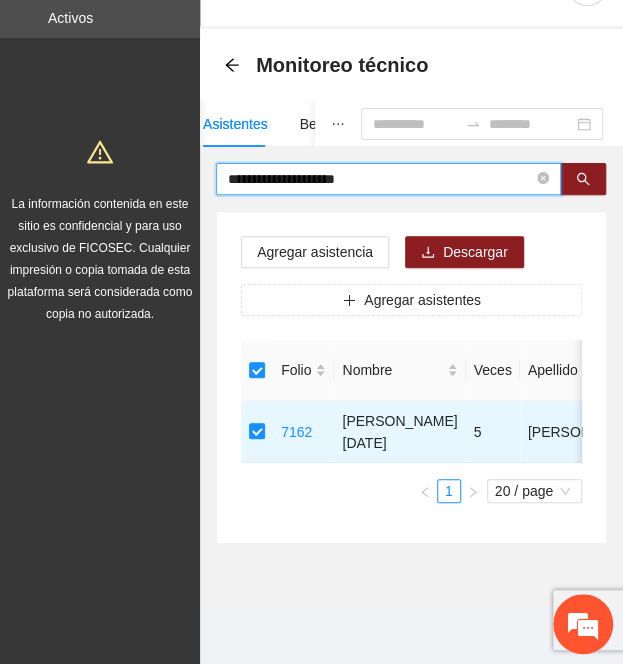paste on "********" 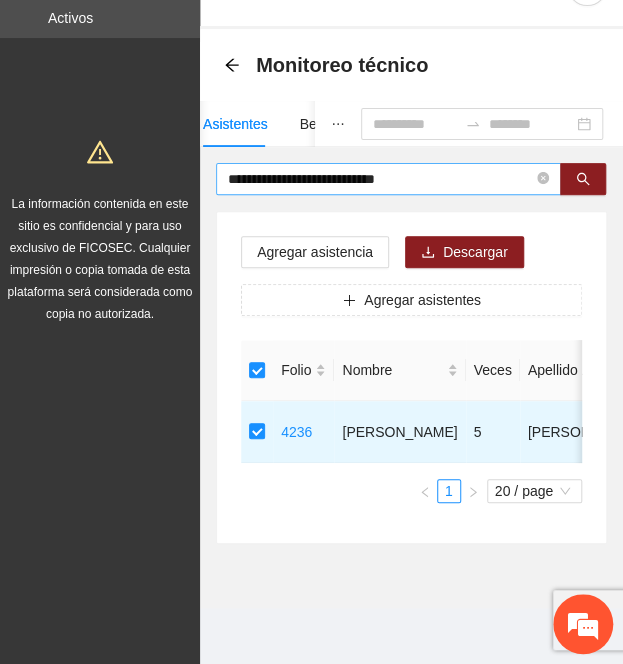 click on "**********" at bounding box center (380, 179) 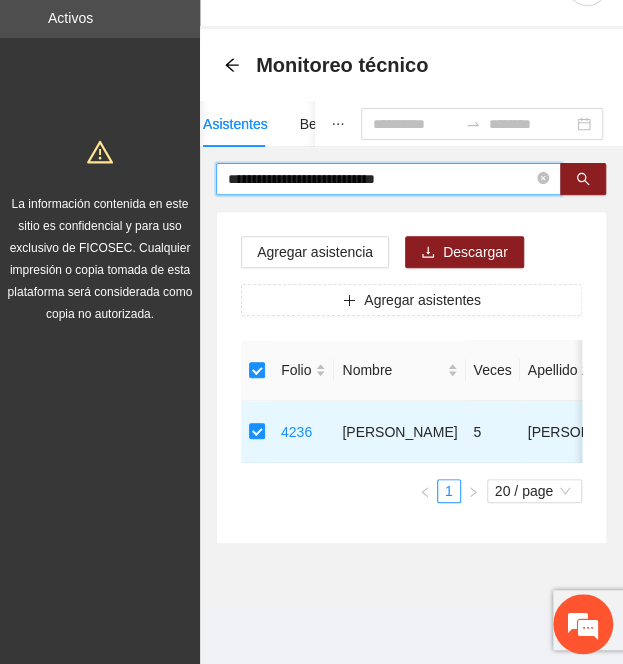 click on "**********" at bounding box center (380, 179) 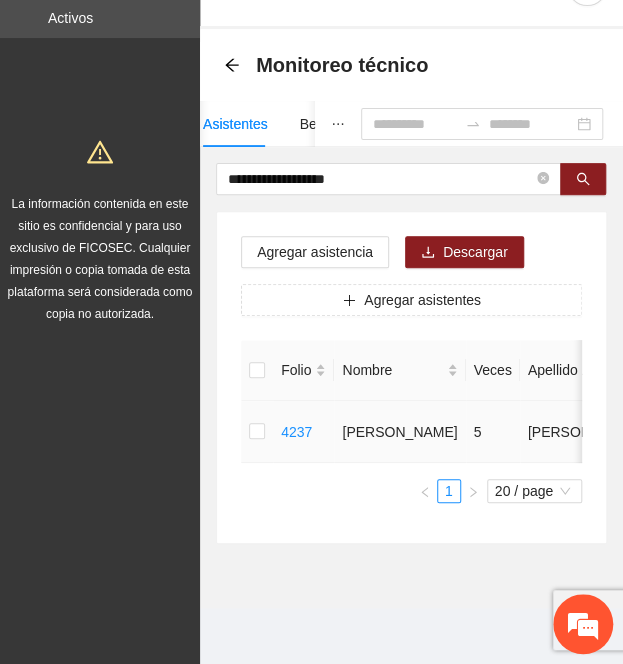 click at bounding box center [257, 432] 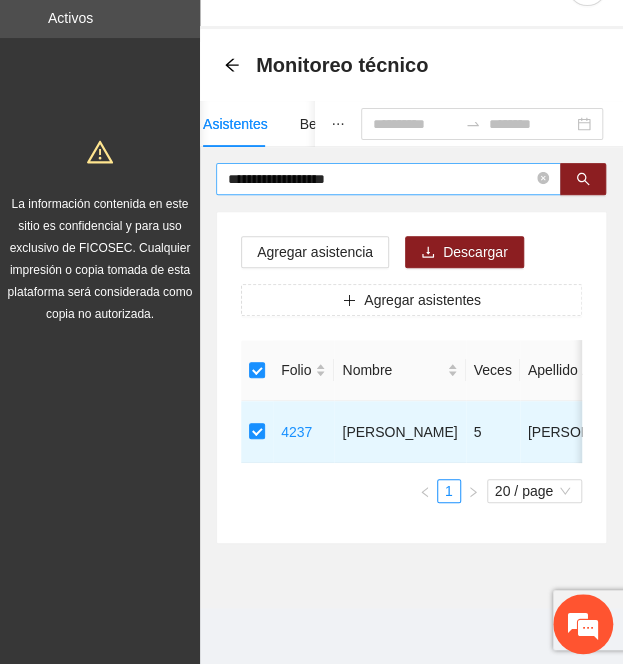 click on "**********" at bounding box center [380, 179] 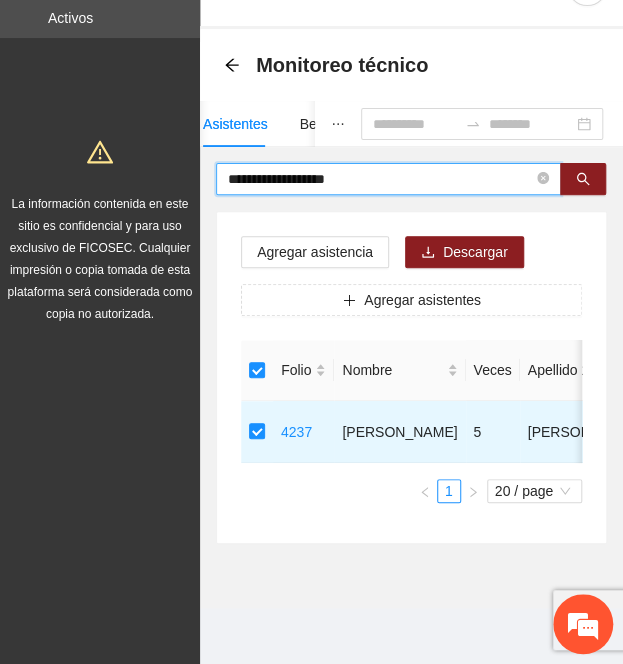 click on "**********" at bounding box center (380, 179) 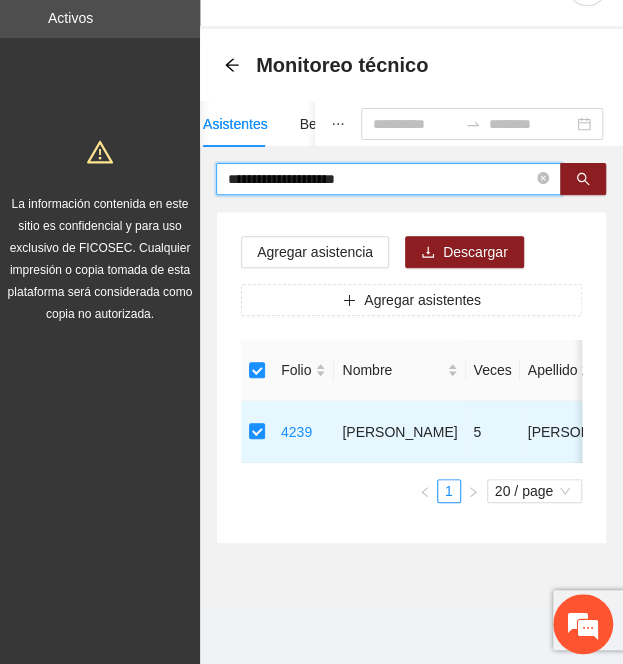 click on "**********" at bounding box center [380, 179] 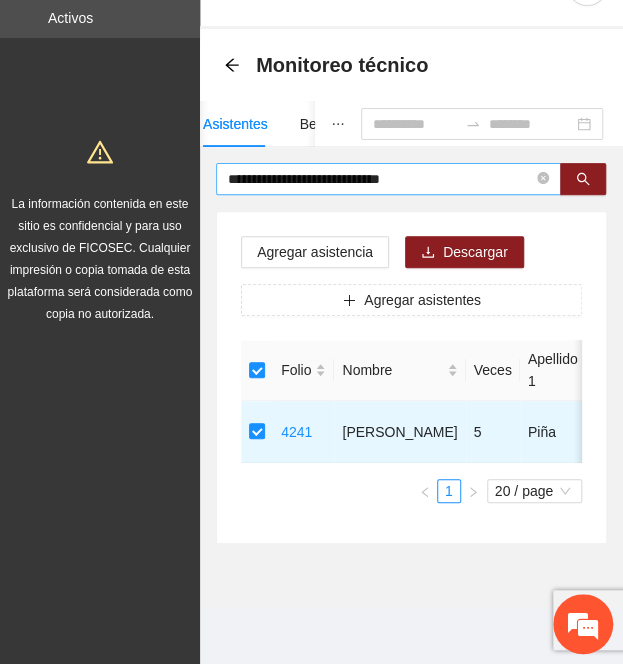 click on "**********" at bounding box center (380, 179) 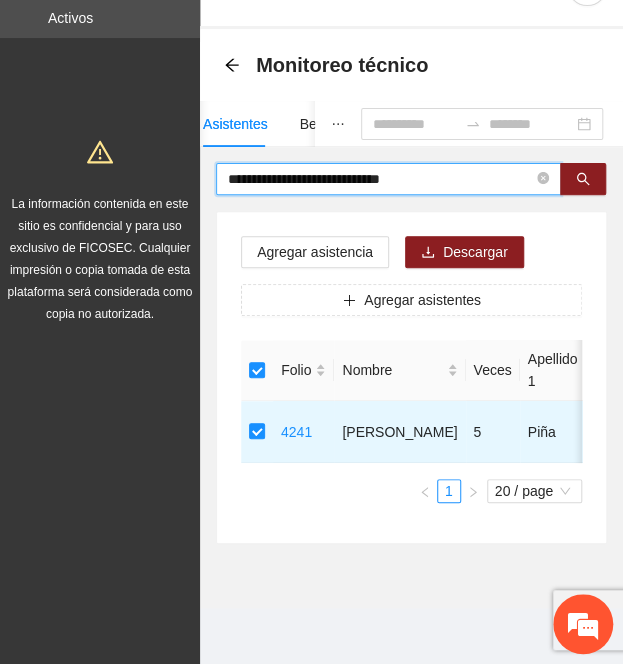 click on "**********" at bounding box center [380, 179] 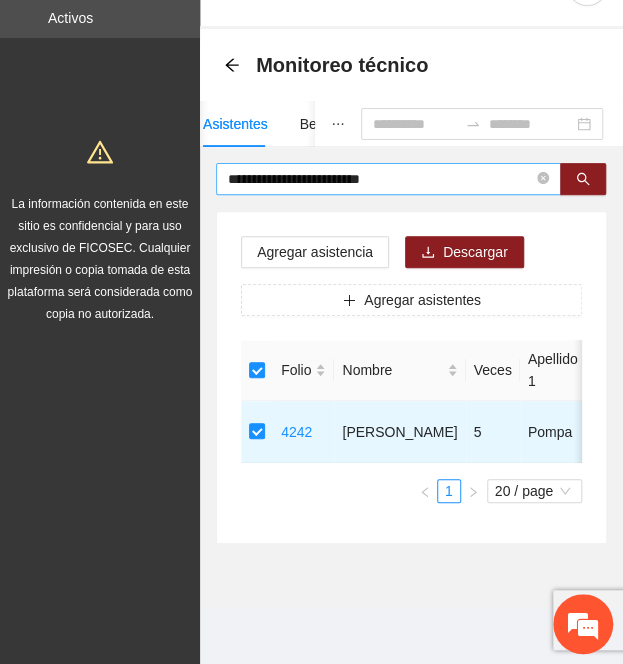 click on "**********" at bounding box center [380, 179] 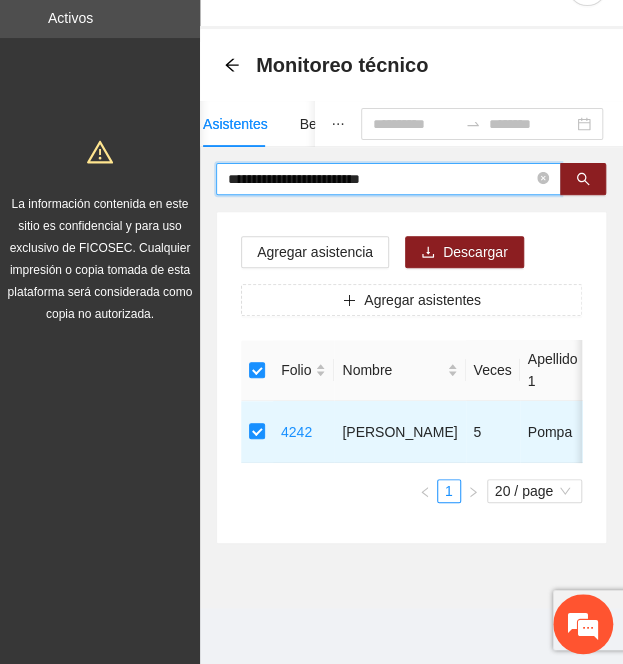 click on "**********" at bounding box center [380, 179] 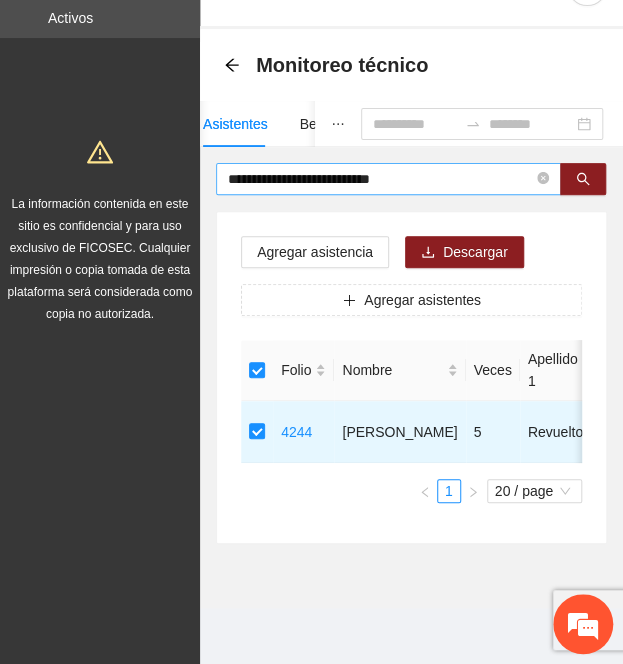 click on "**********" at bounding box center [380, 179] 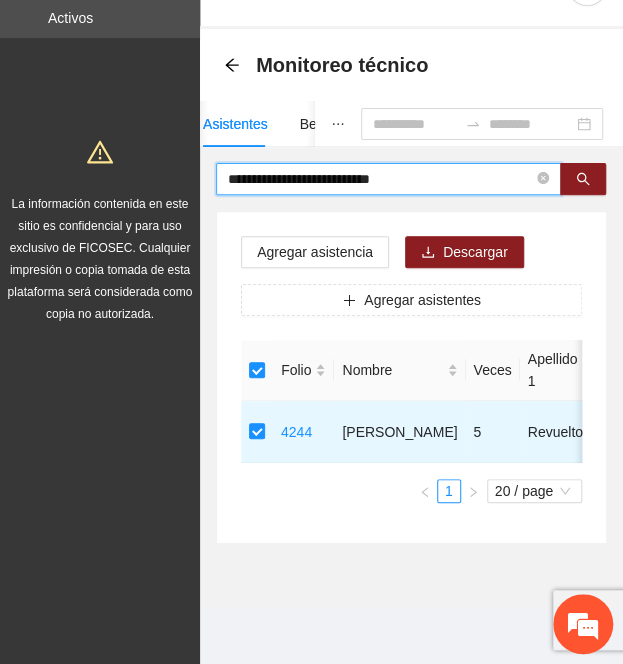 click on "**********" at bounding box center (380, 179) 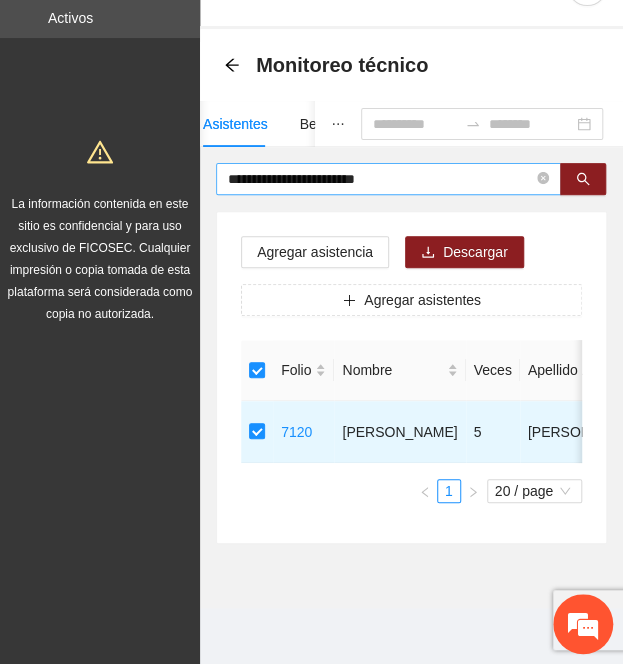 click on "**********" at bounding box center (388, 179) 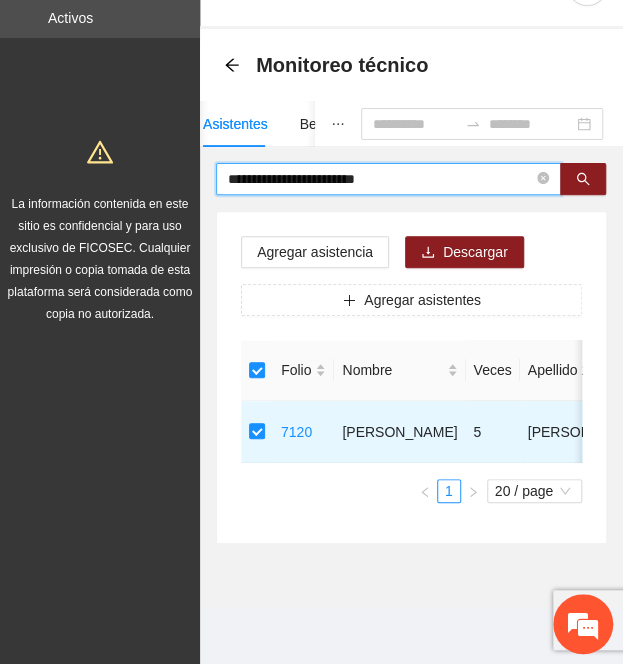 click on "**********" at bounding box center (380, 179) 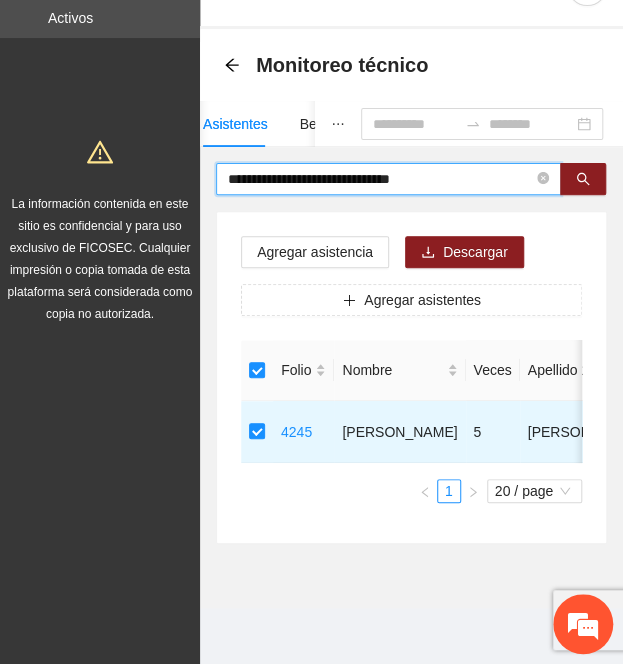 click on "**********" at bounding box center (380, 179) 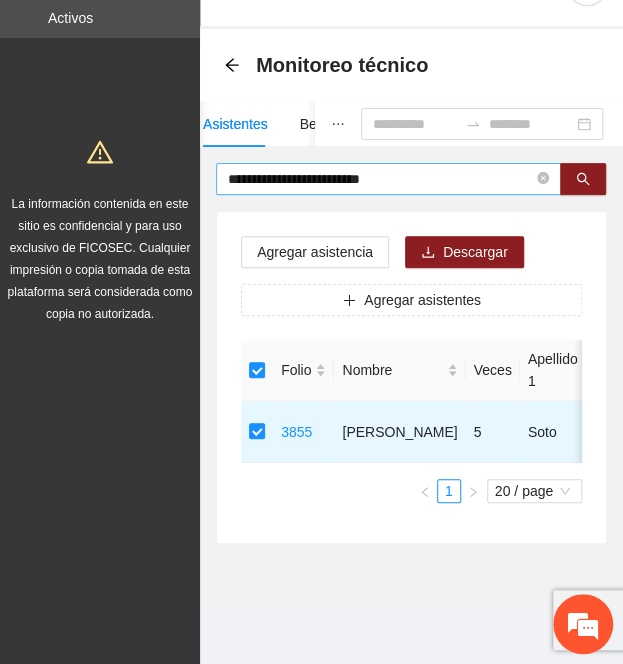 click on "**********" at bounding box center (380, 179) 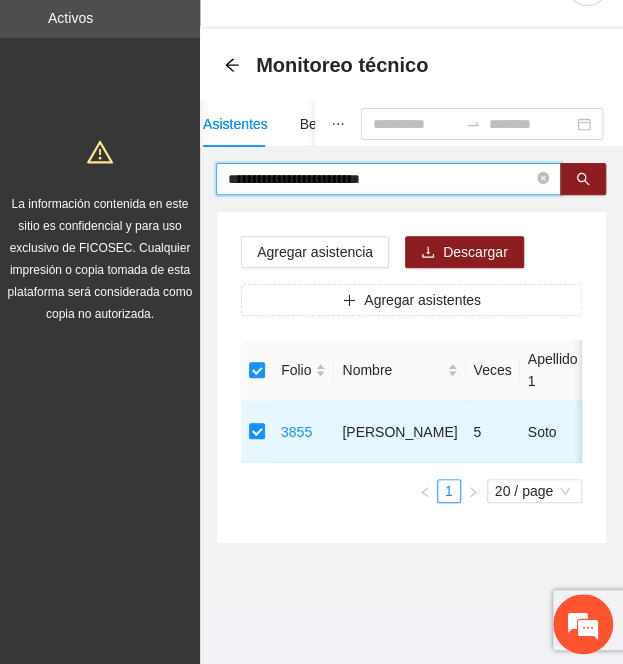 click on "**********" at bounding box center [380, 179] 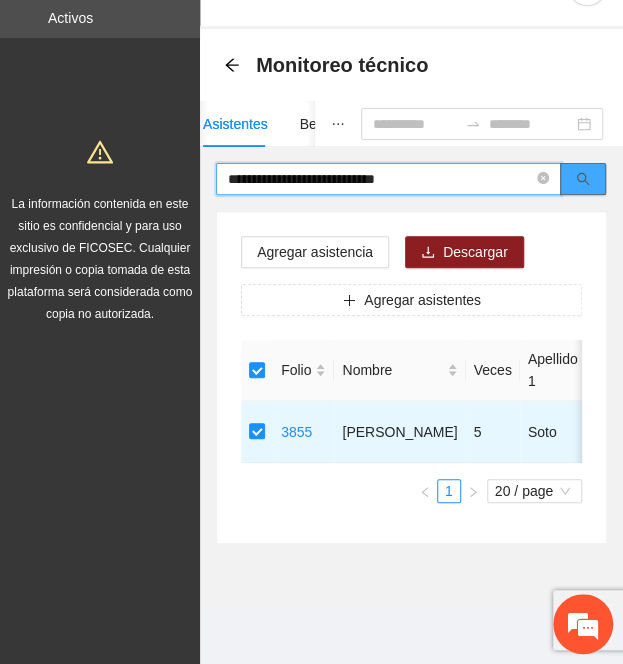 click 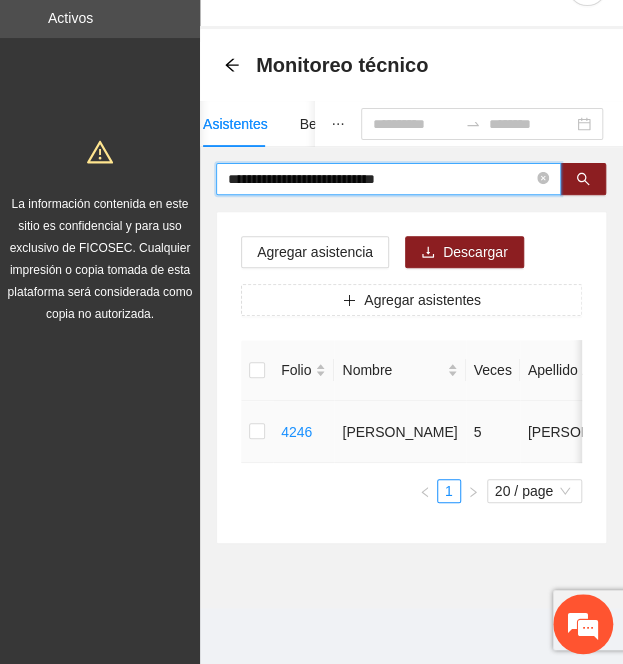 type on "**********" 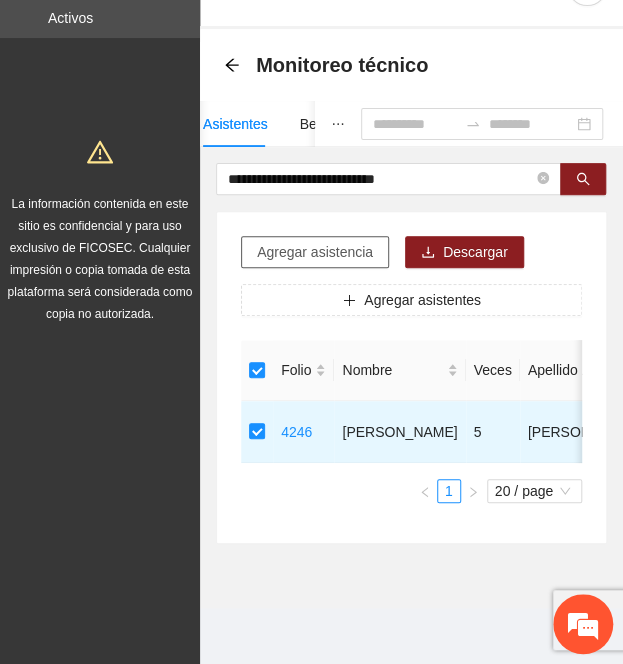 click on "Agregar asistencia" at bounding box center (315, 252) 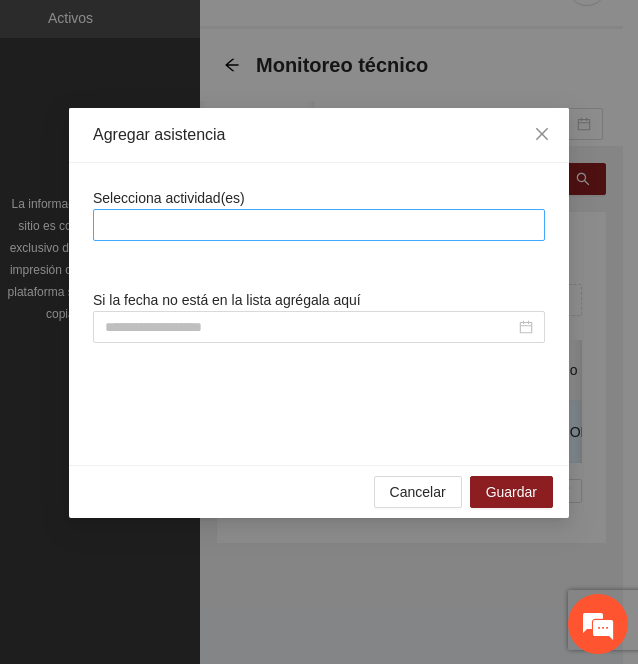 click at bounding box center (319, 225) 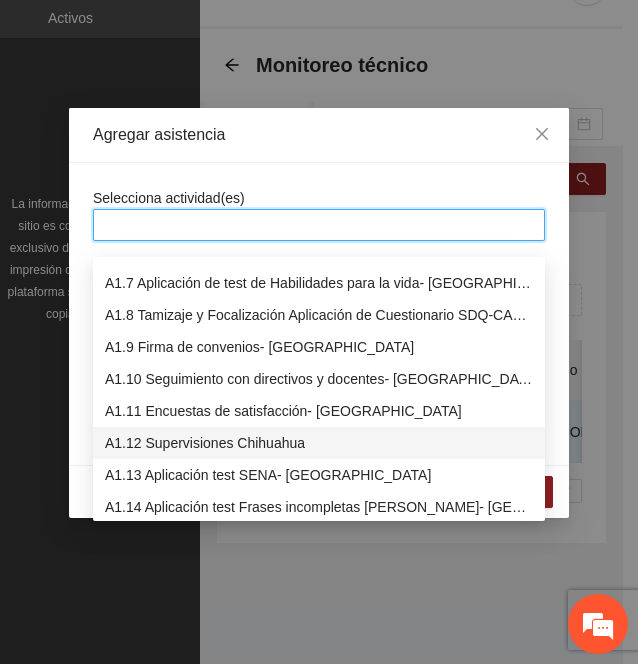 scroll, scrollTop: 187, scrollLeft: 0, axis: vertical 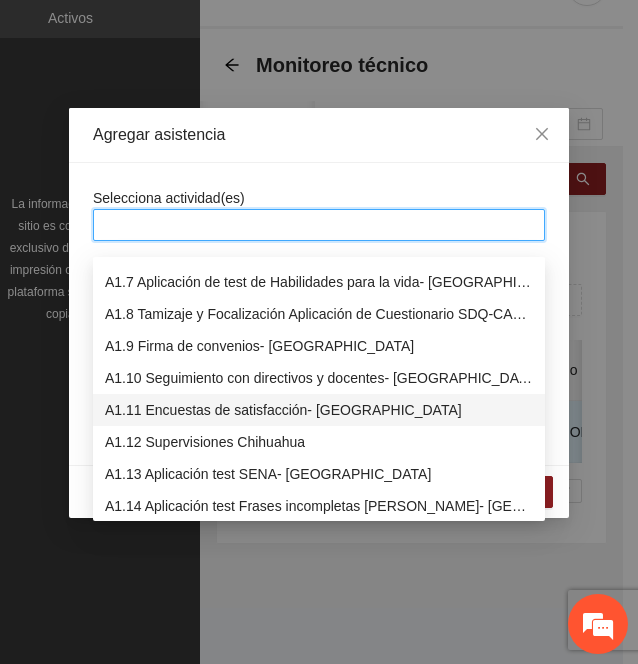click on "A1.11 Encuestas de satisfacción- [GEOGRAPHIC_DATA]" at bounding box center (319, 410) 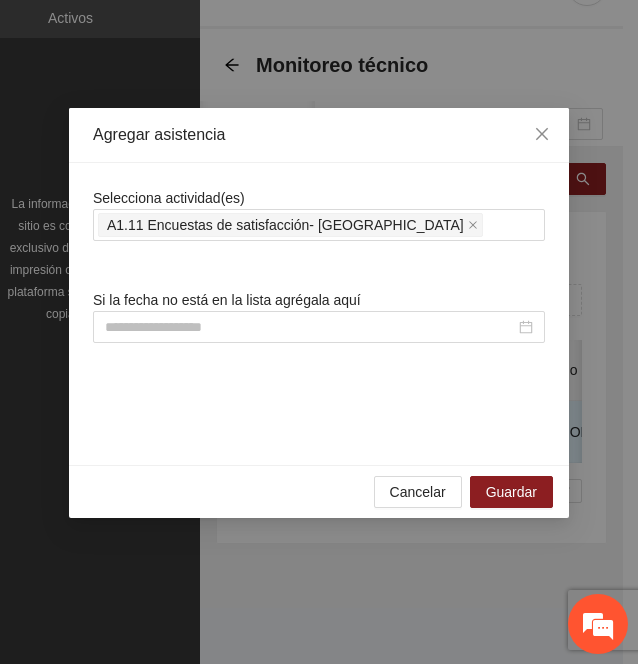 click on "Agregar asistencia" at bounding box center (319, 135) 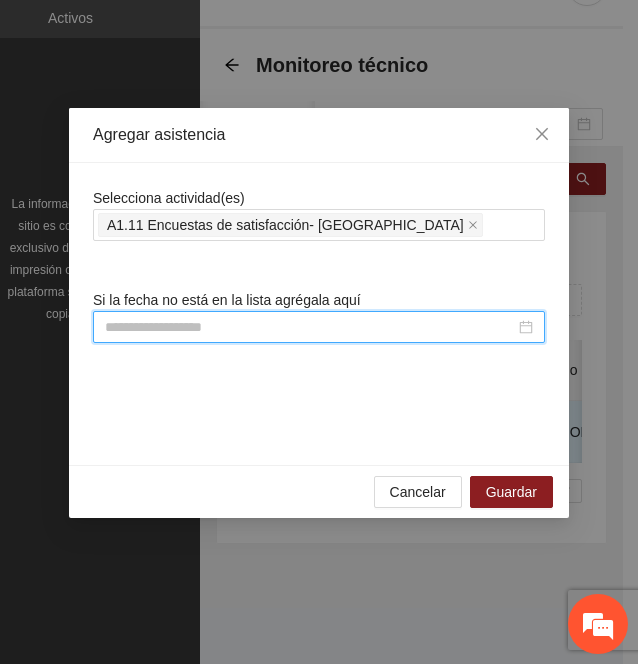 click at bounding box center [310, 327] 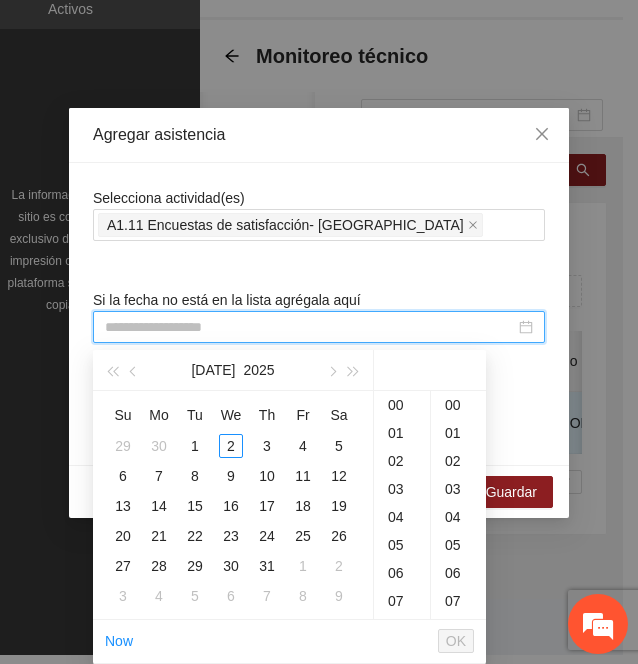 paste on "**********" 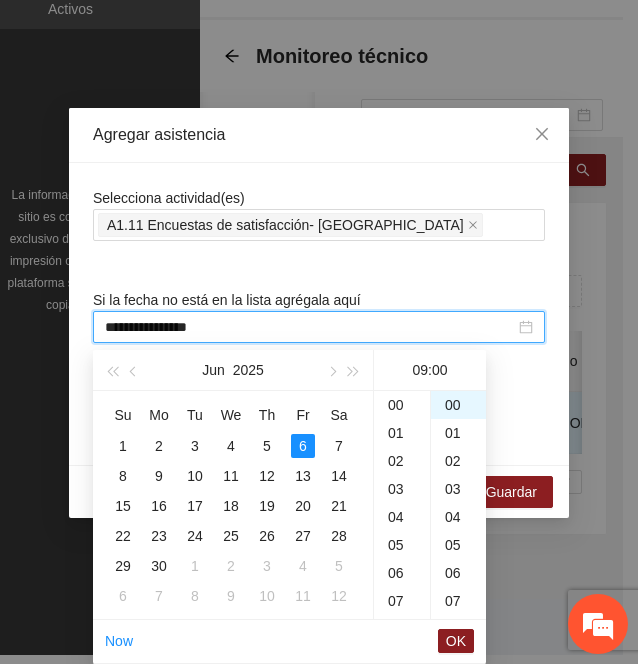 scroll, scrollTop: 252, scrollLeft: 0, axis: vertical 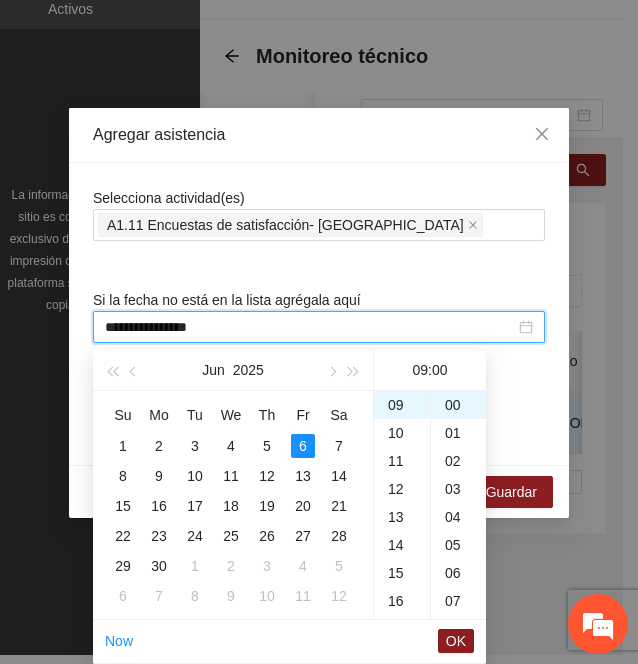 click on "OK" at bounding box center (456, 641) 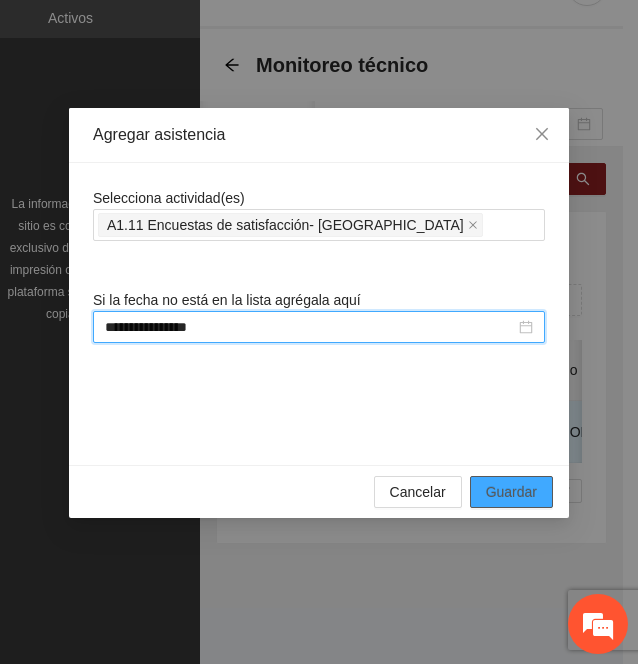 type on "**********" 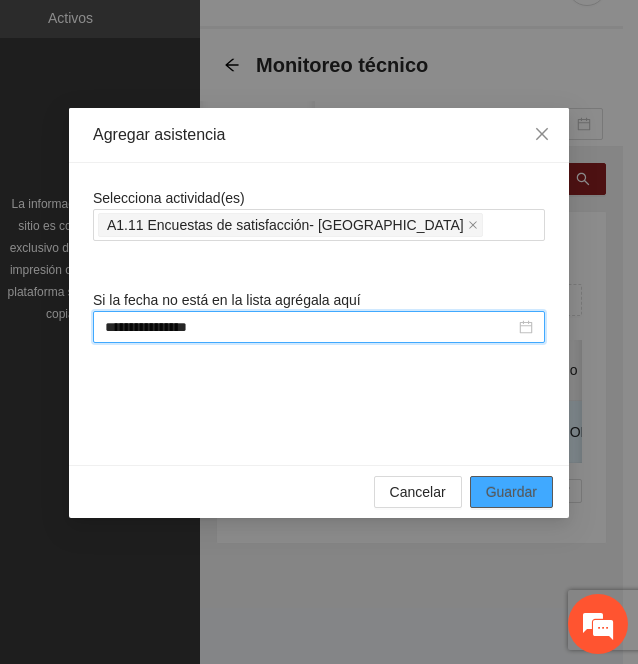 click on "Guardar" at bounding box center (511, 492) 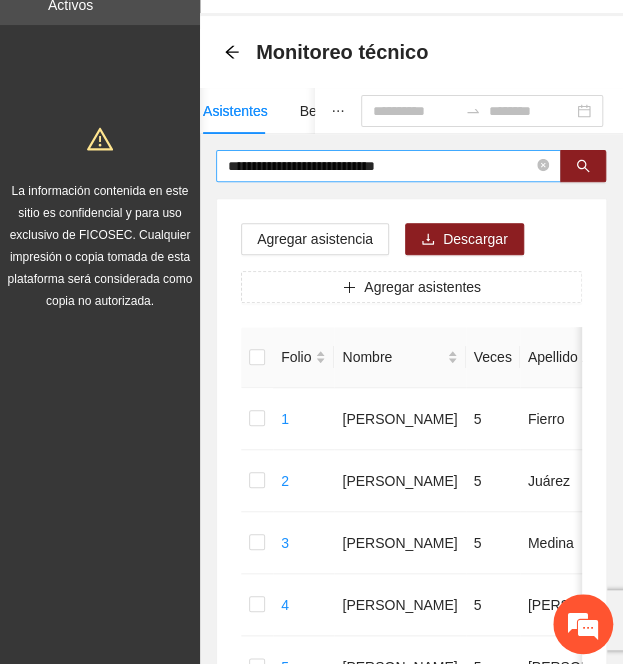 click on "**********" at bounding box center (380, 166) 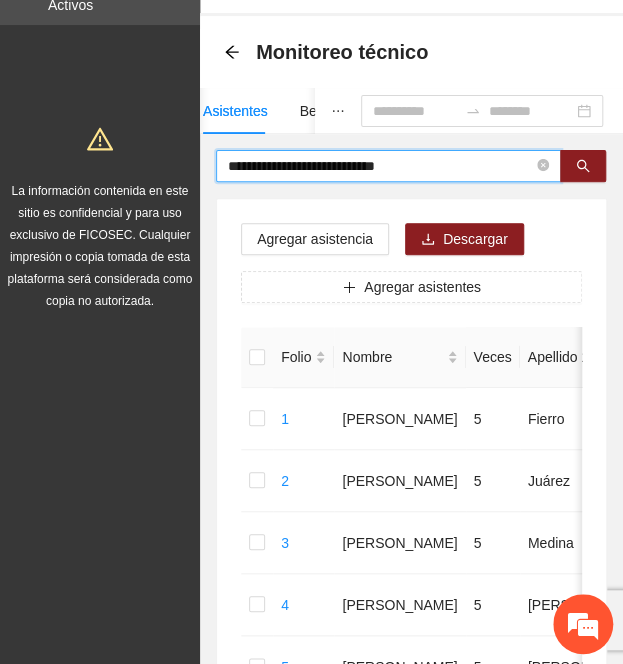 click on "**********" at bounding box center [380, 166] 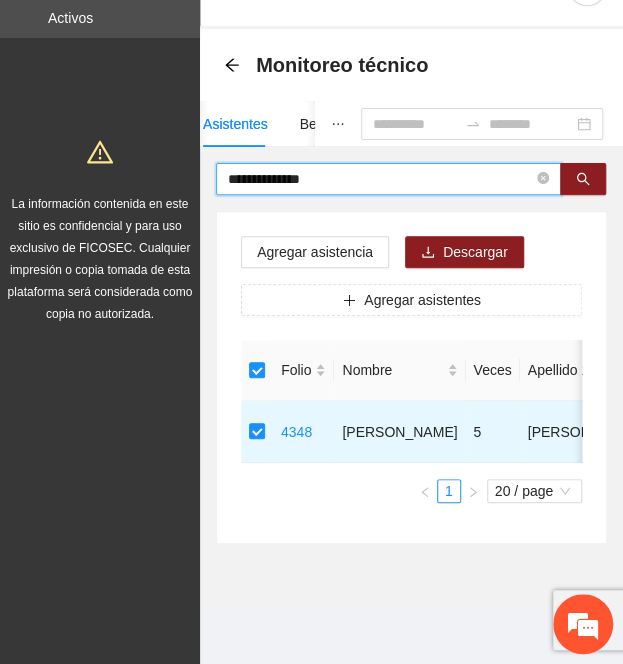 click on "**********" at bounding box center [380, 179] 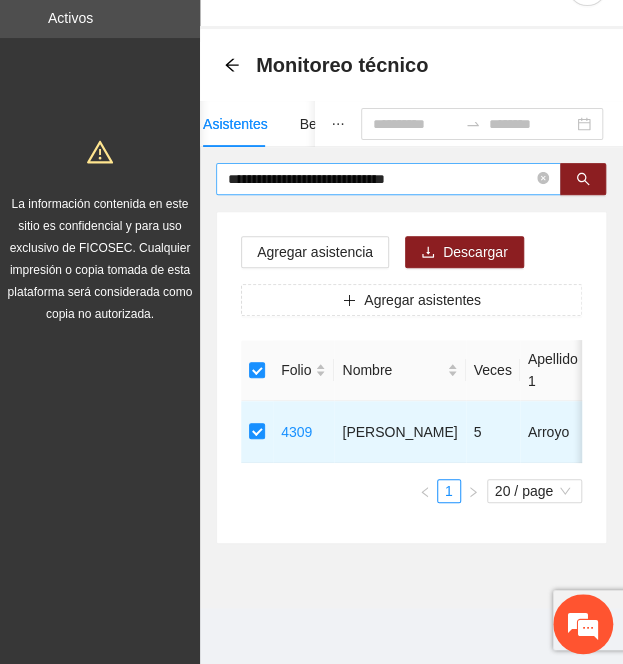 click on "**********" at bounding box center (380, 179) 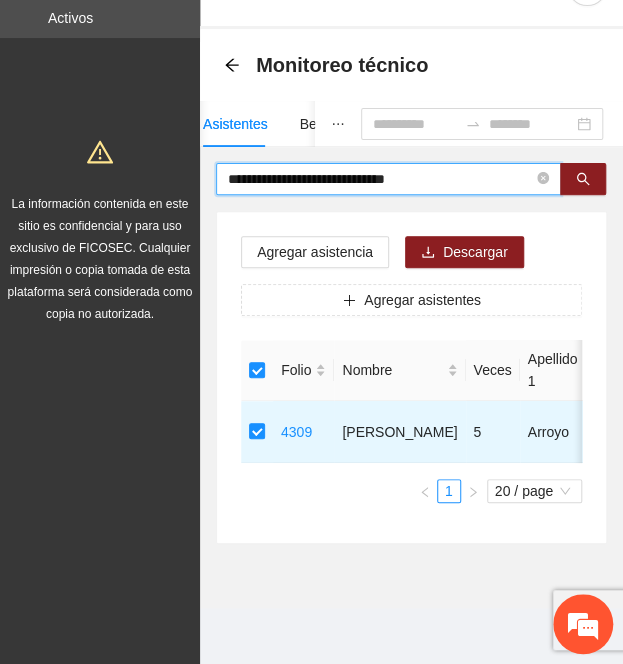 click on "**********" at bounding box center (380, 179) 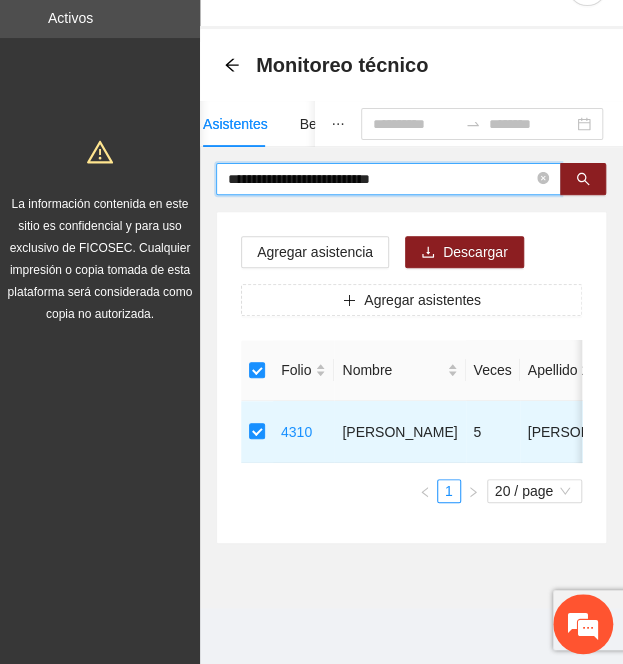 click on "**********" at bounding box center (380, 179) 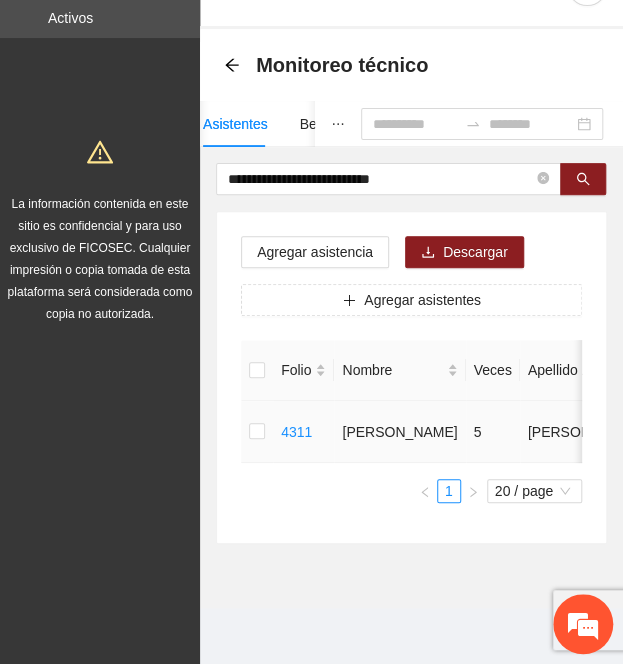 drag, startPoint x: 264, startPoint y: 408, endPoint x: 248, endPoint y: 417, distance: 18.35756 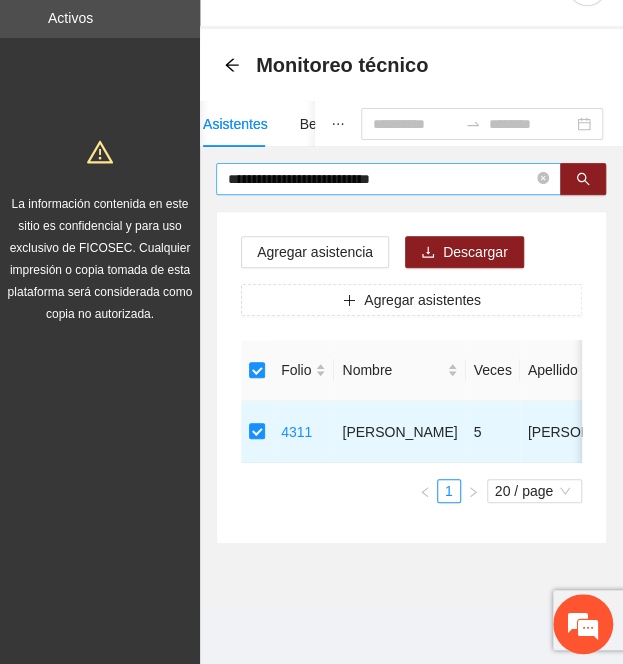 click on "**********" at bounding box center [380, 179] 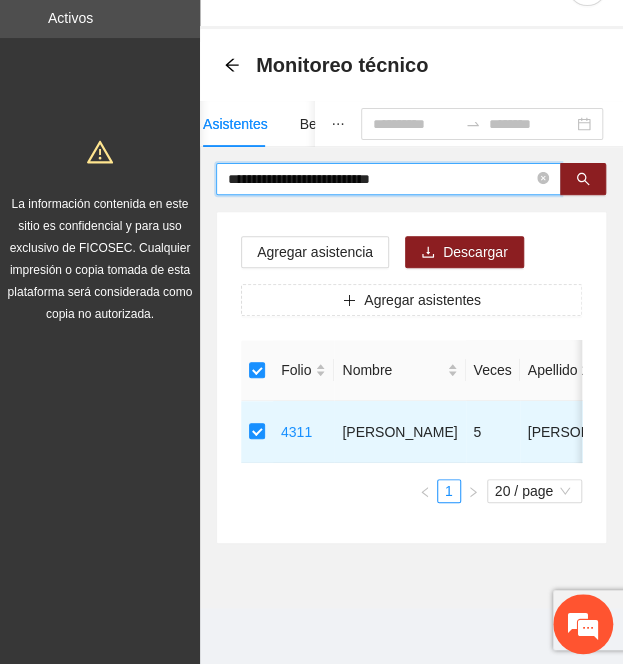 click on "**********" at bounding box center (380, 179) 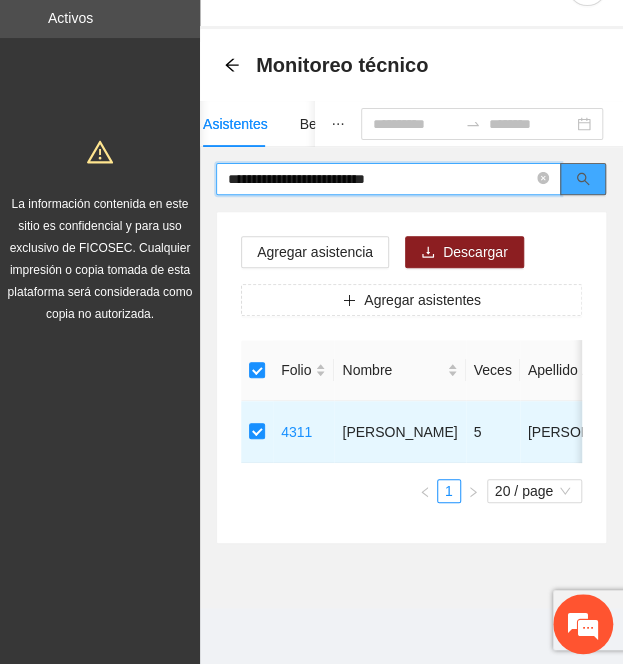click at bounding box center (583, 179) 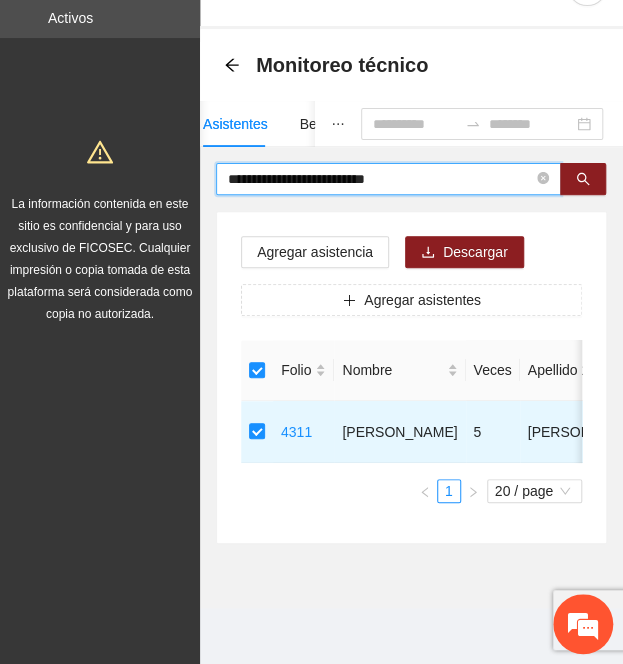 drag, startPoint x: 454, startPoint y: 162, endPoint x: 359, endPoint y: 159, distance: 95.047356 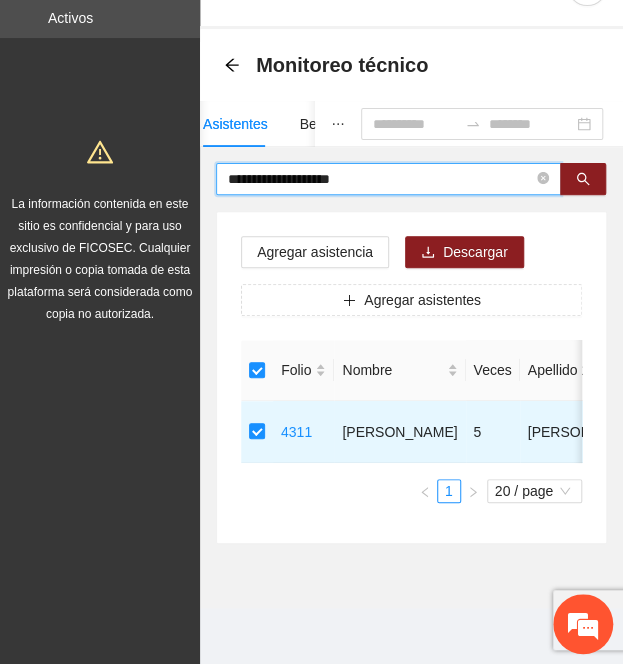 type on "**********" 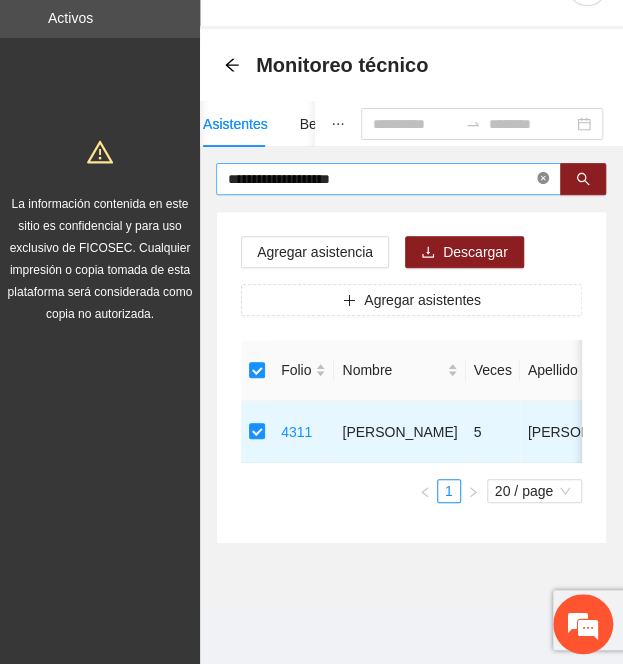 click 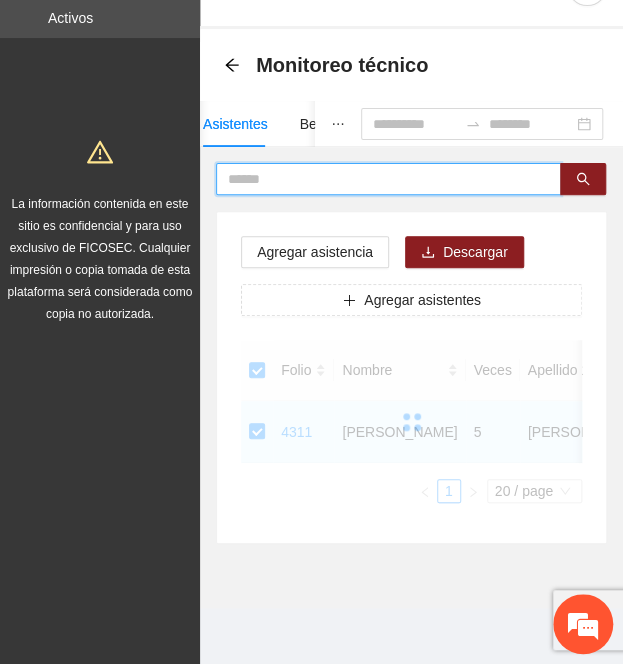 click at bounding box center [380, 179] 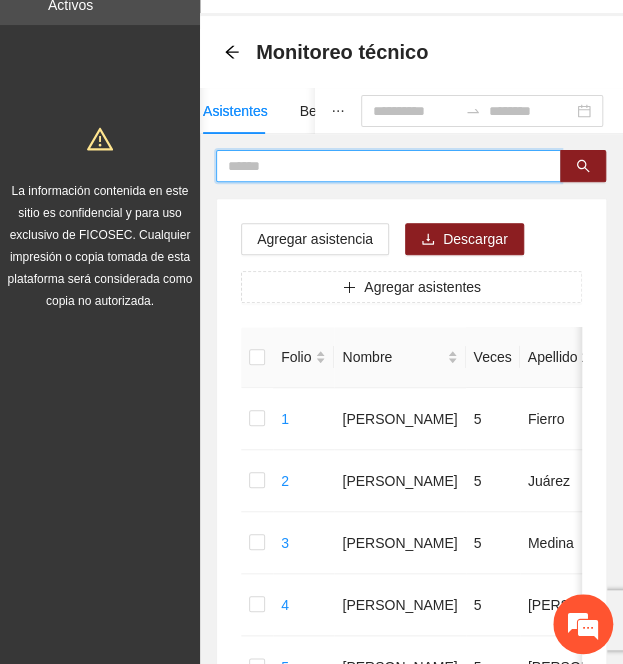 paste on "**********" 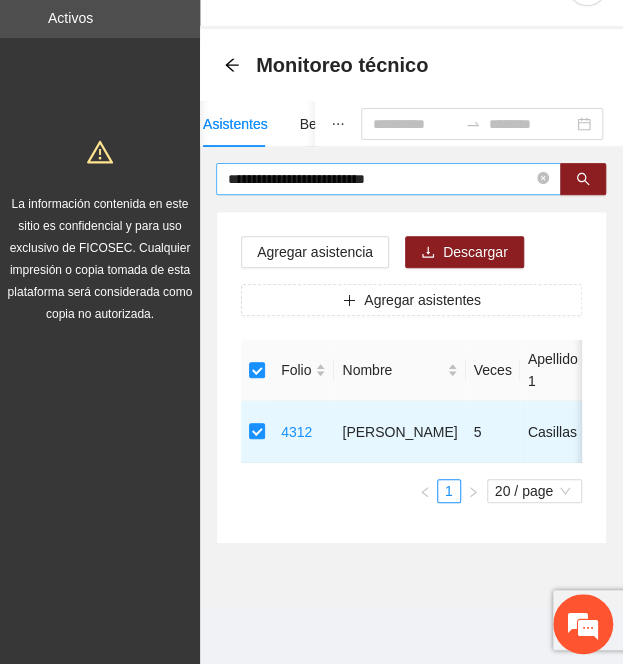 click on "**********" at bounding box center [380, 179] 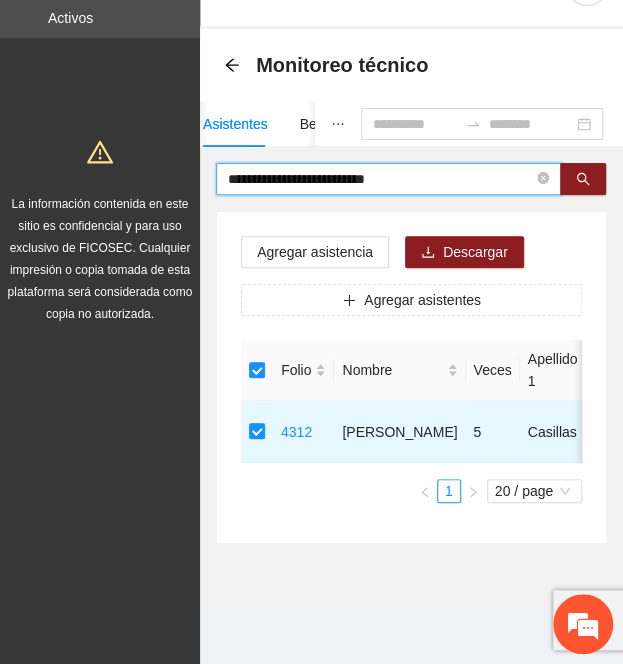 click on "**********" at bounding box center [380, 179] 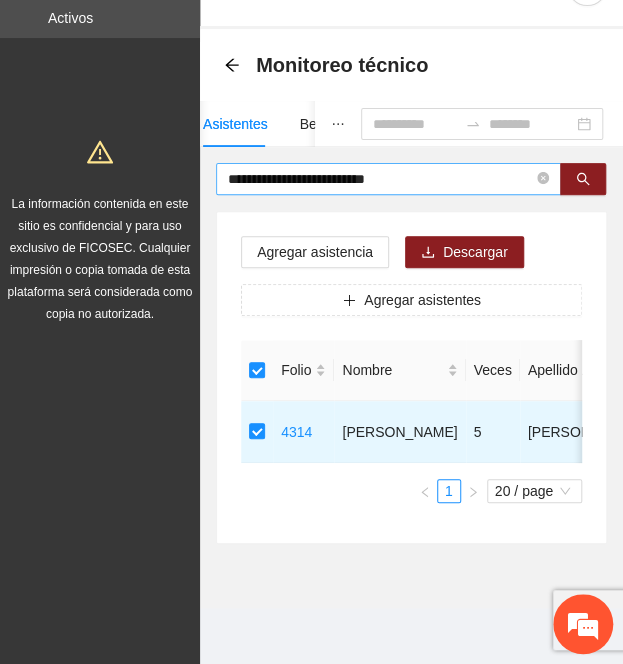click on "**********" at bounding box center (380, 179) 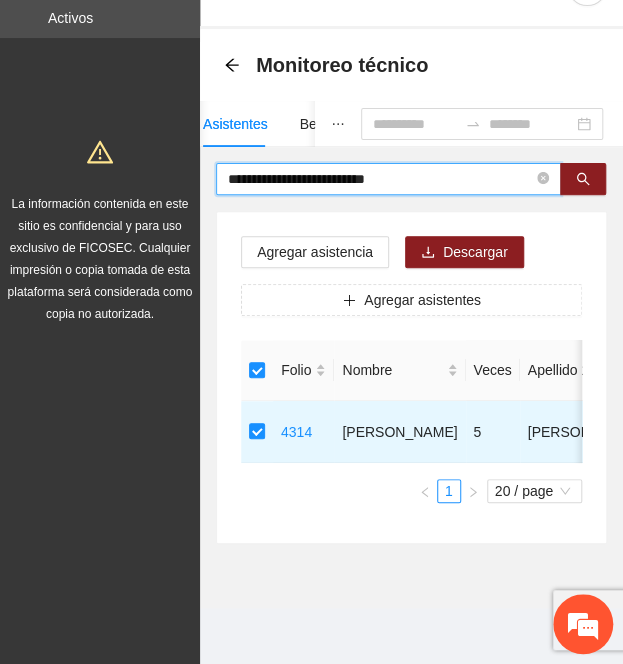click on "**********" at bounding box center [380, 179] 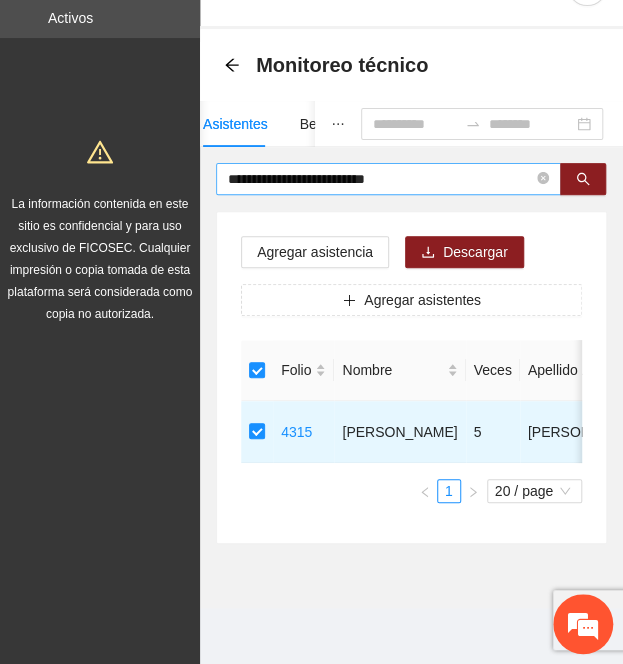 click on "**********" at bounding box center [380, 179] 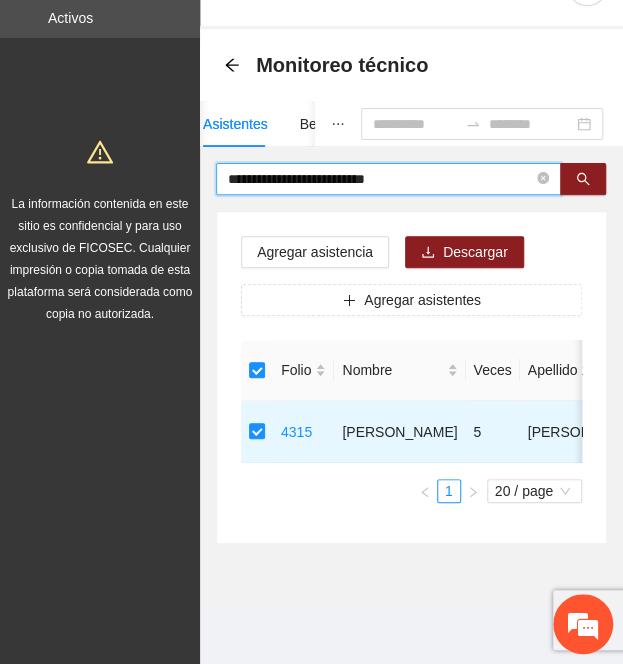 click on "**********" at bounding box center (380, 179) 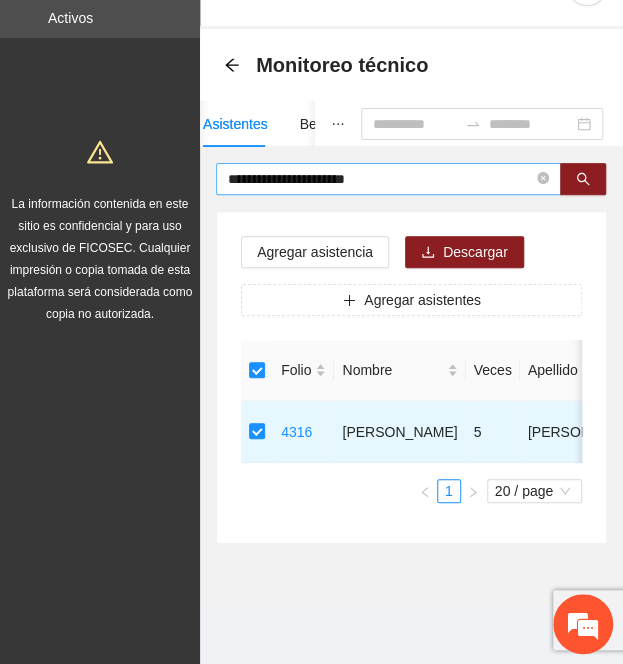 click on "**********" at bounding box center [380, 179] 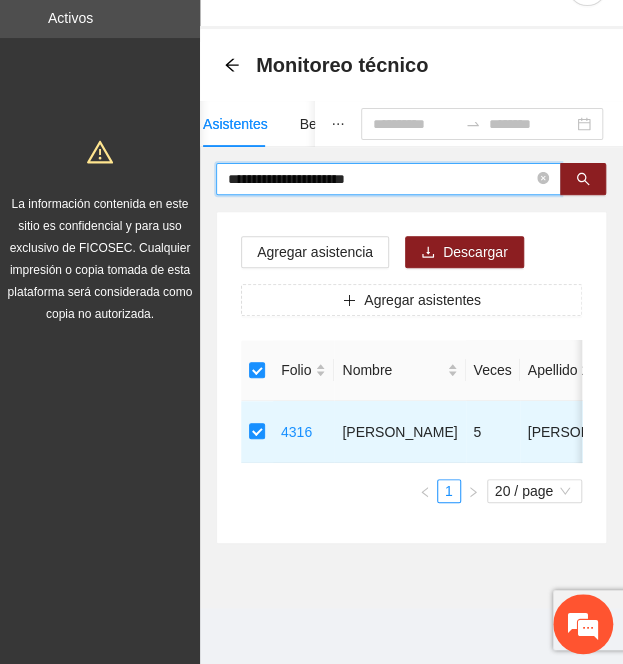 click on "**********" at bounding box center [380, 179] 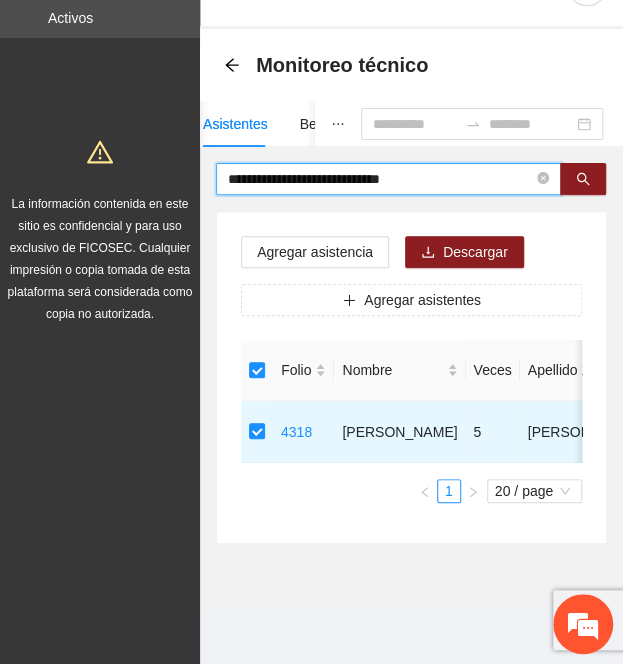 click on "**********" at bounding box center [380, 179] 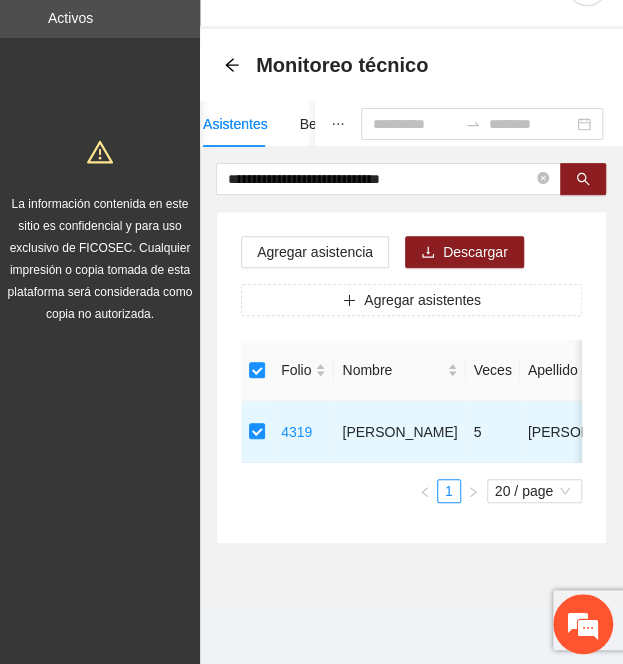drag, startPoint x: 466, startPoint y: 153, endPoint x: -198, endPoint y: 159, distance: 664.0271 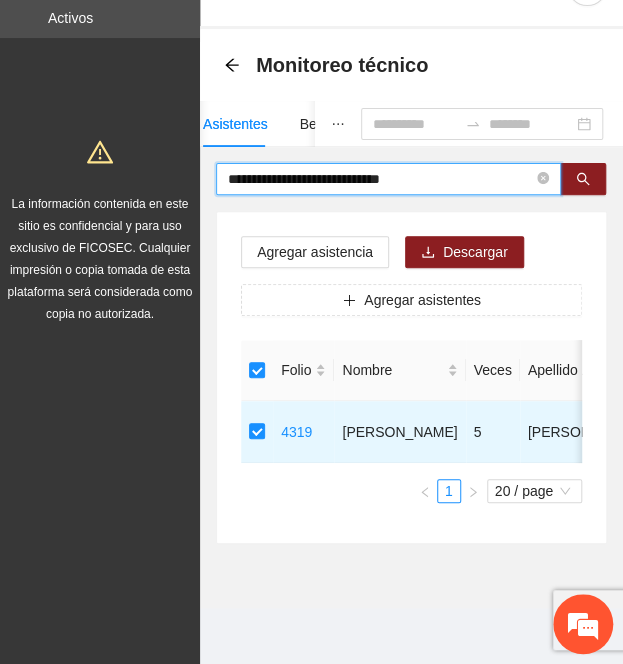 paste 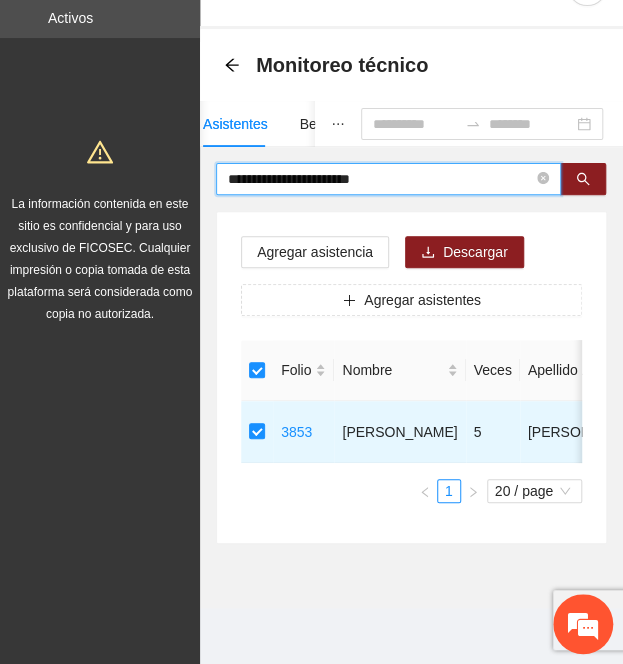 drag, startPoint x: 404, startPoint y: 164, endPoint x: -60, endPoint y: 112, distance: 466.9047 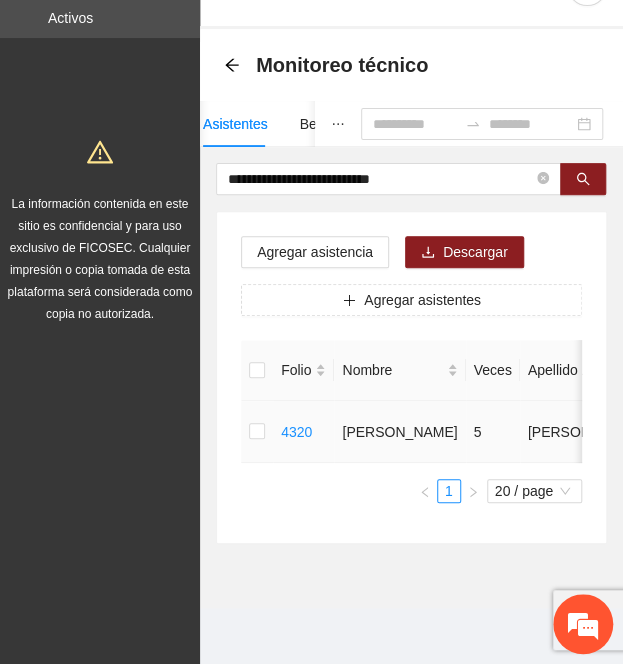 click at bounding box center [257, 432] 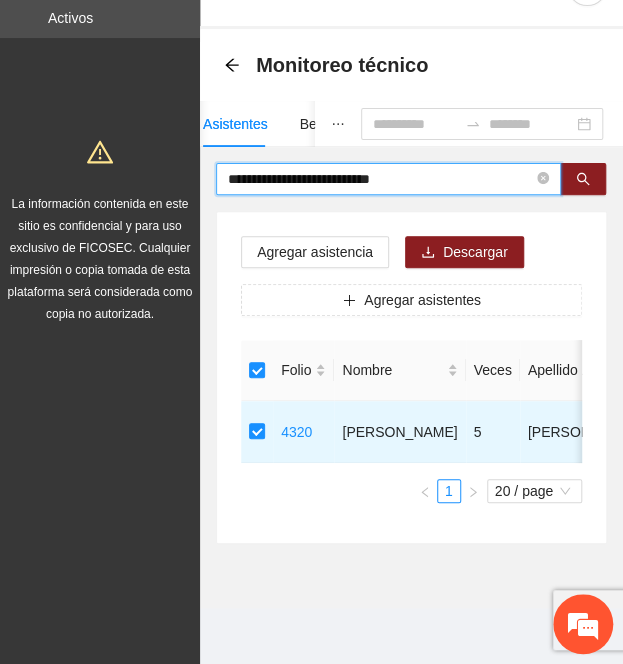 drag, startPoint x: 450, startPoint y: 157, endPoint x: -60, endPoint y: 143, distance: 510.1921 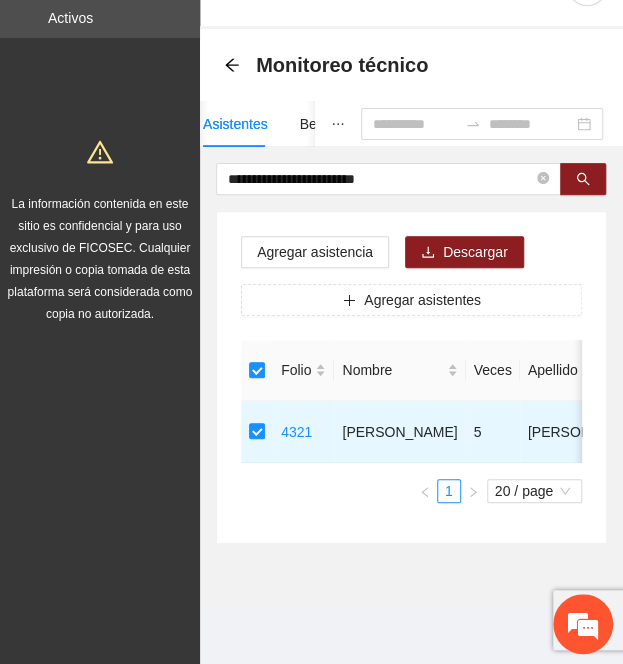 drag, startPoint x: 440, startPoint y: 173, endPoint x: -174, endPoint y: 188, distance: 614.1832 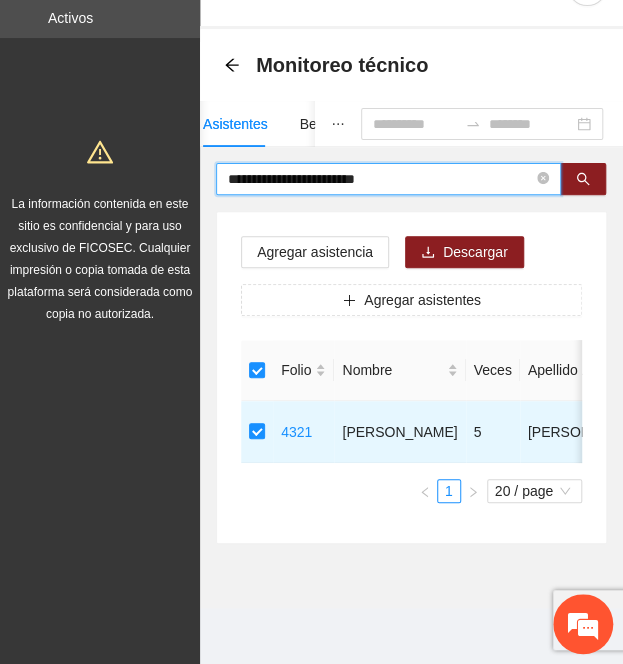 paste on "****" 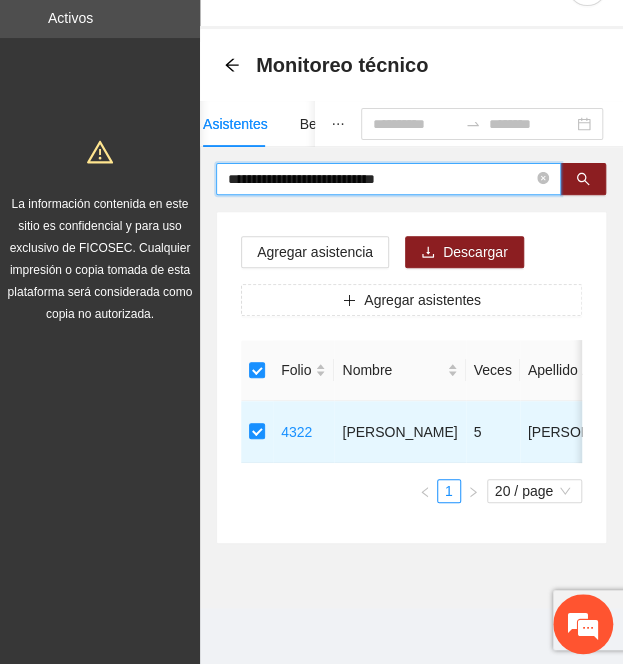 drag, startPoint x: 426, startPoint y: 159, endPoint x: -70, endPoint y: 127, distance: 497.0312 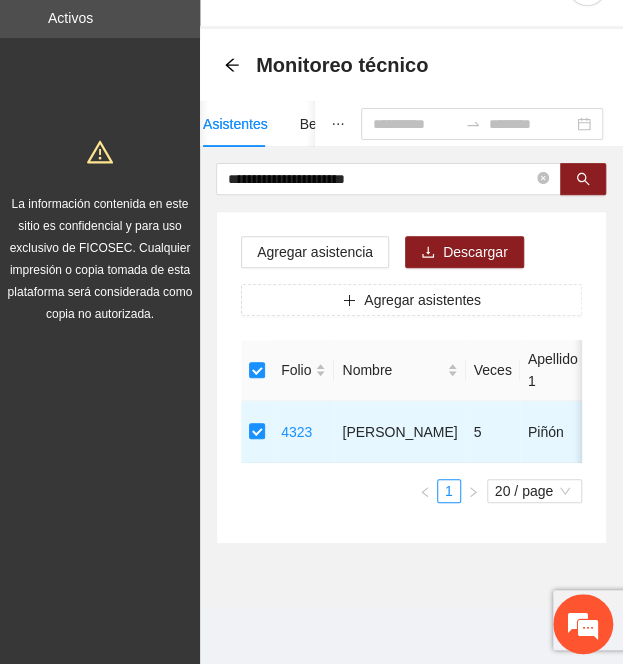 drag, startPoint x: 458, startPoint y: 164, endPoint x: -642, endPoint y: 73, distance: 1103.7577 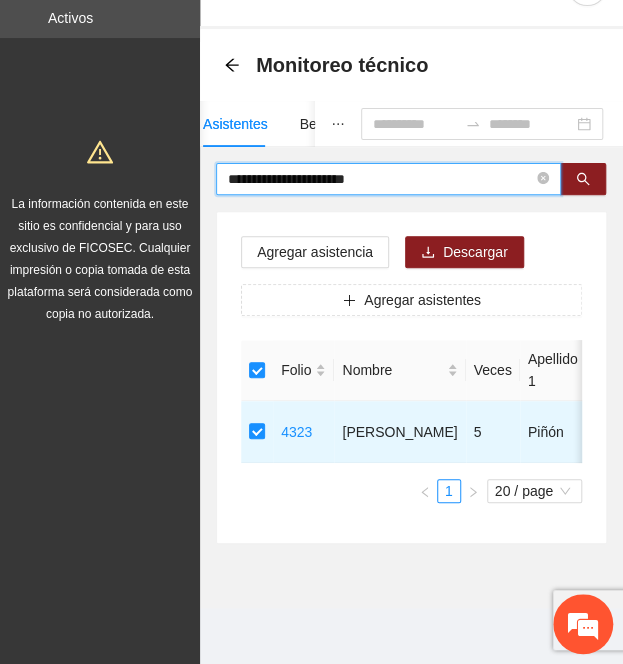 paste on "********" 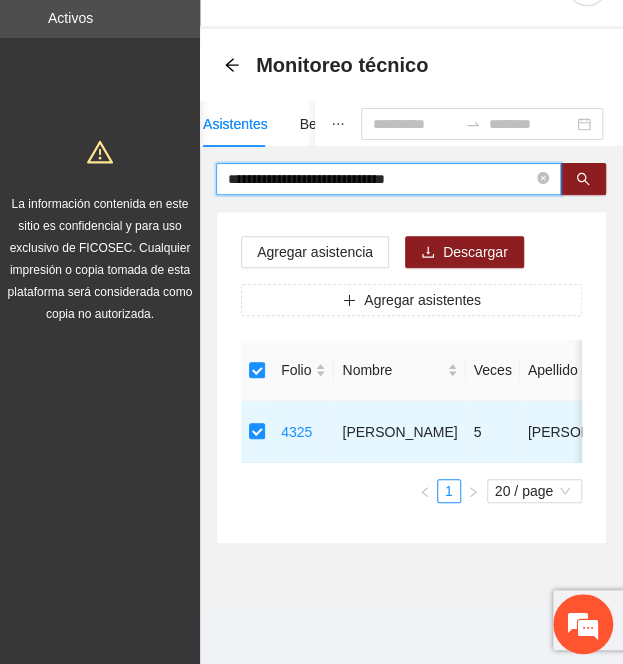 drag, startPoint x: 460, startPoint y: 166, endPoint x: -620, endPoint y: 87, distance: 1082.8855 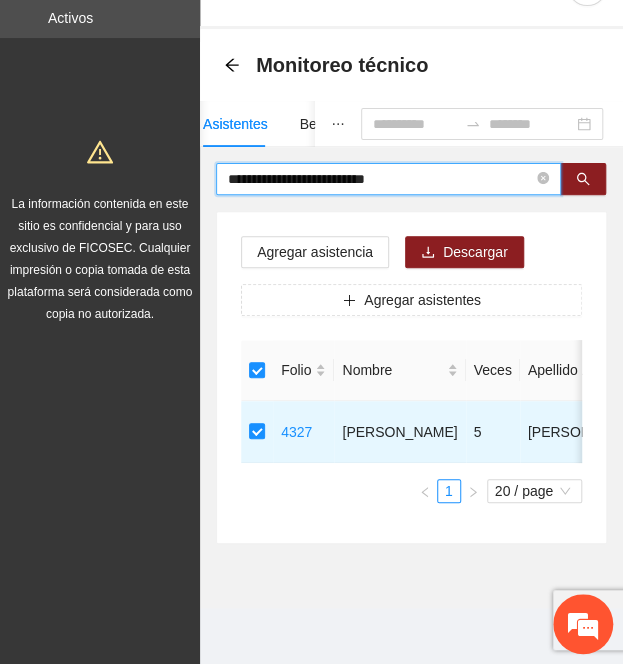 drag, startPoint x: 355, startPoint y: 167, endPoint x: -362, endPoint y: 60, distance: 724.94 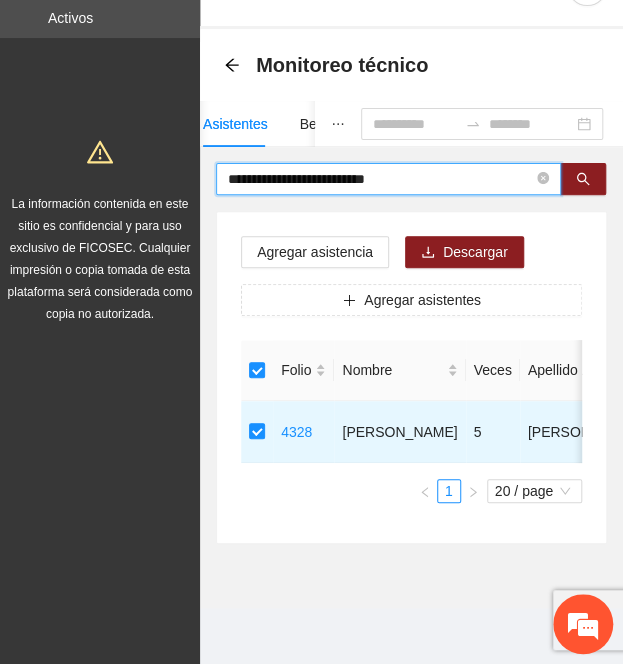 drag, startPoint x: 452, startPoint y: 173, endPoint x: -642, endPoint y: 24, distance: 1104.1001 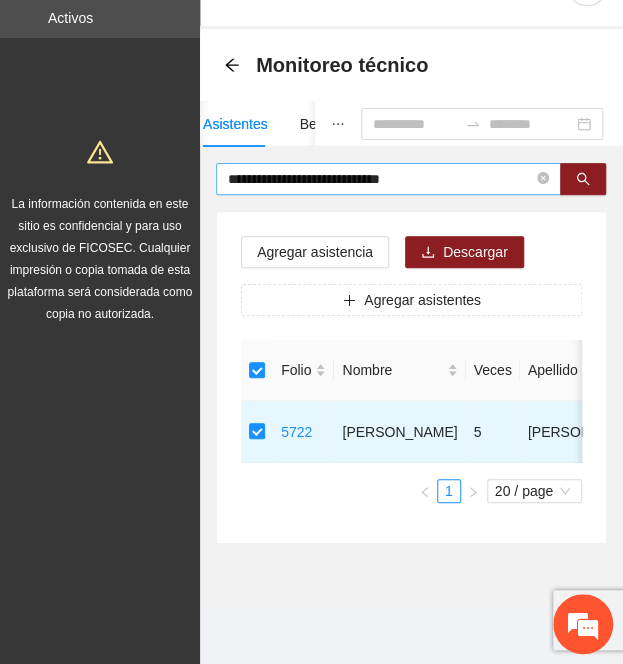 click on "**********" at bounding box center (388, 179) 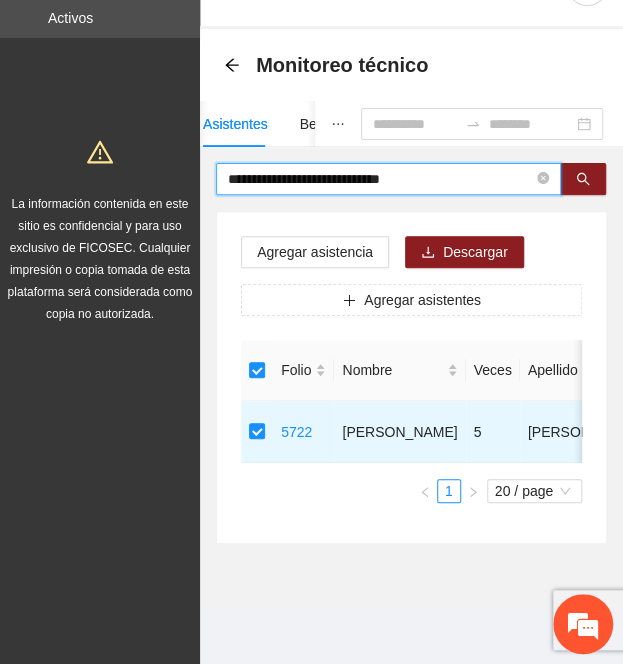 drag, startPoint x: 456, startPoint y: 160, endPoint x: 83, endPoint y: 166, distance: 373.04825 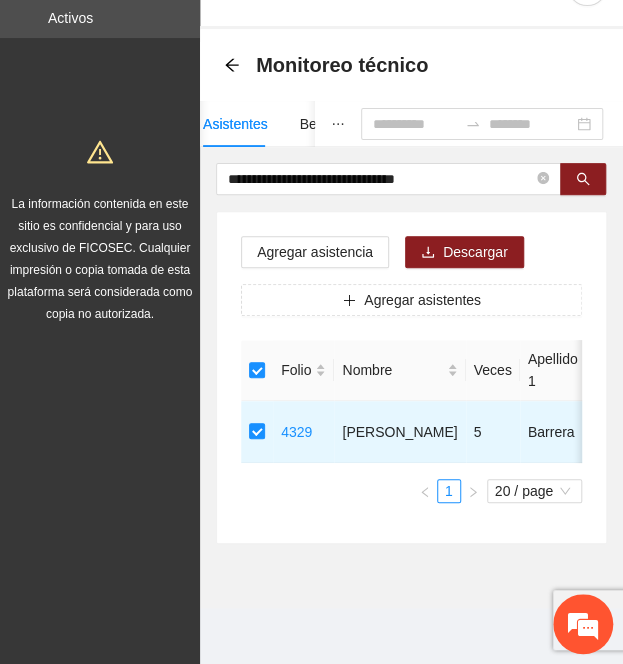 drag, startPoint x: 471, startPoint y: 165, endPoint x: -28, endPoint y: 170, distance: 499.02505 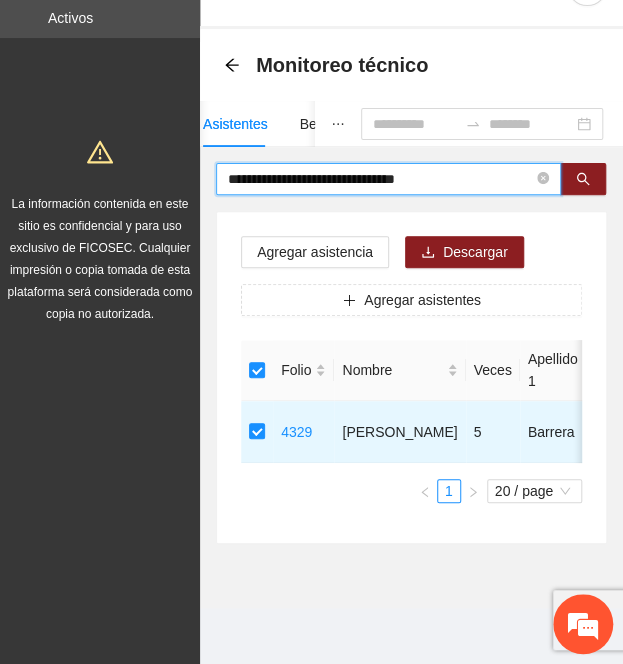 paste 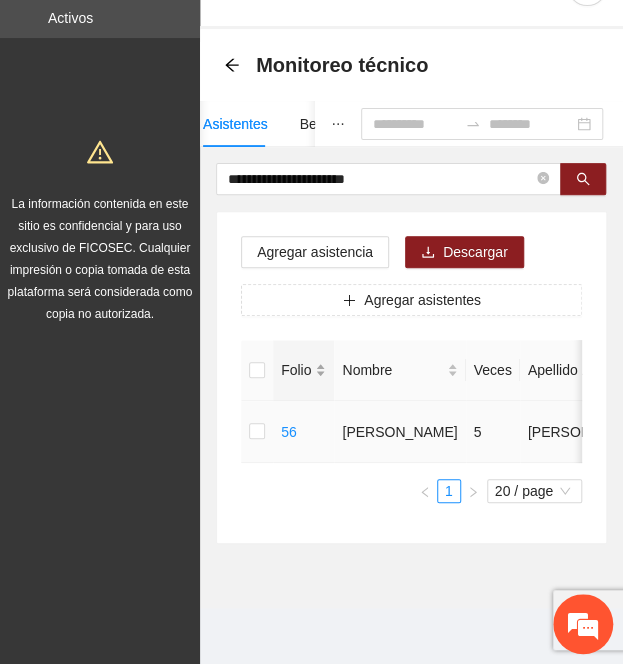 drag, startPoint x: 254, startPoint y: 408, endPoint x: 298, endPoint y: 354, distance: 69.656296 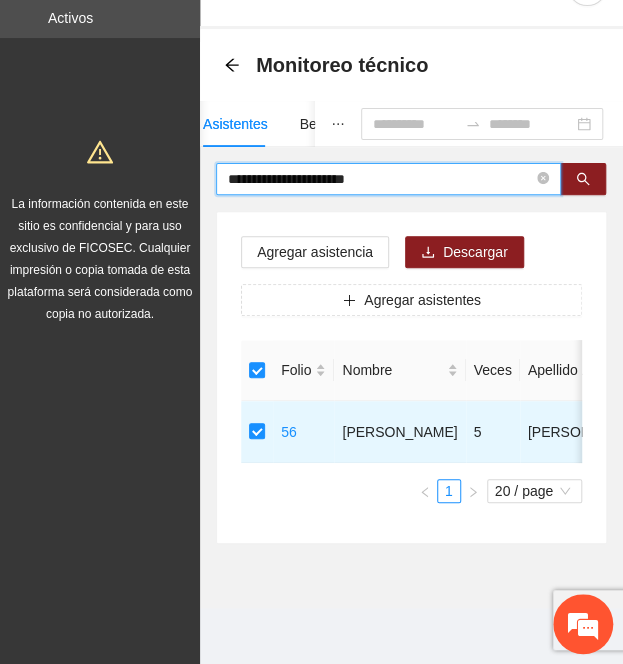 drag, startPoint x: 404, startPoint y: 172, endPoint x: 114, endPoint y: 183, distance: 290.20856 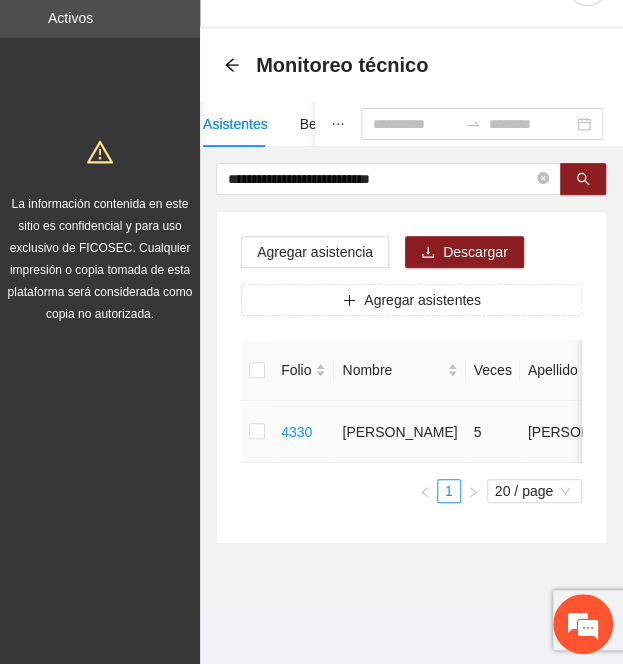 click at bounding box center (257, 432) 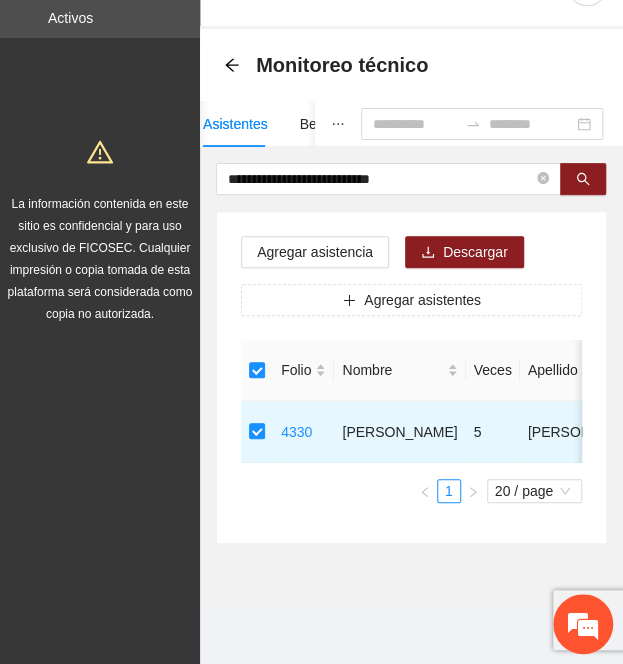 drag, startPoint x: 444, startPoint y: 159, endPoint x: -101, endPoint y: 141, distance: 545.2972 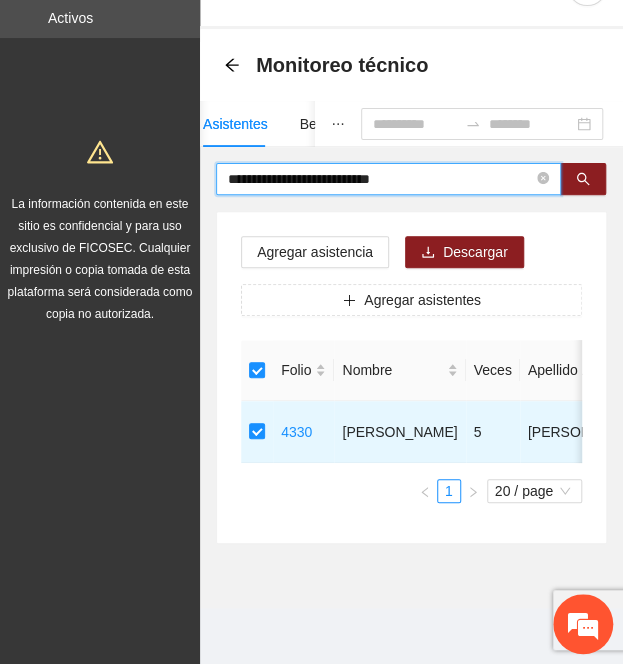 paste 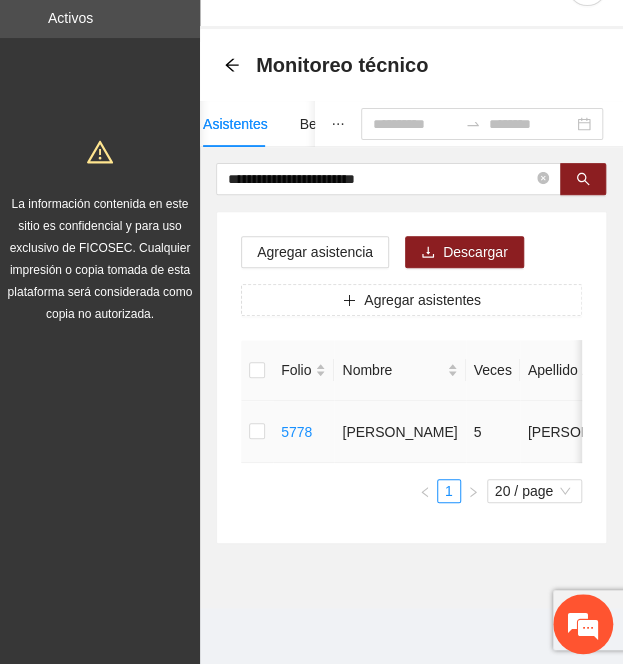 click at bounding box center (257, 432) 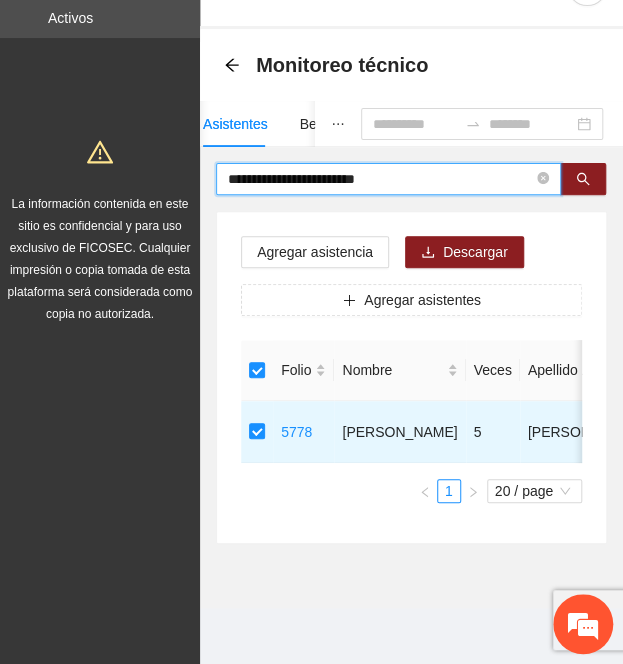 drag, startPoint x: 154, startPoint y: 181, endPoint x: -460, endPoint y: 163, distance: 614.2638 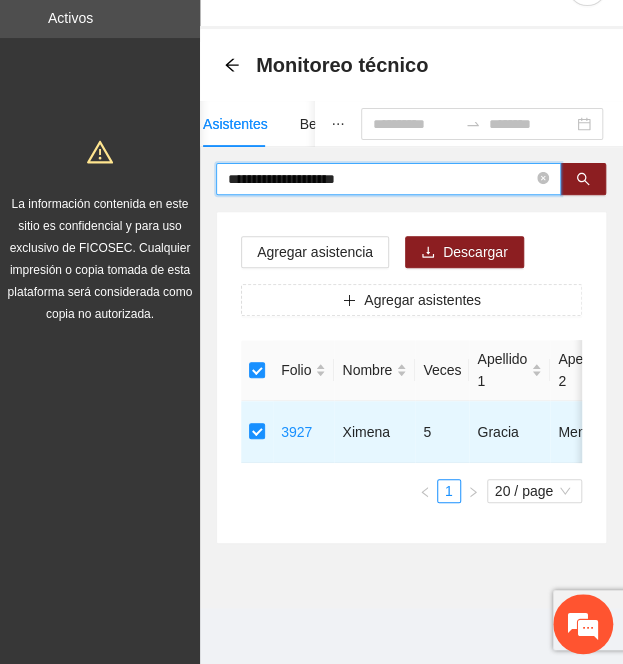 drag, startPoint x: 428, startPoint y: 162, endPoint x: -9, endPoint y: 121, distance: 438.91913 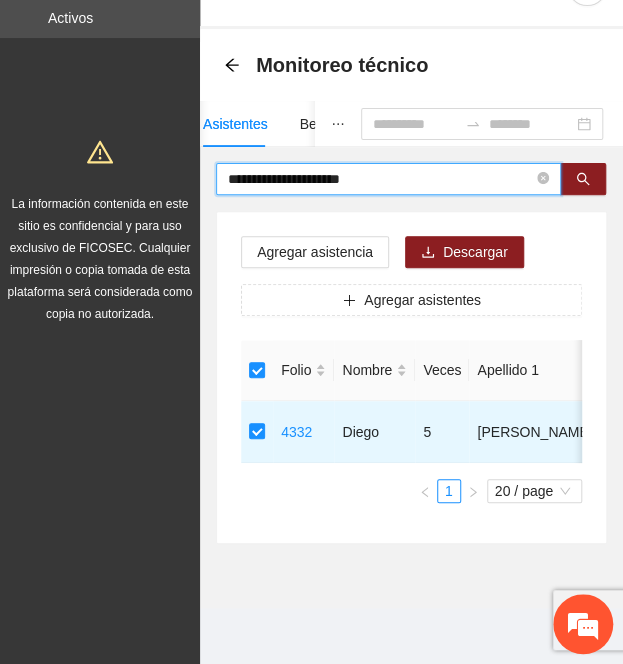 drag, startPoint x: 403, startPoint y: 163, endPoint x: -106, endPoint y: 113, distance: 511.4499 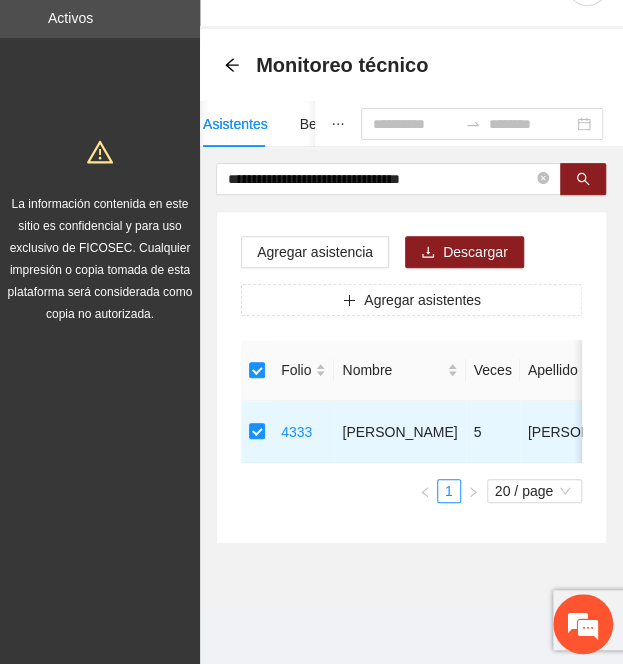 drag, startPoint x: 396, startPoint y: 172, endPoint x: -322, endPoint y: 217, distance: 719.4088 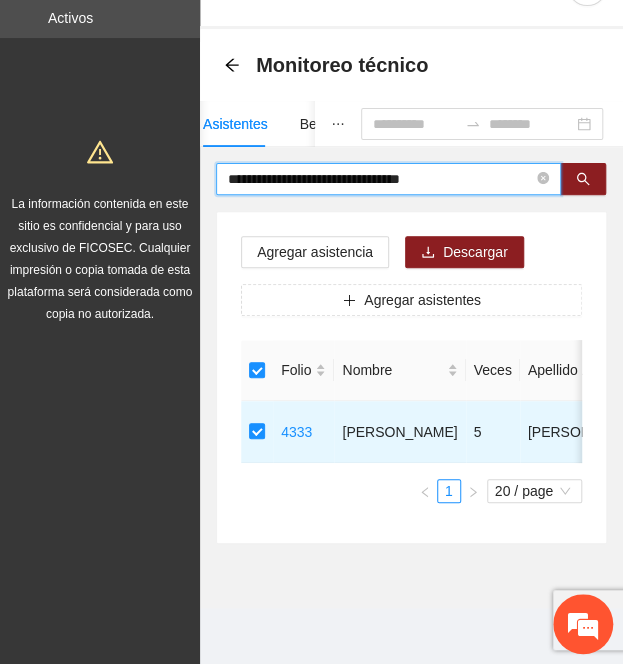 paste on "*" 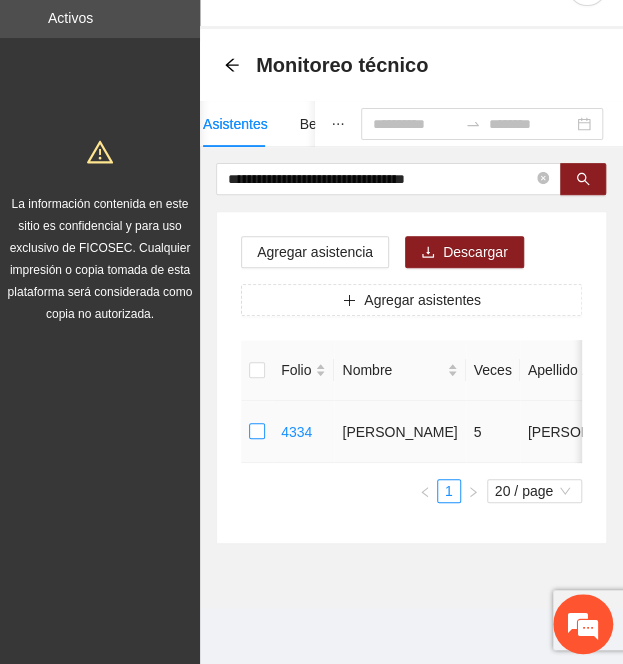 click at bounding box center [257, 432] 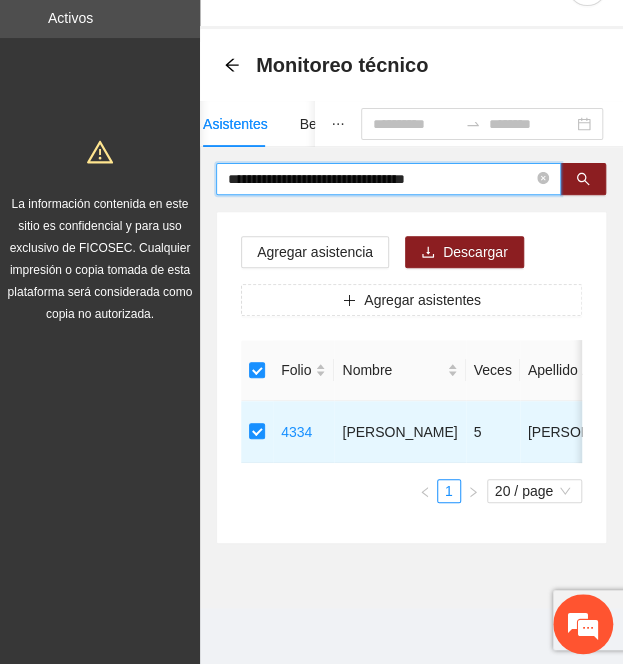 drag, startPoint x: 490, startPoint y: 168, endPoint x: -170, endPoint y: 94, distance: 664.1355 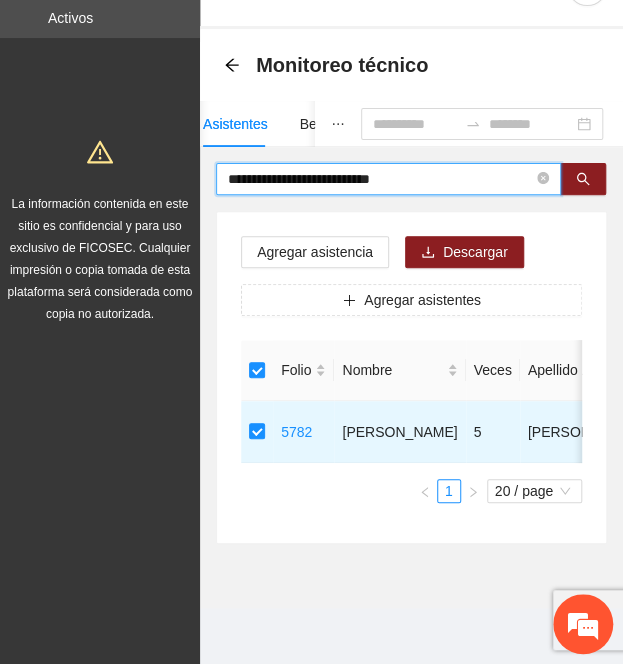 drag, startPoint x: 447, startPoint y: 173, endPoint x: -102, endPoint y: 181, distance: 549.0583 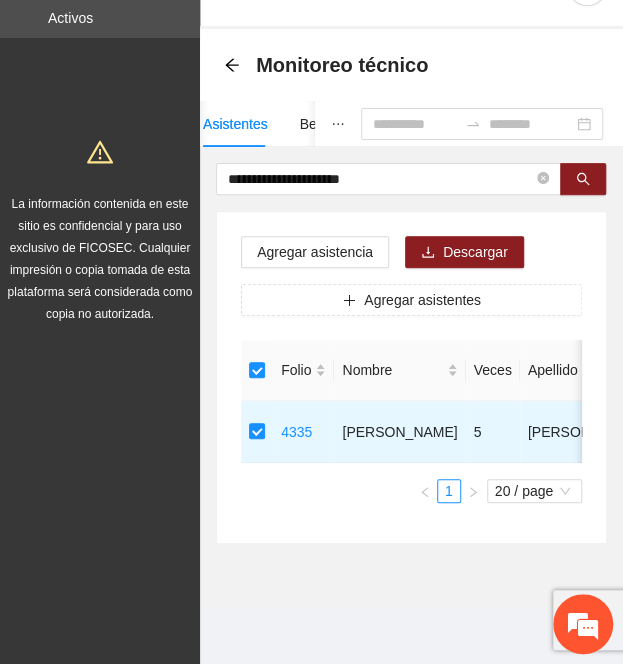 drag, startPoint x: 442, startPoint y: 155, endPoint x: -642, endPoint y: 109, distance: 1084.9756 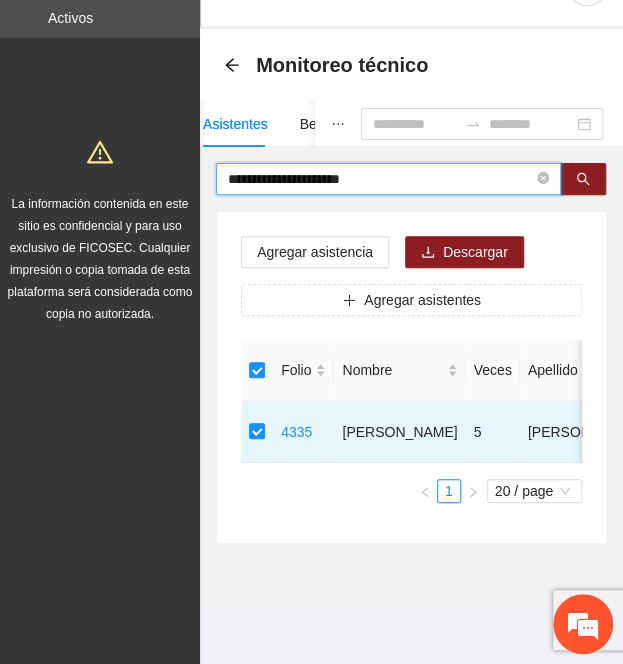 paste on "**********" 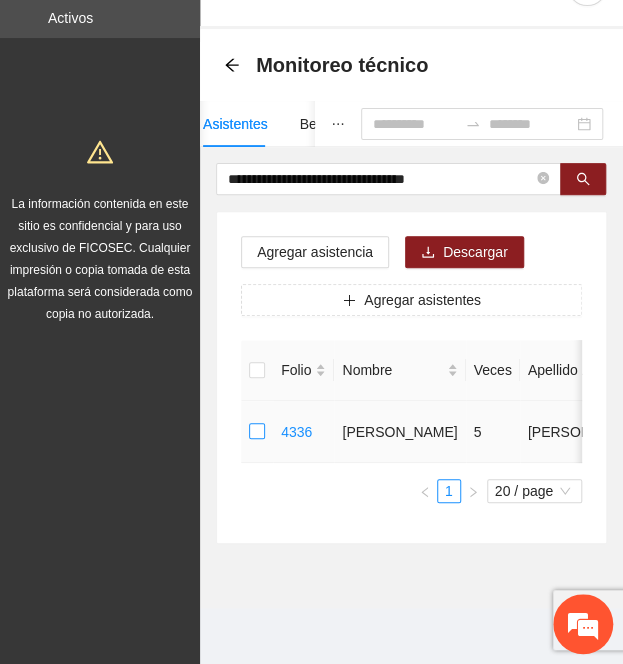 click at bounding box center (257, 432) 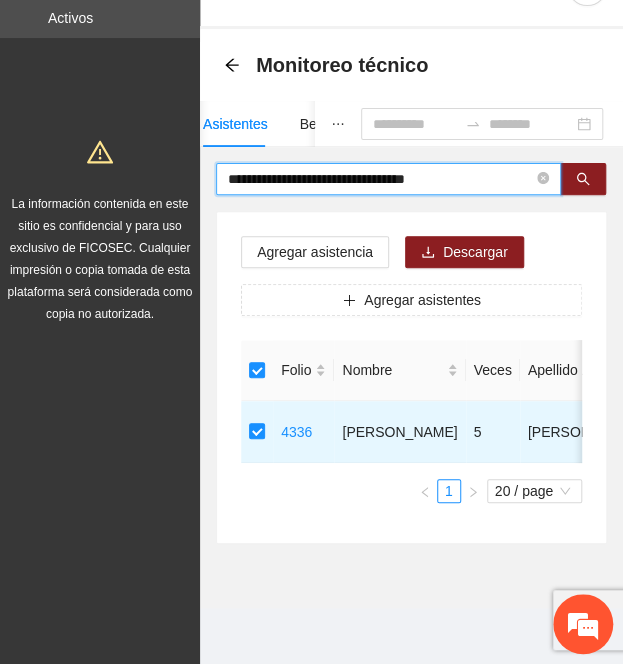 drag, startPoint x: 482, startPoint y: 170, endPoint x: -189, endPoint y: 213, distance: 672.3764 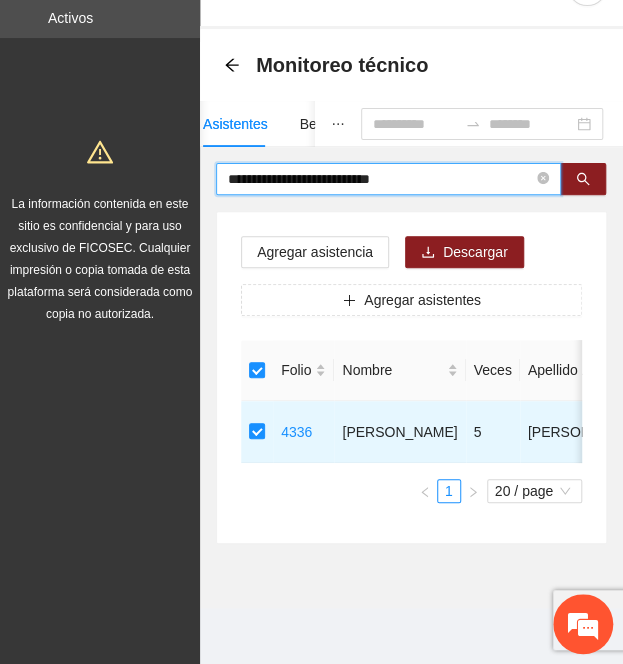 type on "**********" 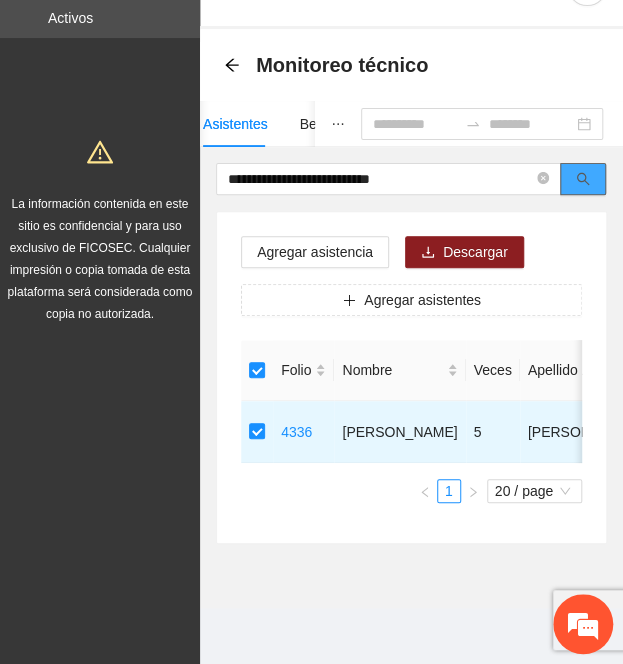 click at bounding box center [583, 179] 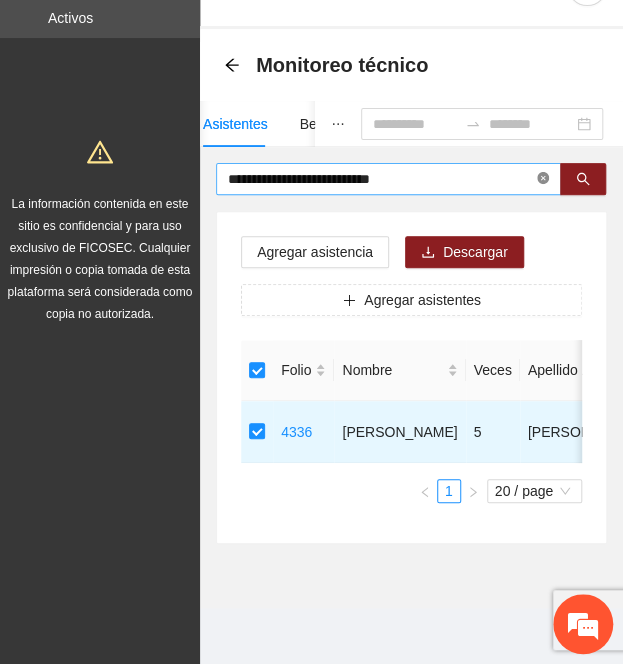 click 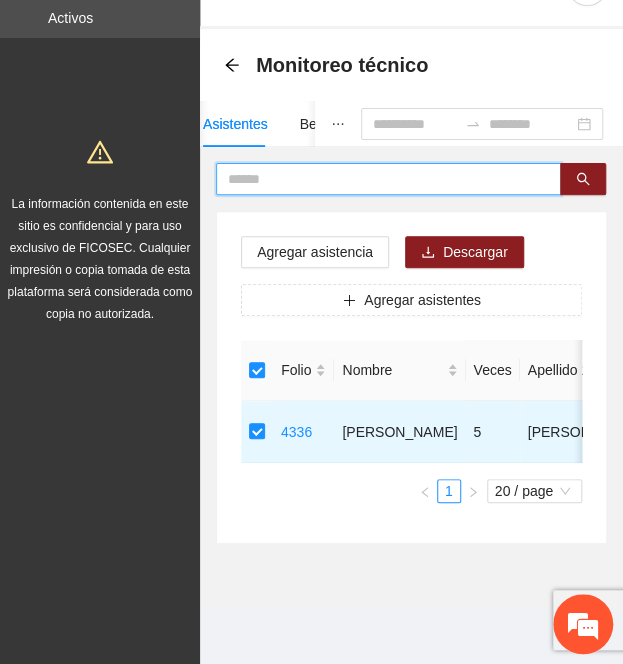 click at bounding box center [380, 179] 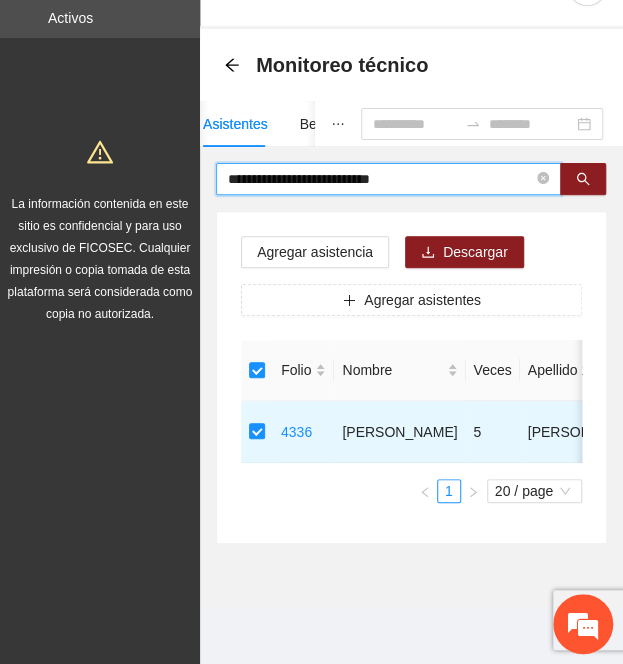 type on "**********" 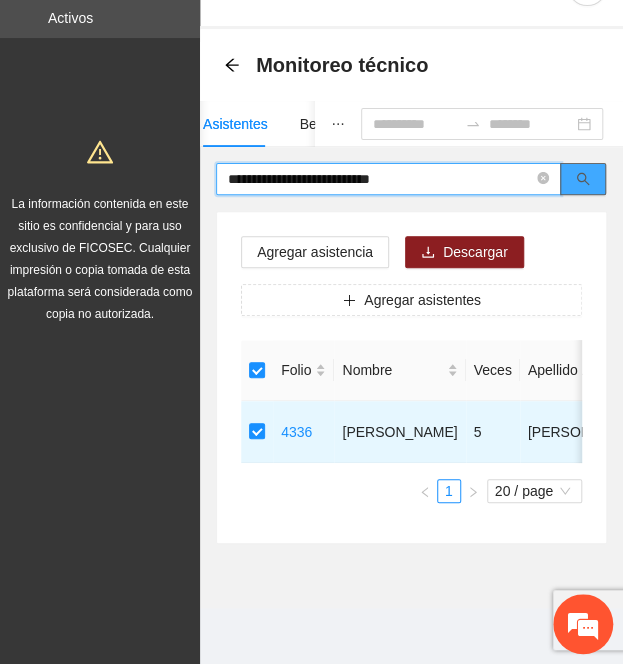 click at bounding box center [583, 179] 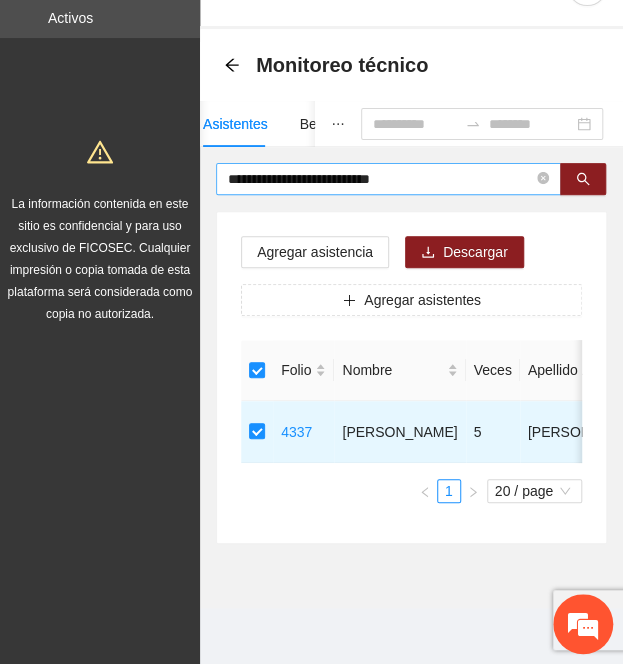 click on "**********" at bounding box center [388, 179] 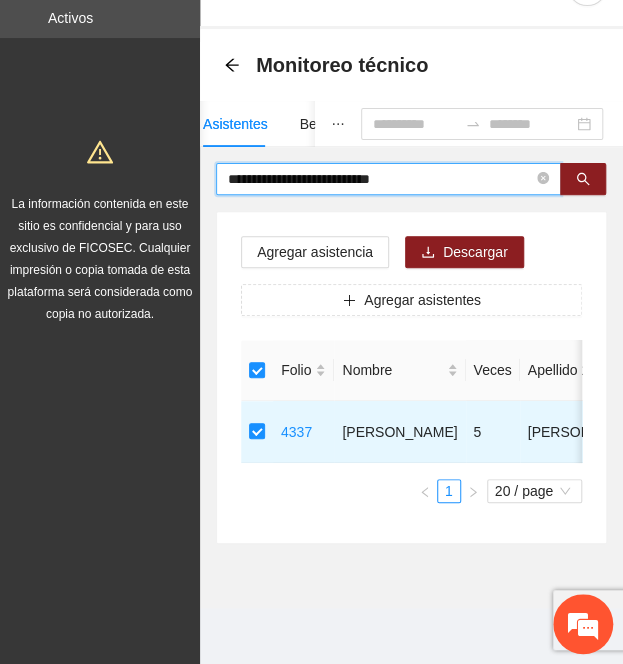 click on "**********" at bounding box center (380, 179) 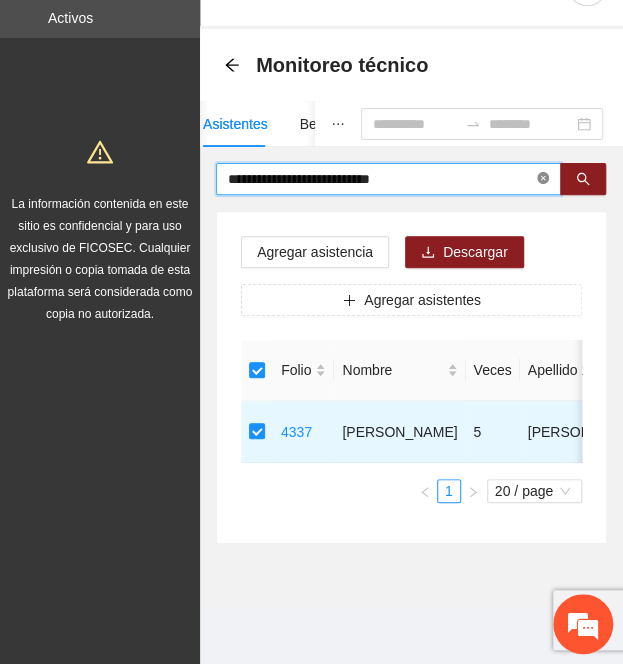 click 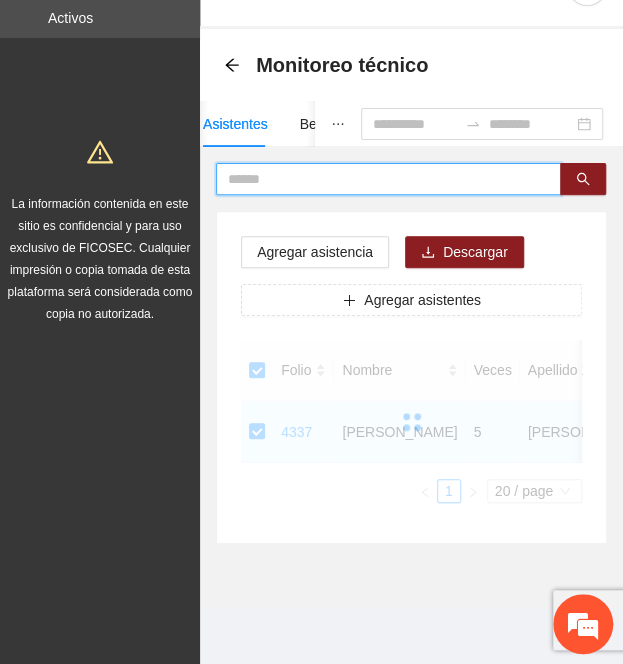 click at bounding box center [380, 179] 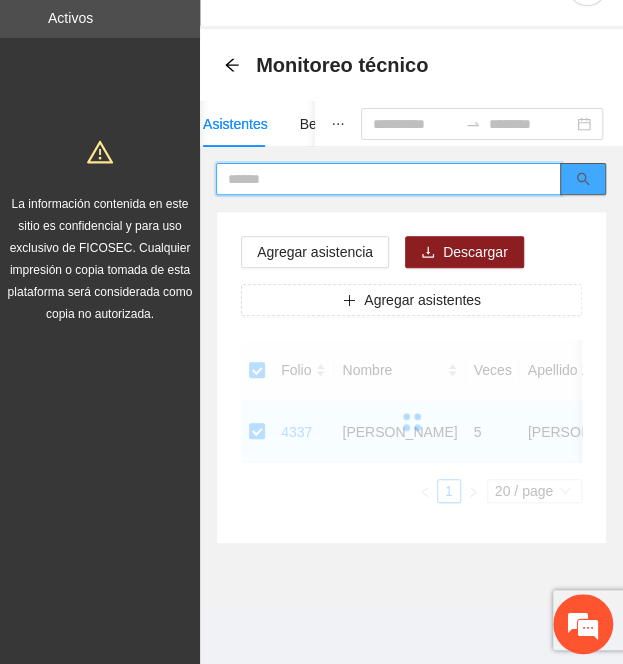 paste on "**********" 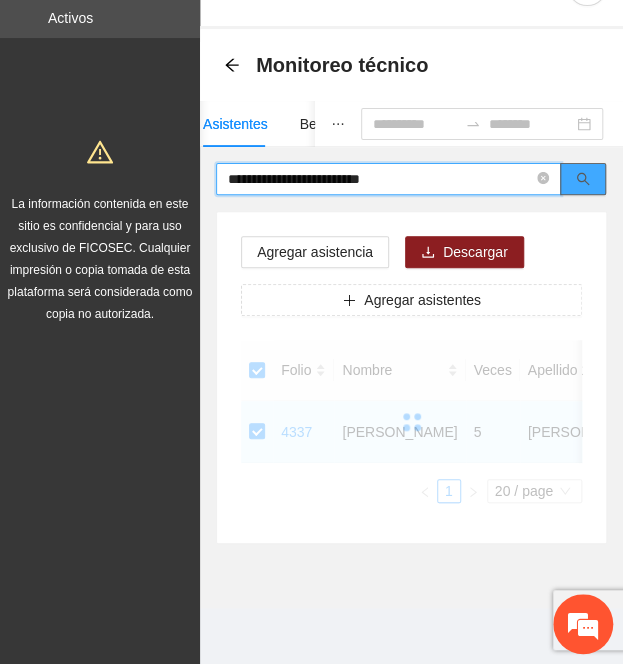 click 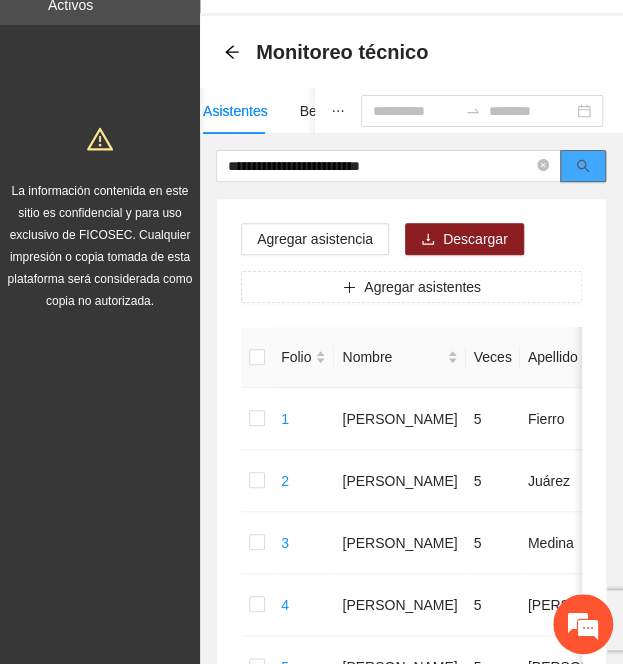 click 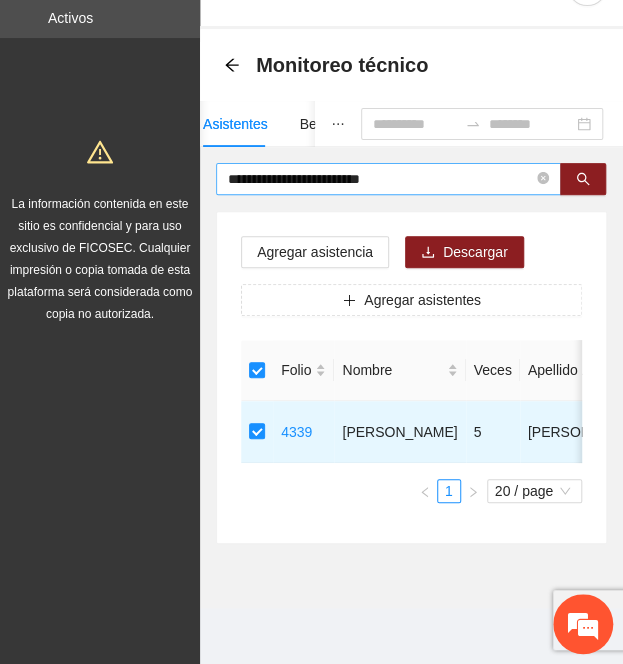 click on "**********" at bounding box center (380, 179) 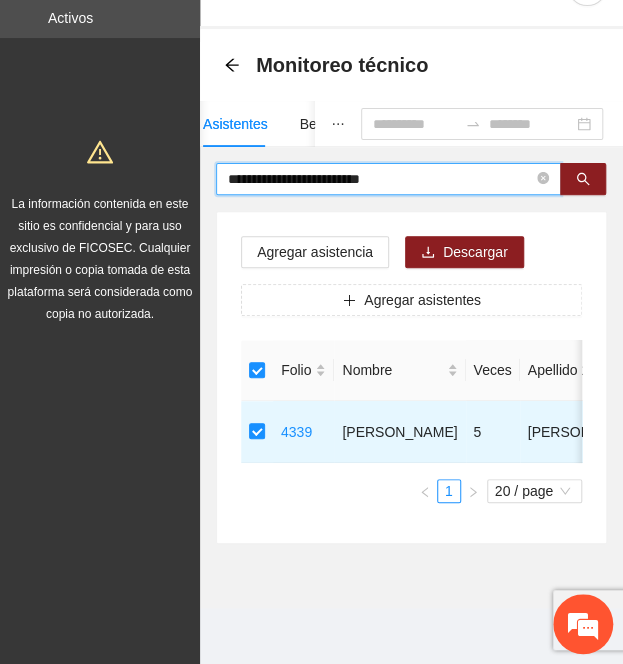 click on "**********" at bounding box center (380, 179) 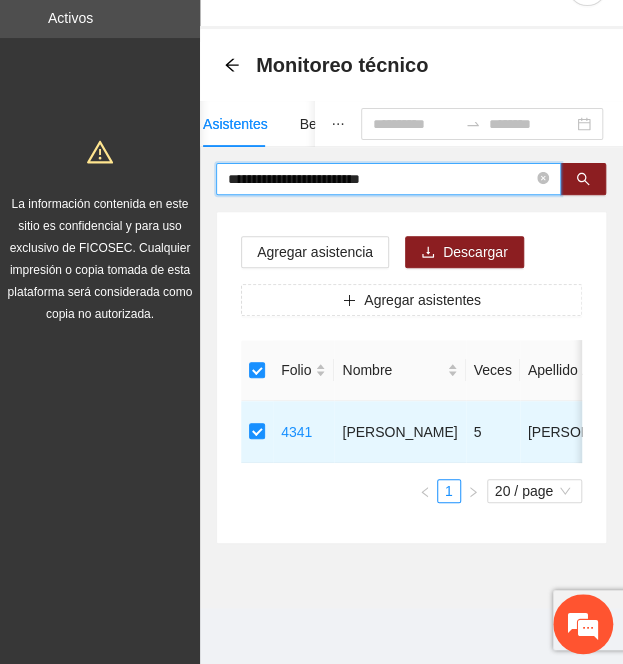 drag, startPoint x: 436, startPoint y: 162, endPoint x: -476, endPoint y: 127, distance: 912.6713 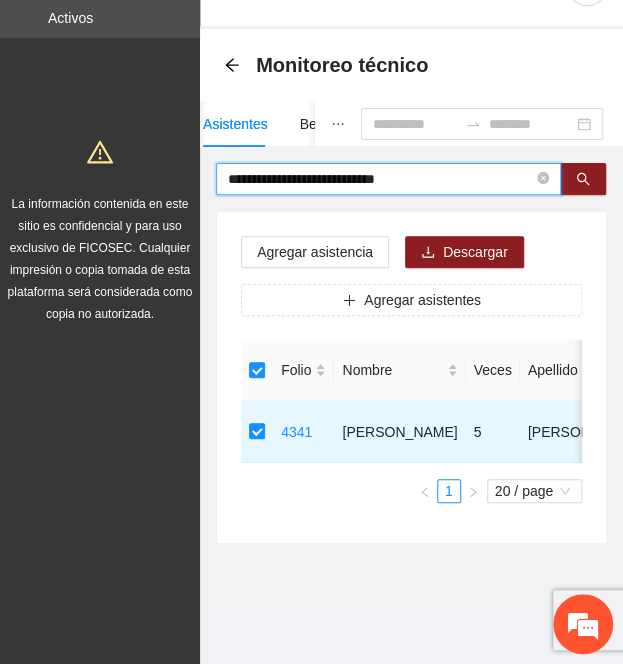 type on "**********" 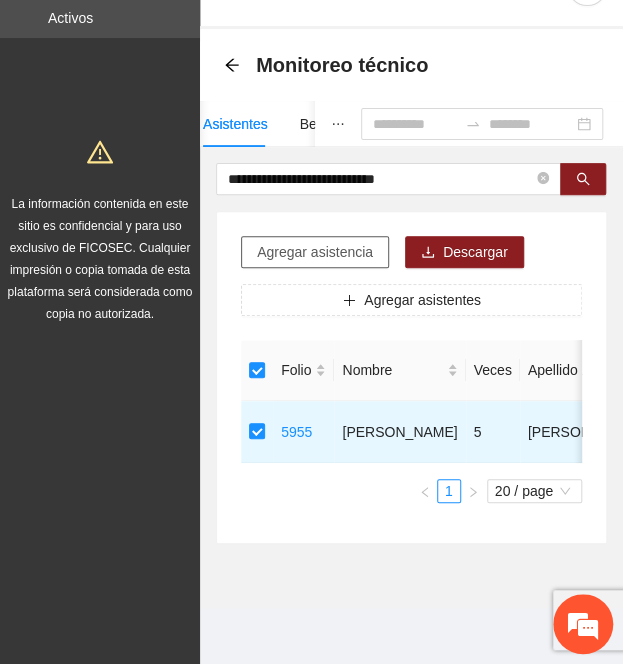 click on "Agregar asistencia" at bounding box center (315, 252) 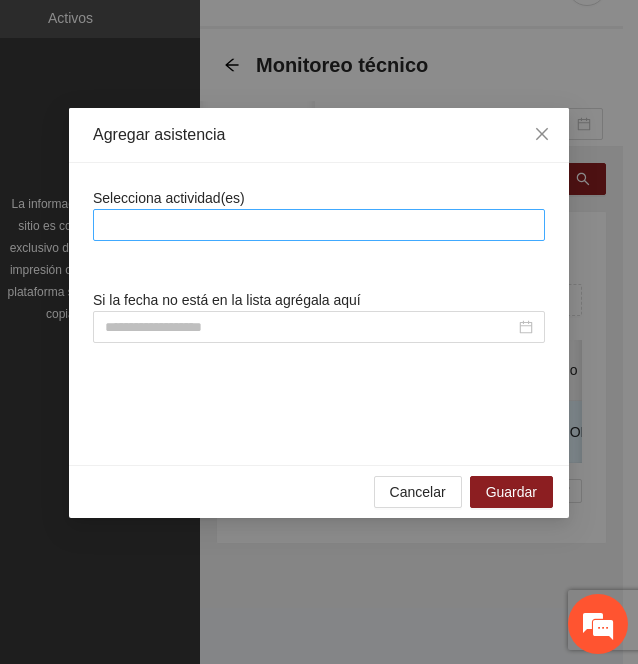 click at bounding box center (319, 225) 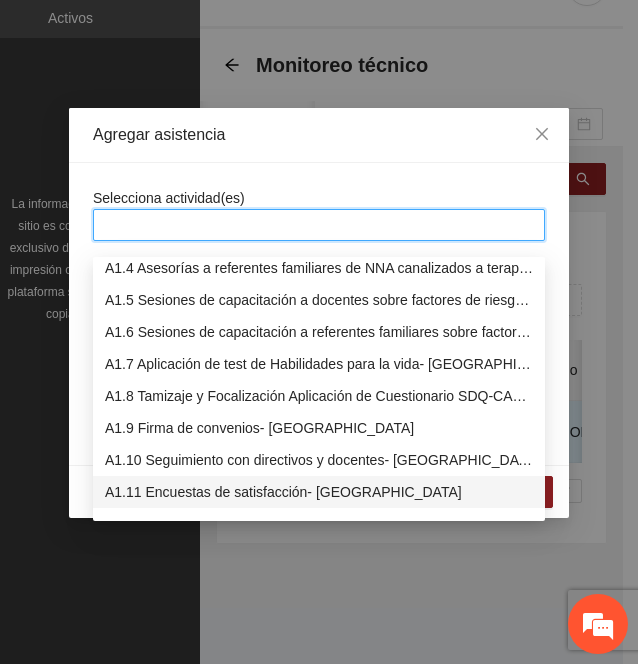 scroll, scrollTop: 110, scrollLeft: 0, axis: vertical 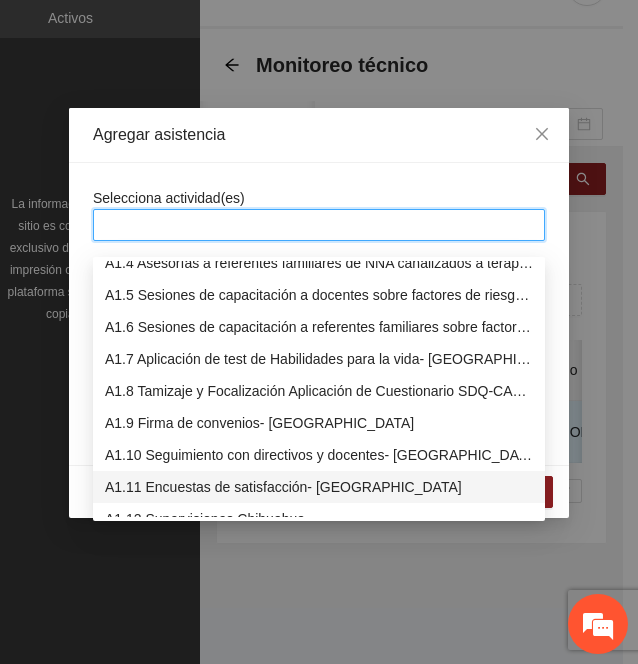 click on "A1.11 Encuestas de satisfacción- [GEOGRAPHIC_DATA]" at bounding box center (319, 487) 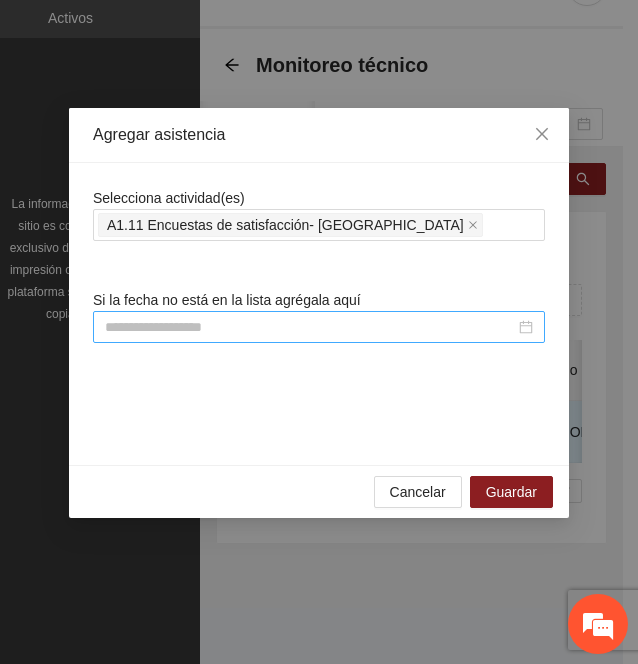 click at bounding box center (310, 327) 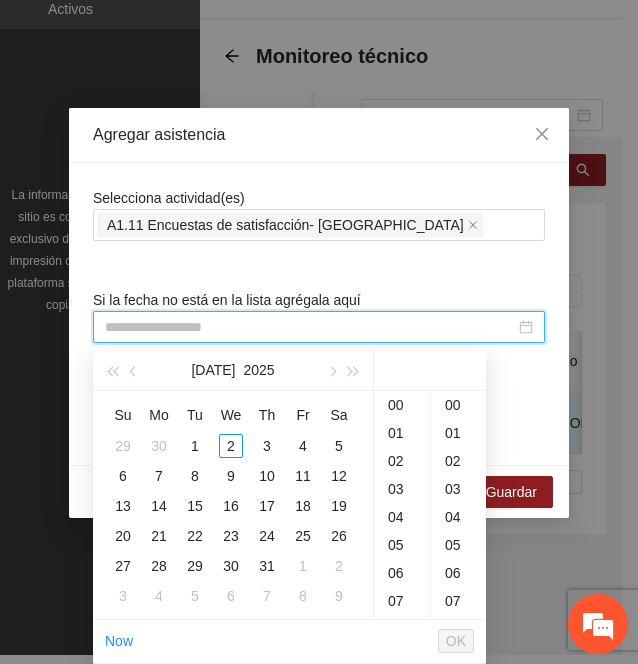 paste on "**********" 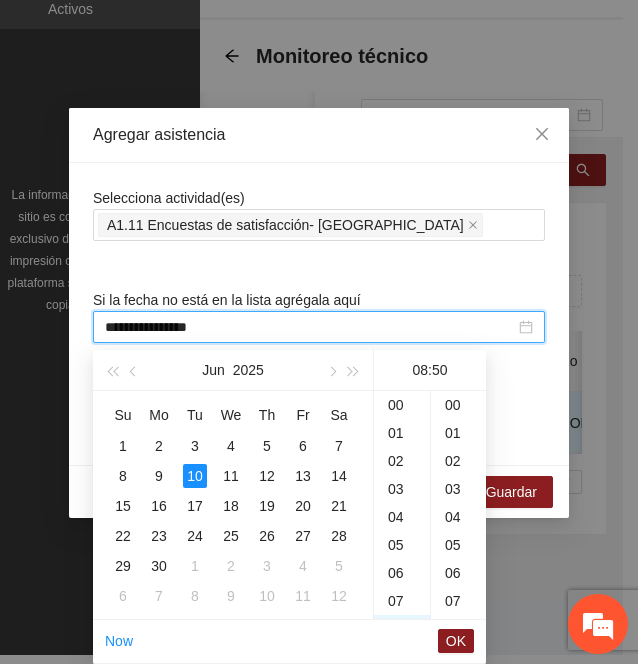 scroll, scrollTop: 168, scrollLeft: 0, axis: vertical 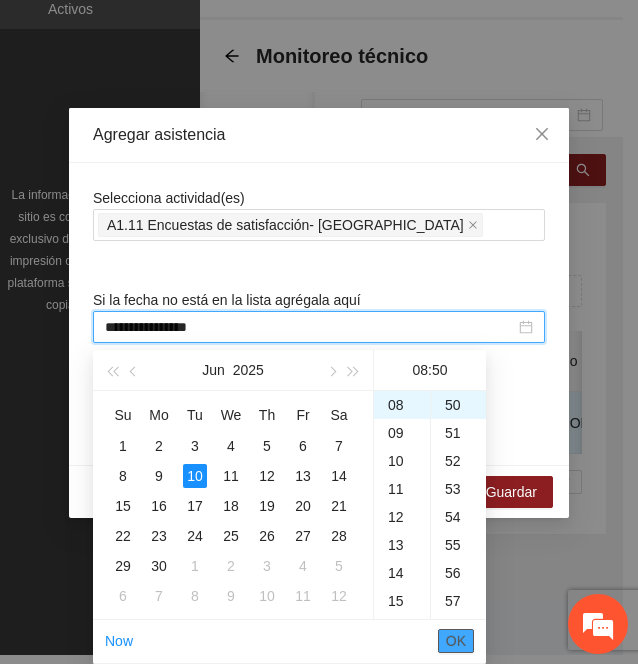 click on "OK" at bounding box center [456, 641] 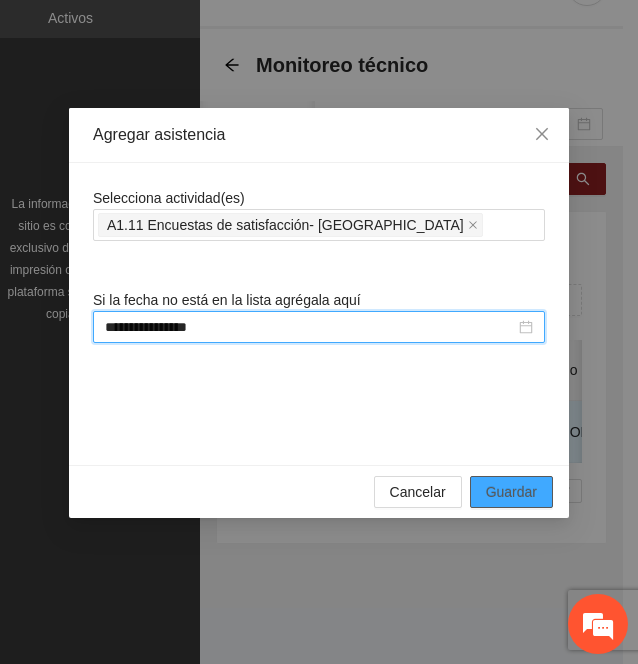 type on "**********" 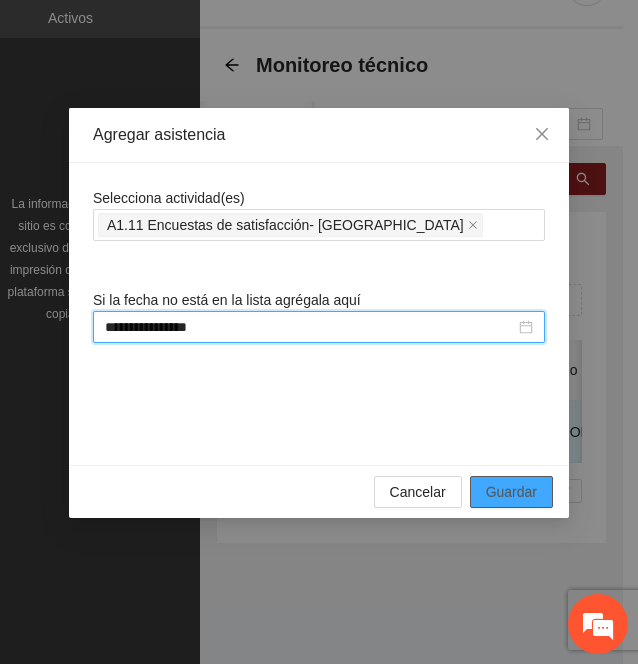 click on "Guardar" at bounding box center (511, 492) 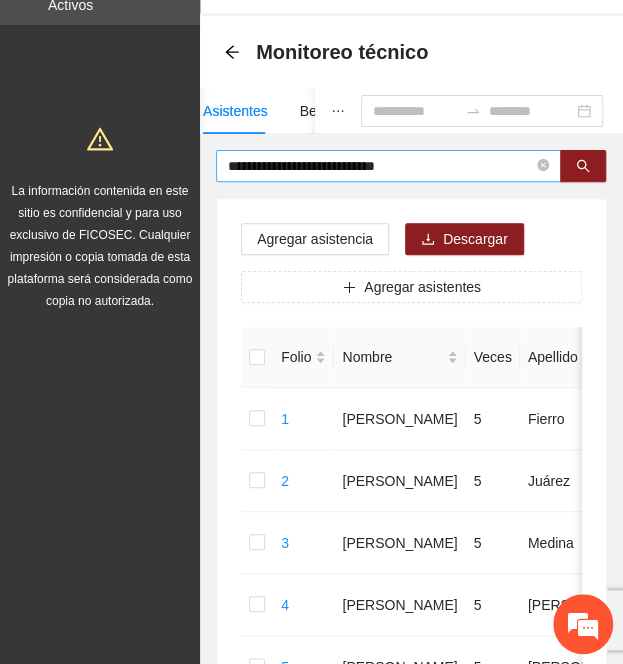 click on "**********" at bounding box center [380, 166] 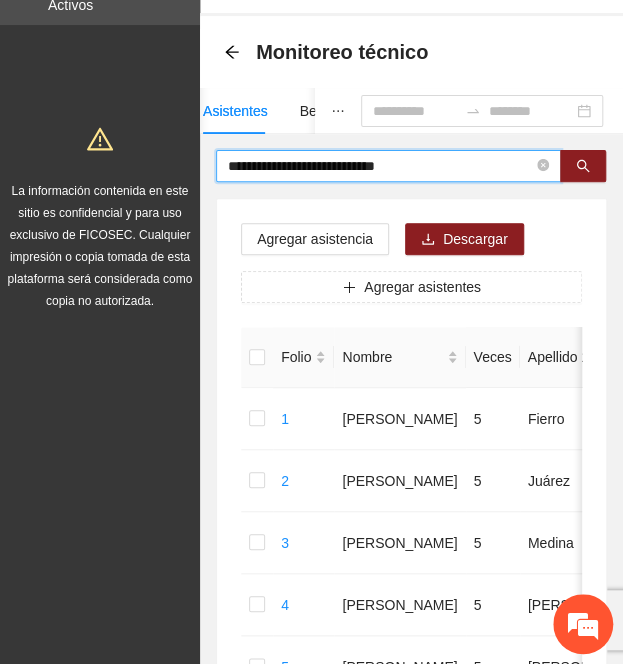 click on "**********" at bounding box center [380, 166] 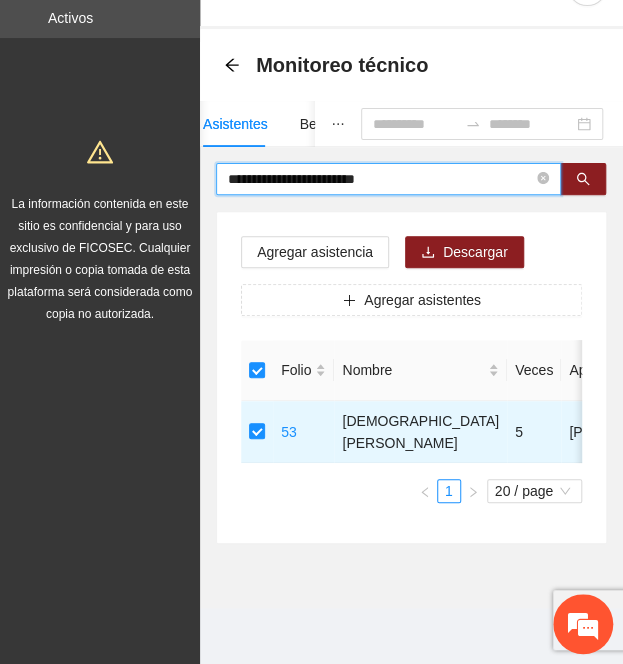 drag, startPoint x: 479, startPoint y: 164, endPoint x: 196, endPoint y: 183, distance: 283.6371 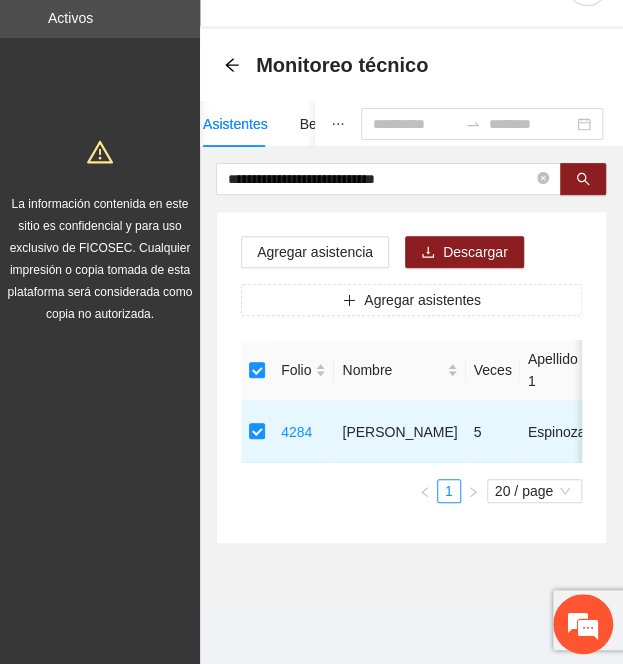 drag, startPoint x: -86, startPoint y: 269, endPoint x: -98, endPoint y: 269, distance: 12 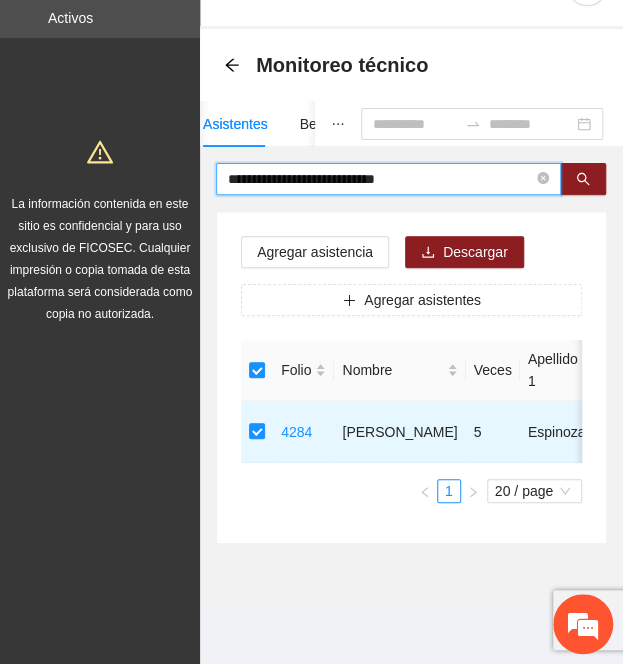 paste 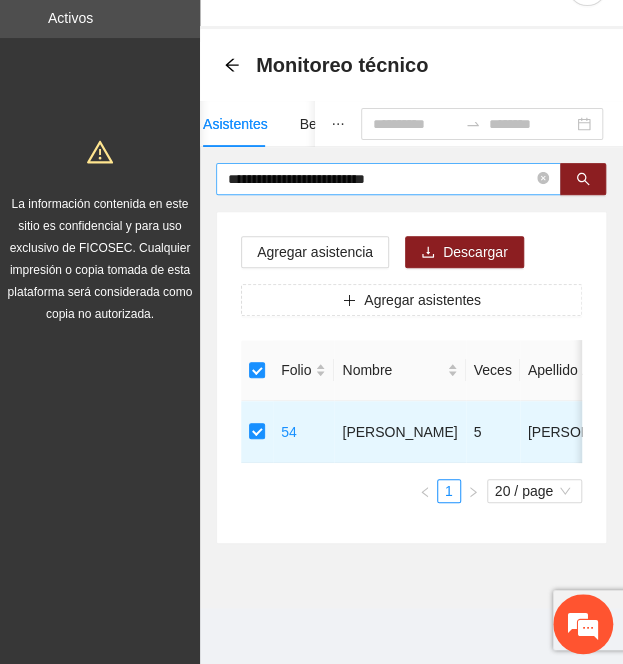 click on "**********" at bounding box center [380, 179] 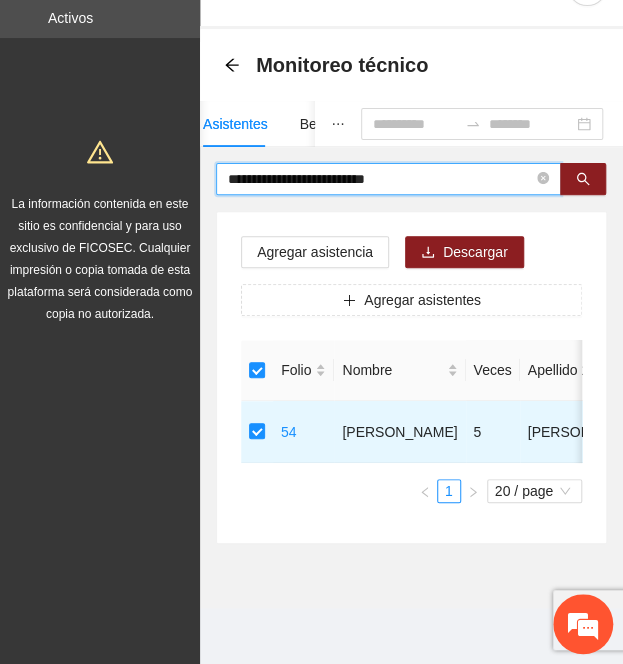 click on "**********" at bounding box center [380, 179] 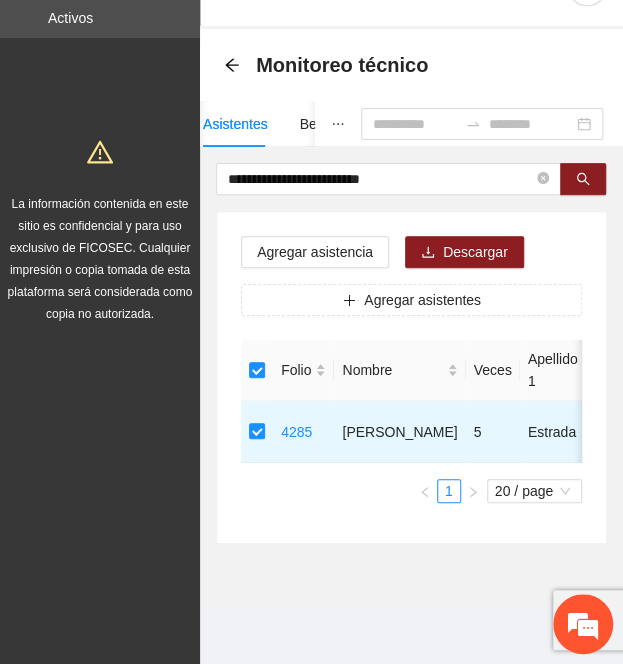 drag, startPoint x: 425, startPoint y: 155, endPoint x: 92, endPoint y: 181, distance: 334.01346 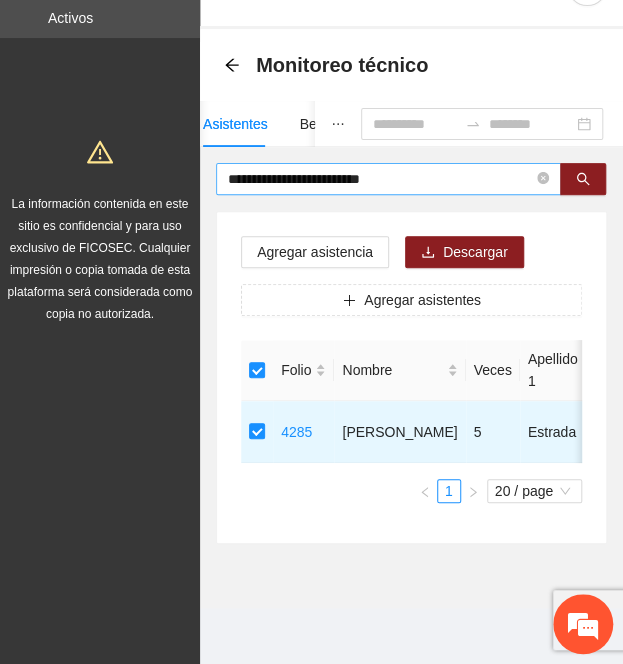 click on "**********" at bounding box center (380, 179) 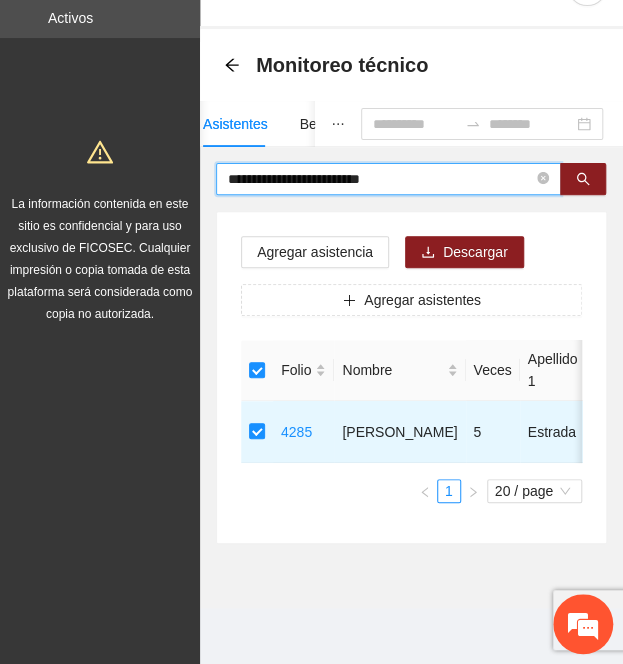 click on "**********" at bounding box center [380, 179] 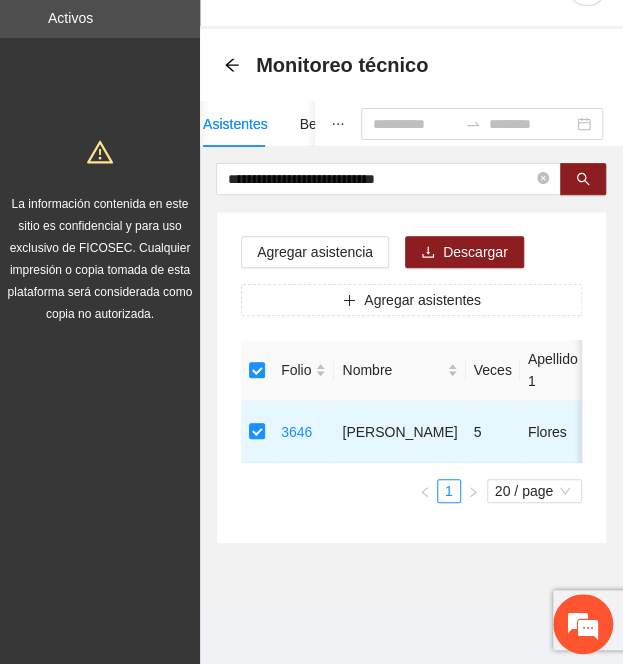 drag, startPoint x: 452, startPoint y: 158, endPoint x: 258, endPoint y: 199, distance: 198.28514 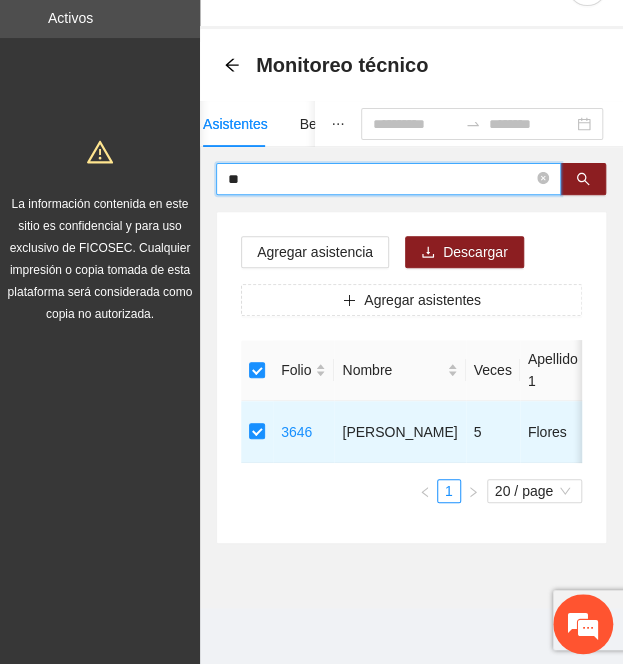 type on "*" 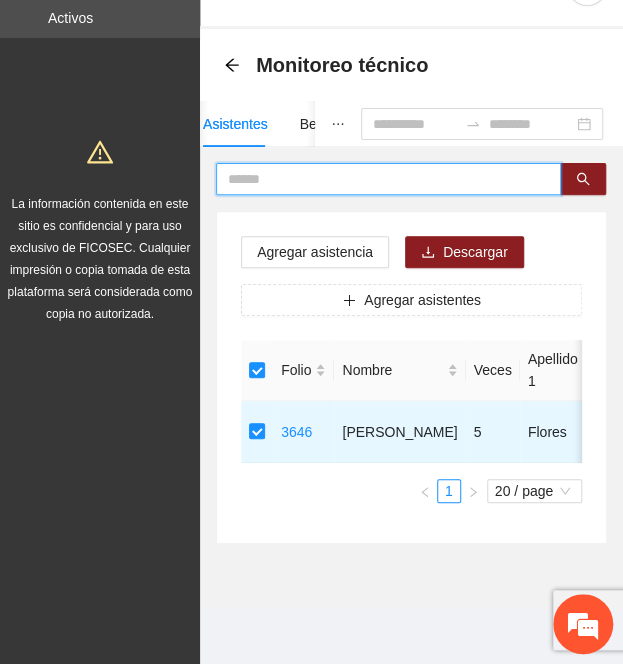 paste on "**********" 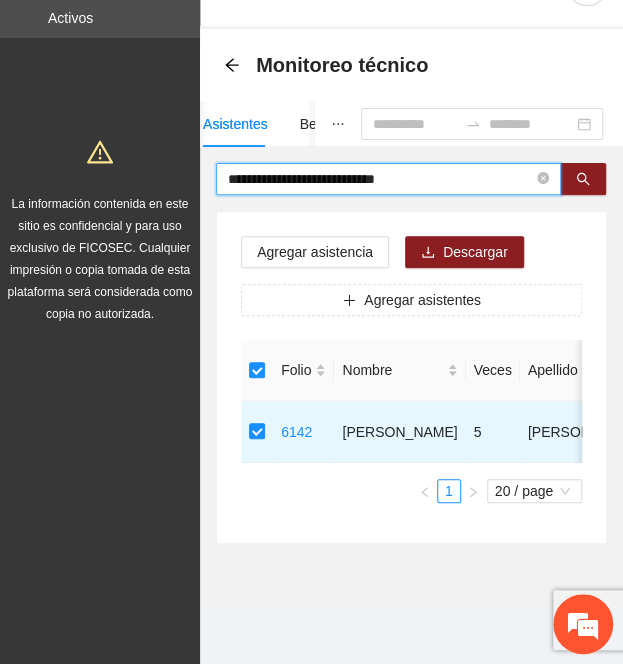 drag, startPoint x: 468, startPoint y: 167, endPoint x: 110, endPoint y: 143, distance: 358.80356 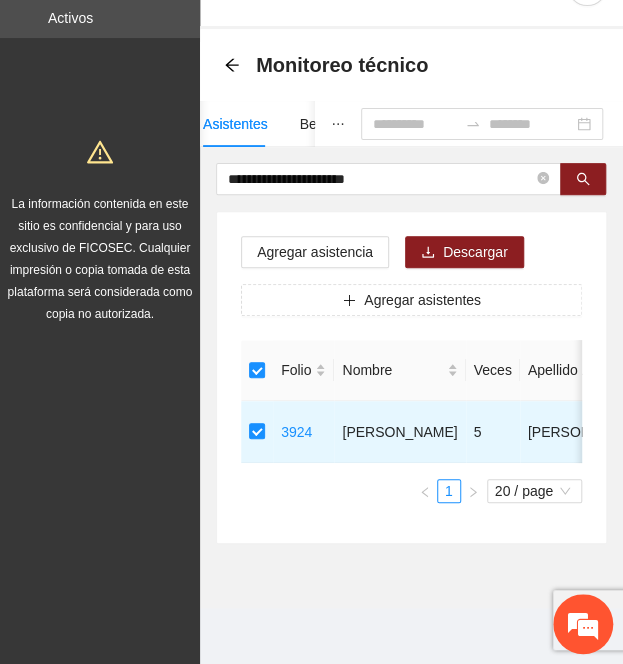 drag, startPoint x: 454, startPoint y: 158, endPoint x: -215, endPoint y: 89, distance: 672.5489 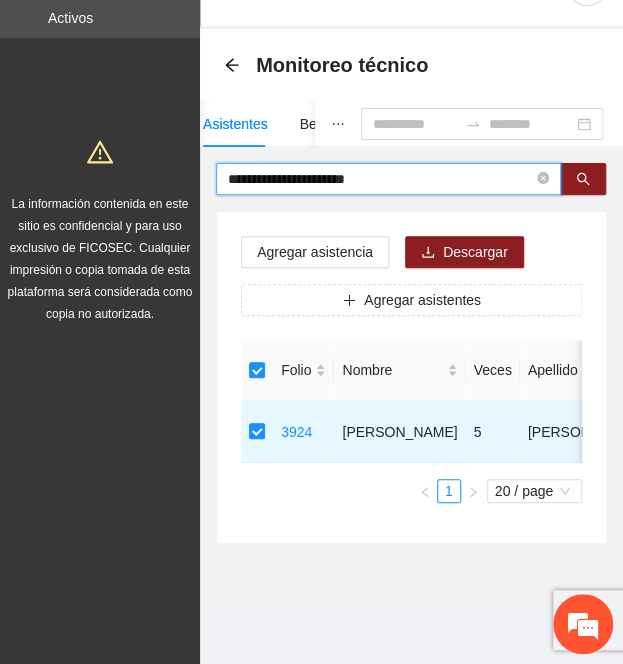 paste on "****" 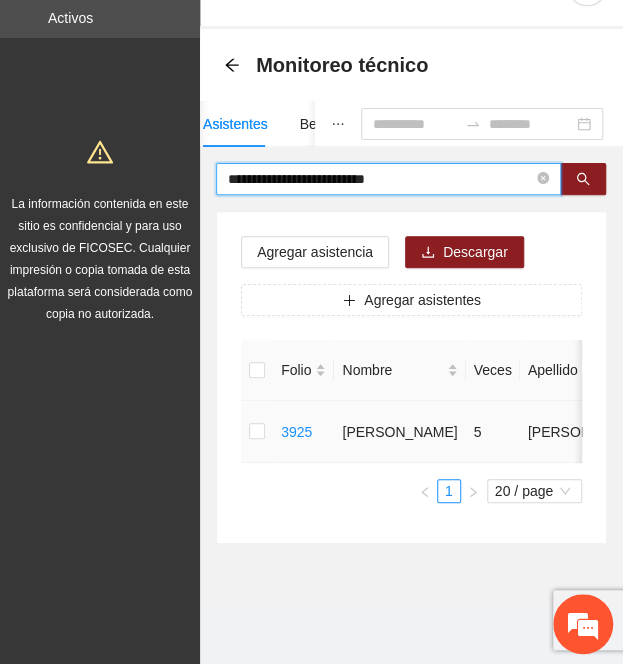 click at bounding box center (257, 432) 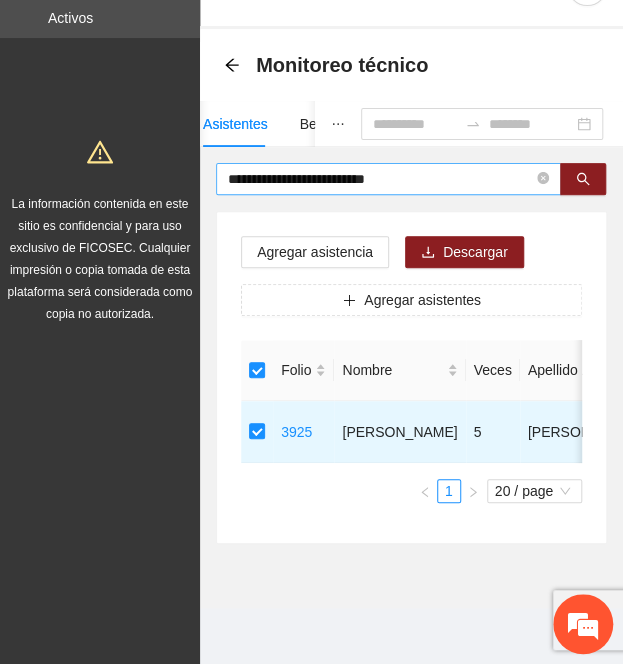 click on "**********" at bounding box center (380, 179) 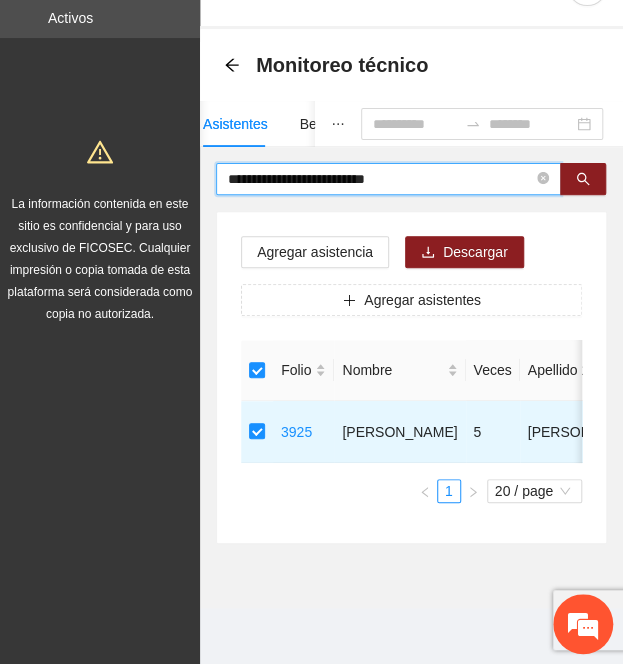 click on "**********" at bounding box center (380, 179) 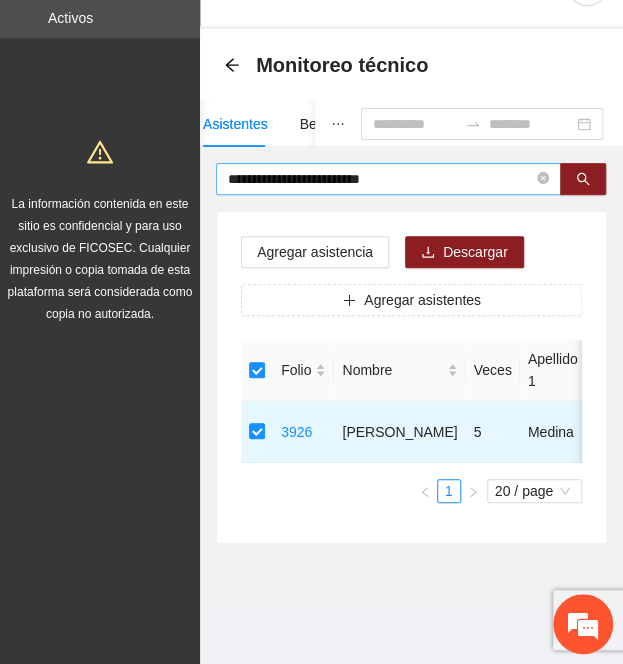 click on "**********" at bounding box center (380, 179) 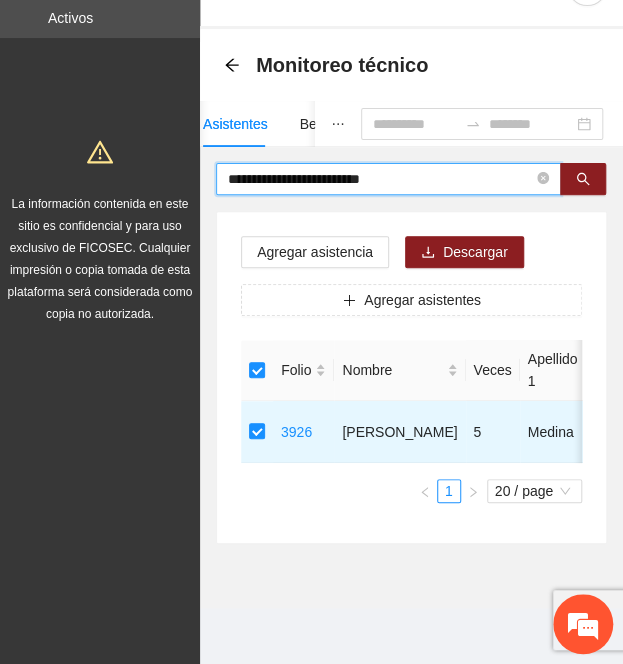 click on "**********" at bounding box center (380, 179) 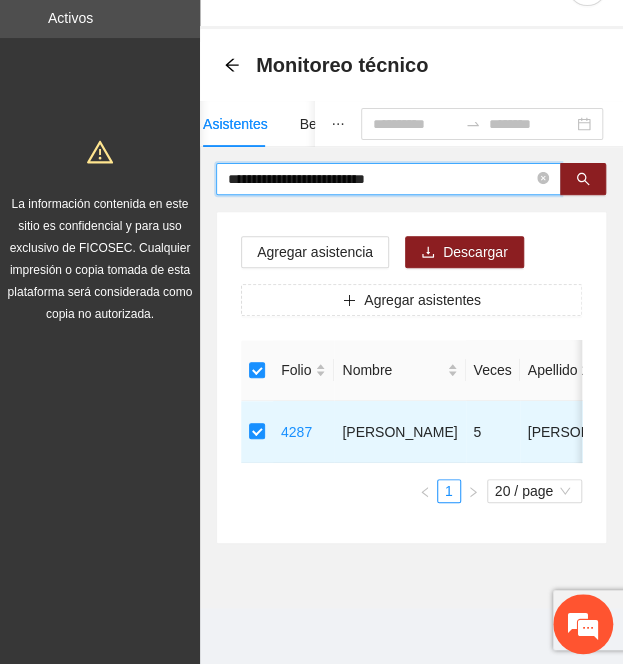 click on "**********" at bounding box center (380, 179) 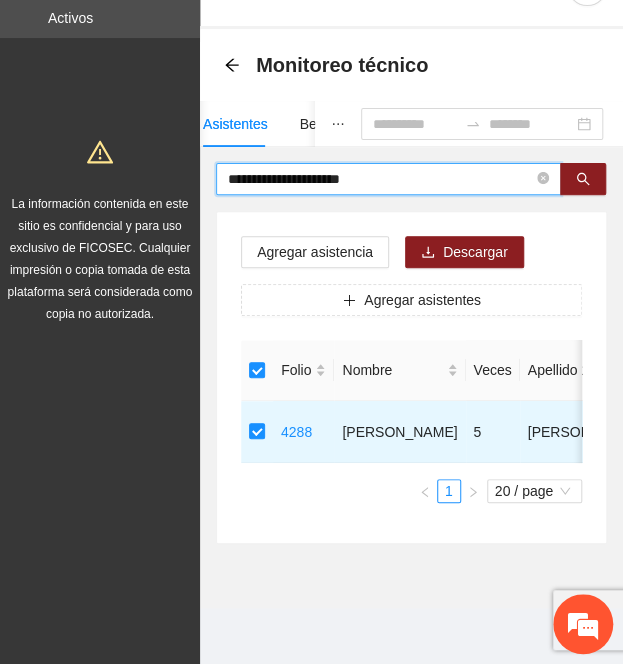 click on "**********" at bounding box center (380, 179) 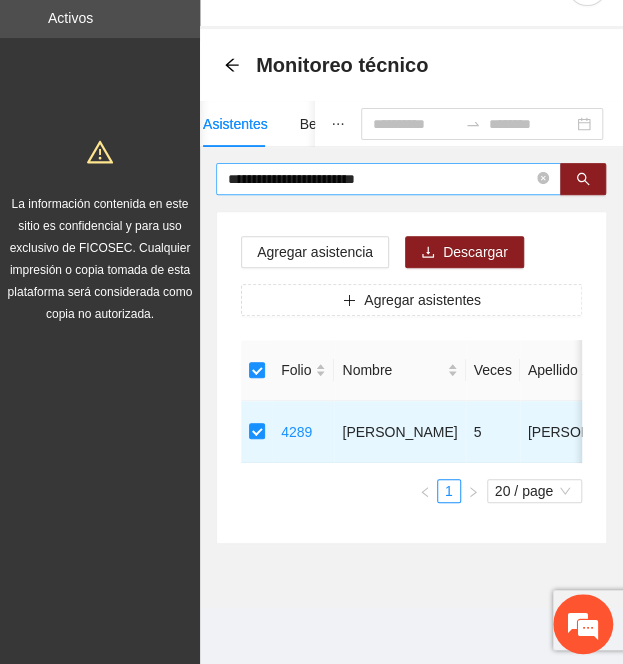 click on "**********" at bounding box center [380, 179] 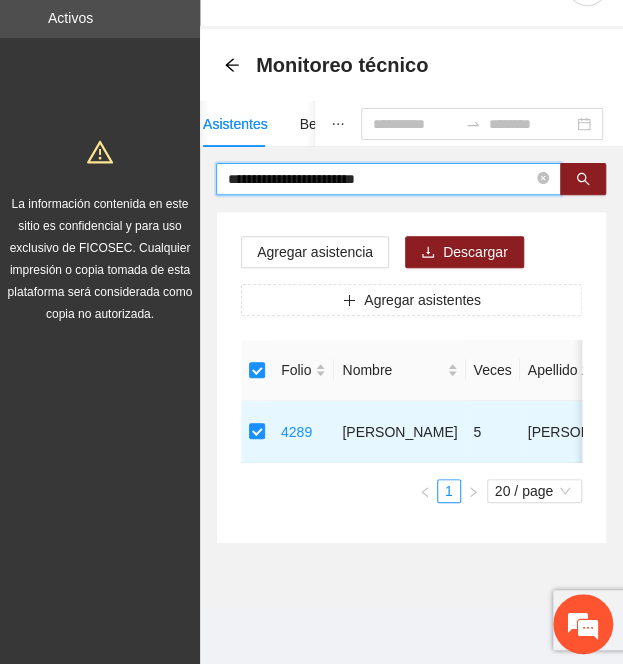 click on "**********" at bounding box center (380, 179) 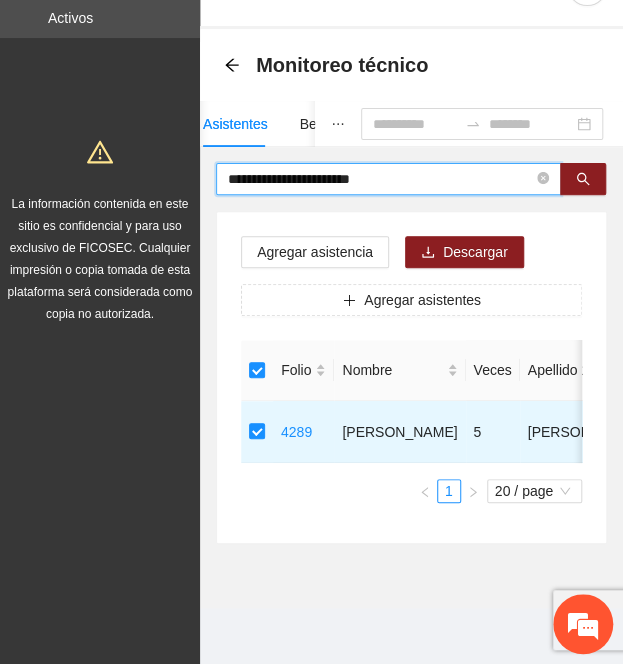 type on "**********" 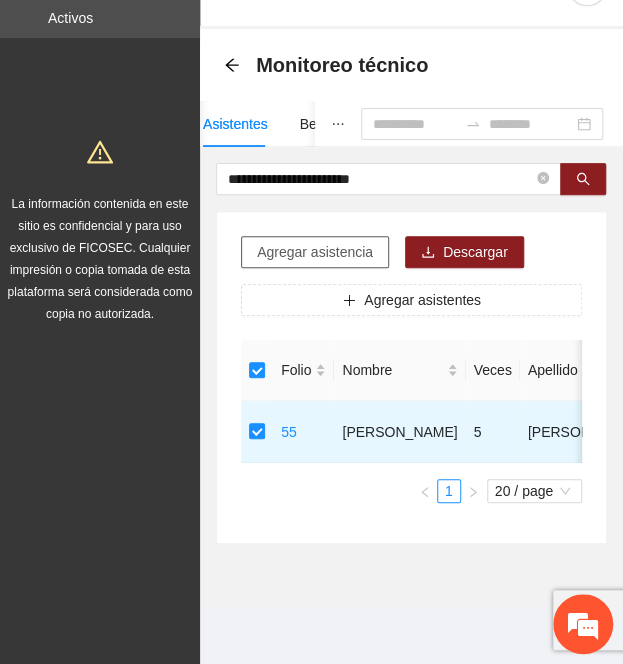 click on "Agregar asistencia" at bounding box center (315, 252) 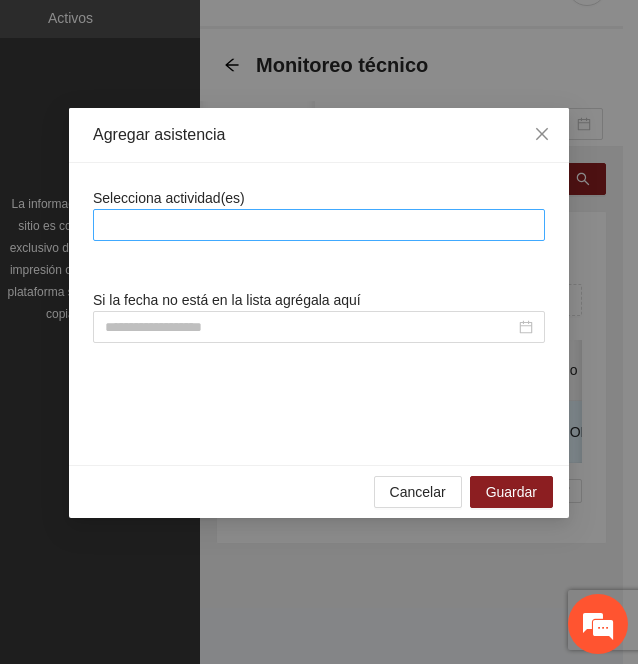 click at bounding box center [319, 225] 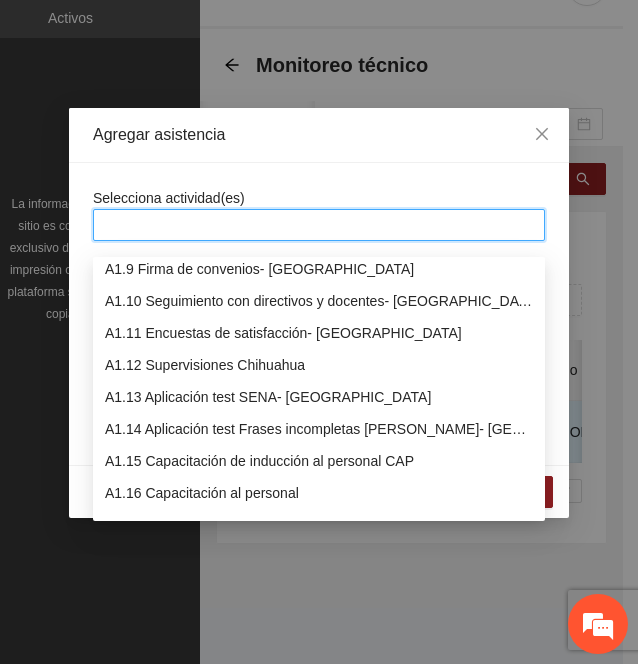 scroll, scrollTop: 266, scrollLeft: 0, axis: vertical 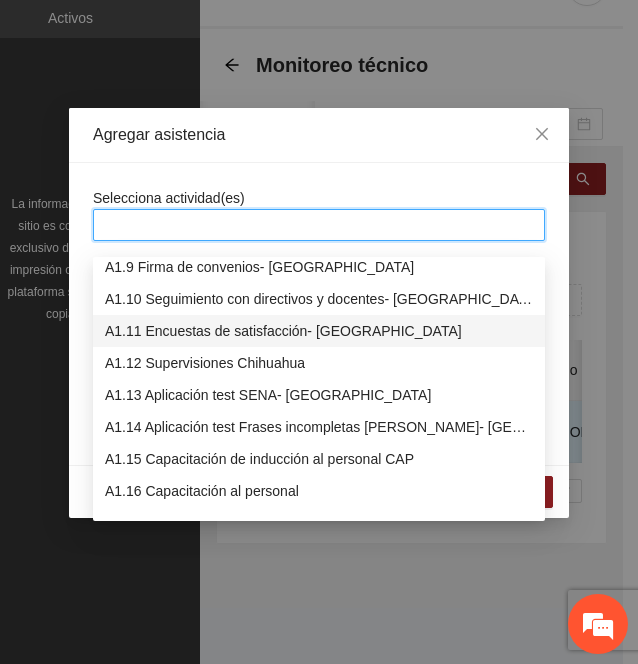 click on "A1.11 Encuestas de satisfacción- [GEOGRAPHIC_DATA]" at bounding box center (319, 331) 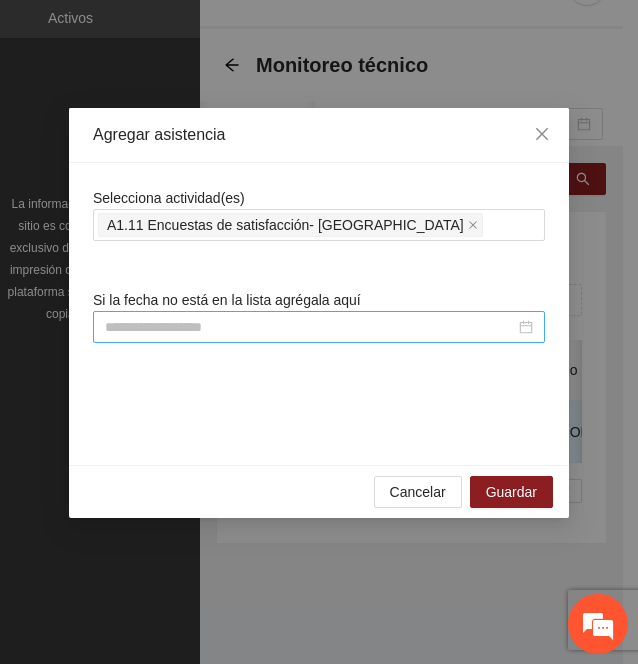 click at bounding box center [310, 327] 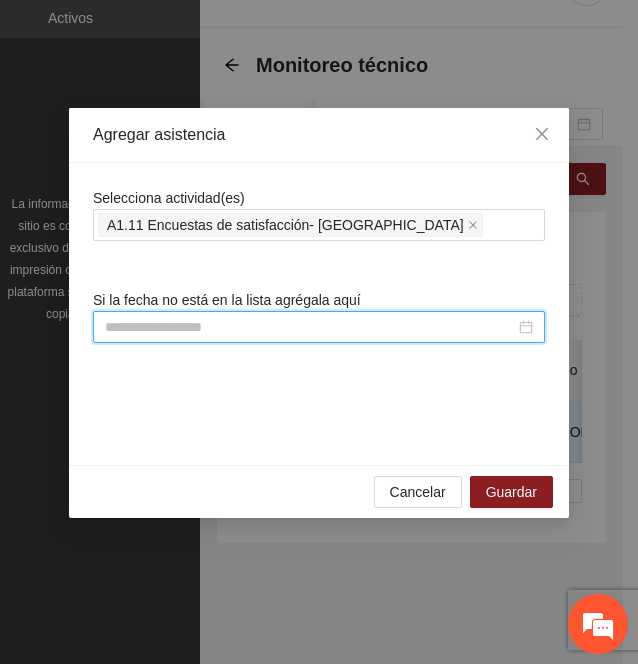 paste on "**********" 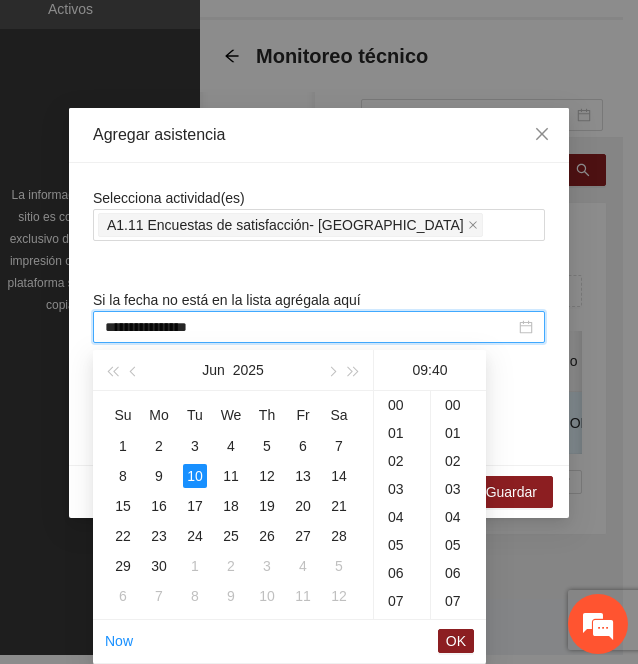 scroll, scrollTop: 252, scrollLeft: 0, axis: vertical 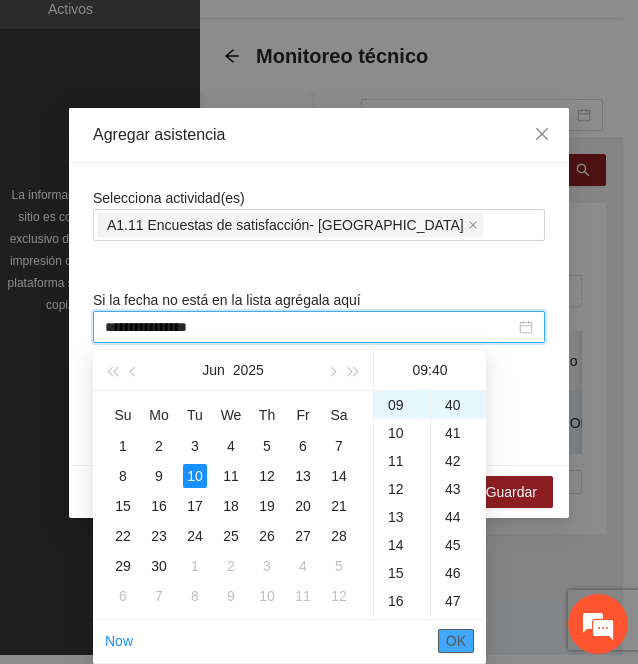 click on "OK" at bounding box center [456, 641] 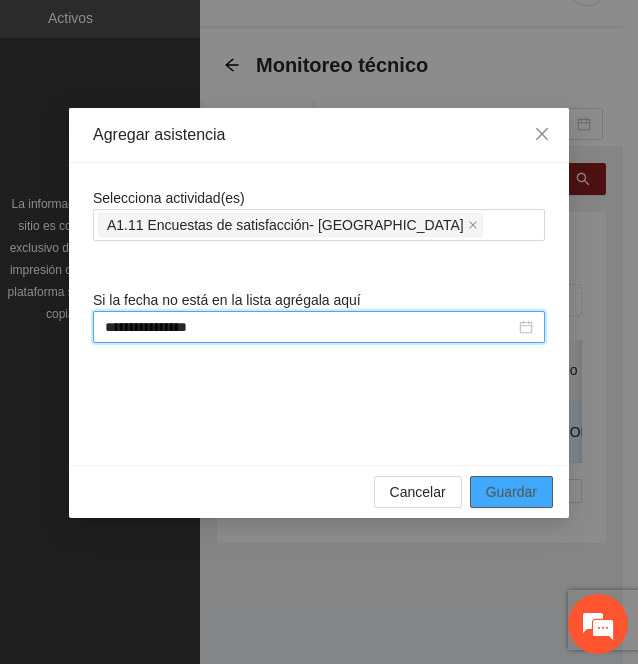 type on "**********" 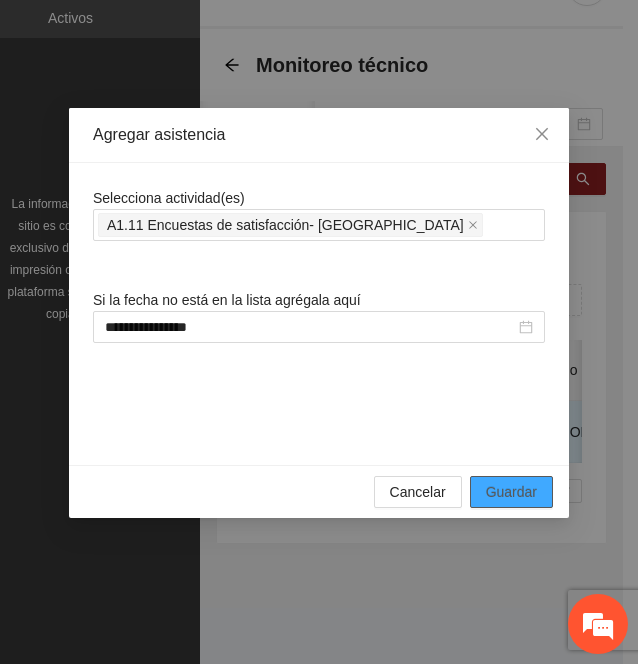 click on "Guardar" at bounding box center [511, 492] 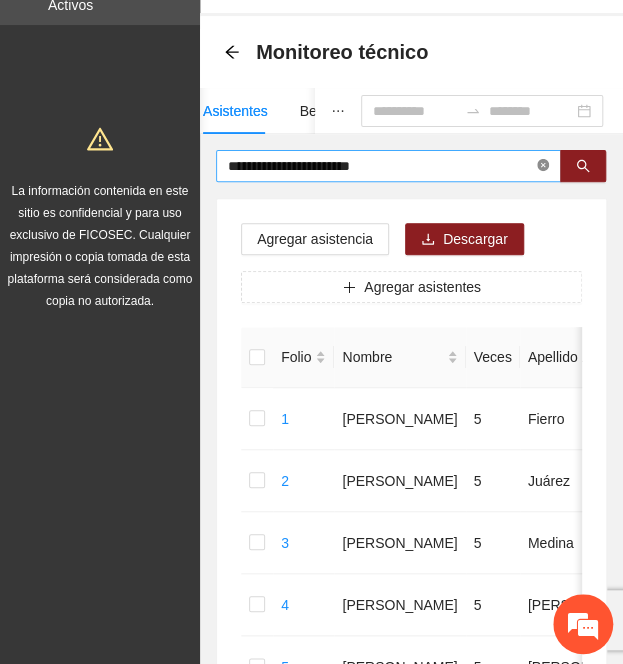click 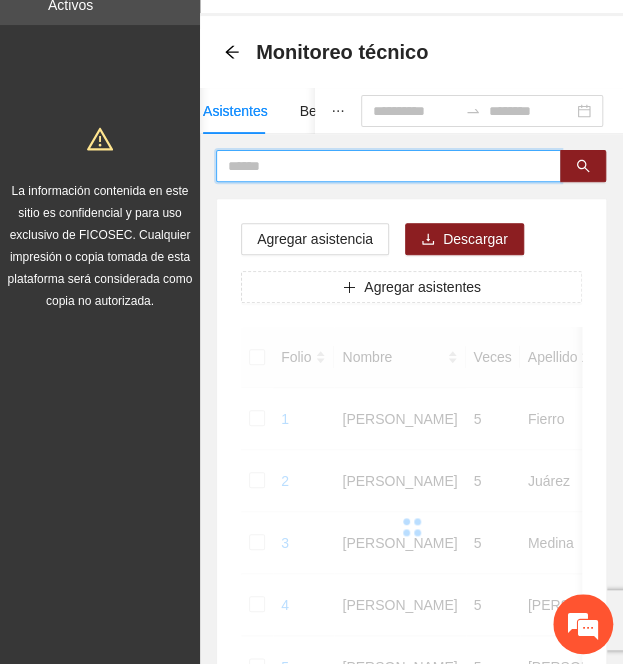 paste on "**********" 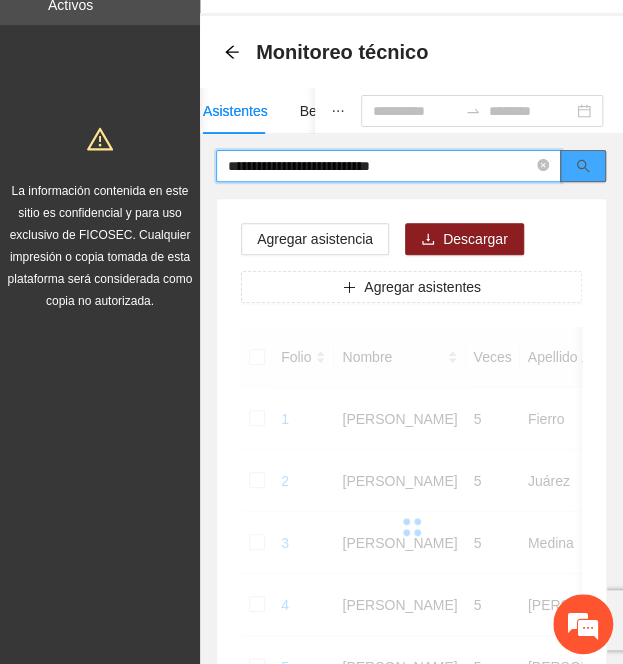 click at bounding box center [583, 166] 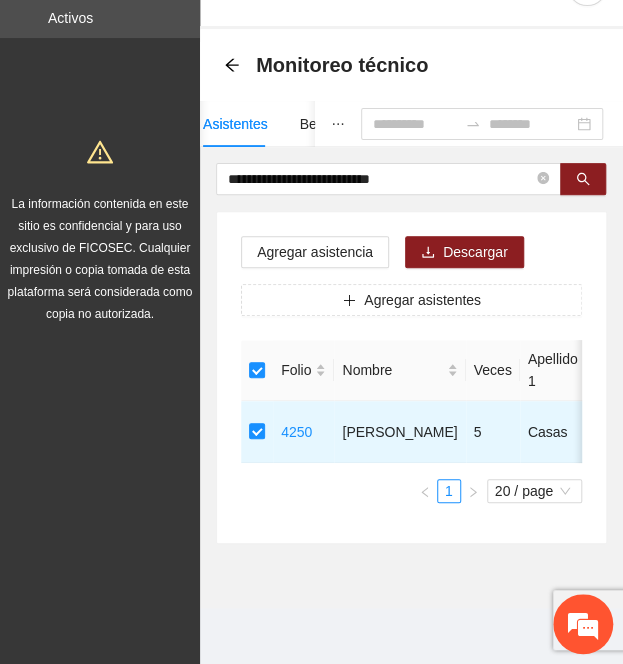 drag, startPoint x: 442, startPoint y: 157, endPoint x: -18, endPoint y: 140, distance: 460.31403 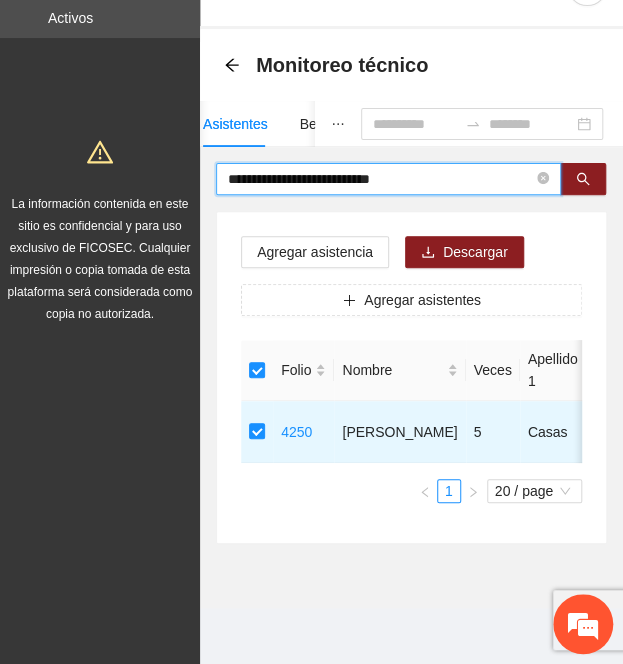 paste 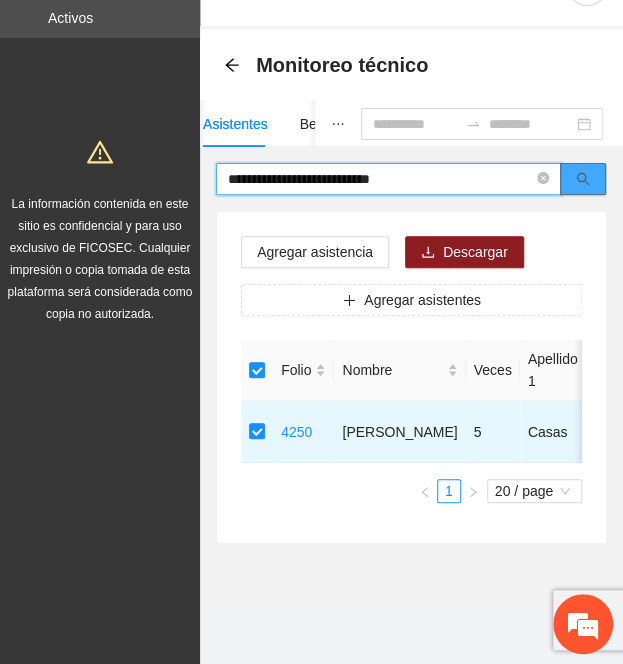 click 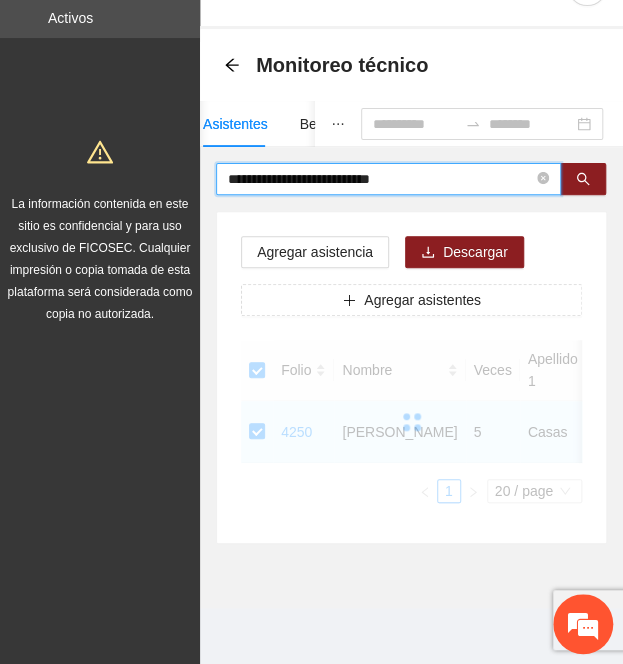 type on "**********" 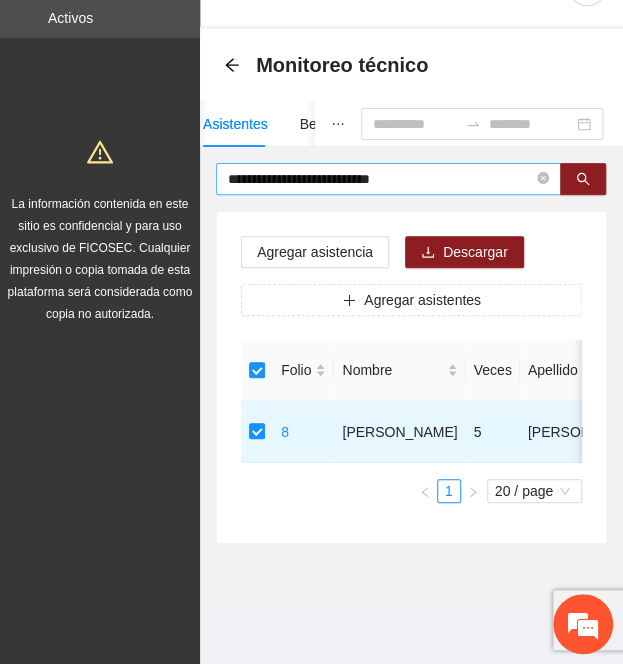 drag, startPoint x: 538, startPoint y: 165, endPoint x: 527, endPoint y: 161, distance: 11.7046995 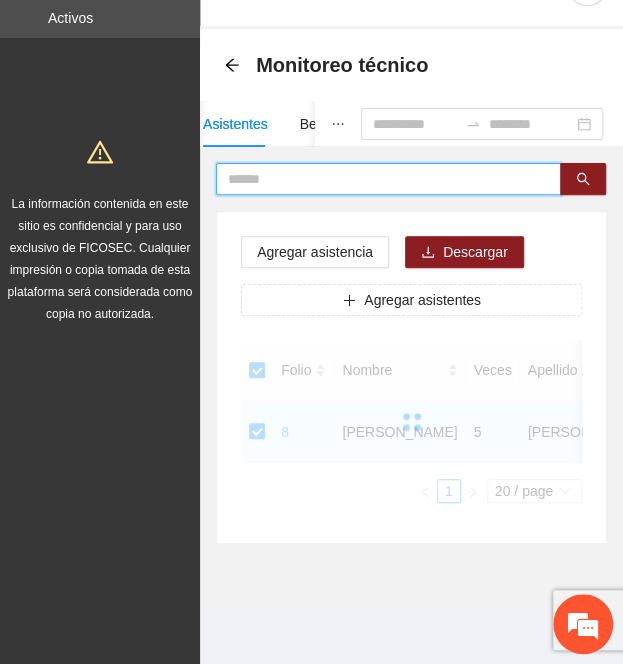 click at bounding box center (380, 179) 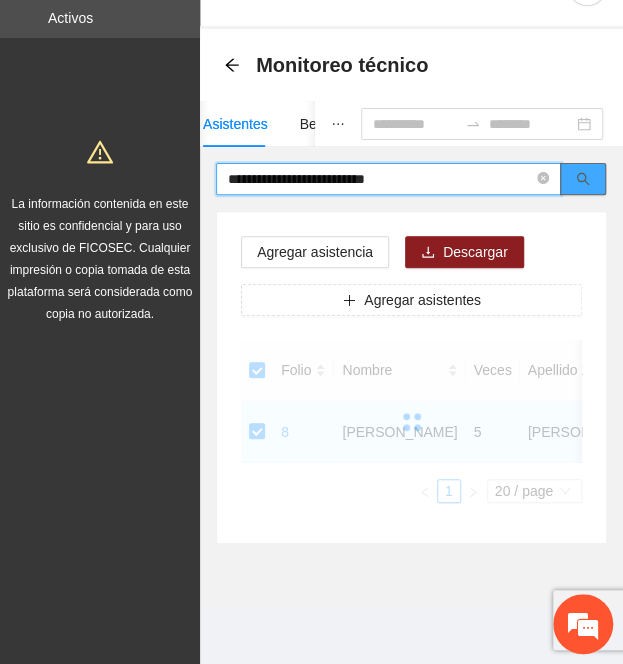 click 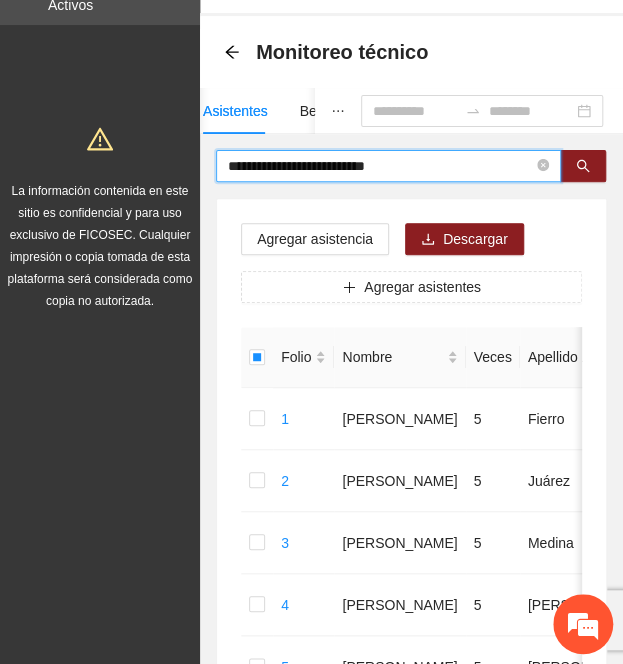 type on "**********" 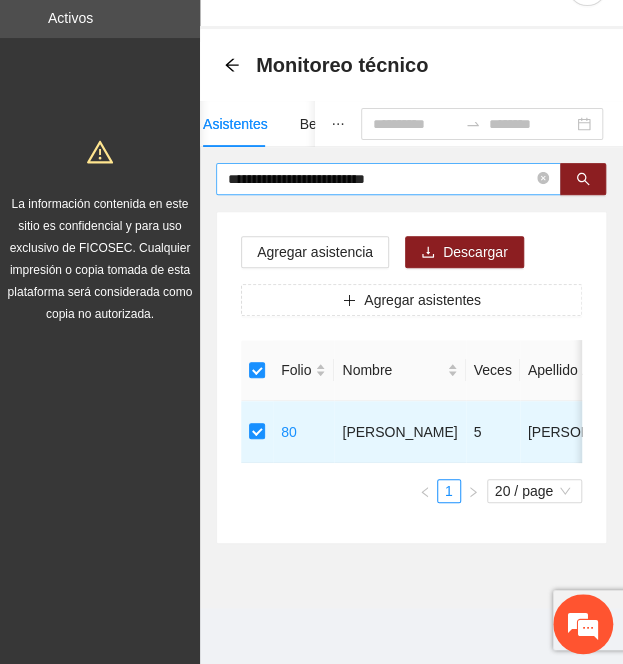 click on "**********" at bounding box center [388, 179] 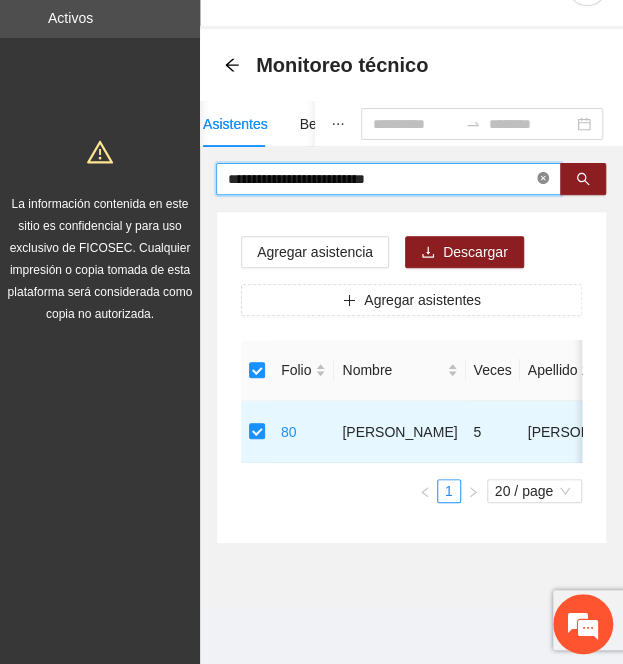 click 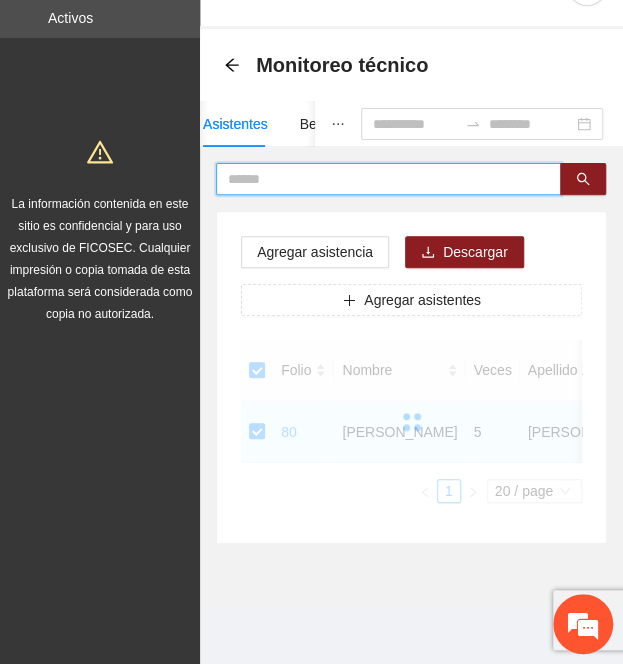 paste on "**********" 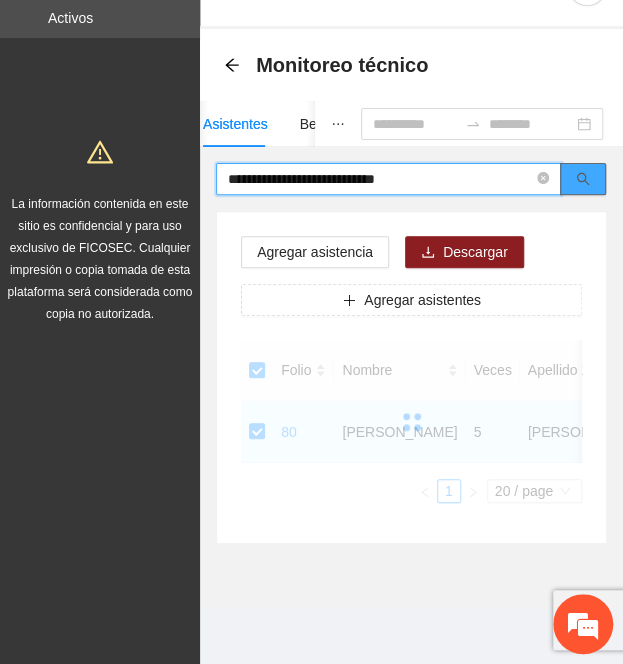 click at bounding box center (583, 179) 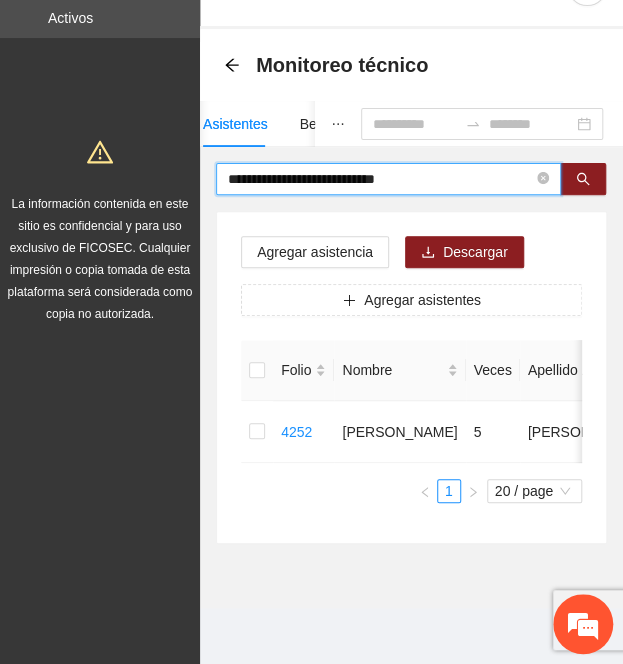 type on "**********" 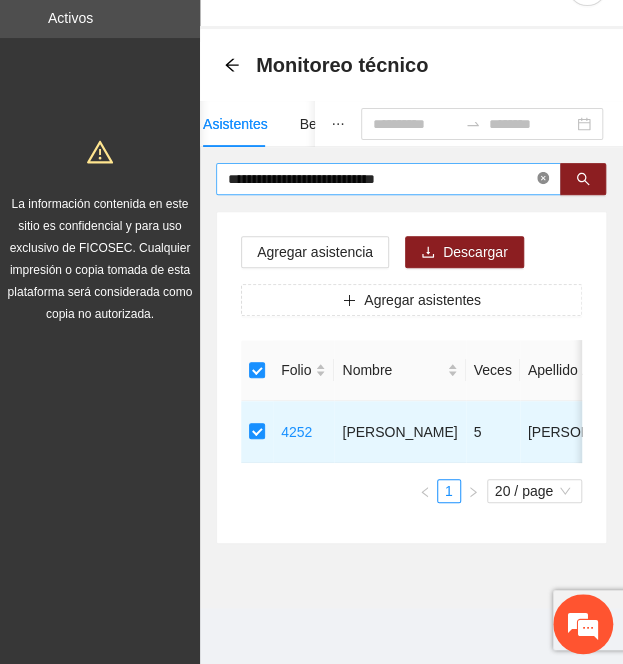 click 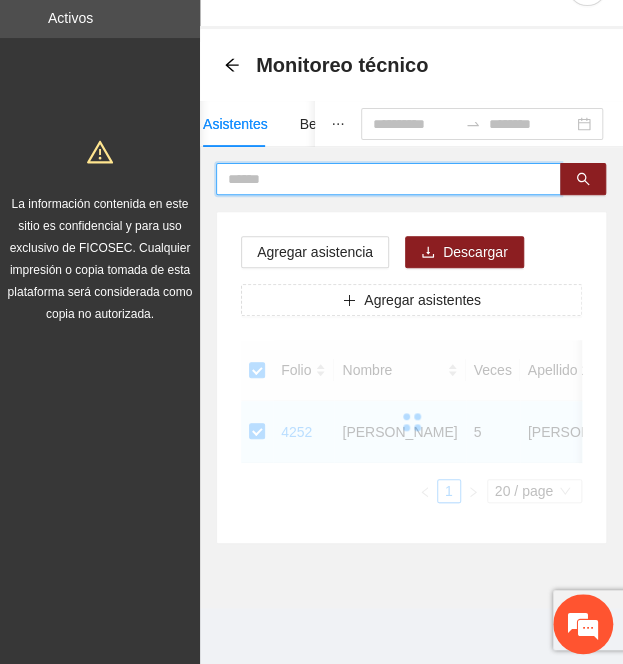 paste on "**********" 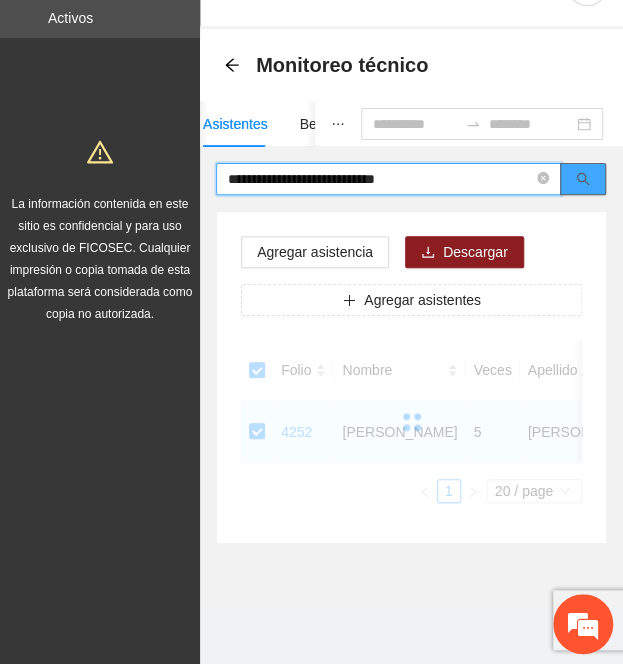 click at bounding box center (583, 179) 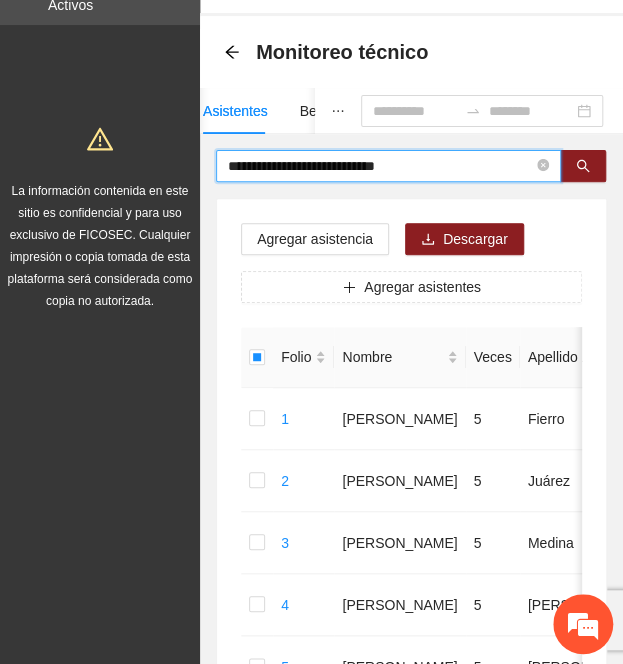 type on "**********" 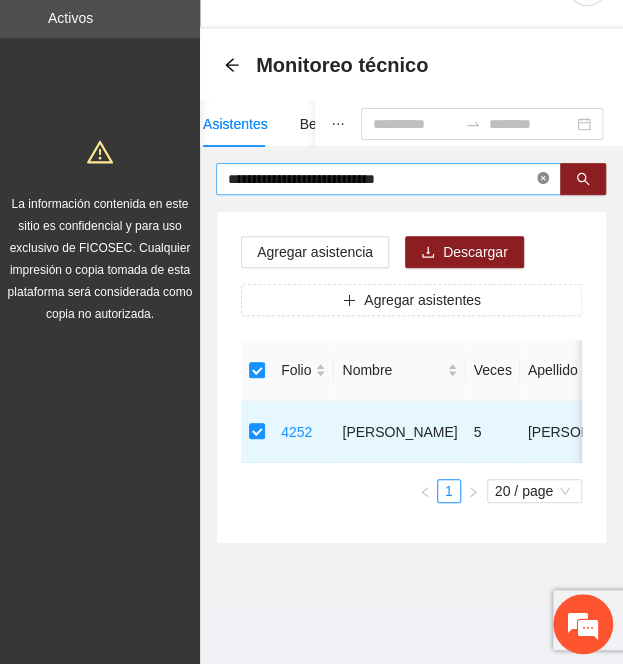 click 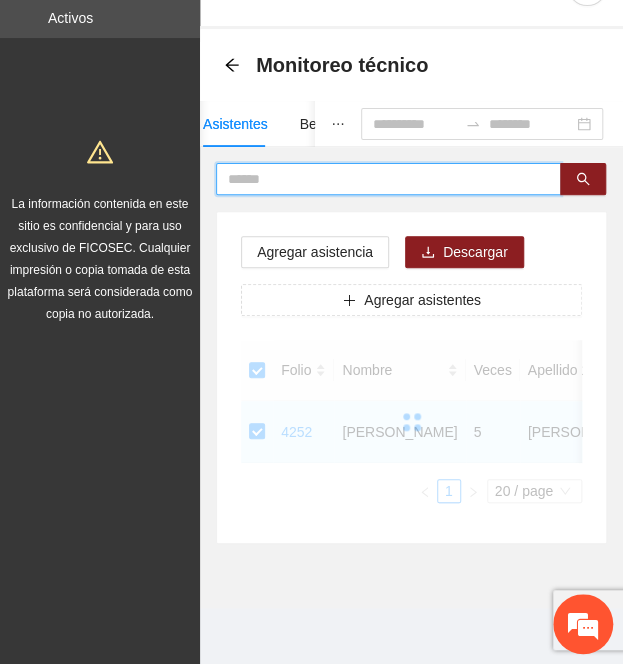paste on "**********" 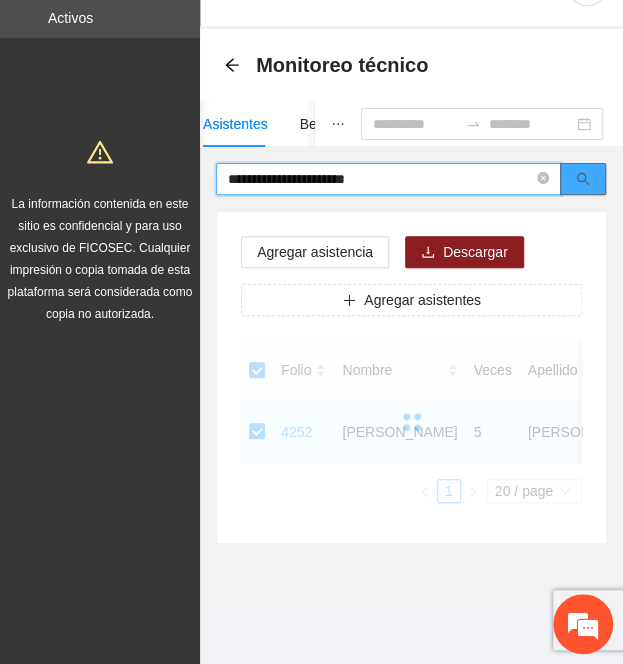 click at bounding box center (583, 179) 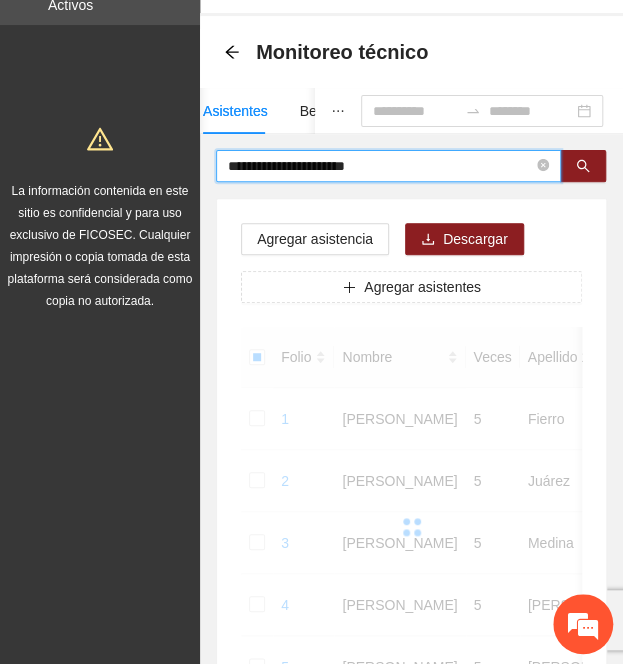 type on "**********" 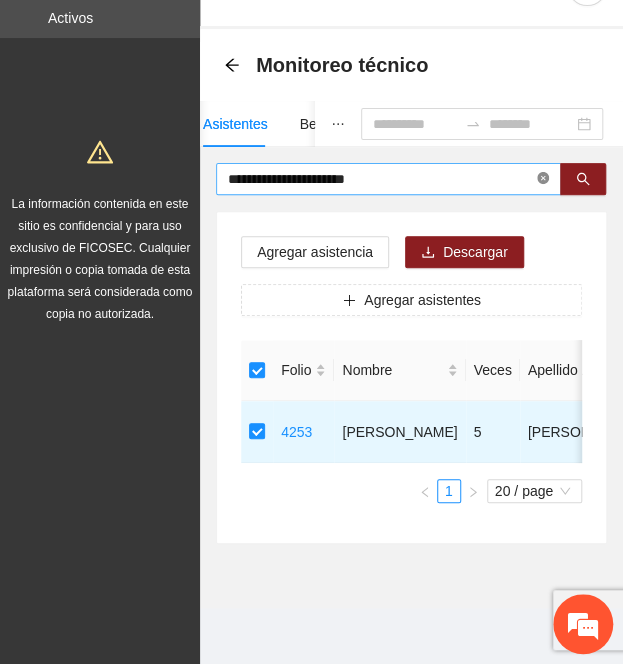 click on "**********" at bounding box center [380, 179] 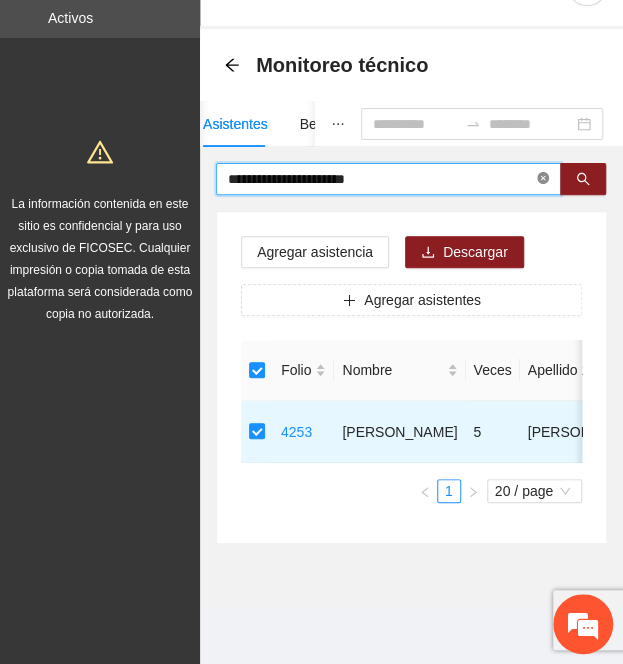 click at bounding box center (543, 179) 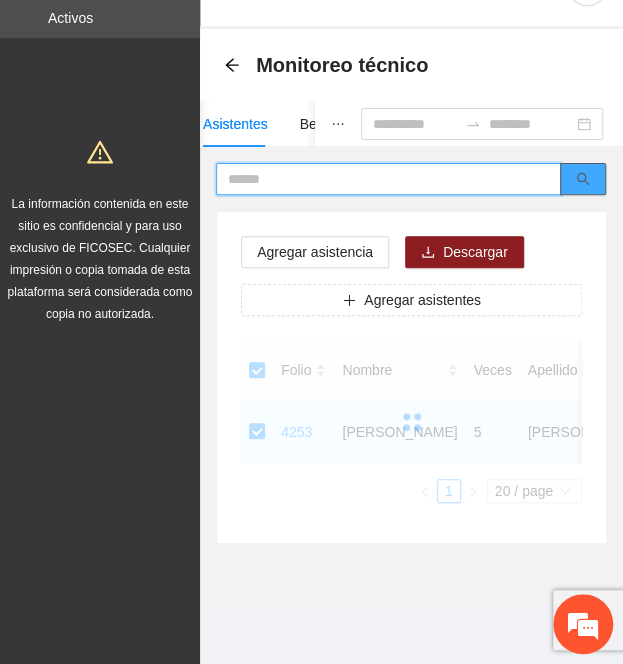 paste on "**********" 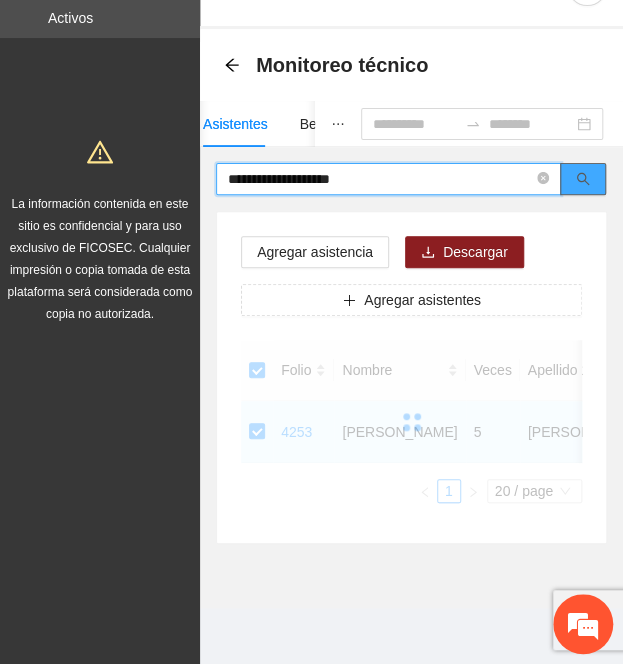 click at bounding box center (583, 179) 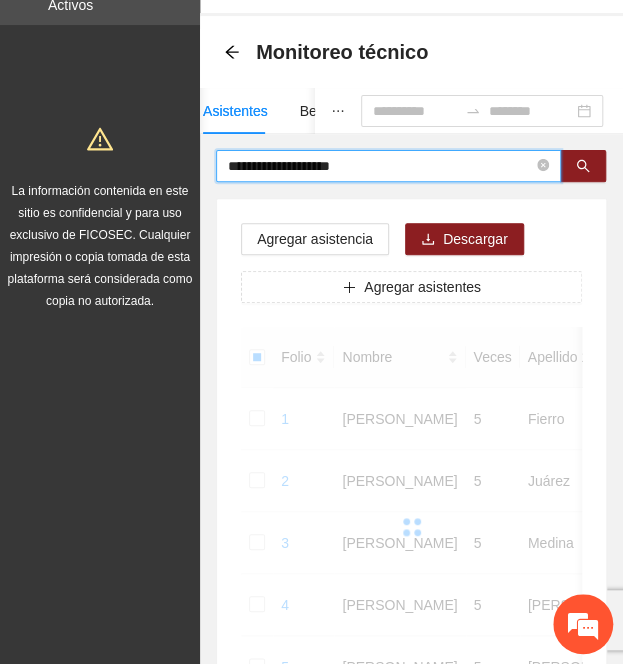 type on "**********" 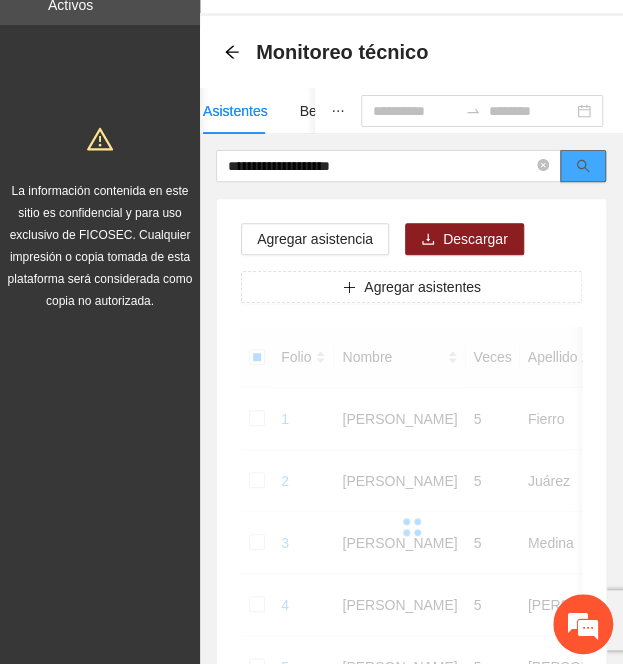 click at bounding box center (583, 166) 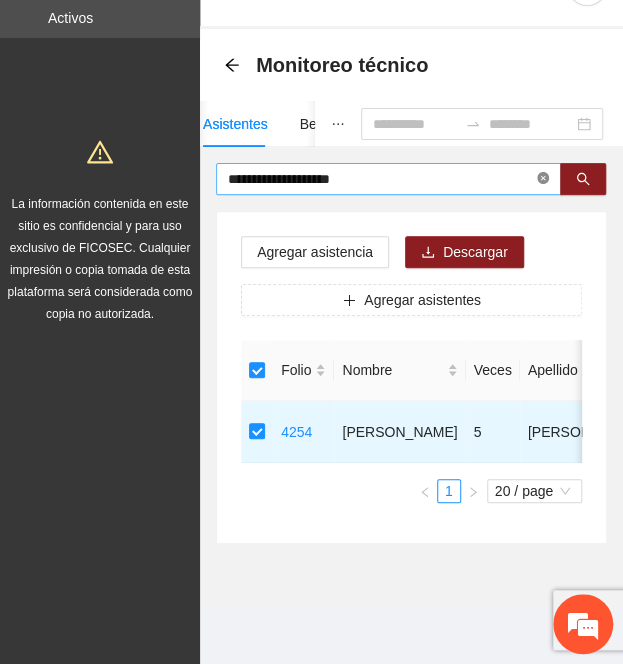 click 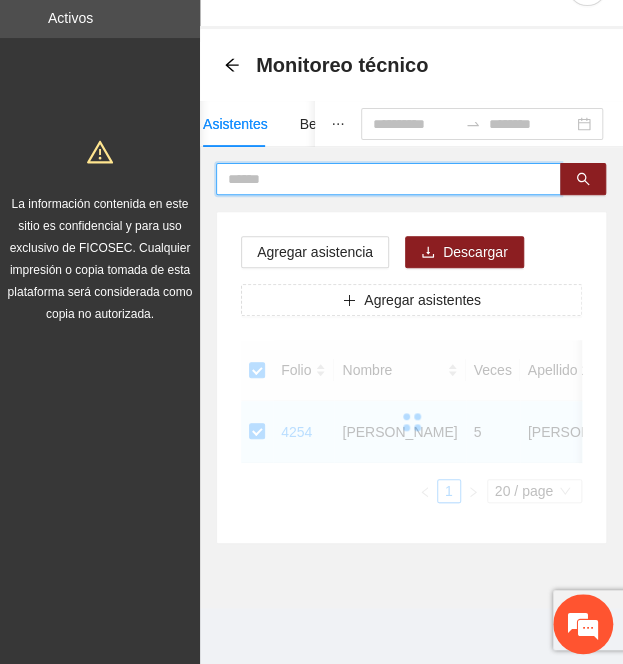 paste on "**********" 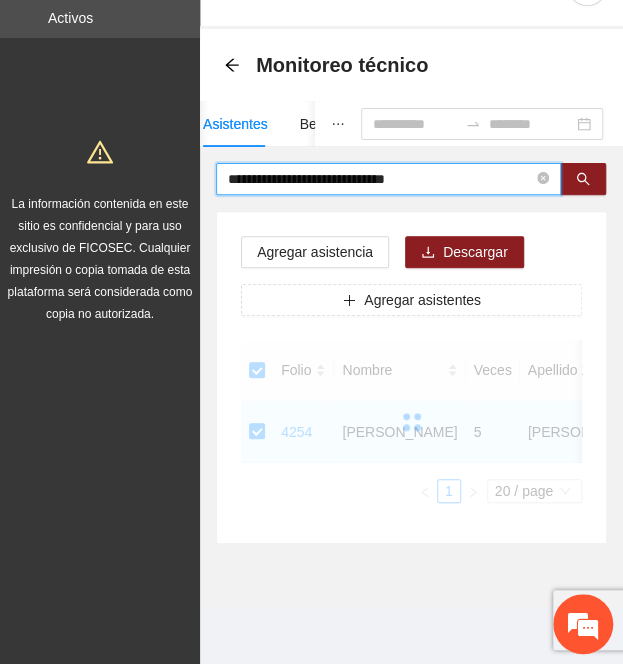 type on "**********" 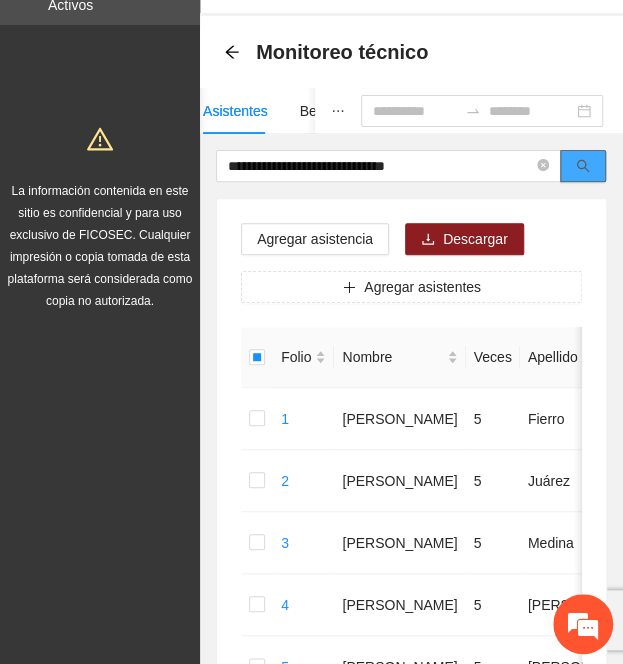 click 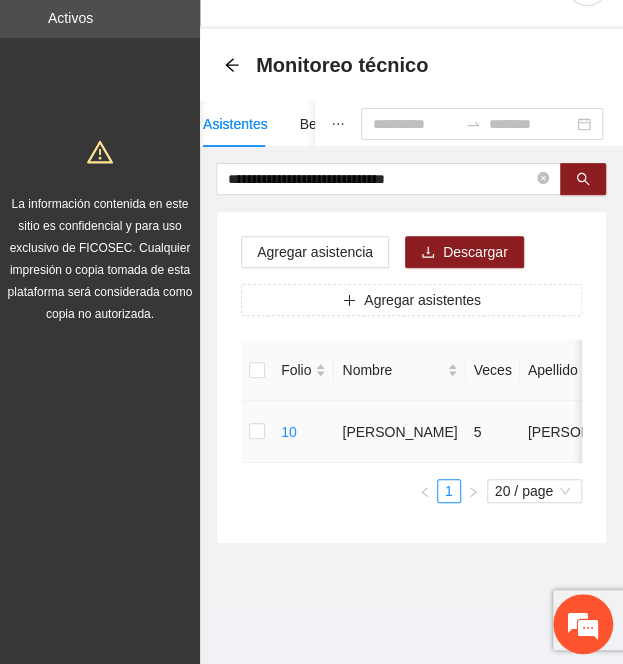 click at bounding box center [257, 432] 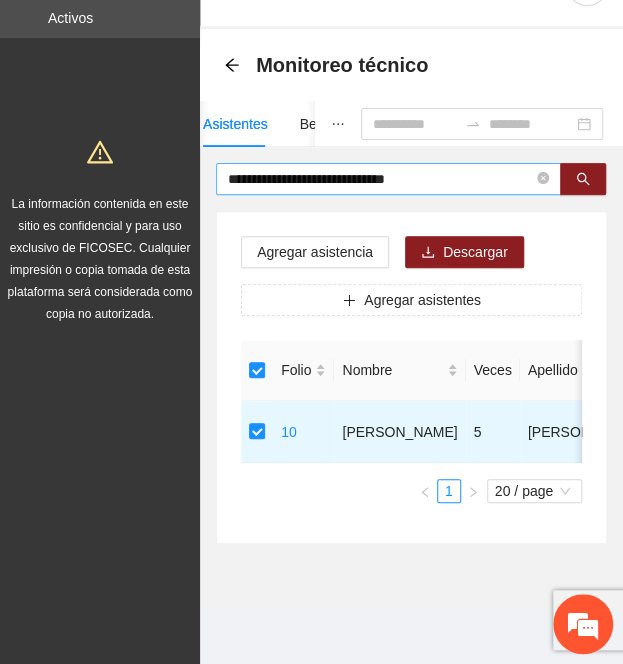 click on "**********" at bounding box center [388, 179] 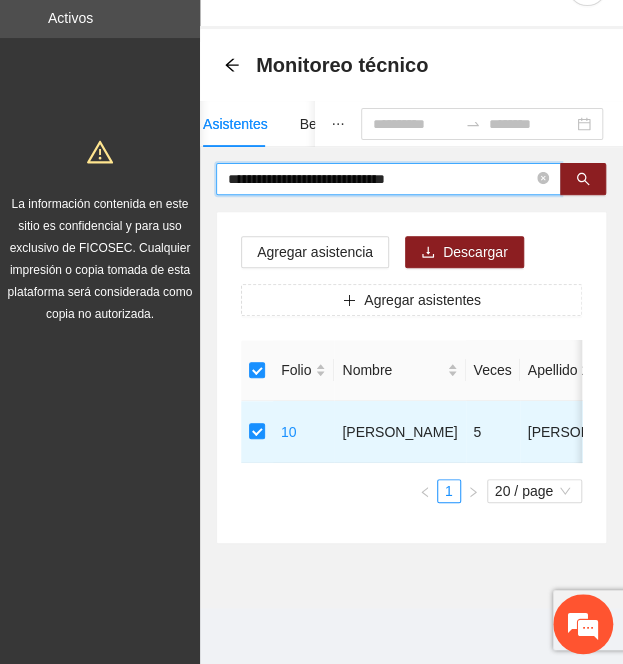 click 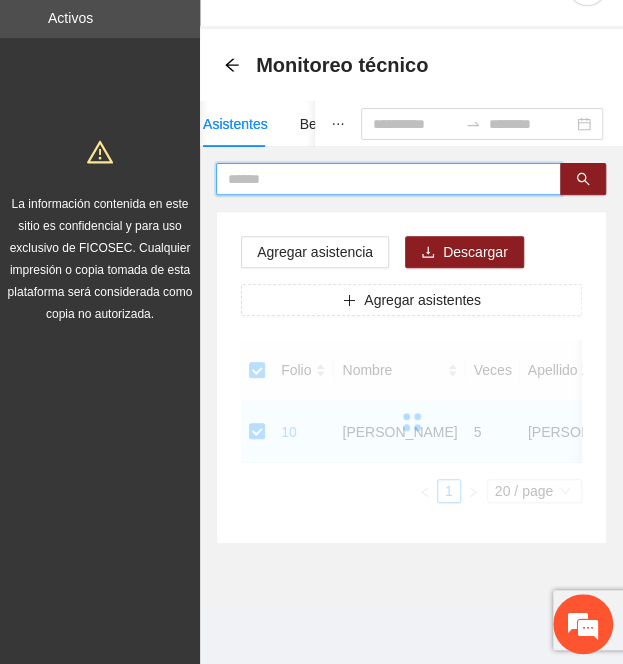 paste on "**********" 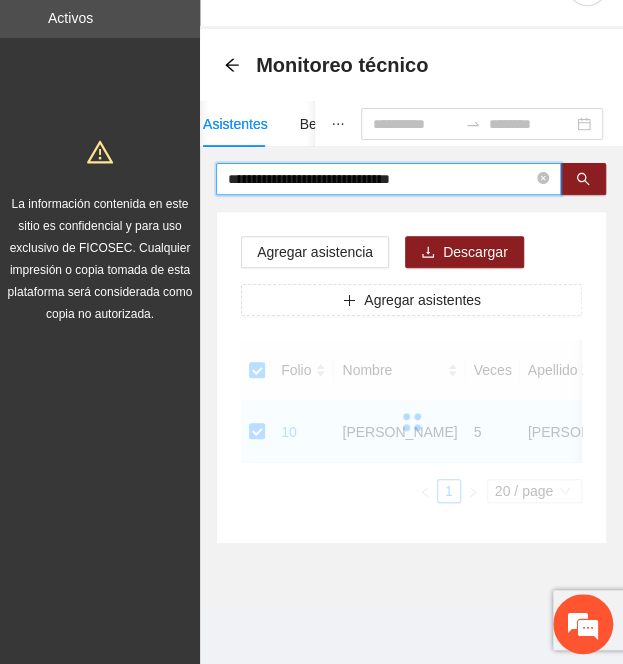 type on "**********" 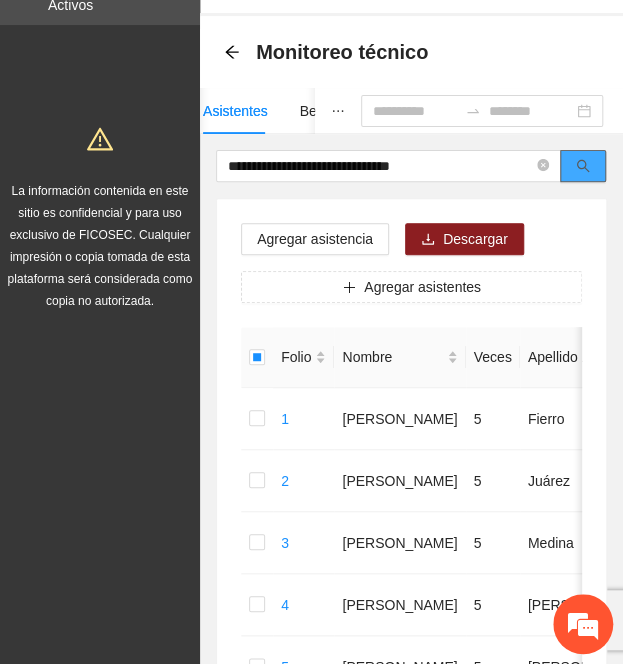 click at bounding box center (583, 166) 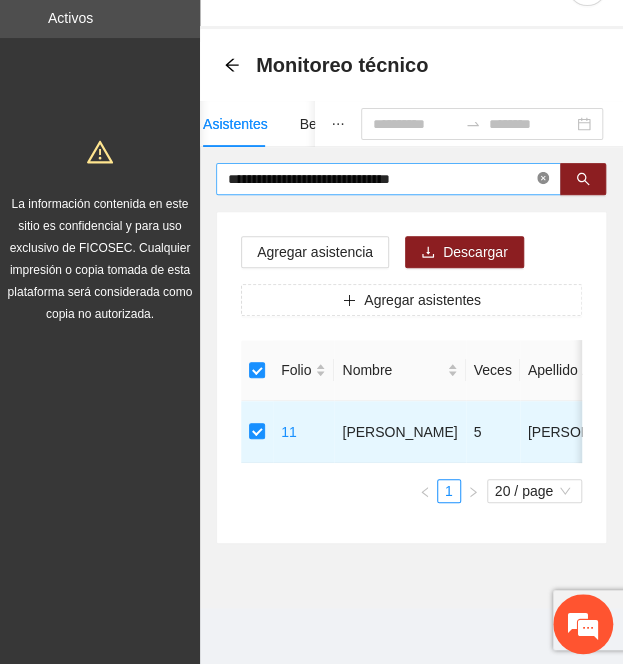 click on "**********" at bounding box center [388, 179] 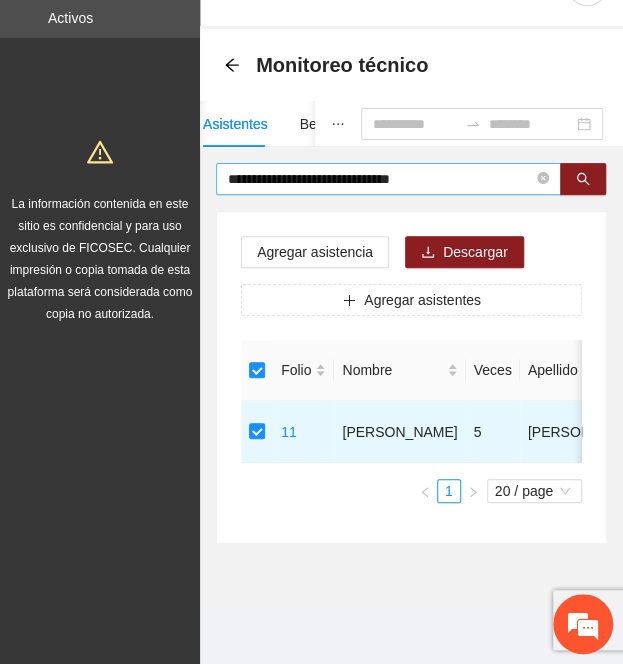 click 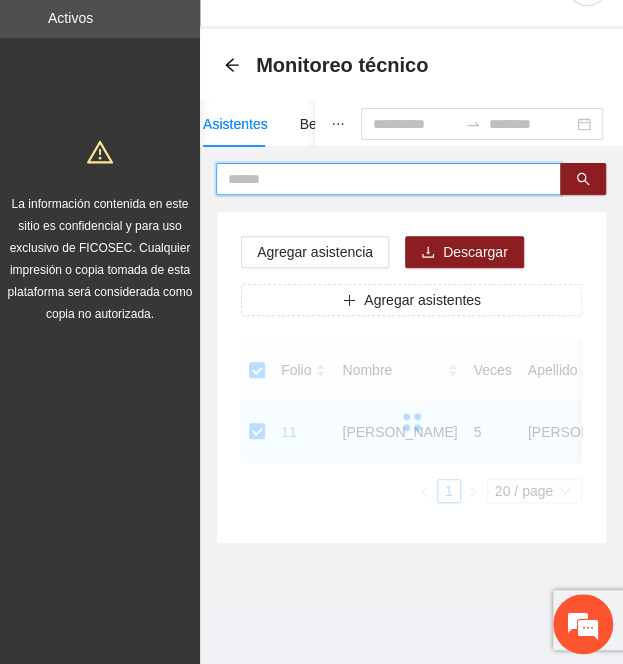 paste on "**********" 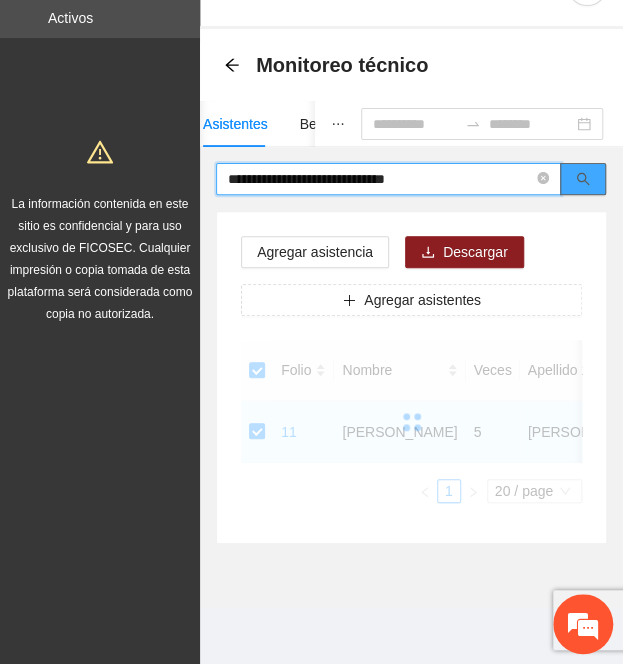 click at bounding box center [583, 179] 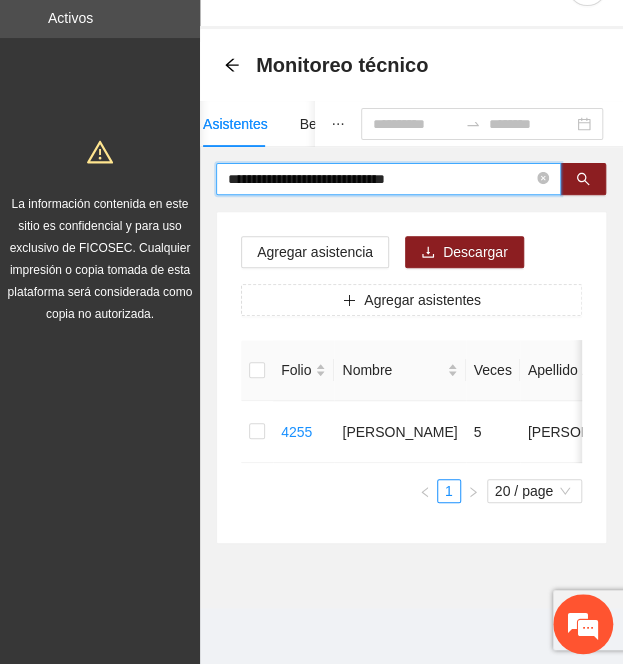 type on "**********" 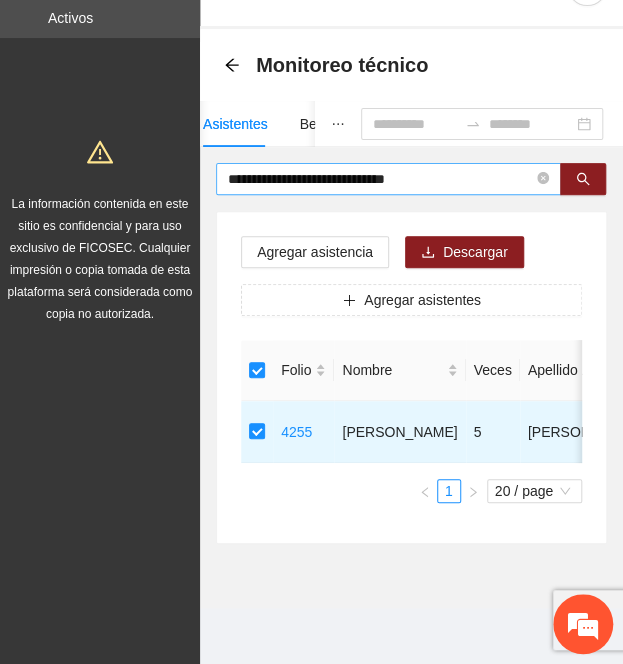 click 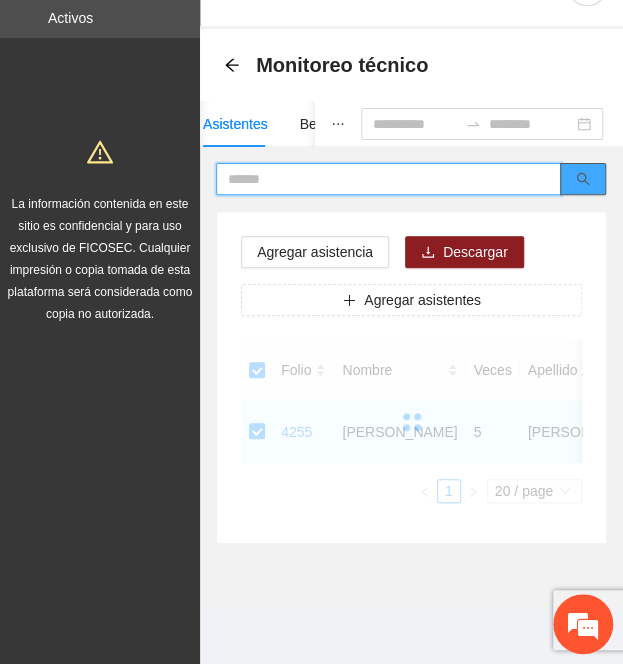 paste on "**********" 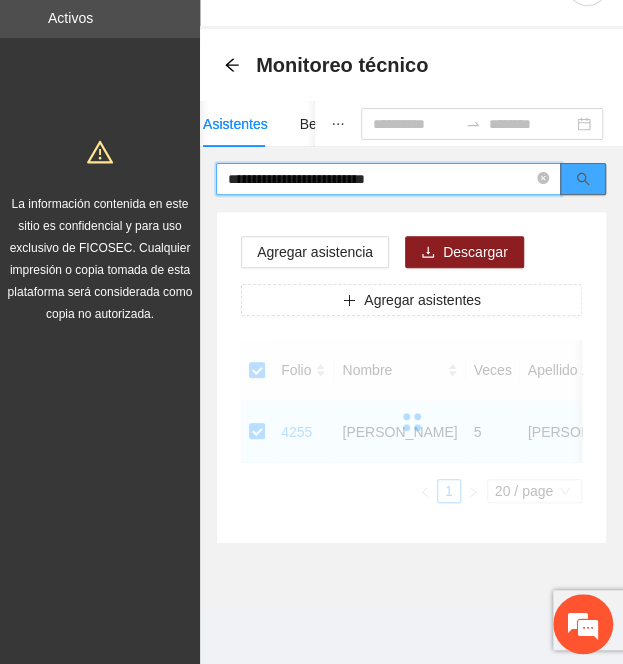 click 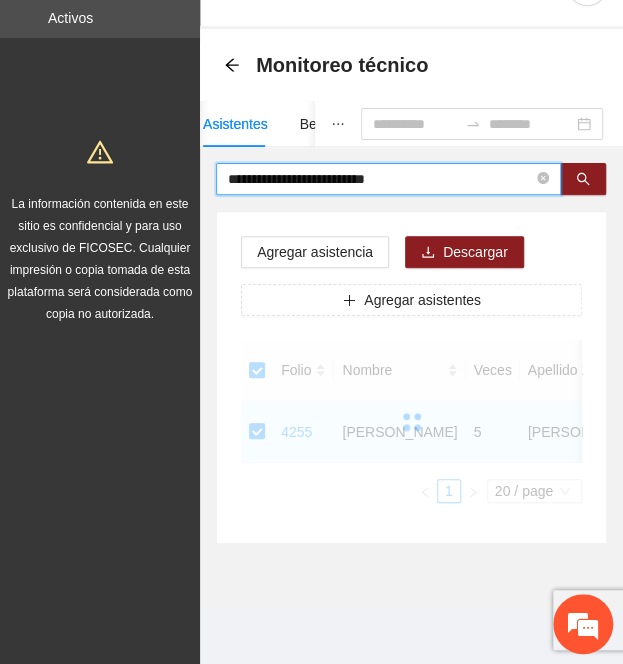 type on "**********" 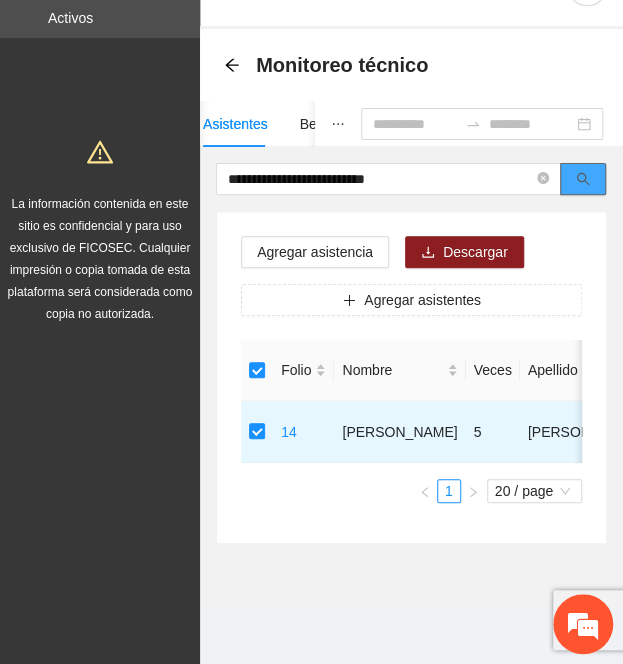 click at bounding box center (583, 179) 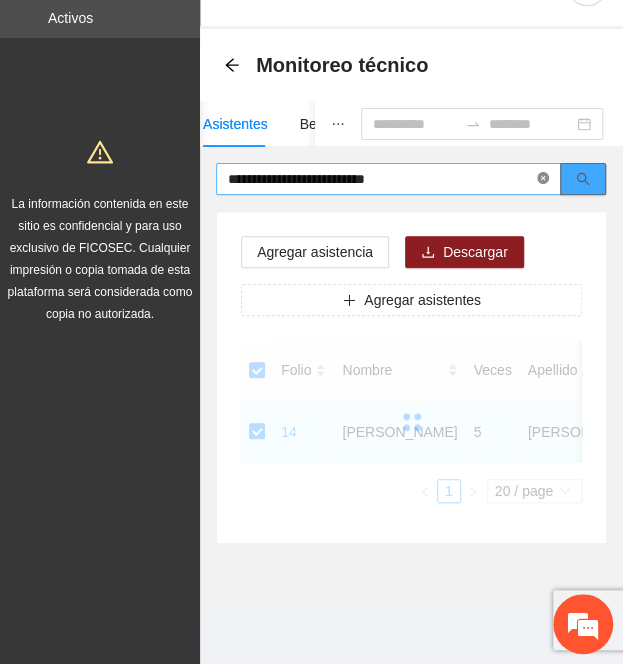 click 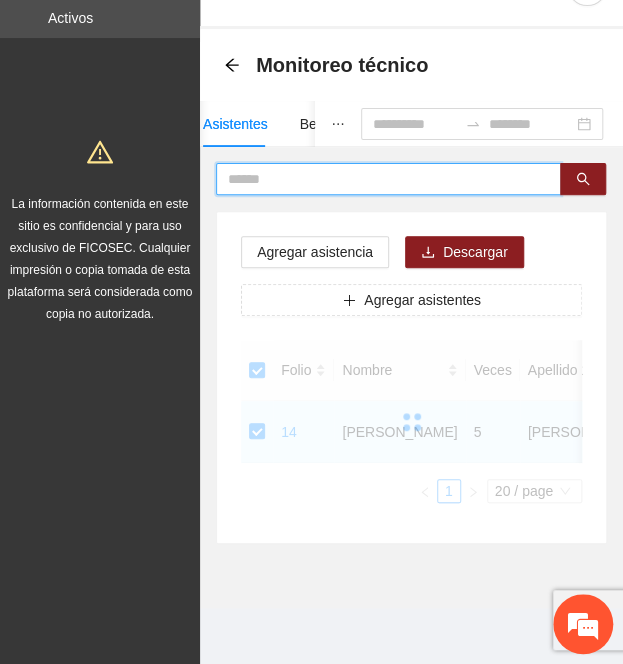 paste on "**********" 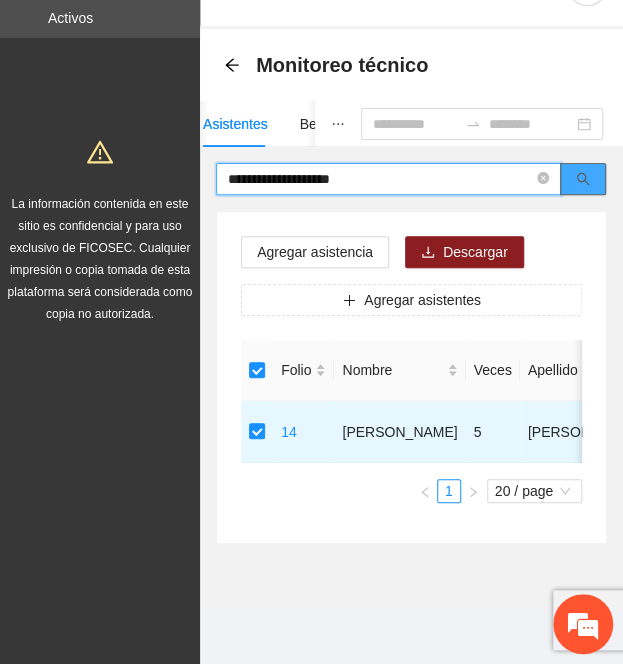 click 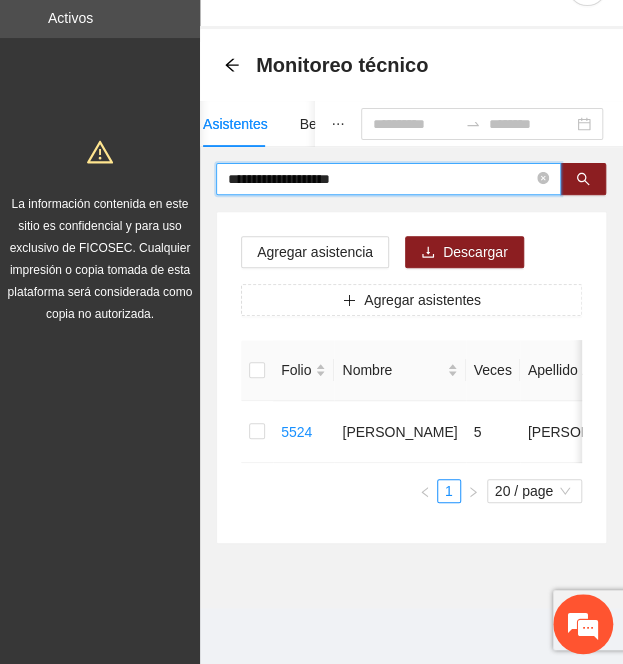 type on "**********" 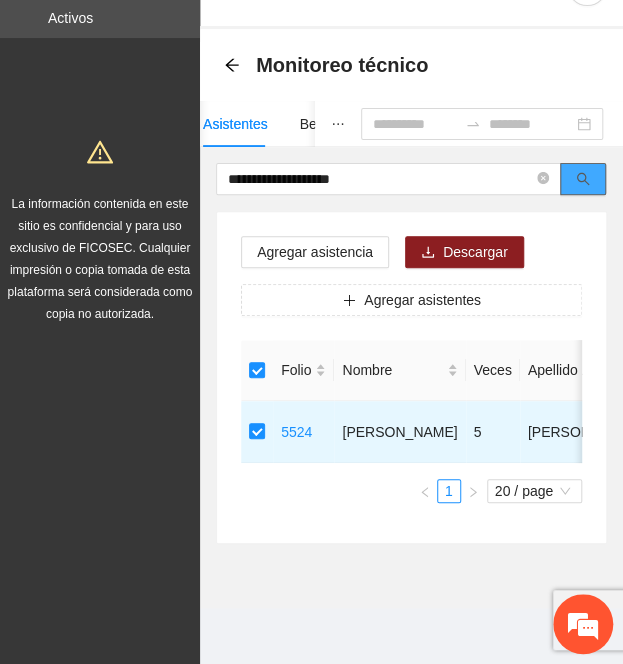 click at bounding box center [583, 179] 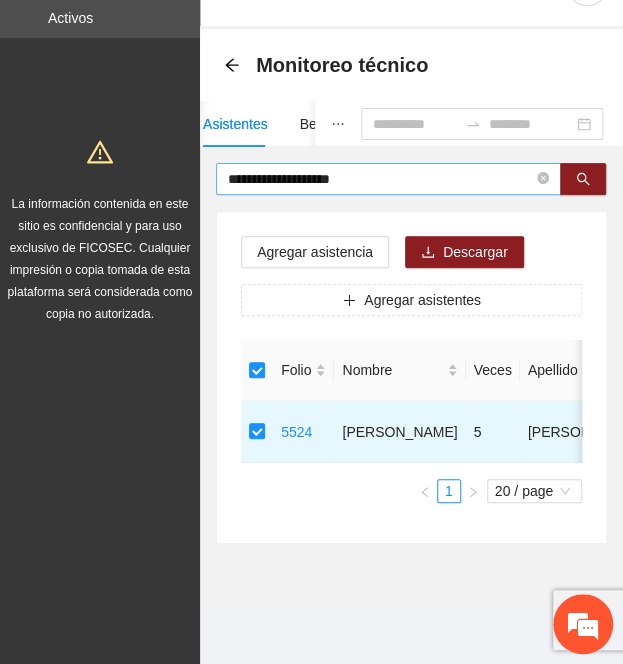 click on "**********" at bounding box center (388, 179) 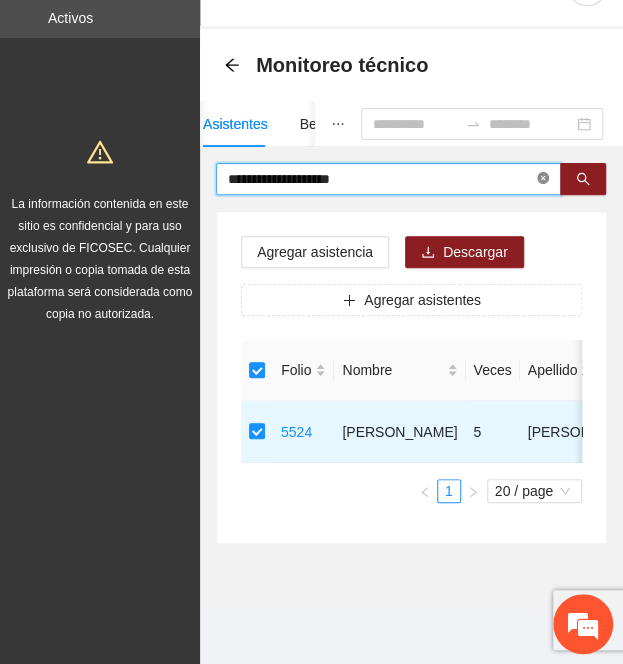 click 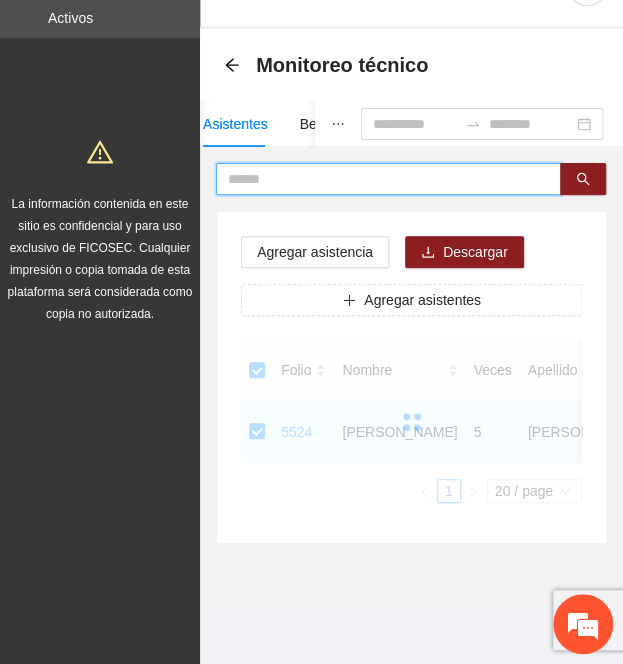 paste on "**********" 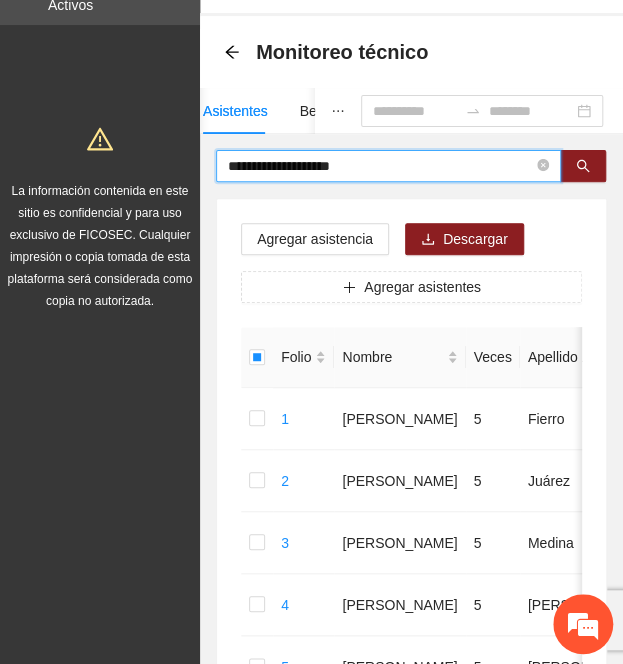 type on "**********" 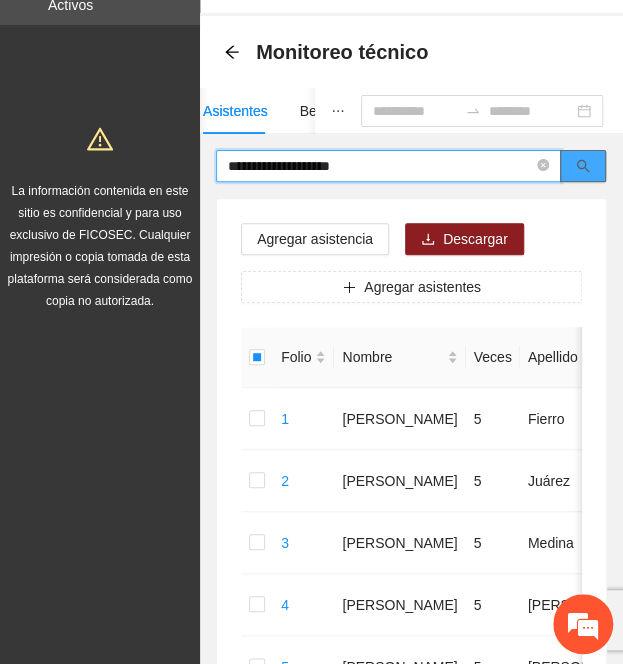 click at bounding box center [583, 166] 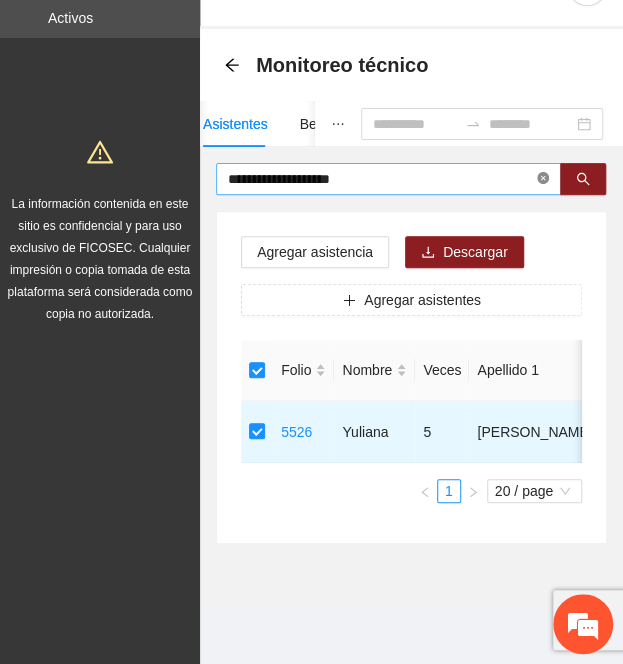 click 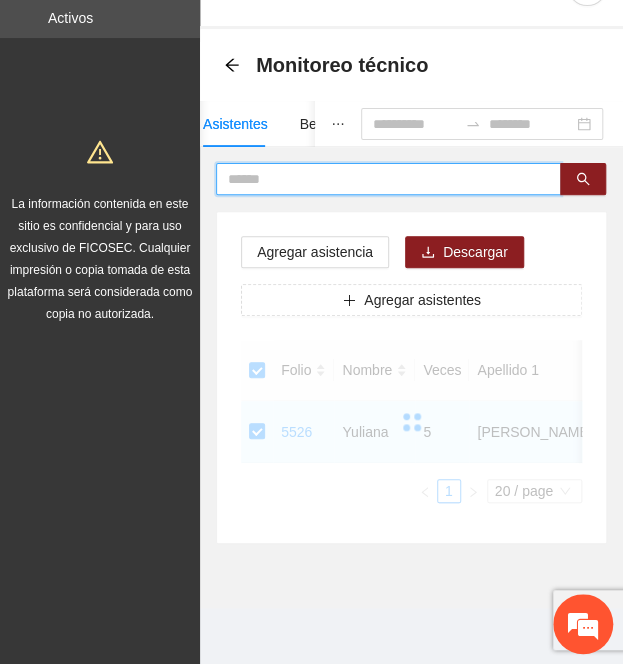 paste on "**********" 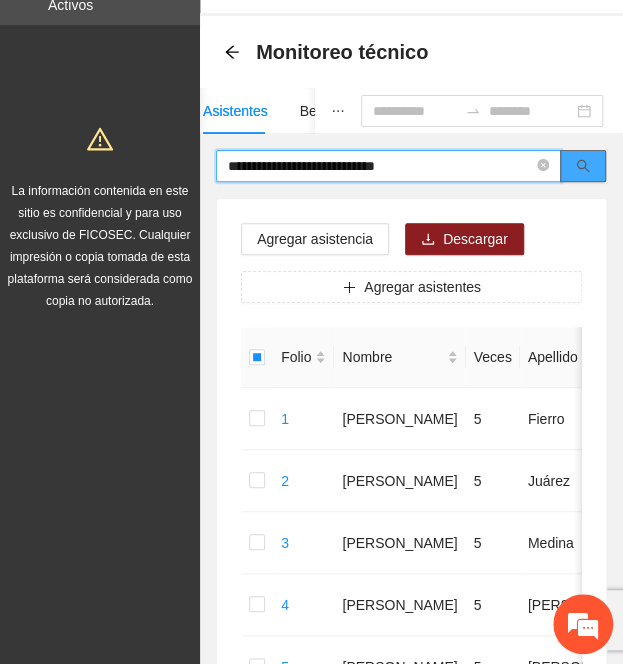 click 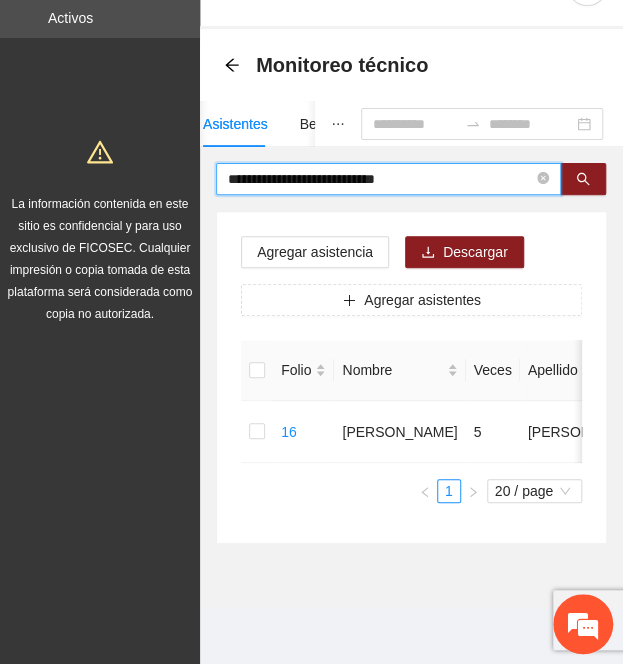 type on "**********" 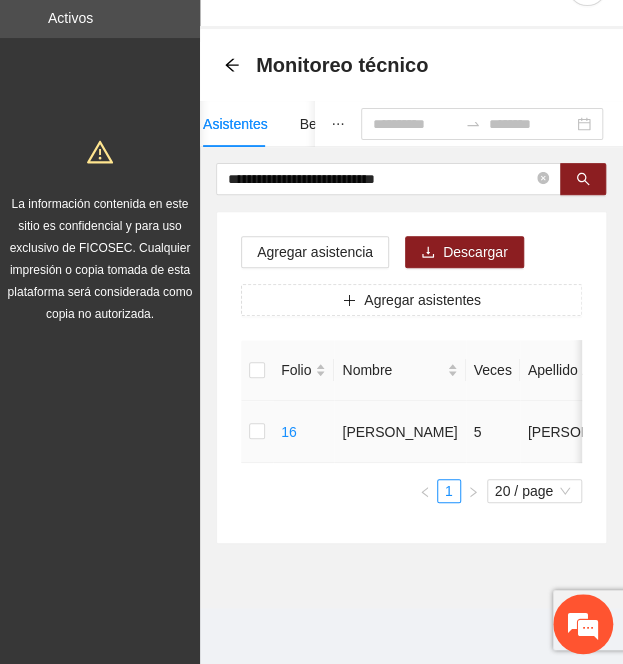 click at bounding box center [257, 432] 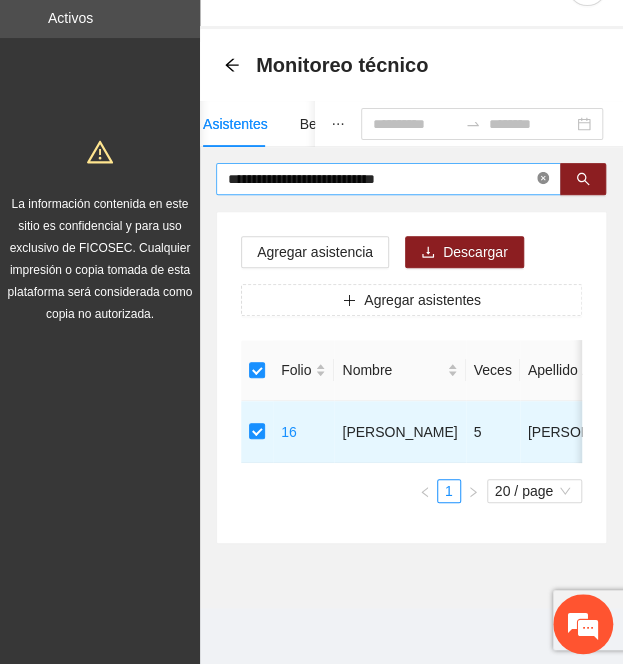 click 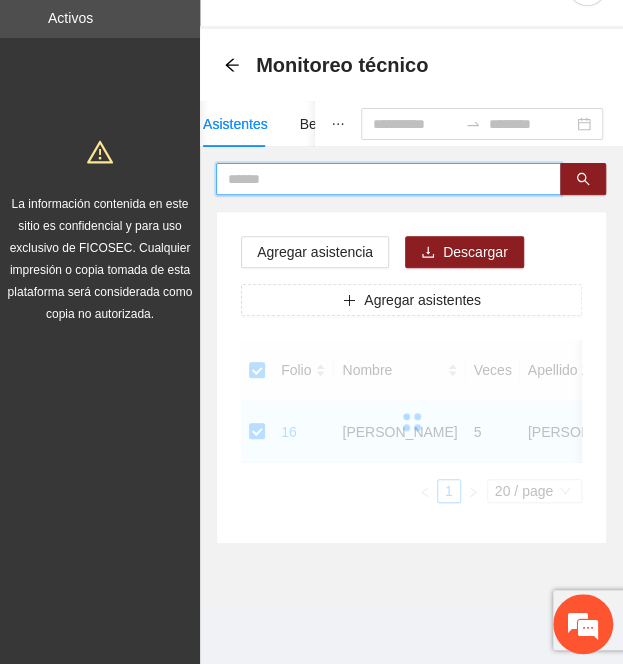 paste on "**********" 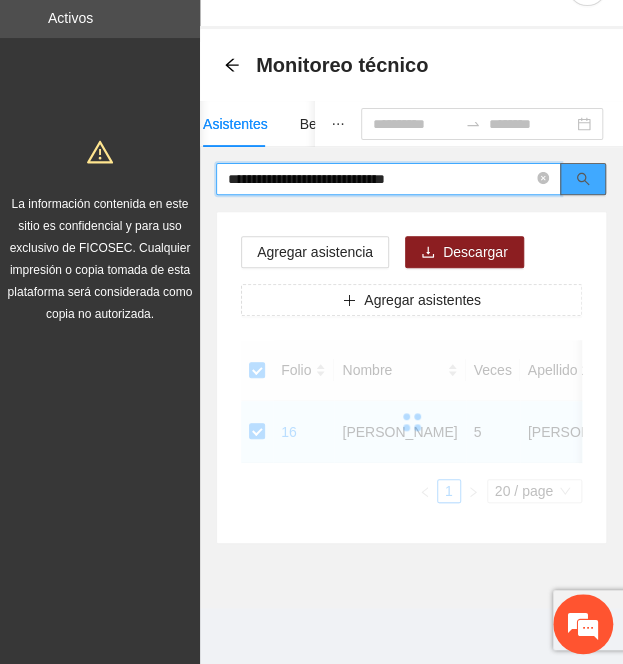 click at bounding box center (583, 179) 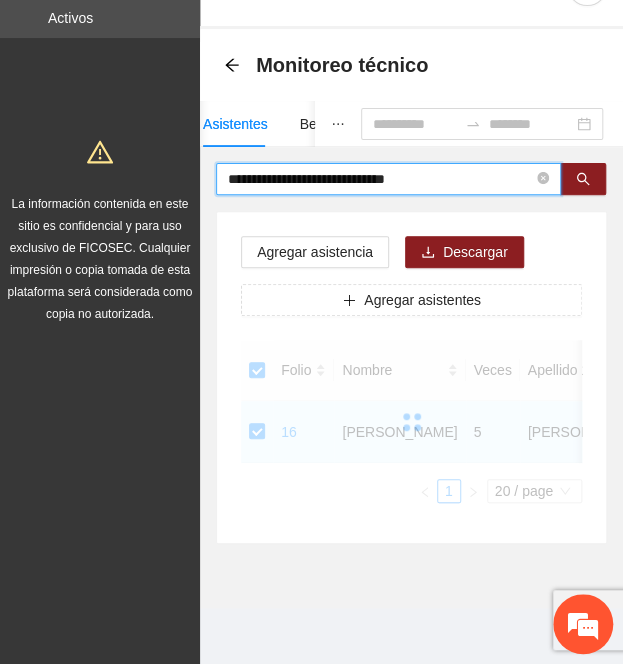 type on "**********" 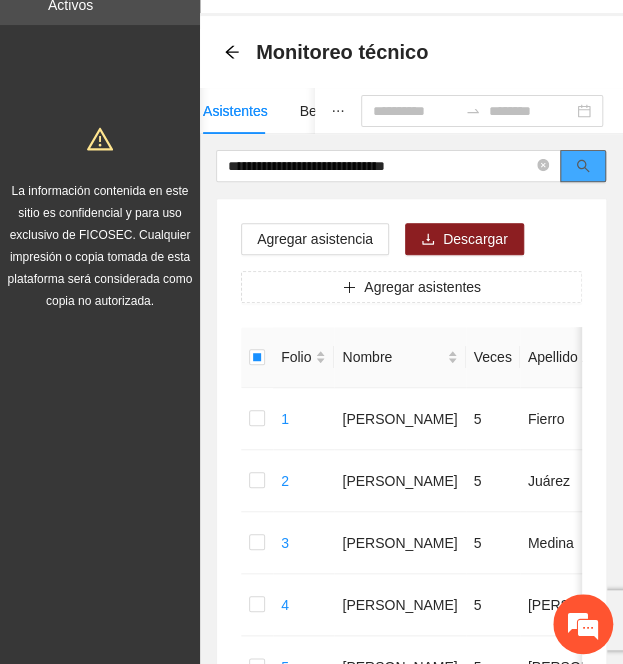 click 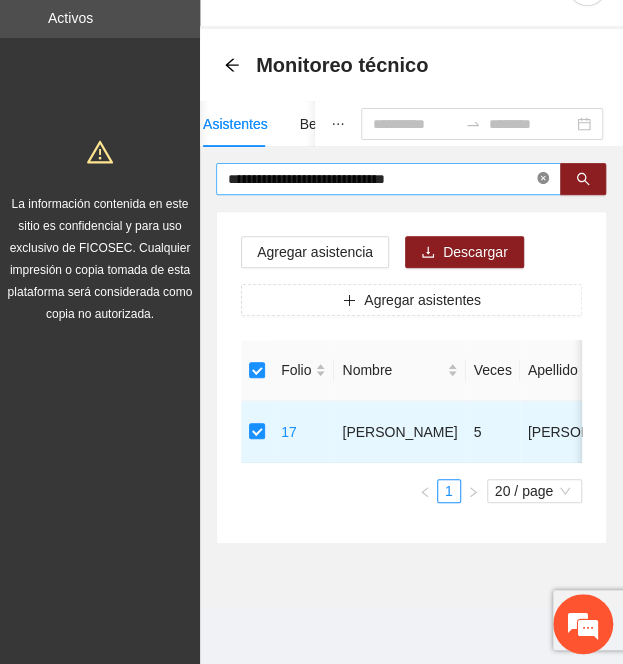 click 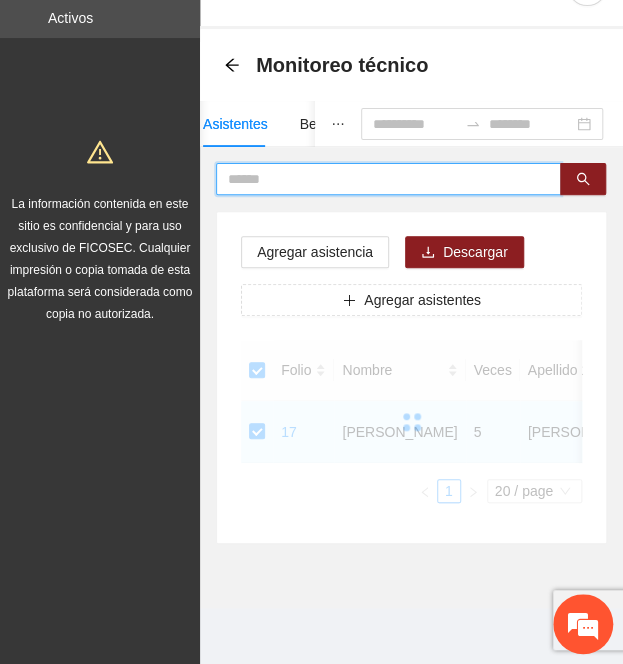 paste on "**********" 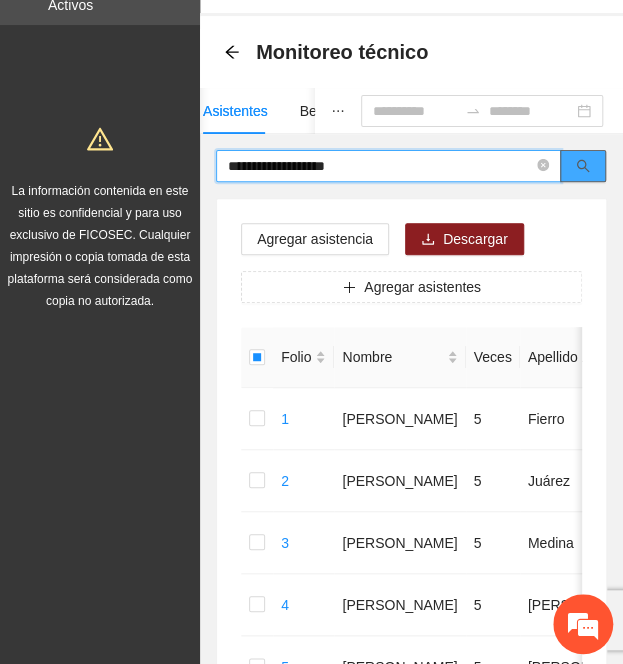 click 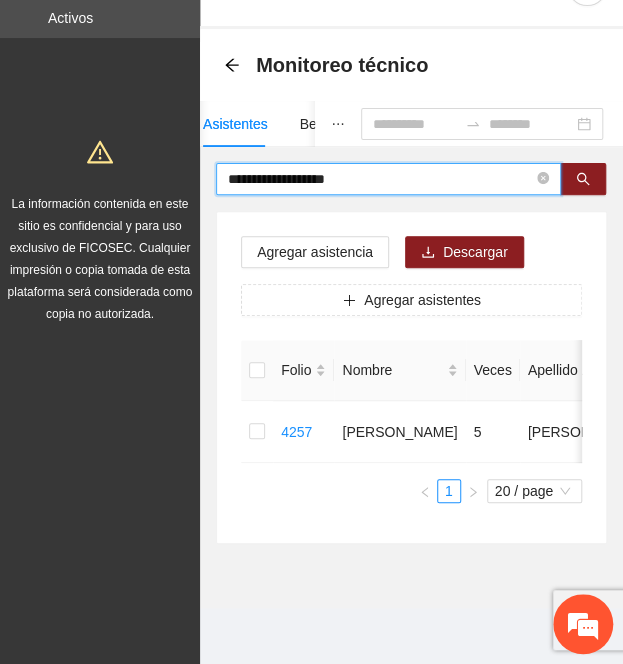 type on "**********" 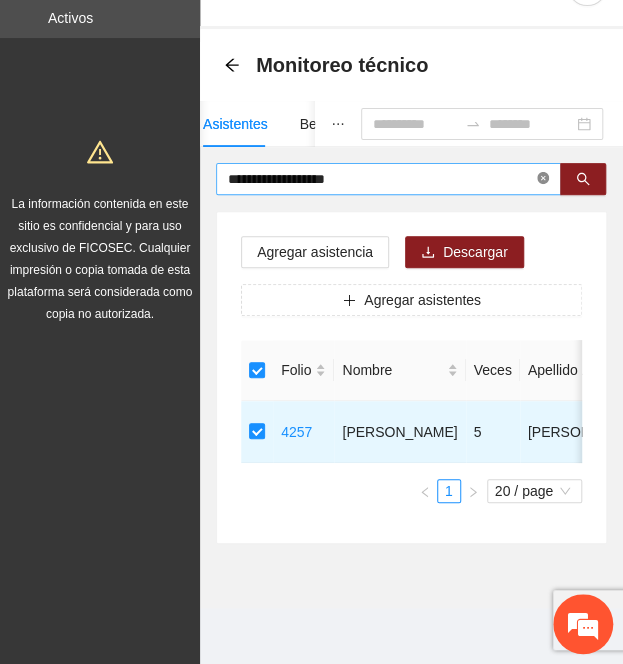 click at bounding box center (543, 179) 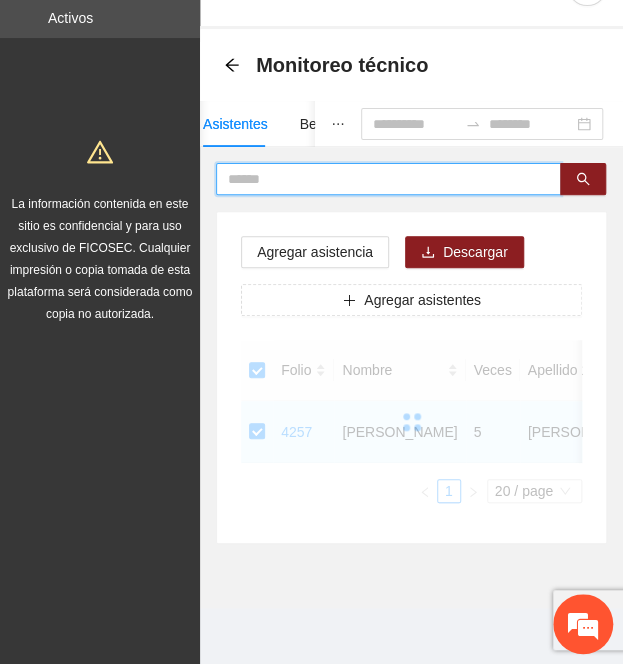 paste on "**********" 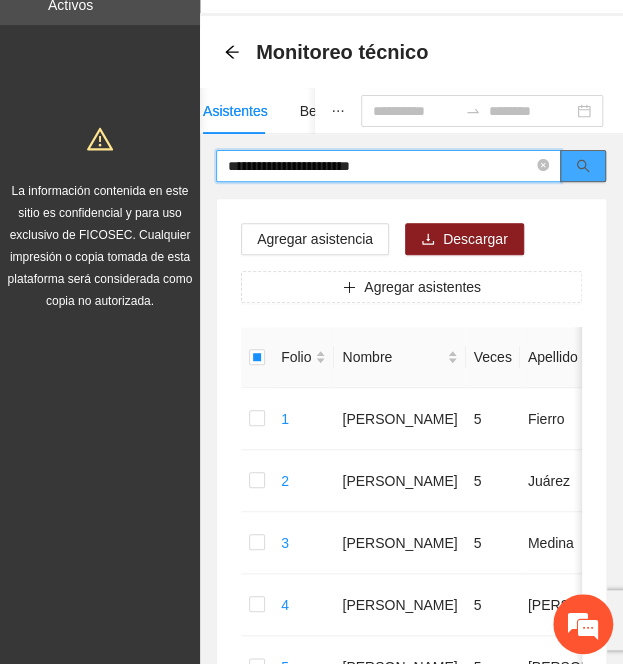 click 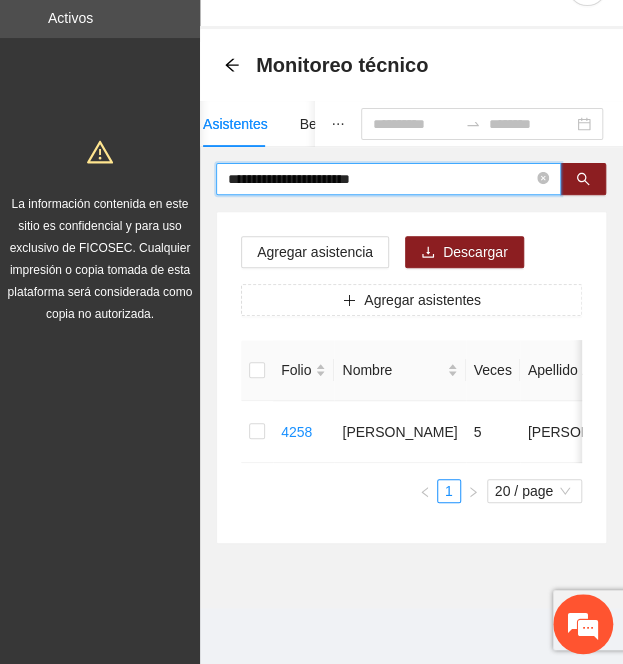 type on "**********" 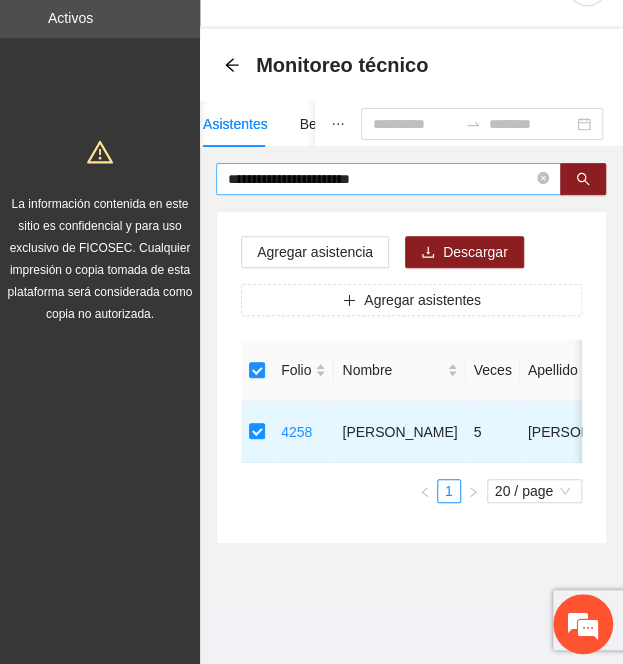 click on "**********" at bounding box center [388, 179] 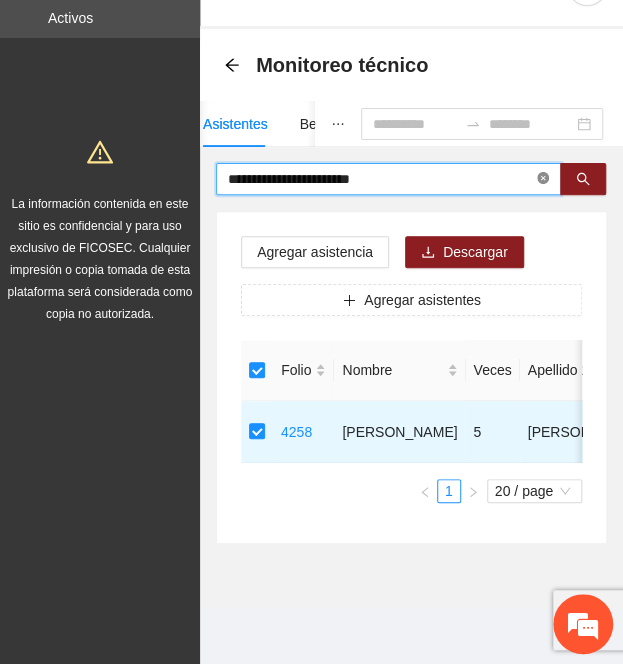 click 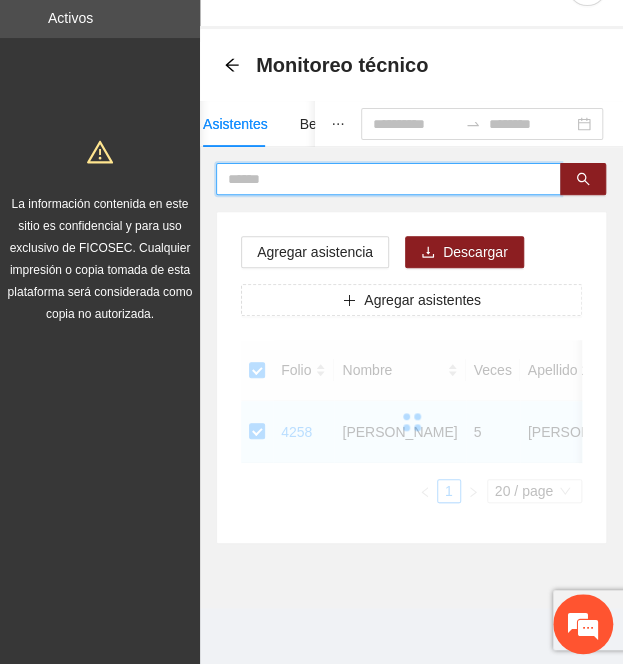 paste on "**********" 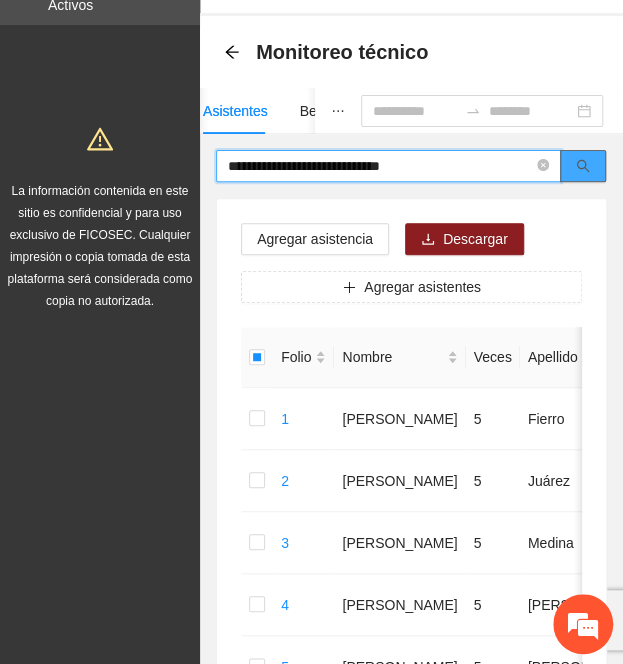 click at bounding box center (583, 166) 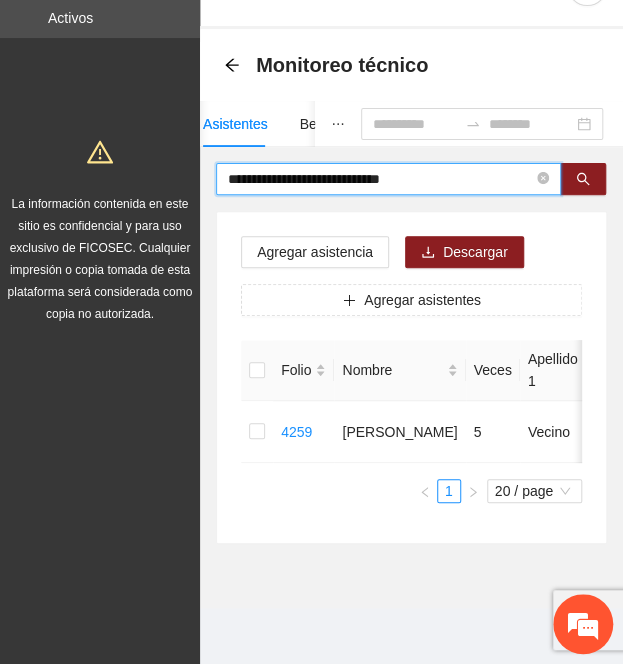 type on "**********" 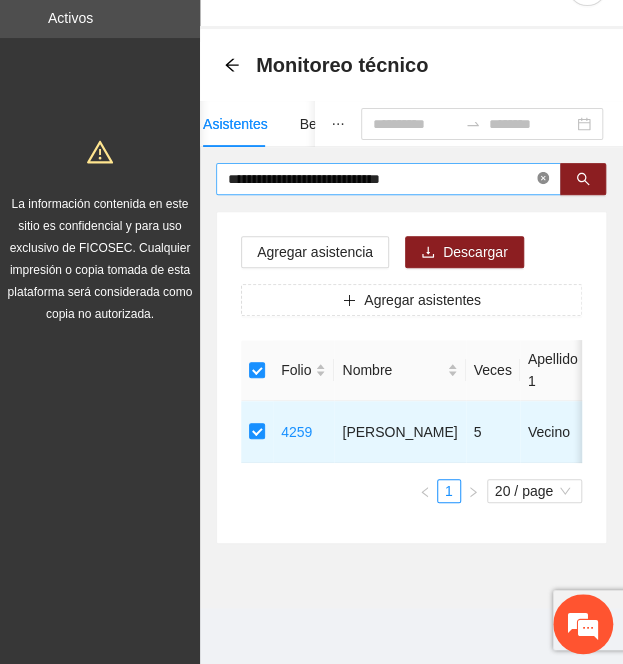 click 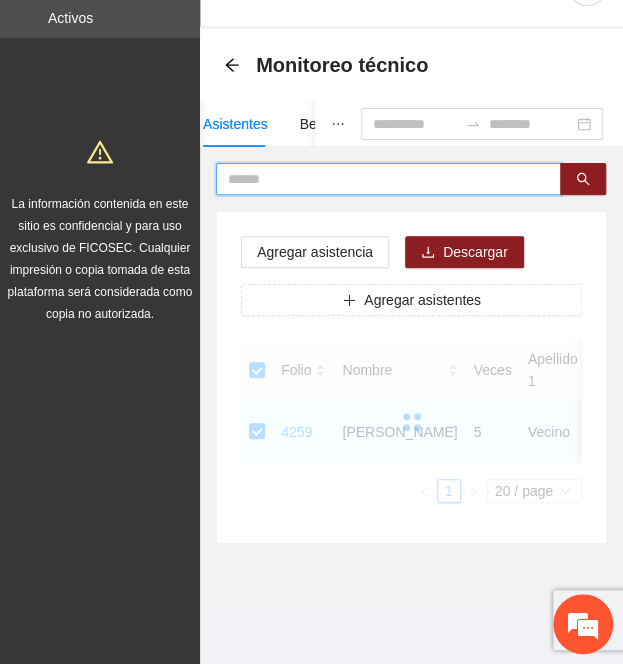 paste on "**********" 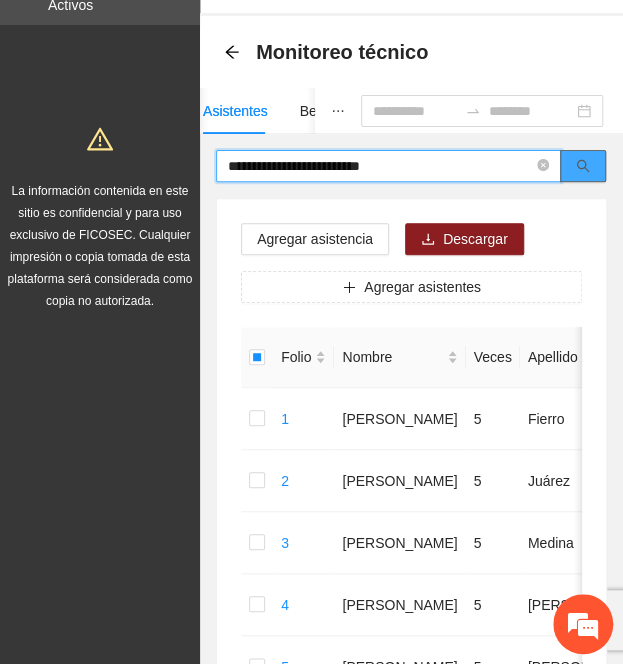 click at bounding box center [583, 166] 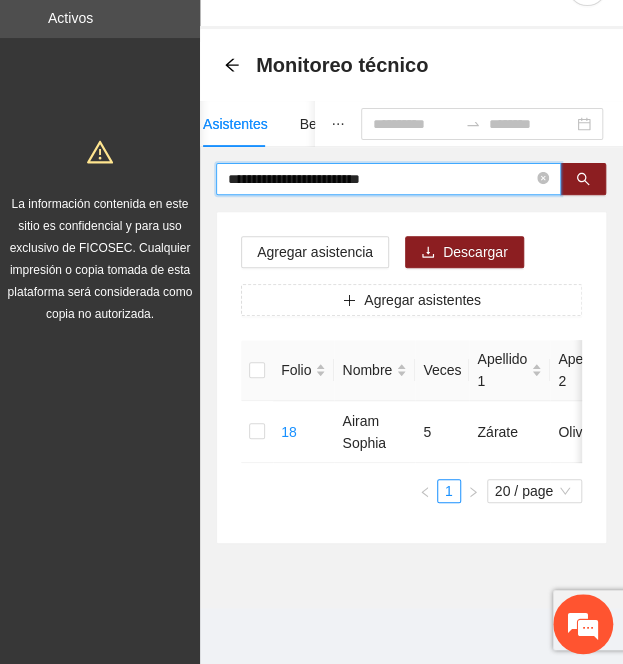 type on "**********" 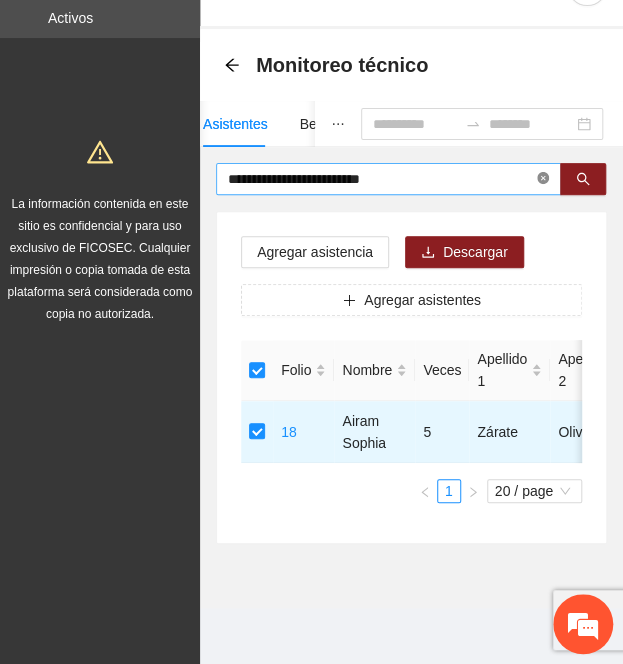 click 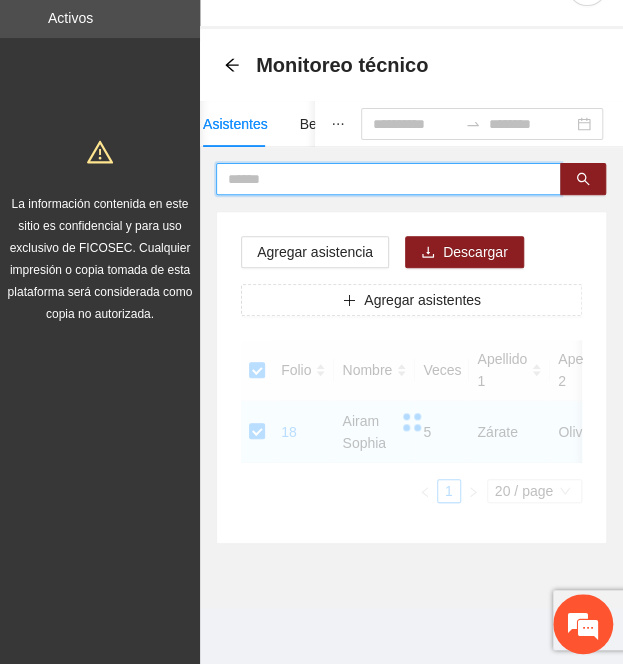 paste on "**********" 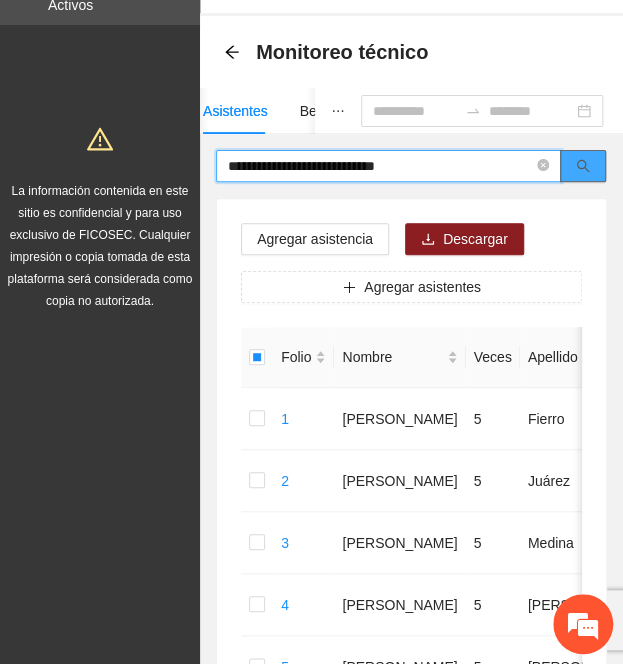 click 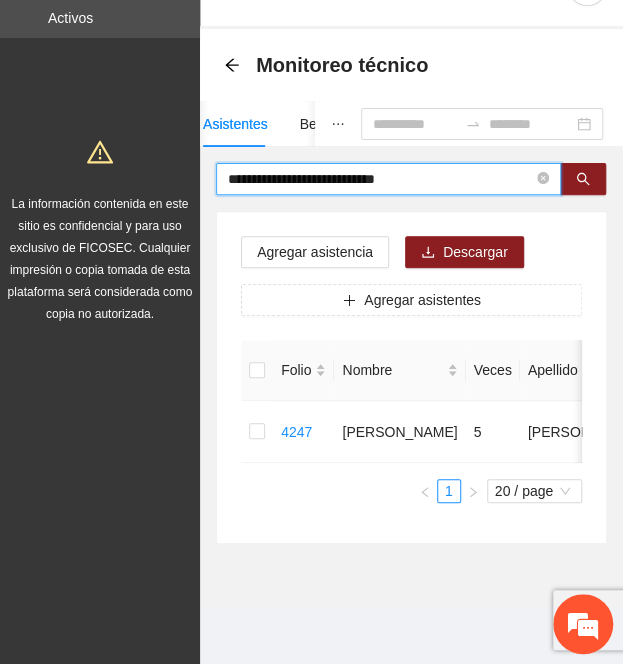 type on "**********" 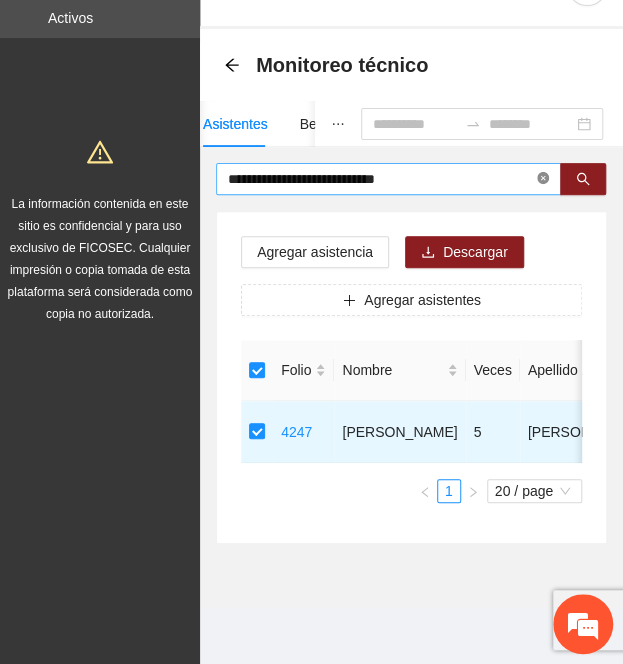 click 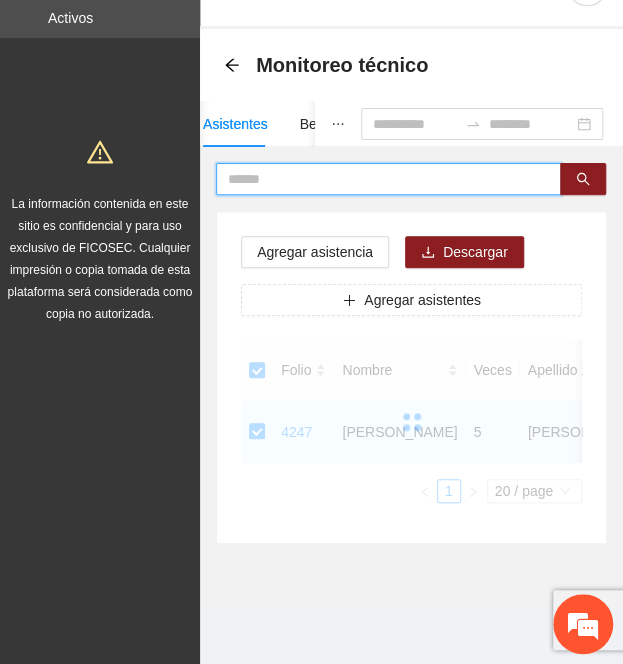 paste 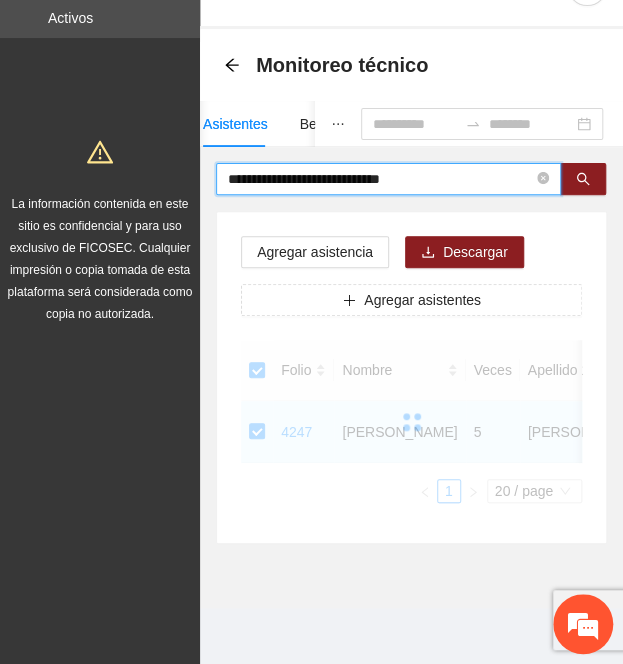 type on "**********" 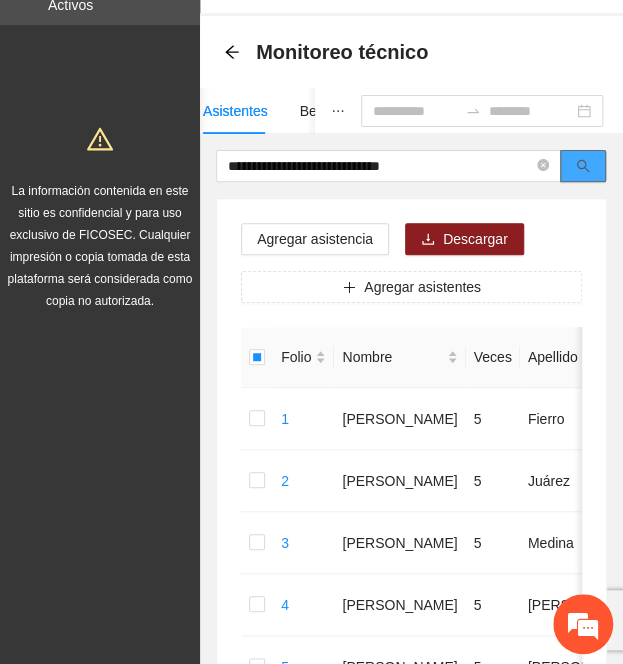 click 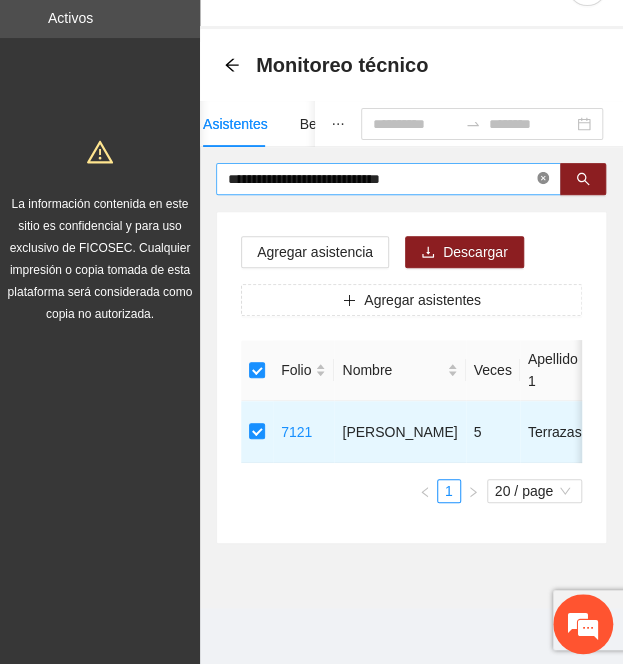 click 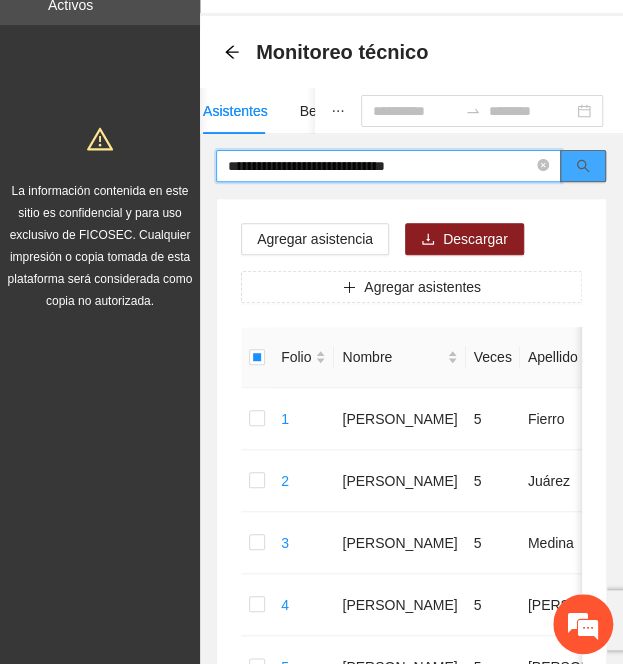 click at bounding box center [583, 166] 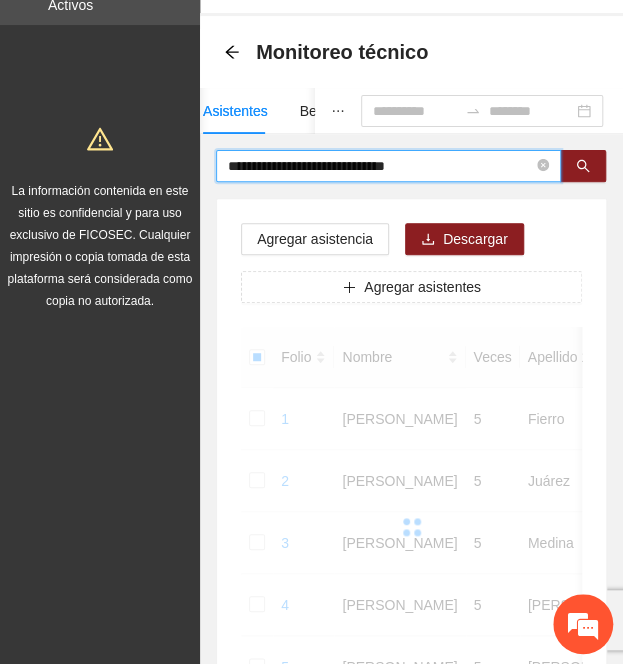 type on "**********" 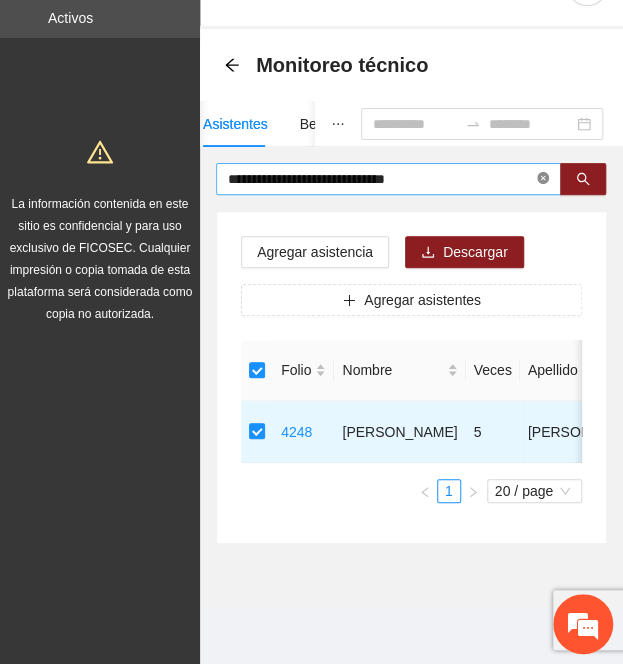 click 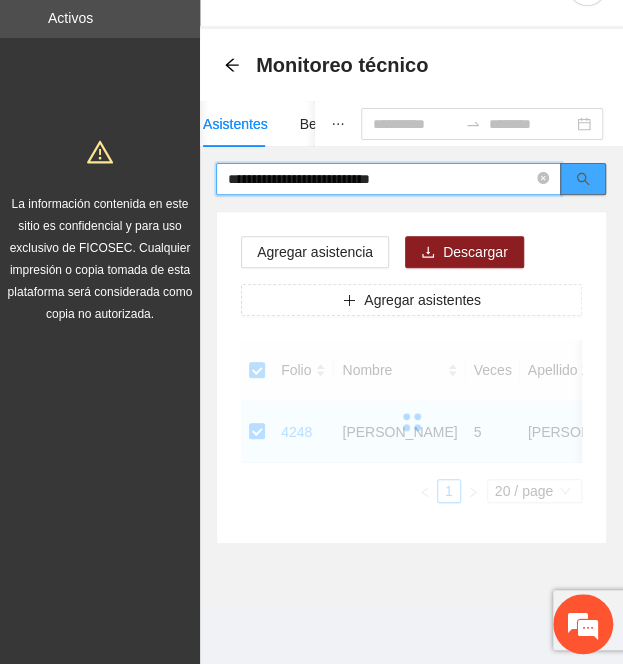 click 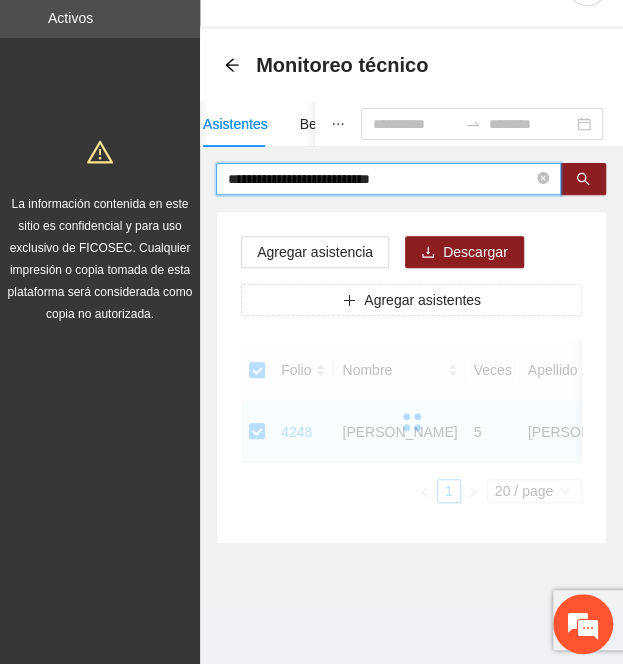 type on "**********" 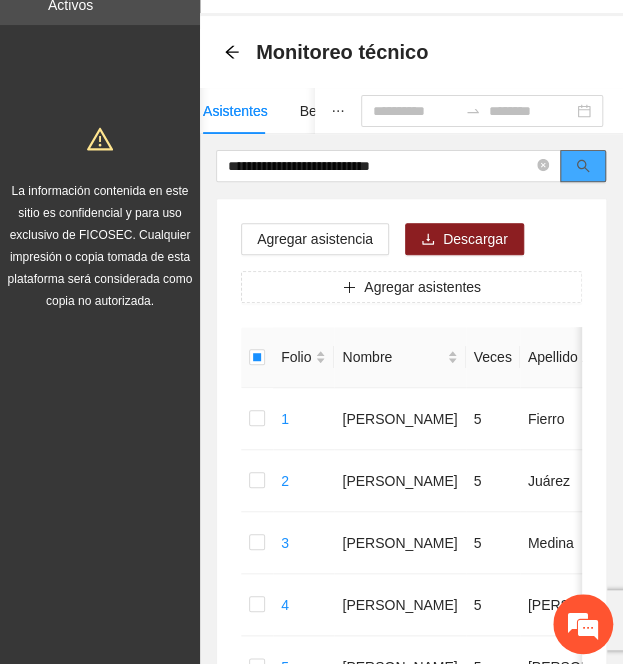 click at bounding box center [583, 166] 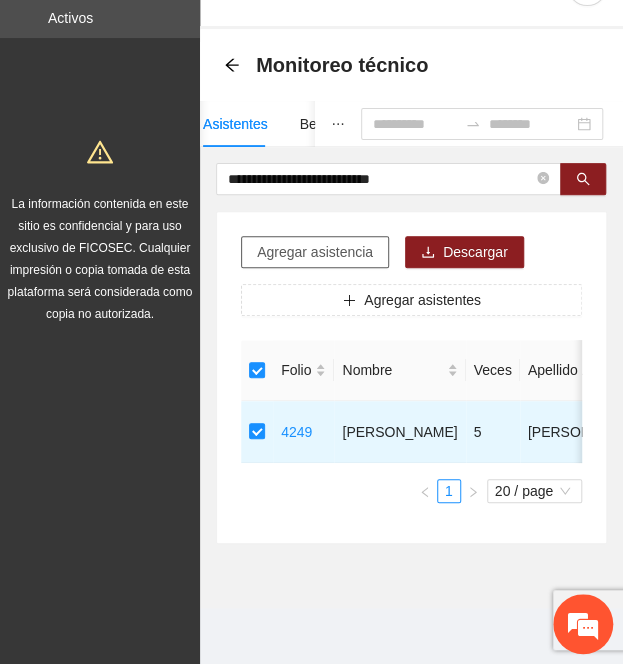 click on "Agregar asistencia" at bounding box center (315, 252) 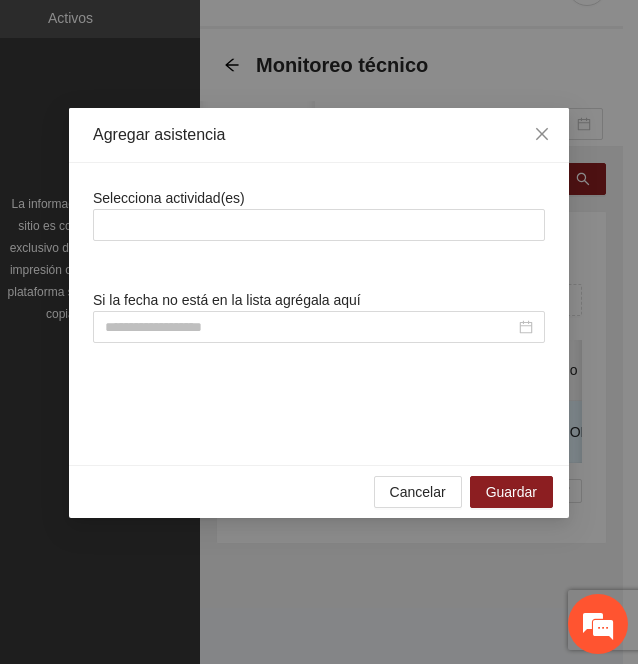click on "Selecciona actividad(es)" at bounding box center (319, 214) 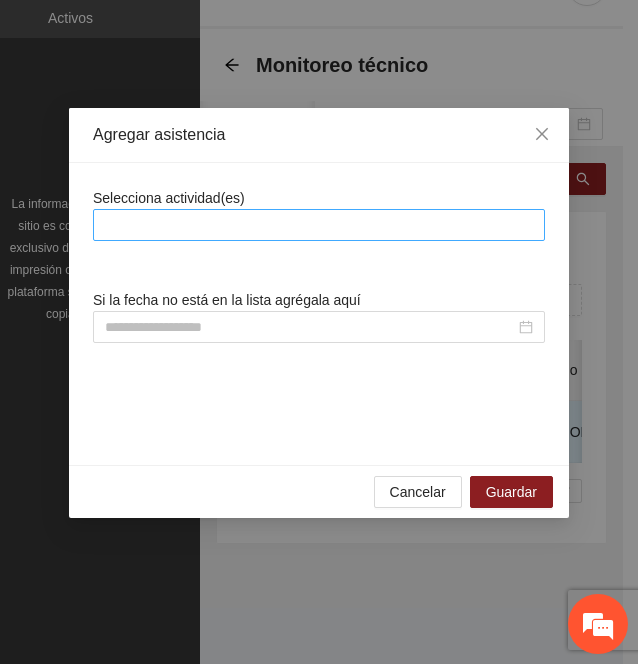 click at bounding box center (319, 225) 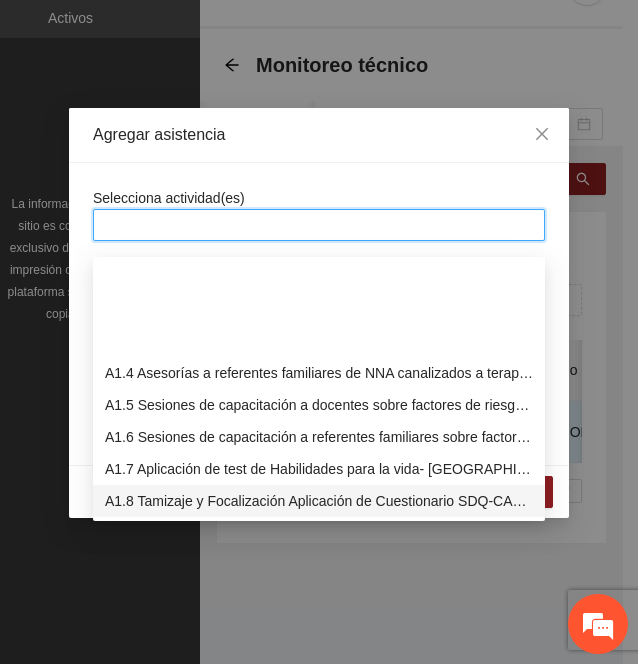 scroll, scrollTop: 100, scrollLeft: 0, axis: vertical 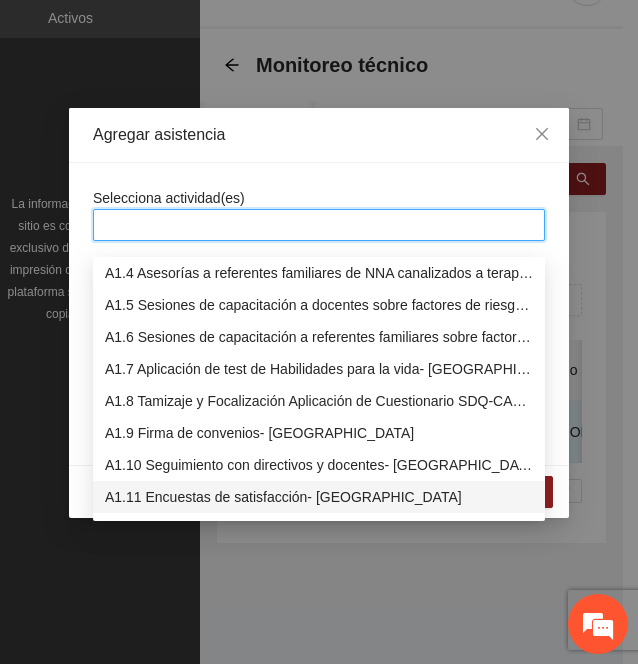 click on "A1.11 Encuestas de satisfacción- [GEOGRAPHIC_DATA]" at bounding box center [319, 497] 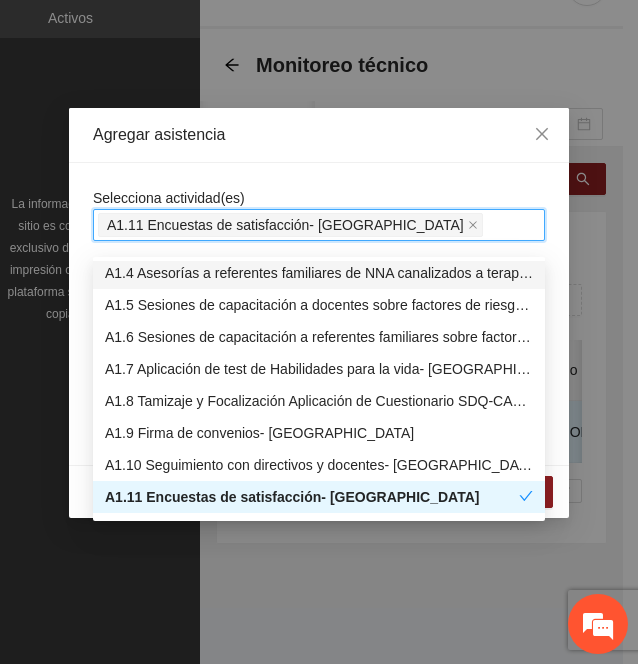 click on "Agregar asistencia" at bounding box center (319, 135) 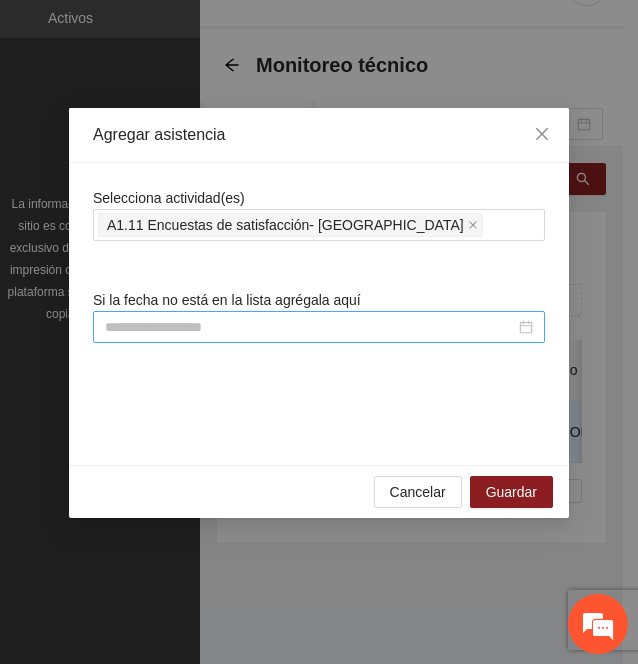 click at bounding box center [319, 327] 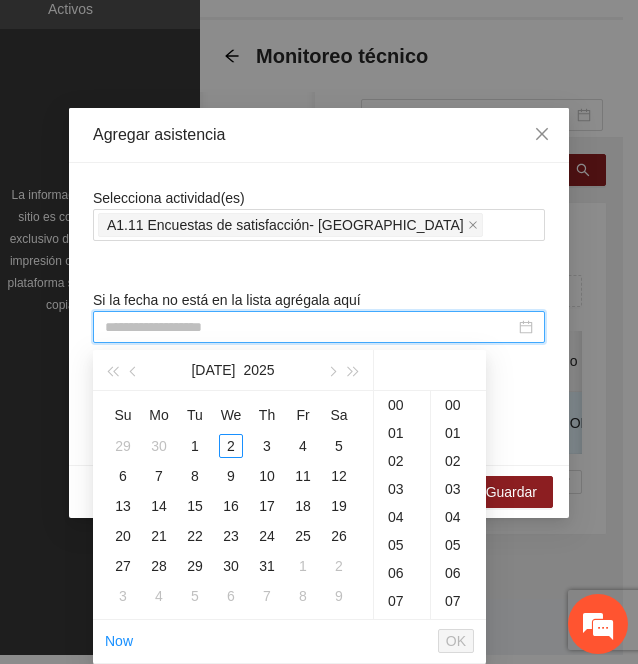 click at bounding box center [310, 327] 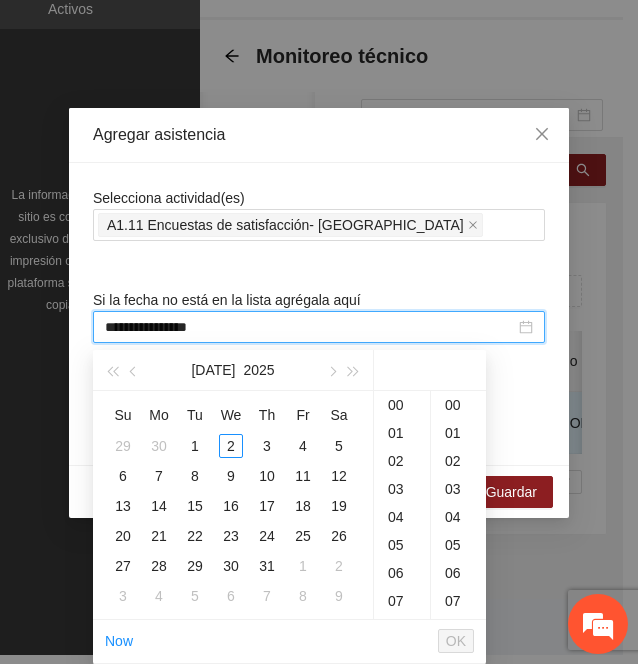 scroll, scrollTop: 252, scrollLeft: 0, axis: vertical 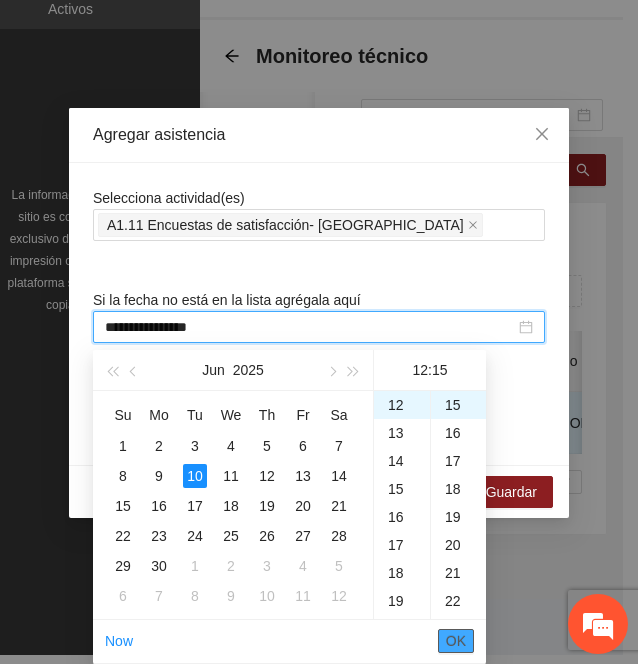 click on "OK" at bounding box center [456, 641] 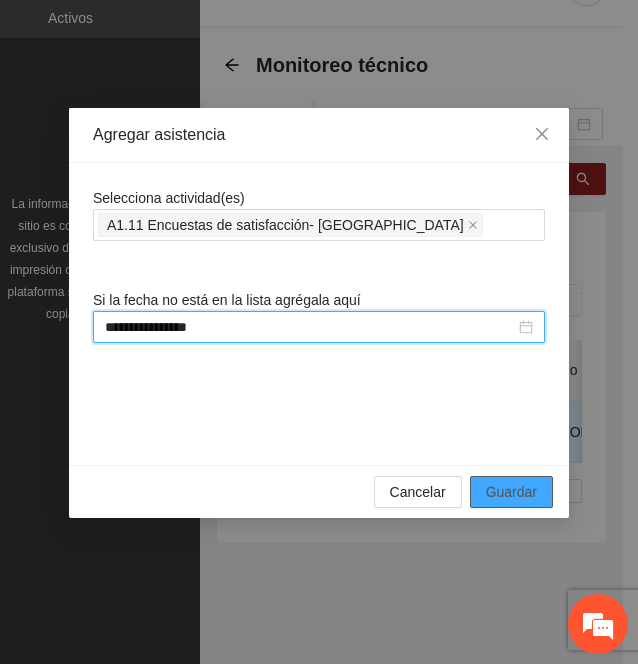 type on "**********" 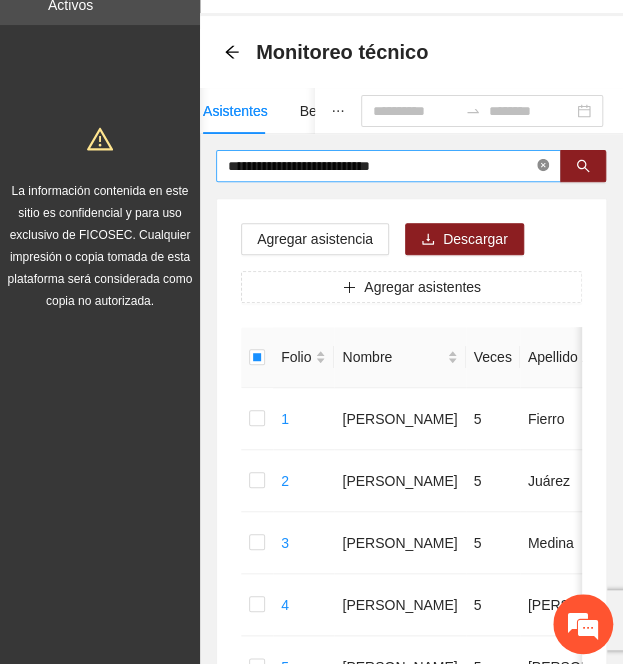 click 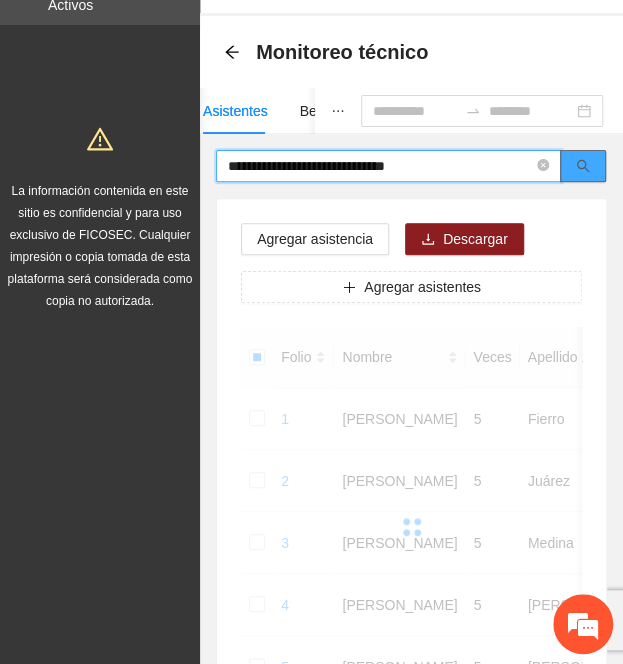 click at bounding box center (583, 166) 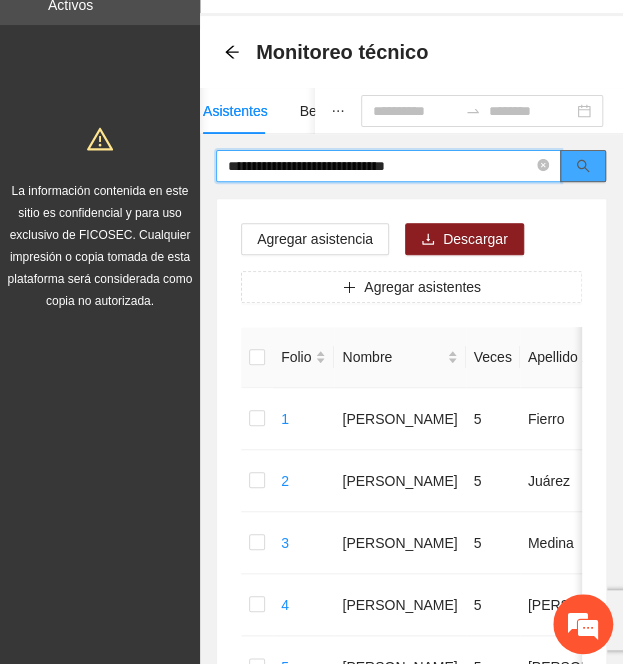 click at bounding box center (583, 166) 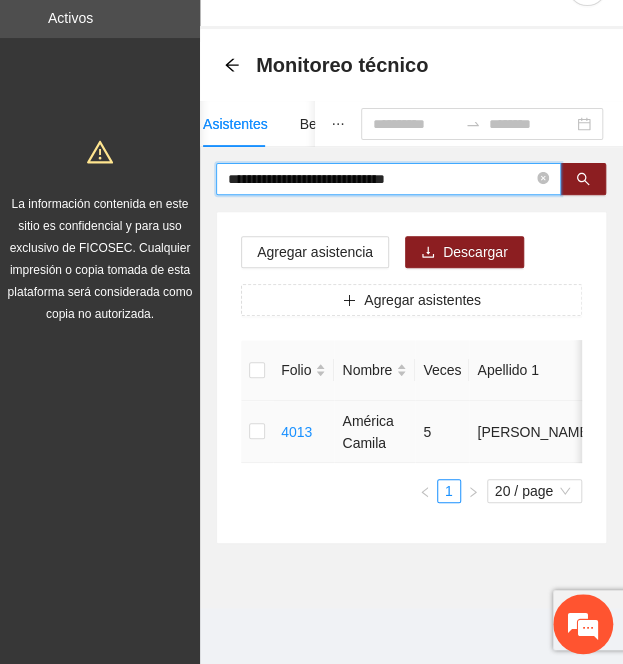 type on "**********" 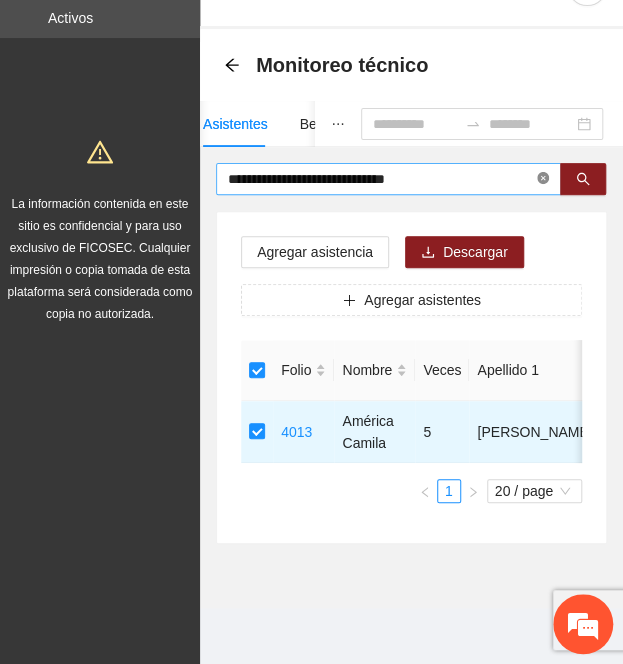 click 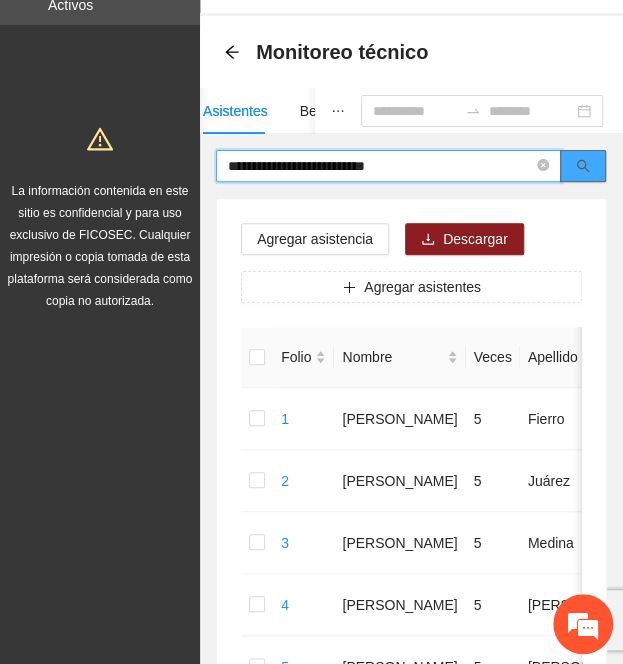 click 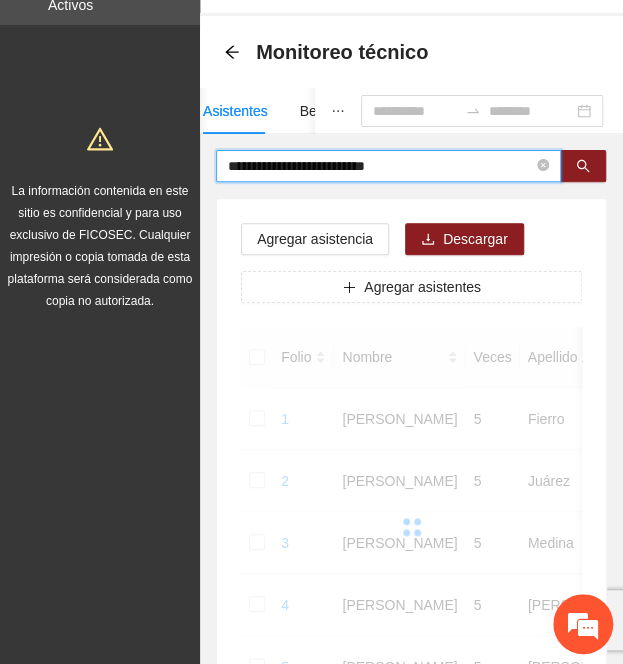 type on "**********" 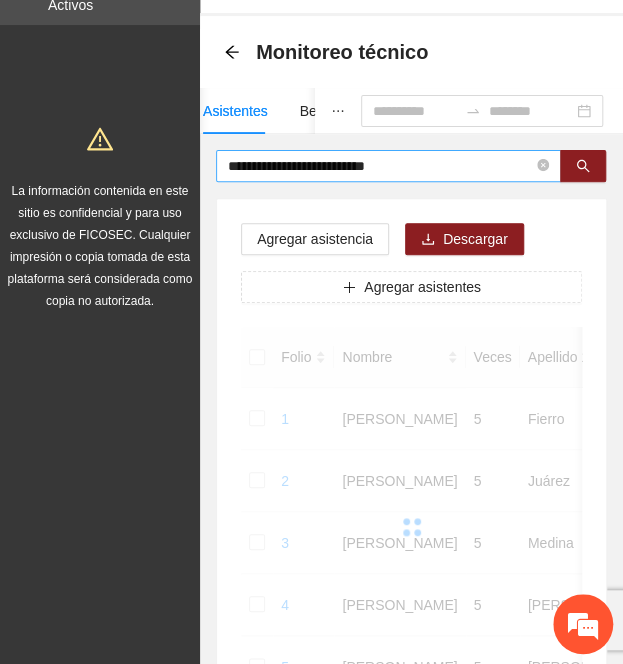click on "**********" at bounding box center [388, 166] 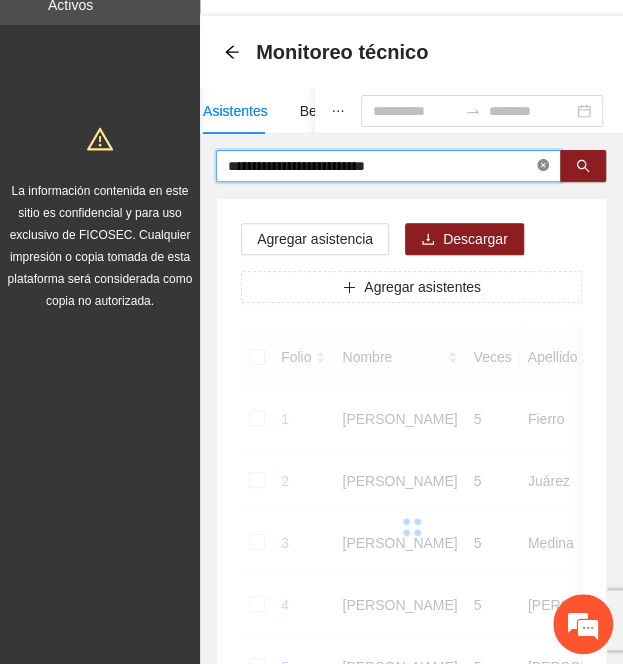 click 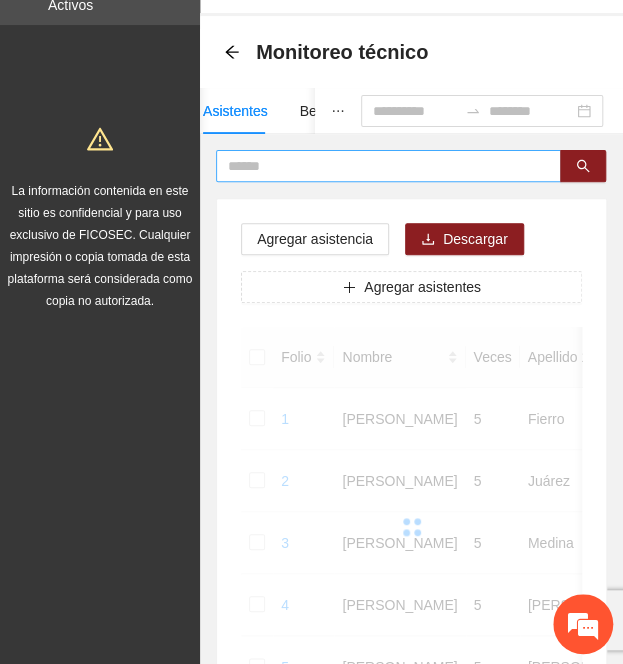 click at bounding box center (388, 166) 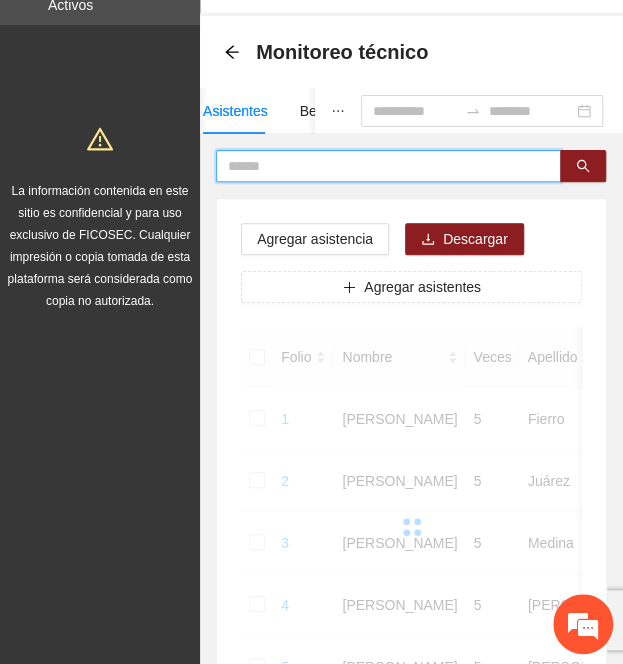 click at bounding box center (380, 166) 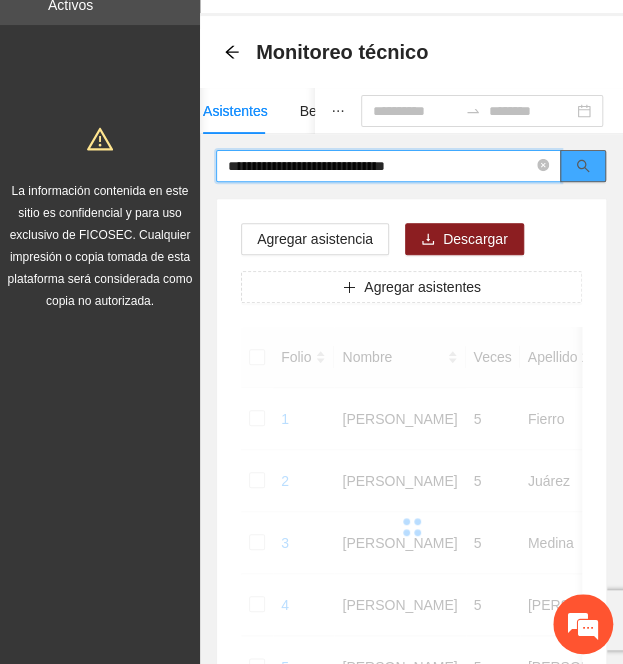 click at bounding box center (583, 166) 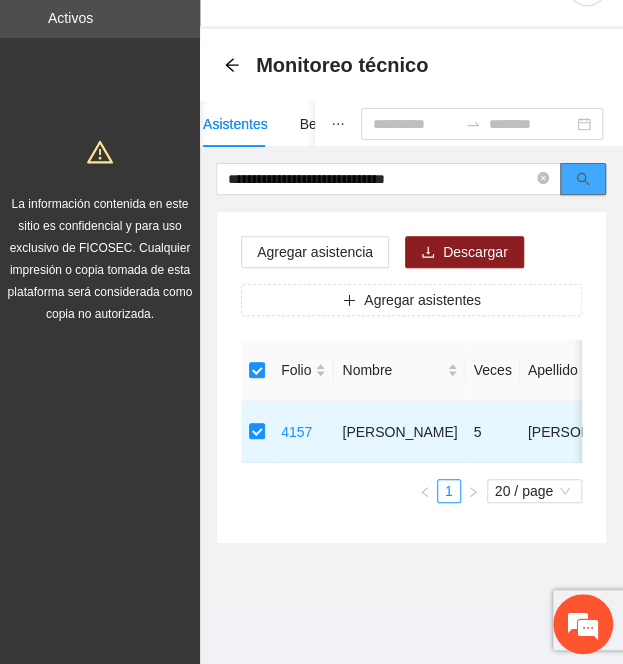 click 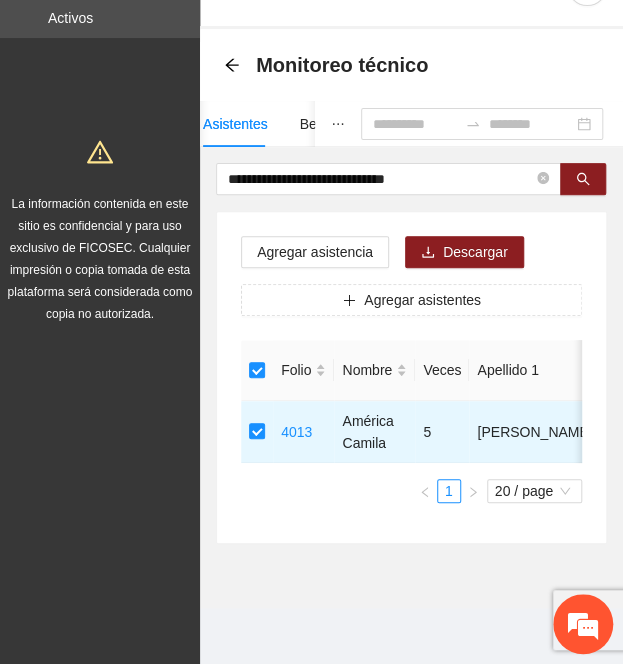click on "**********" at bounding box center [411, 353] 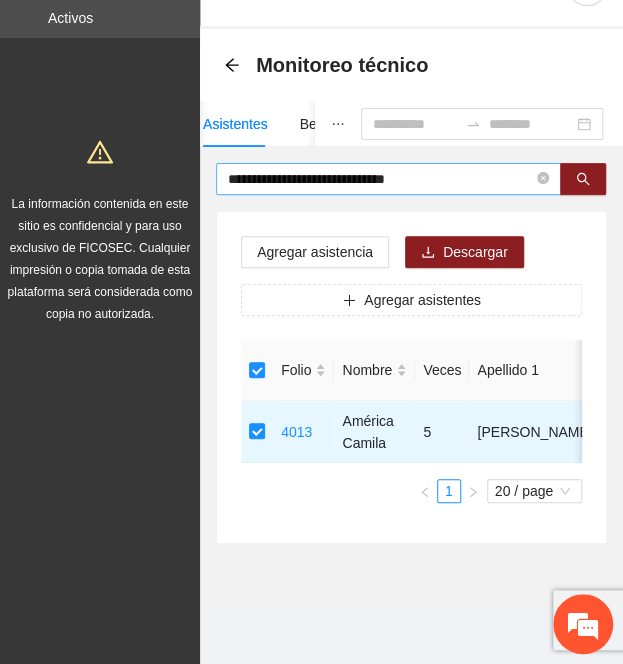 click on "**********" at bounding box center [380, 179] 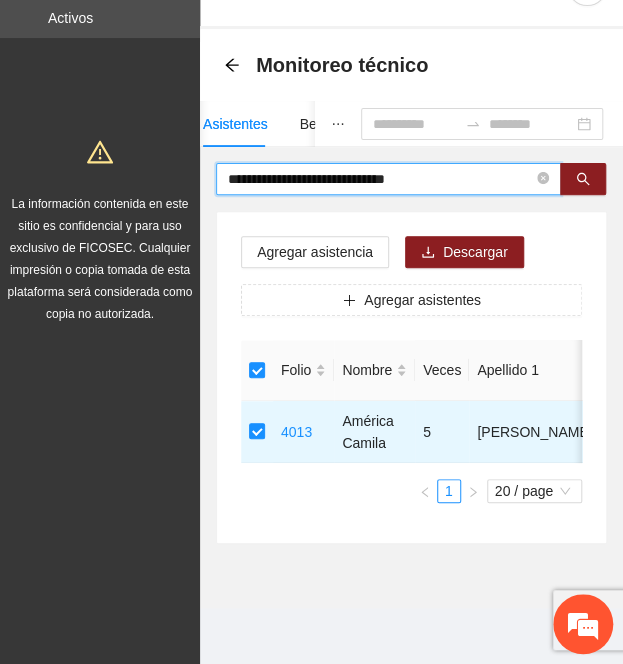 click on "**********" at bounding box center [380, 179] 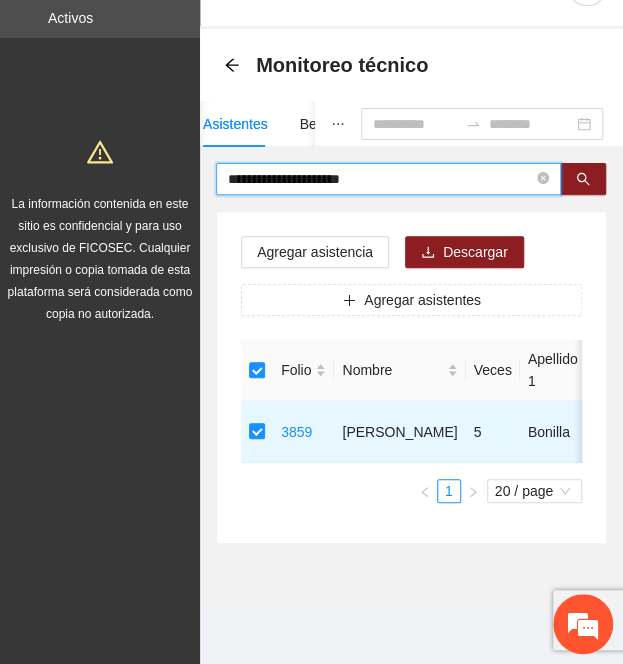 drag, startPoint x: 422, startPoint y: 166, endPoint x: 20, endPoint y: 164, distance: 402.00497 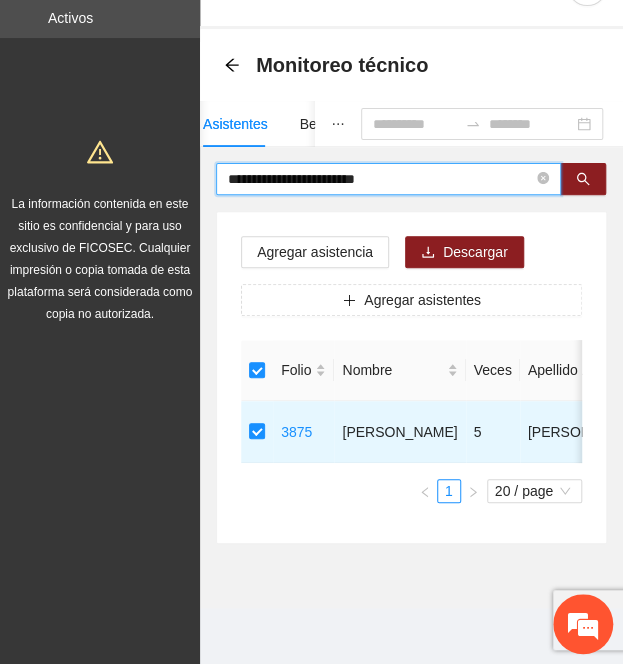 drag, startPoint x: 405, startPoint y: 160, endPoint x: -334, endPoint y: 57, distance: 746.14343 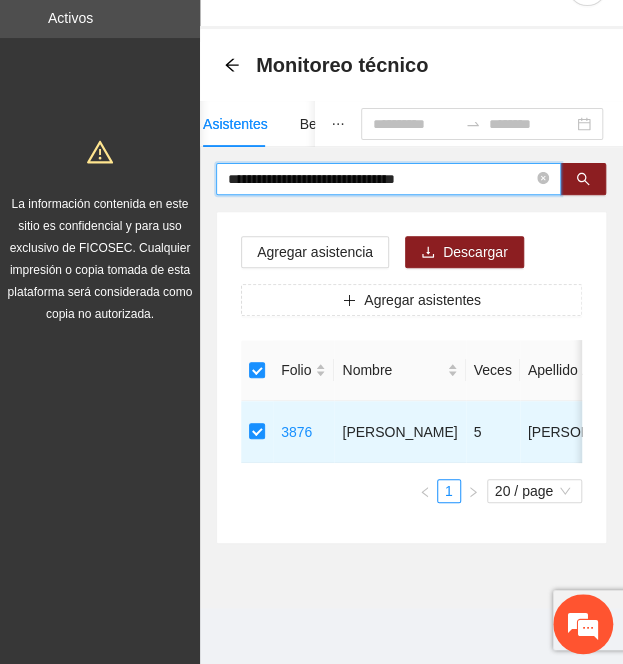 drag, startPoint x: 460, startPoint y: 158, endPoint x: -236, endPoint y: 149, distance: 696.05817 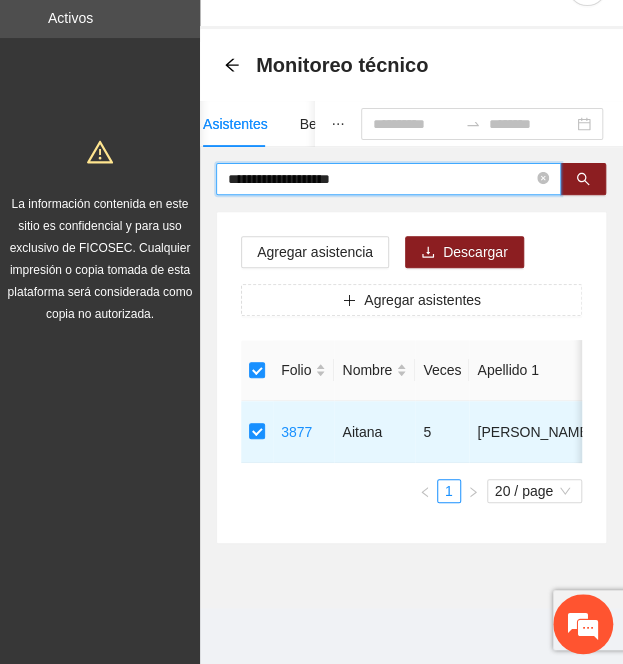 drag, startPoint x: 412, startPoint y: 165, endPoint x: -394, endPoint y: 165, distance: 806 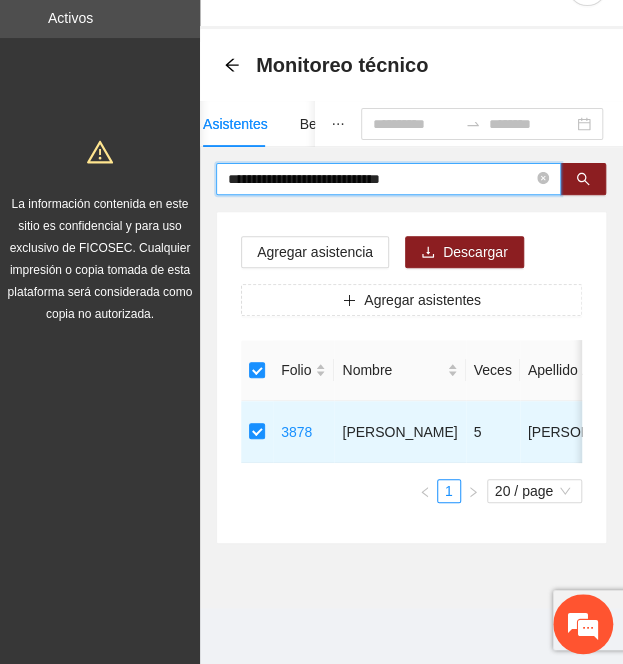 drag, startPoint x: 472, startPoint y: 163, endPoint x: -642, endPoint y: 191, distance: 1114.3518 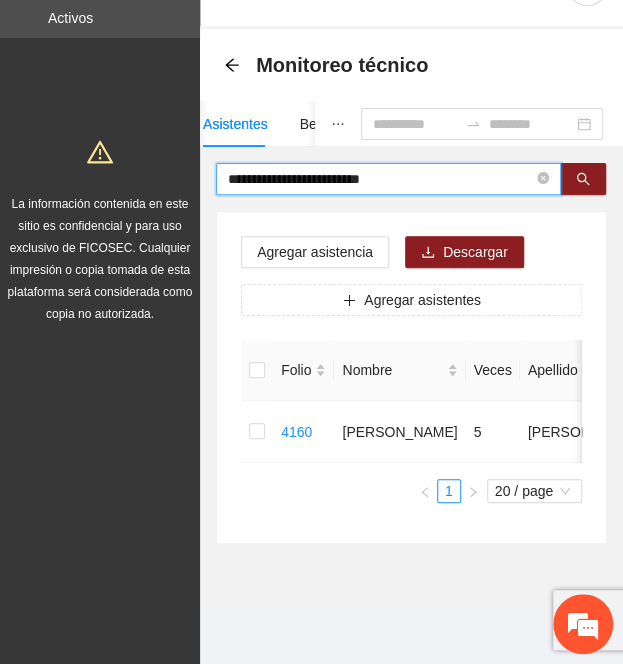drag, startPoint x: 445, startPoint y: 165, endPoint x: 6, endPoint y: 165, distance: 439 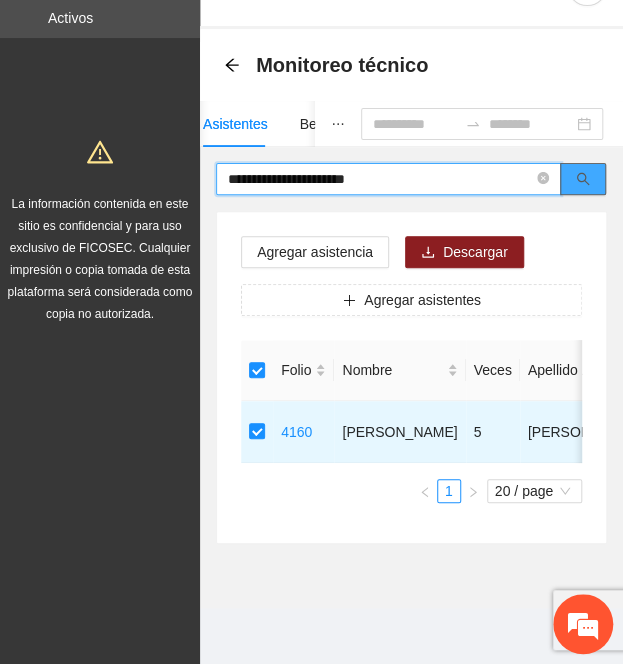 click at bounding box center (583, 179) 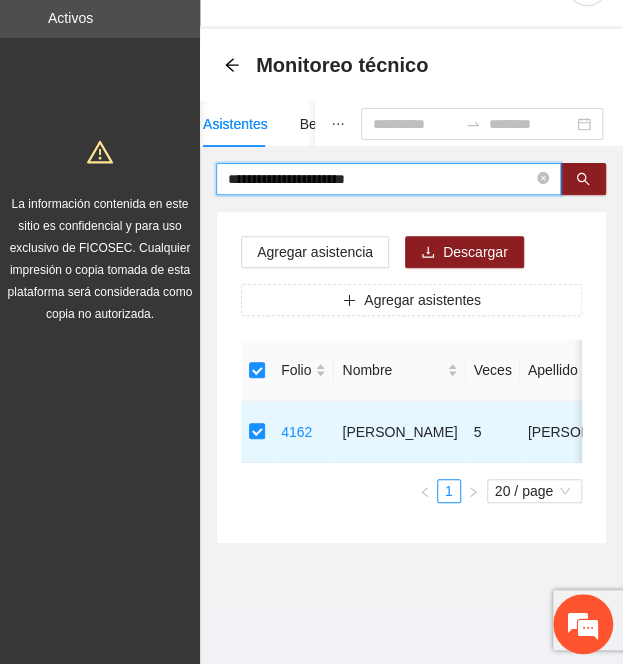drag, startPoint x: 459, startPoint y: 171, endPoint x: 26, endPoint y: 171, distance: 433 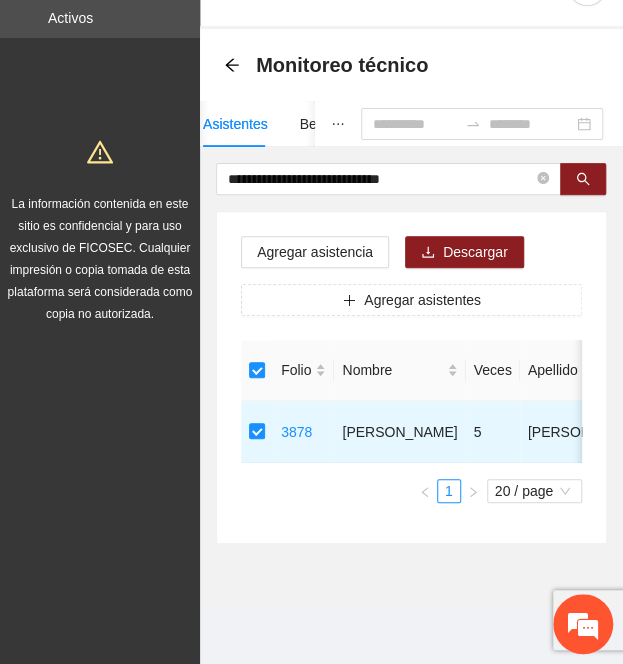 drag, startPoint x: 480, startPoint y: 163, endPoint x: 128, endPoint y: 195, distance: 353.45154 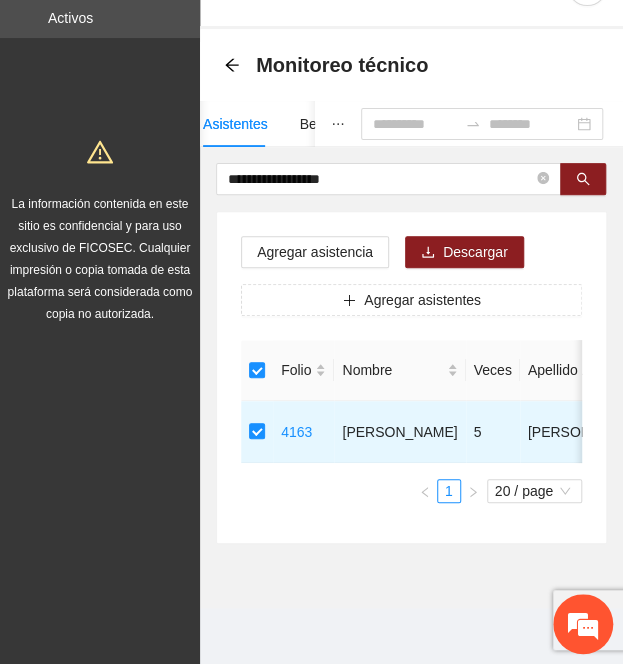 drag, startPoint x: 386, startPoint y: 171, endPoint x: -412, endPoint y: 155, distance: 798.1604 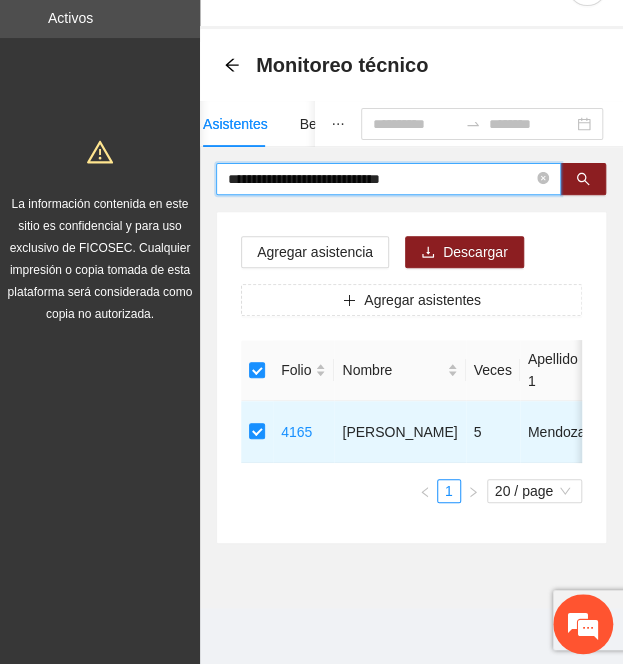 drag, startPoint x: 383, startPoint y: 161, endPoint x: -146, endPoint y: 183, distance: 529.4573 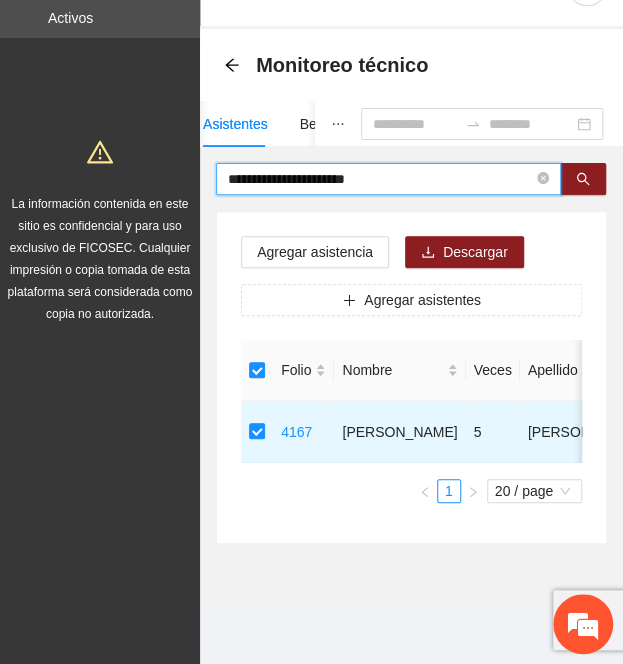 drag, startPoint x: 152, startPoint y: 221, endPoint x: -115, endPoint y: 231, distance: 267.1872 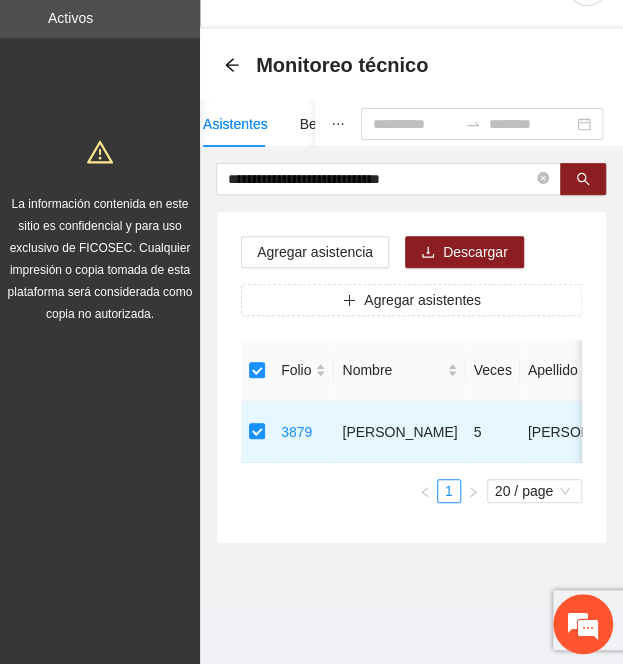 drag, startPoint x: 453, startPoint y: 167, endPoint x: 13, endPoint y: 98, distance: 445.37738 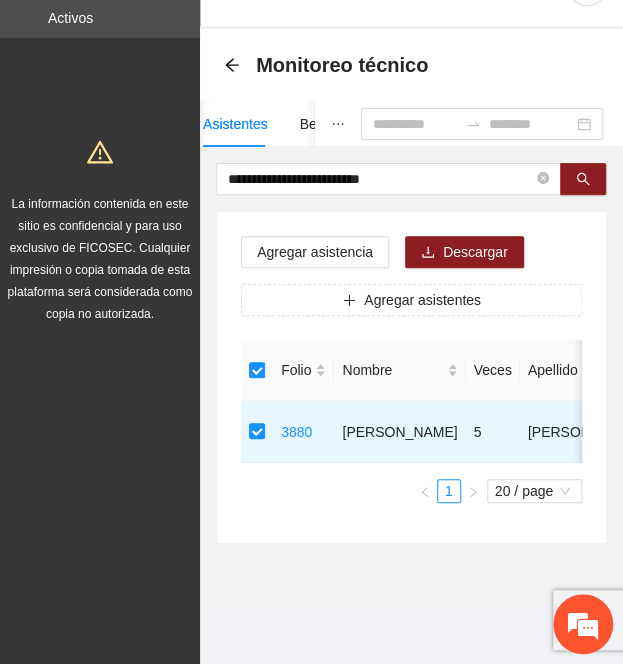 drag, startPoint x: 469, startPoint y: 153, endPoint x: -246, endPoint y: 97, distance: 717.18964 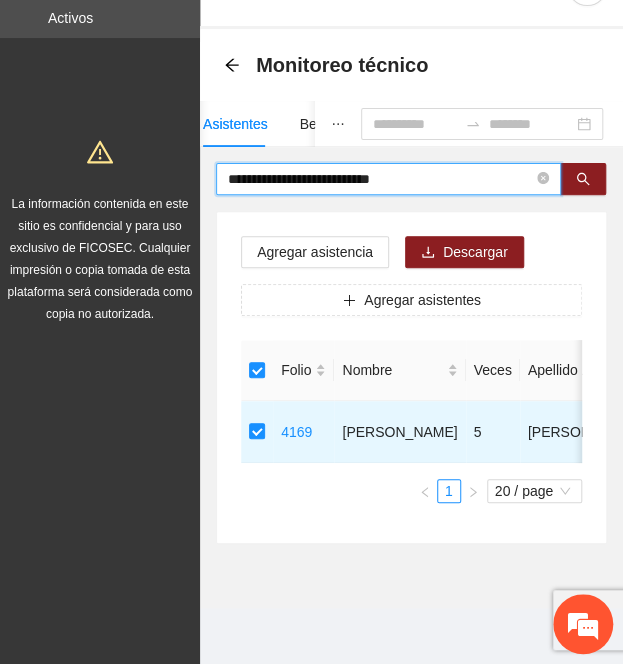drag, startPoint x: 452, startPoint y: 163, endPoint x: -432, endPoint y: 85, distance: 887.4345 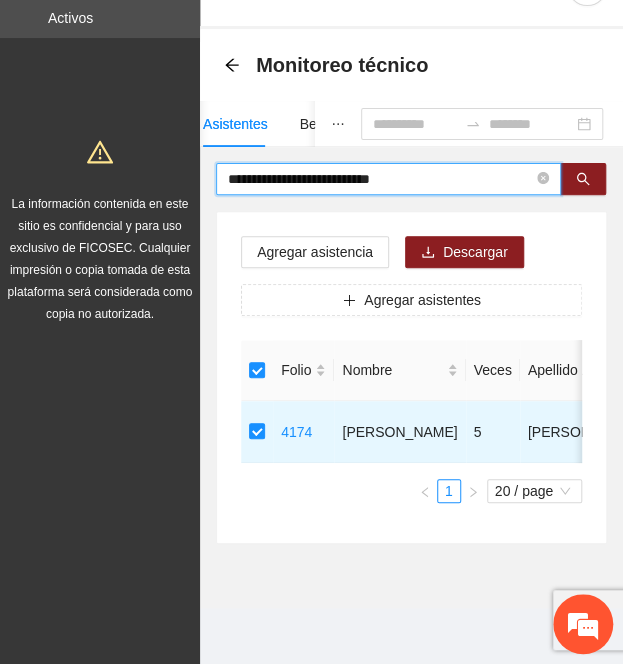 drag, startPoint x: 446, startPoint y: 163, endPoint x: -590, endPoint y: 53, distance: 1041.8234 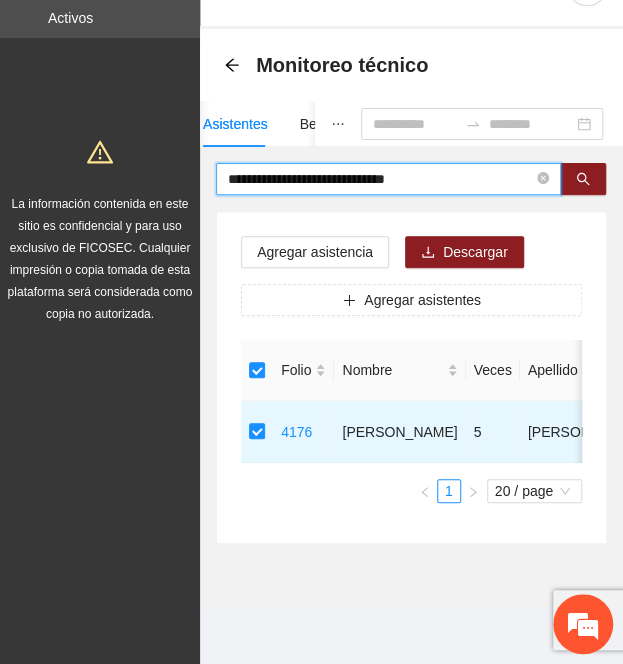 drag, startPoint x: 494, startPoint y: 175, endPoint x: -150, endPoint y: 155, distance: 644.3105 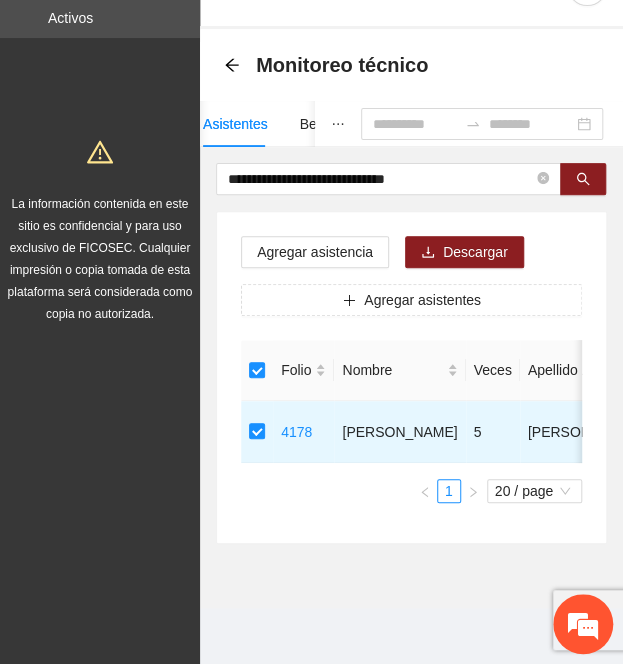 drag, startPoint x: 486, startPoint y: 166, endPoint x: -231, endPoint y: 147, distance: 717.2517 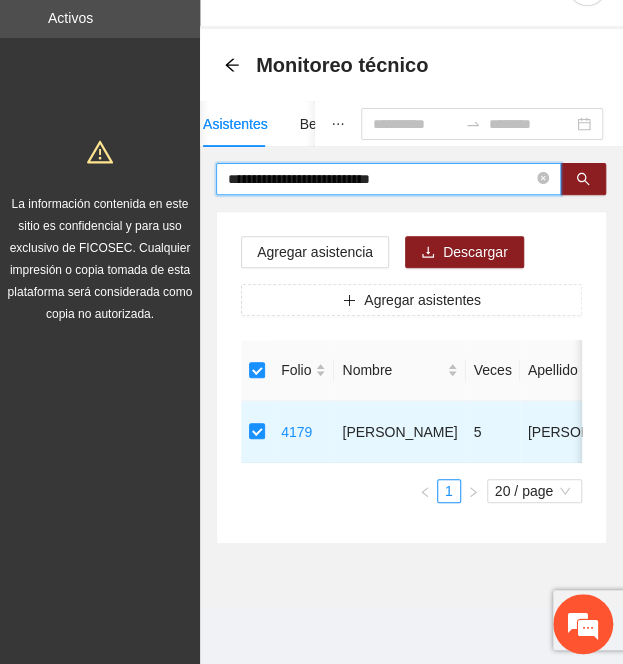 drag, startPoint x: 433, startPoint y: 153, endPoint x: 14, endPoint y: 83, distance: 424.807 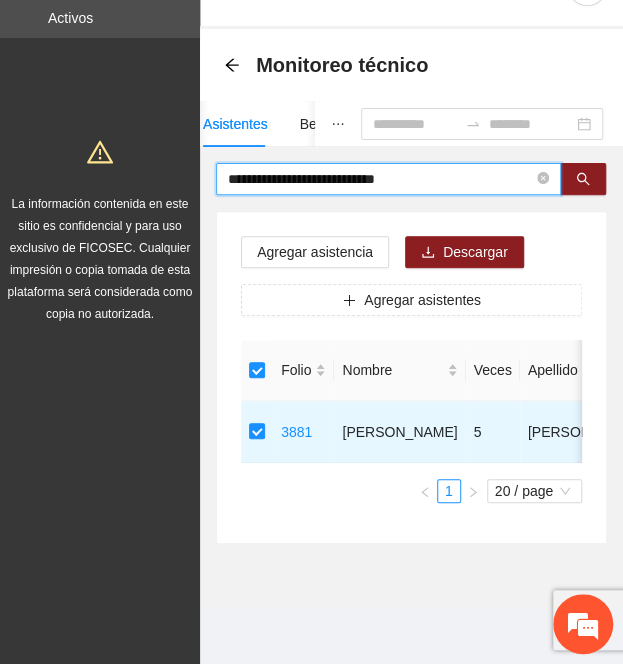 drag, startPoint x: 486, startPoint y: 168, endPoint x: -500, endPoint y: 221, distance: 987.4234 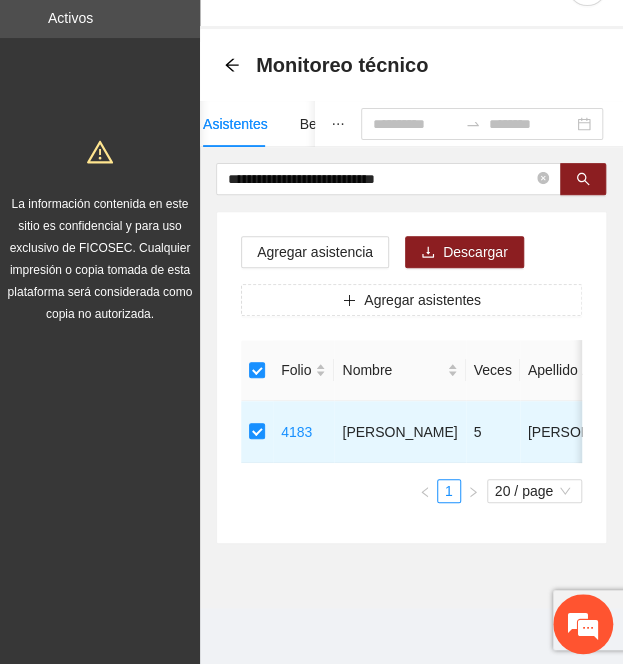 drag, startPoint x: -232, startPoint y: 109, endPoint x: -321, endPoint y: 89, distance: 91.21951 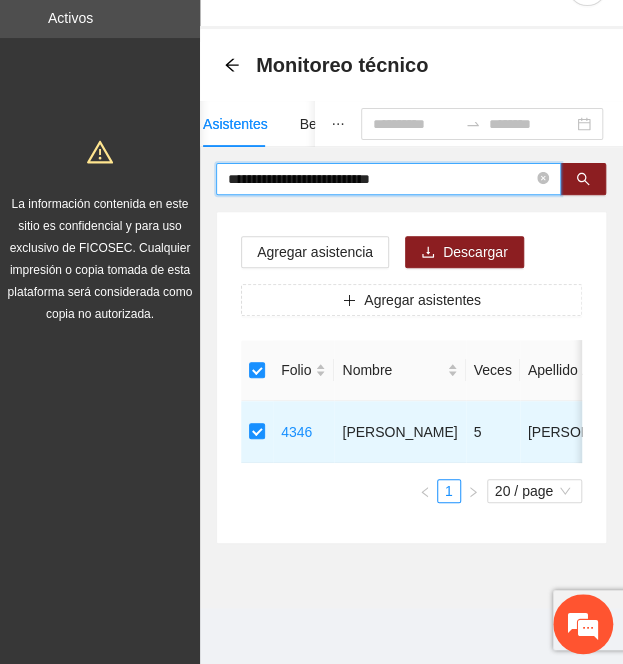 drag, startPoint x: 387, startPoint y: 165, endPoint x: -195, endPoint y: 63, distance: 590.87054 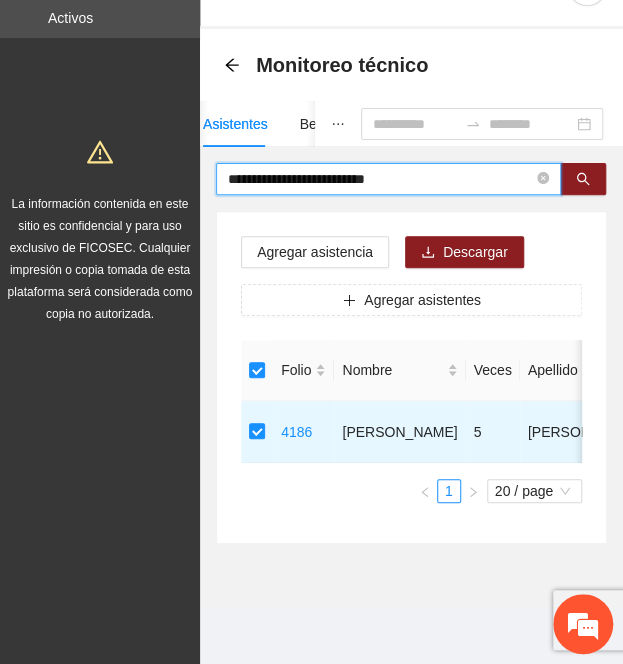 drag, startPoint x: 424, startPoint y: 158, endPoint x: 71, endPoint y: 153, distance: 353.0354 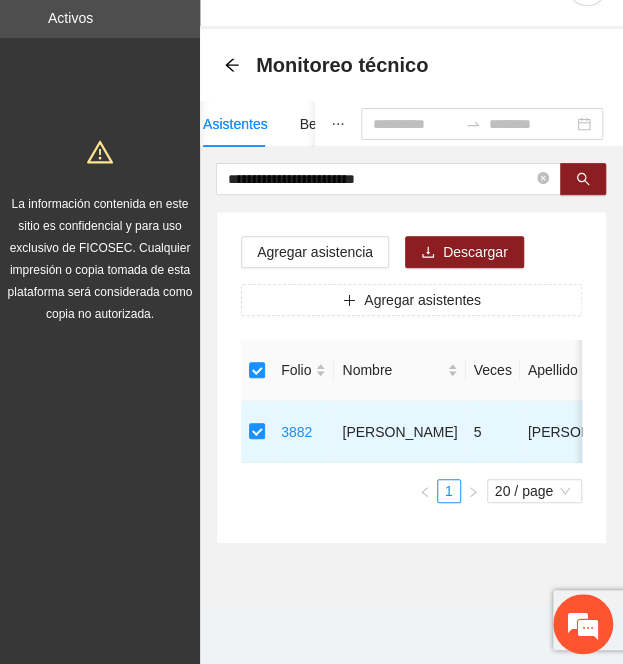 drag, startPoint x: 454, startPoint y: 165, endPoint x: -371, endPoint y: 31, distance: 835.8116 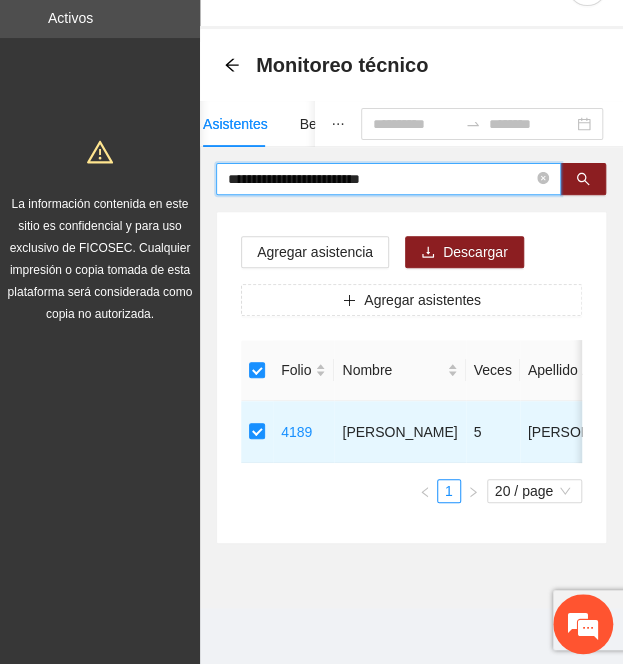 drag, startPoint x: 480, startPoint y: 163, endPoint x: 56, endPoint y: 85, distance: 431.11484 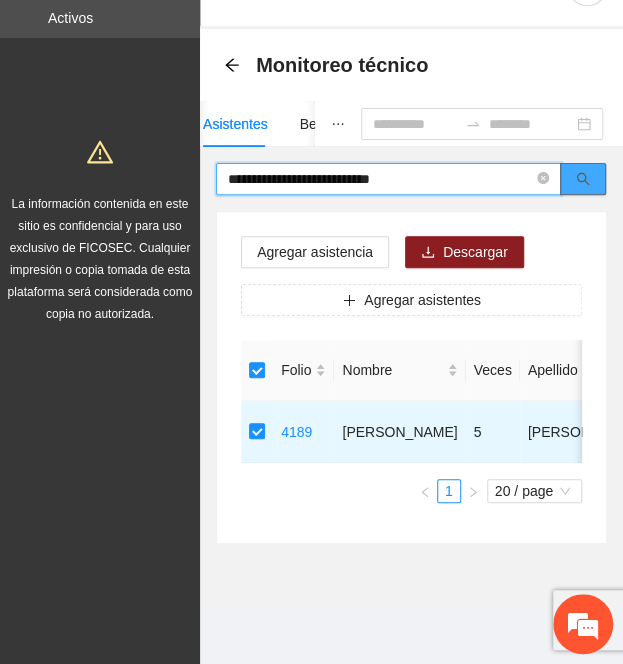 click 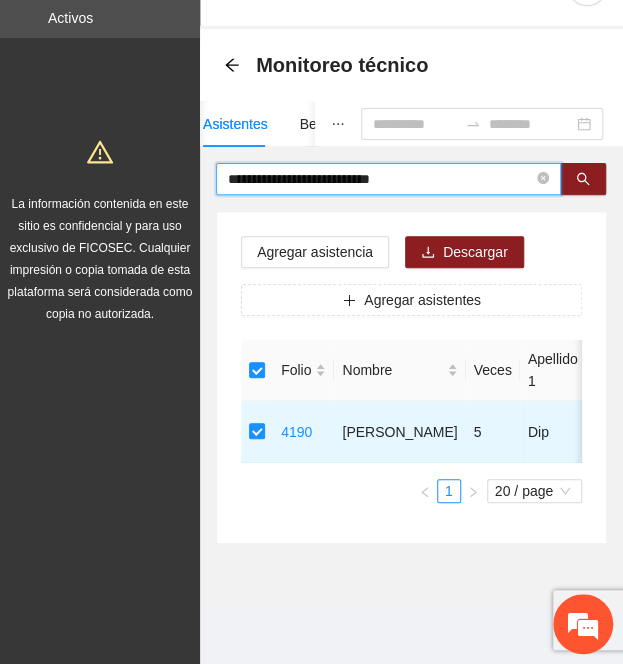 drag, startPoint x: 191, startPoint y: 122, endPoint x: 160, endPoint y: 136, distance: 34.0147 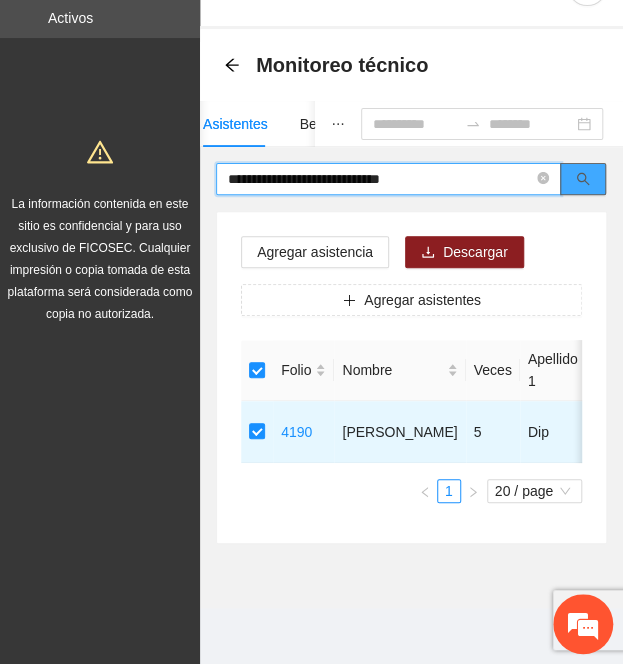 click 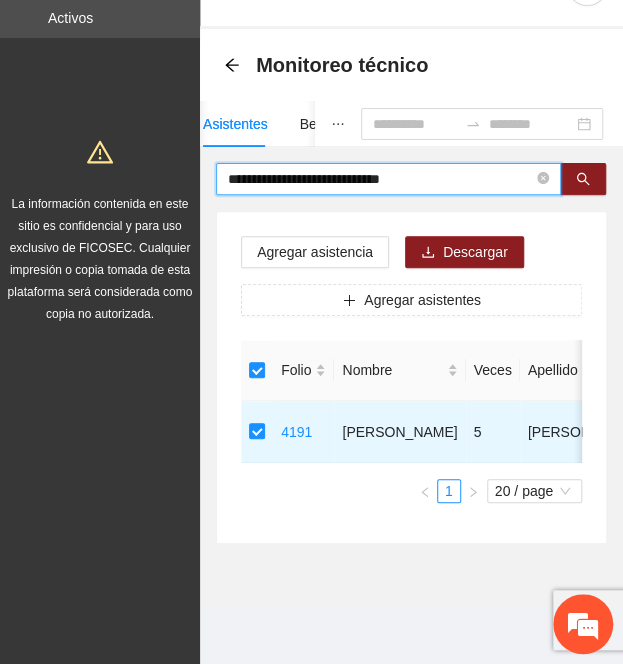 drag, startPoint x: 479, startPoint y: 163, endPoint x: -642, endPoint y: 149, distance: 1121.0874 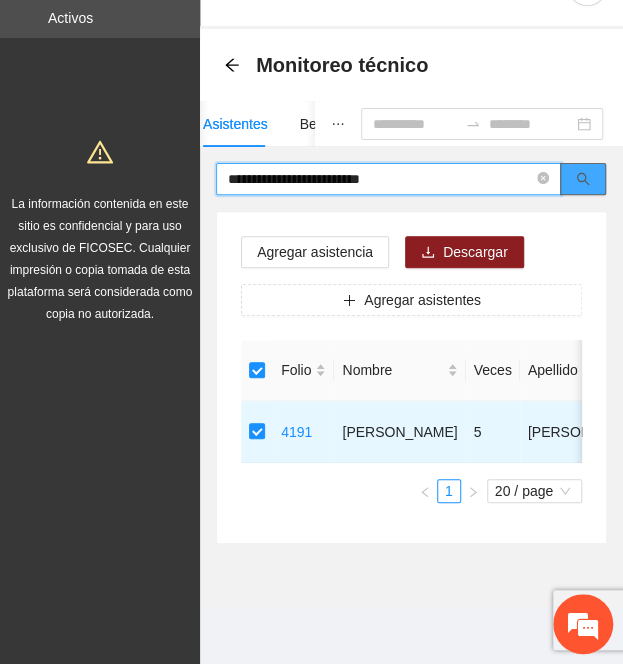 click at bounding box center [583, 179] 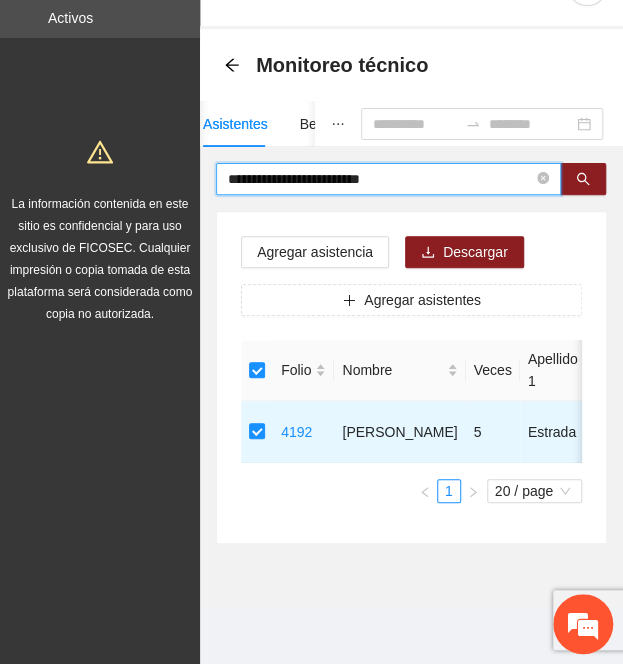 drag, startPoint x: 418, startPoint y: 167, endPoint x: 190, endPoint y: 145, distance: 229.05894 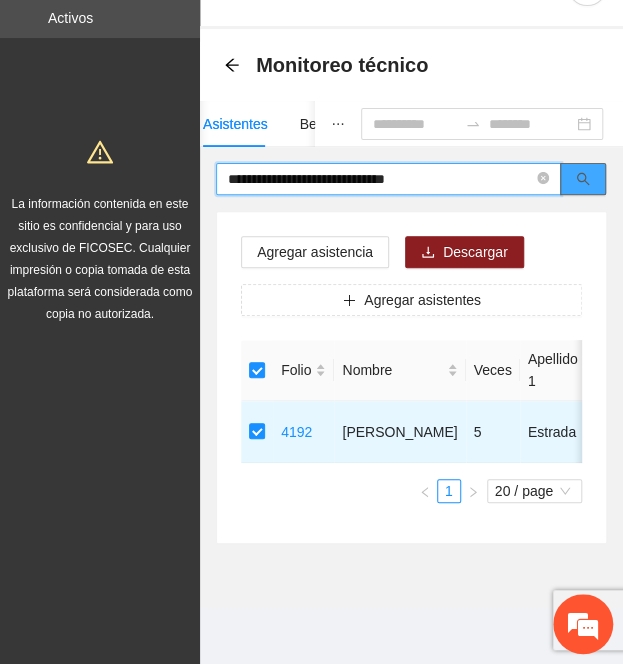 drag, startPoint x: 590, startPoint y: 157, endPoint x: 498, endPoint y: 182, distance: 95.33625 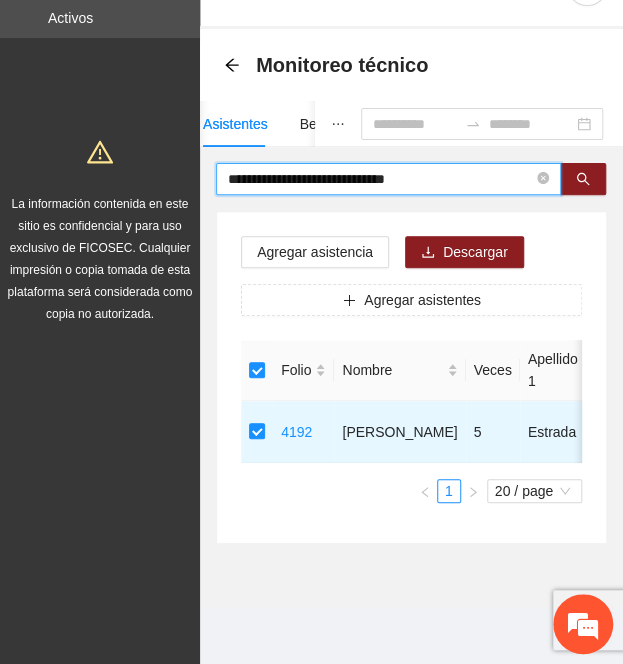 click at bounding box center (583, 179) 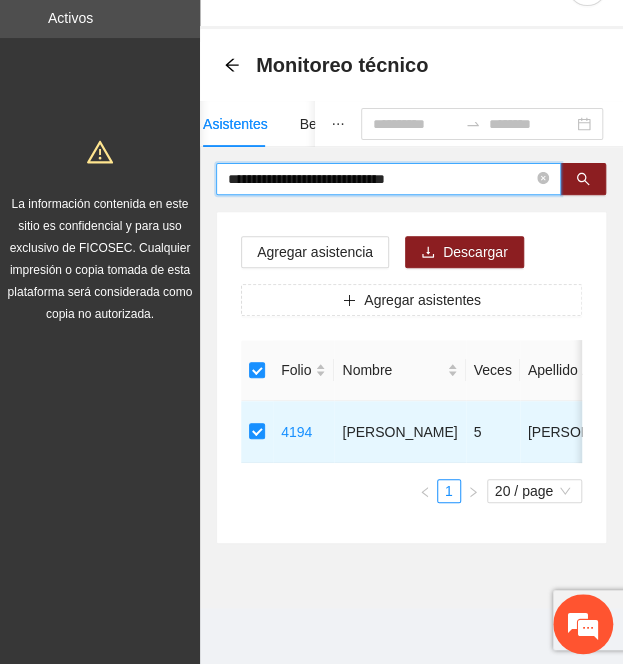 drag, startPoint x: 420, startPoint y: 159, endPoint x: -234, endPoint y: 93, distance: 657.32184 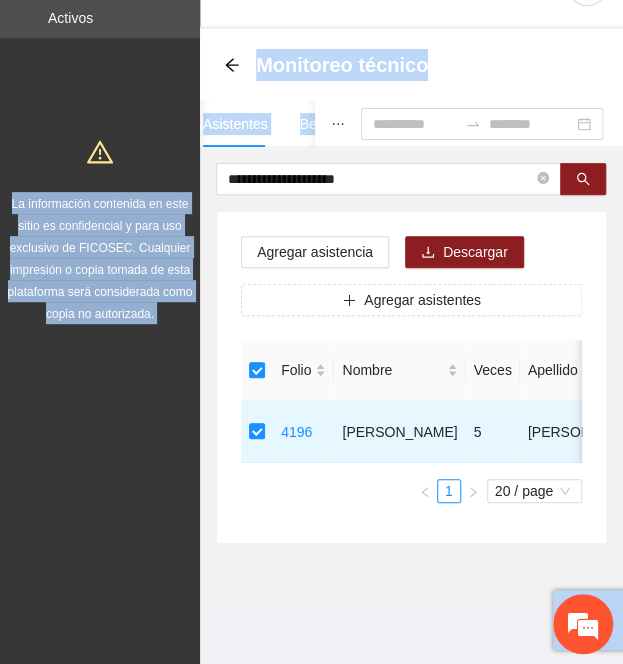drag, startPoint x: 464, startPoint y: 176, endPoint x: -451, endPoint y: 171, distance: 915.0137 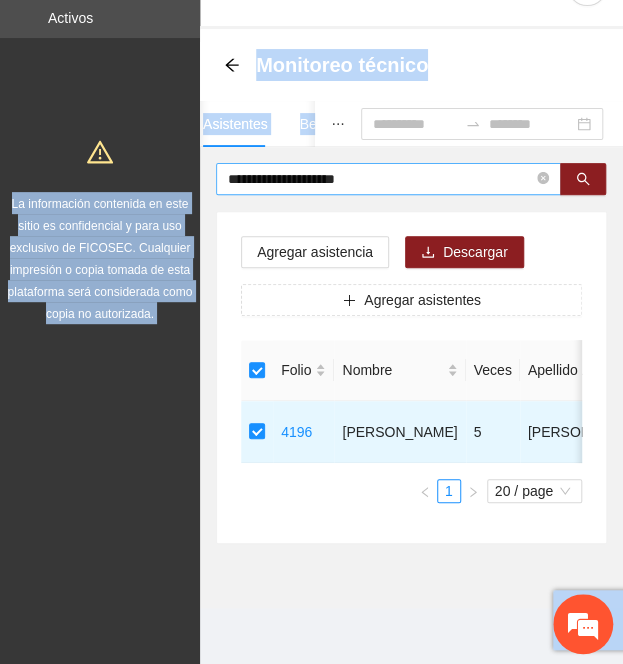click on "**********" at bounding box center [380, 179] 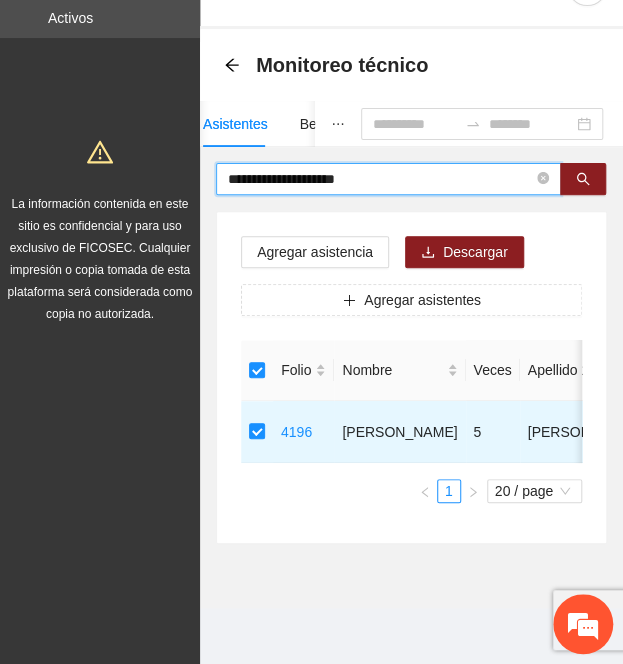 drag, startPoint x: 418, startPoint y: 149, endPoint x: 397, endPoint y: 150, distance: 21.023796 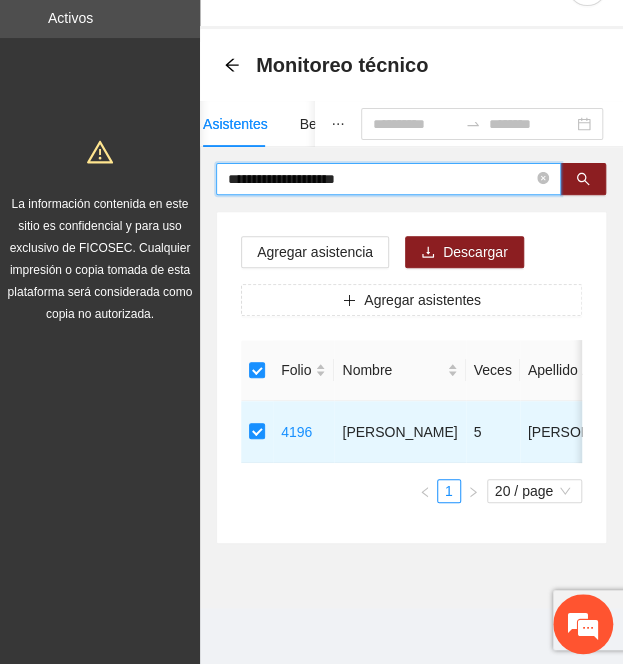 drag, startPoint x: 400, startPoint y: 169, endPoint x: 128, endPoint y: 167, distance: 272.00735 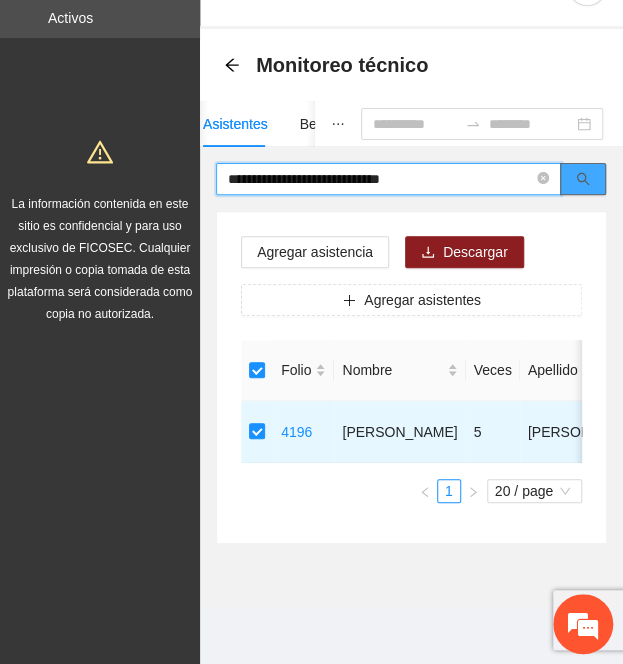 click at bounding box center (583, 179) 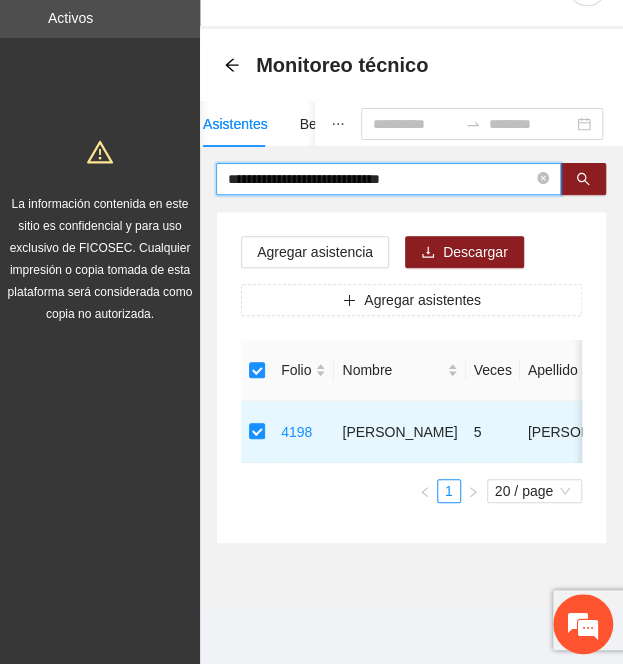 drag, startPoint x: 445, startPoint y: 164, endPoint x: 155, endPoint y: 187, distance: 290.91064 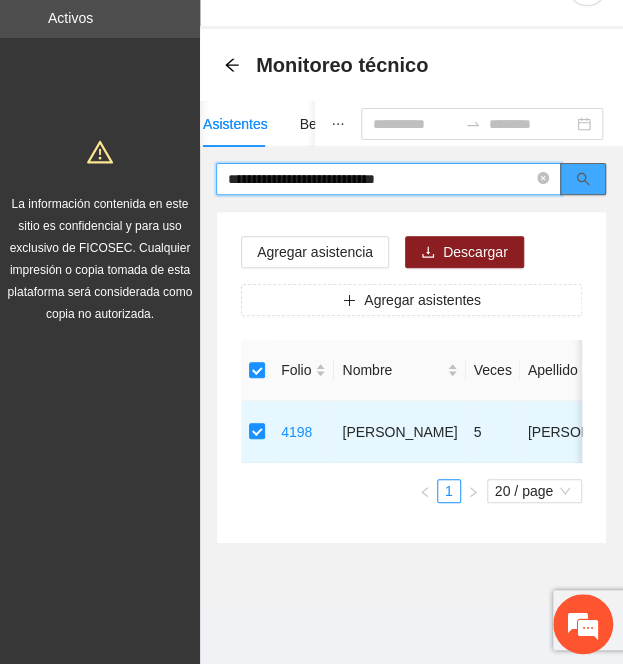 click at bounding box center [583, 179] 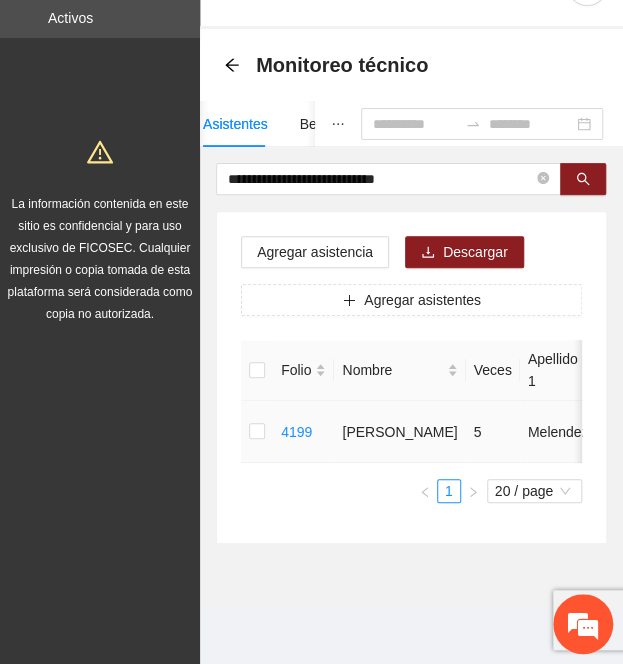 click at bounding box center [257, 432] 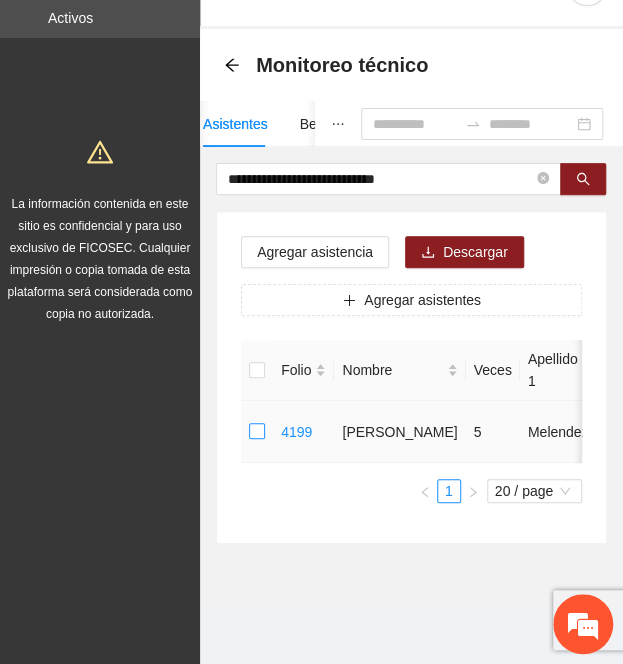 click at bounding box center [257, 432] 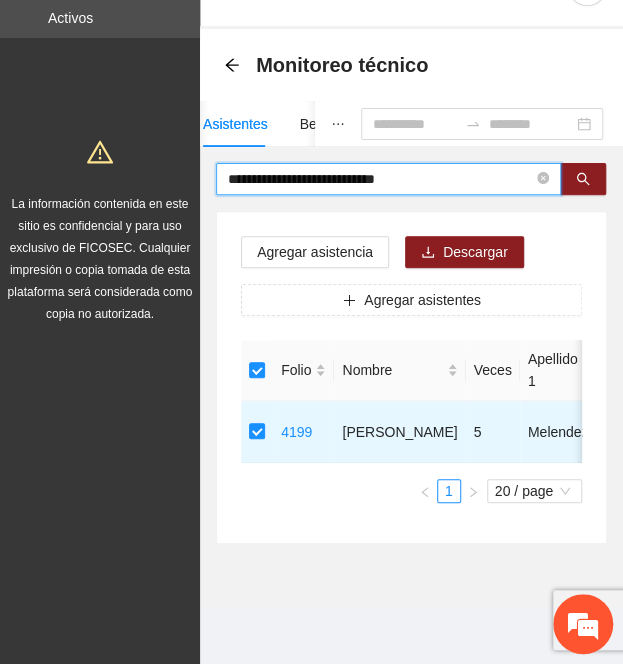 drag, startPoint x: 386, startPoint y: 151, endPoint x: 57, endPoint y: 192, distance: 331.54486 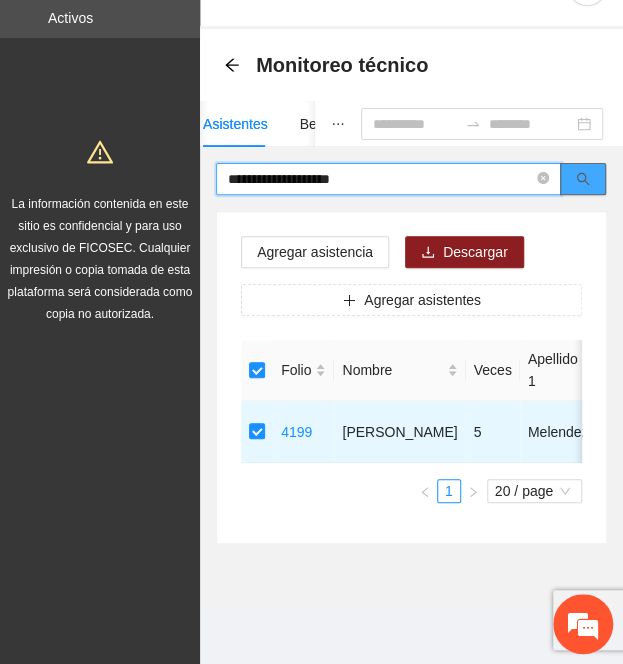 click at bounding box center [583, 179] 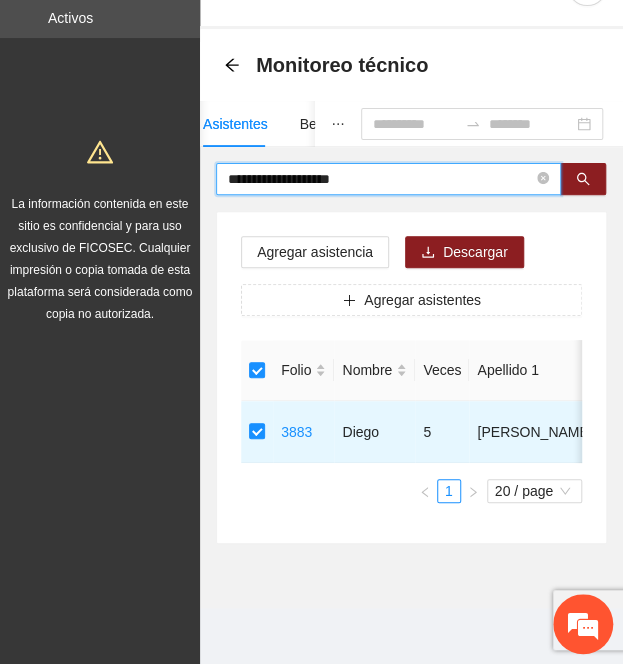 drag, startPoint x: 294, startPoint y: 163, endPoint x: -2, endPoint y: 156, distance: 296.08276 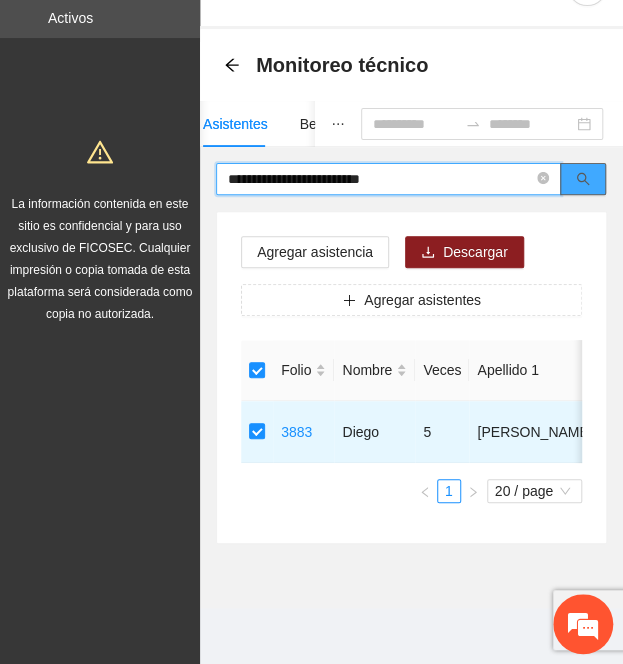 click at bounding box center (583, 179) 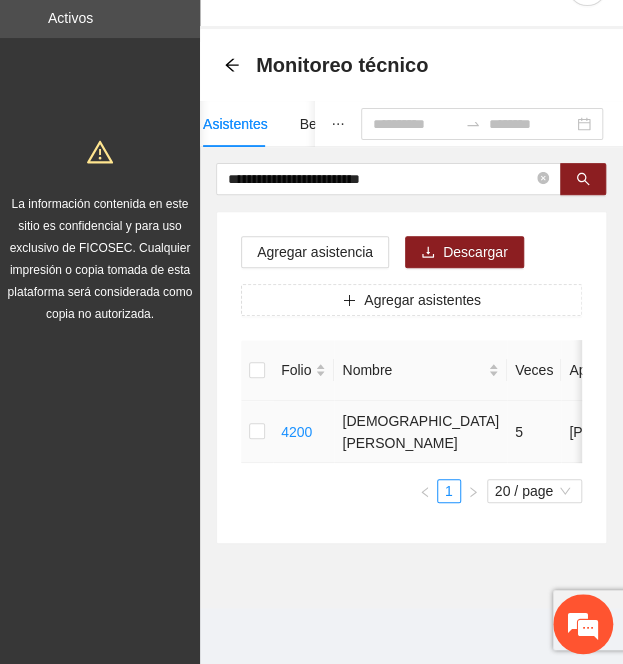 click at bounding box center (257, 432) 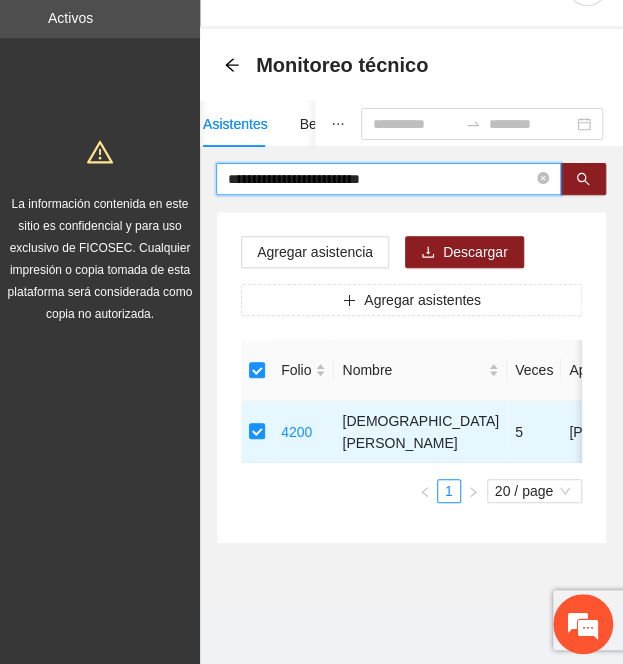 drag, startPoint x: 452, startPoint y: 154, endPoint x: -200, endPoint y: 210, distance: 654.4005 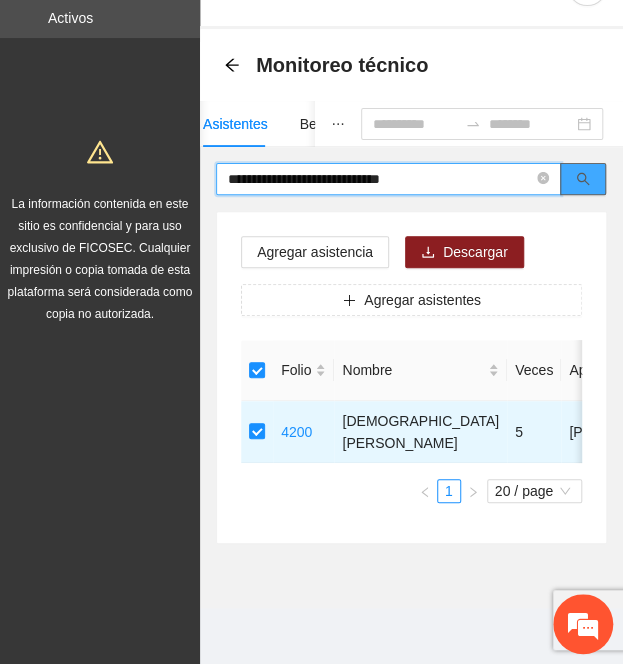 click at bounding box center [583, 179] 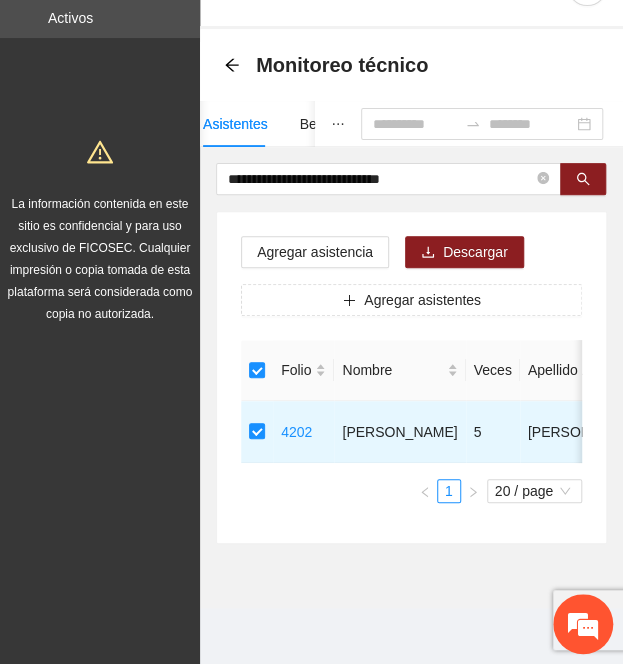 drag, startPoint x: 123, startPoint y: 159, endPoint x: 4, endPoint y: 161, distance: 119.01681 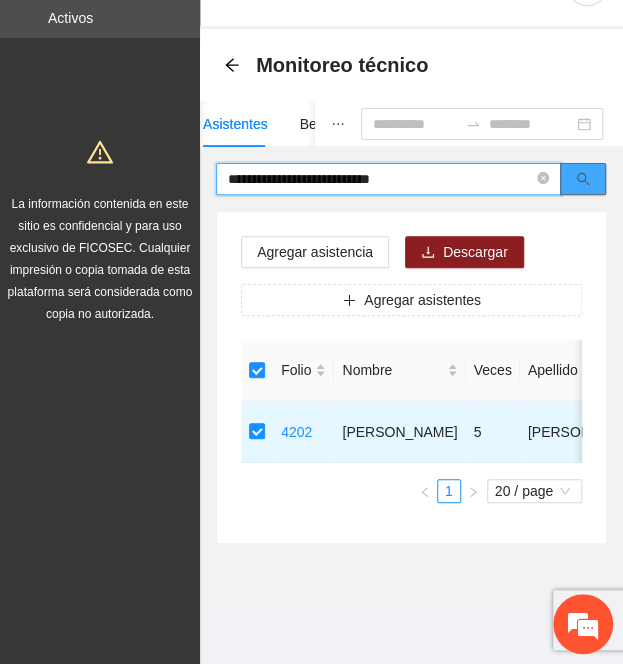click 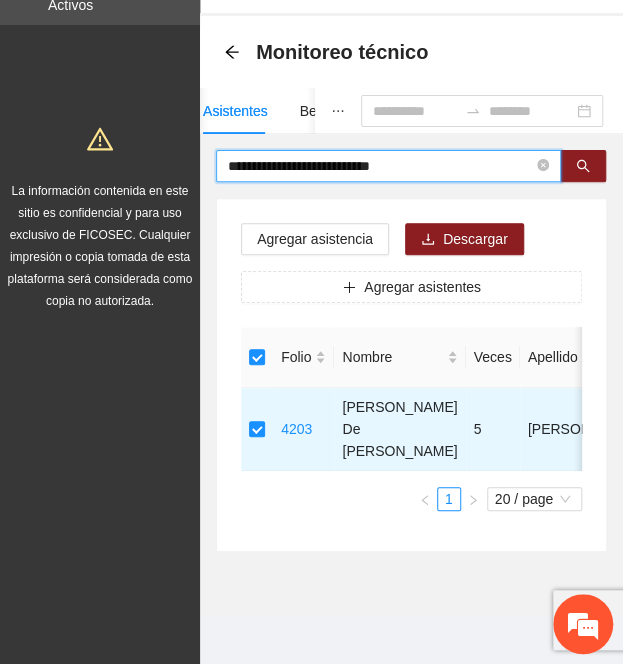 drag, startPoint x: 463, startPoint y: 169, endPoint x: 38, endPoint y: 168, distance: 425.0012 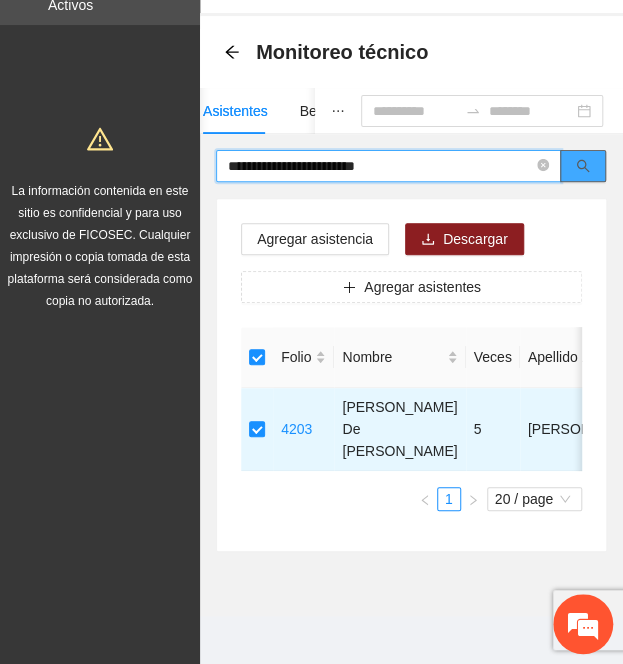 click 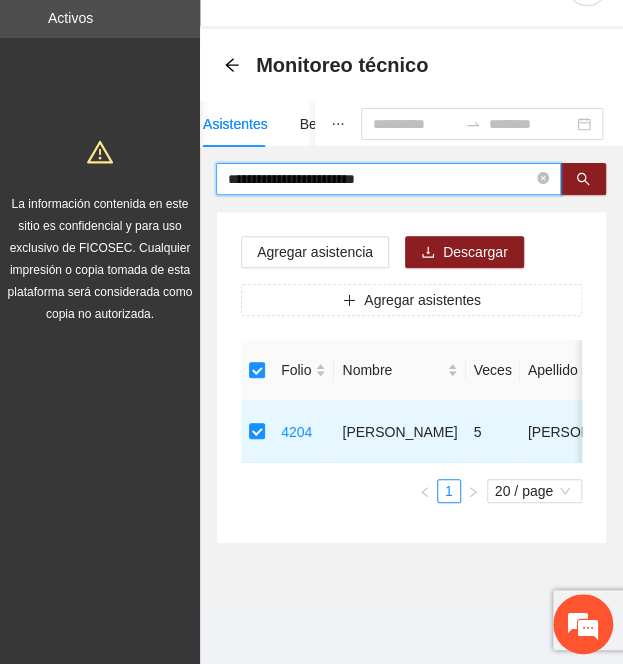 drag, startPoint x: 428, startPoint y: 174, endPoint x: -86, endPoint y: 149, distance: 514.6076 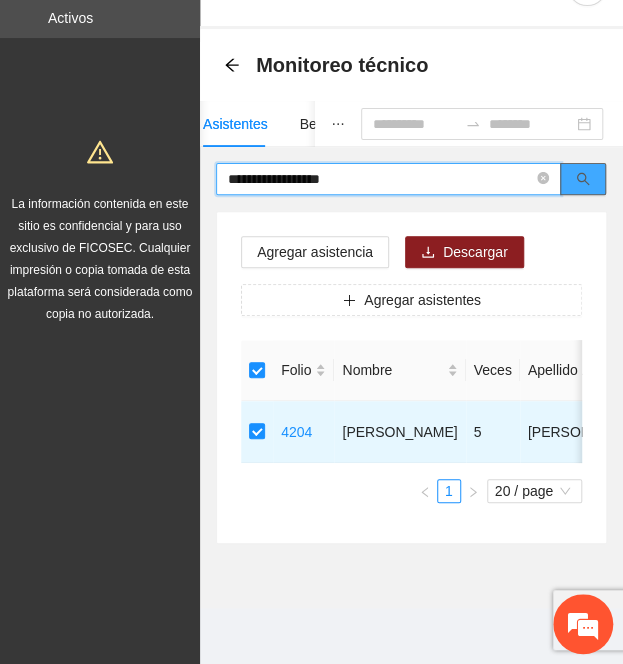 click at bounding box center [583, 179] 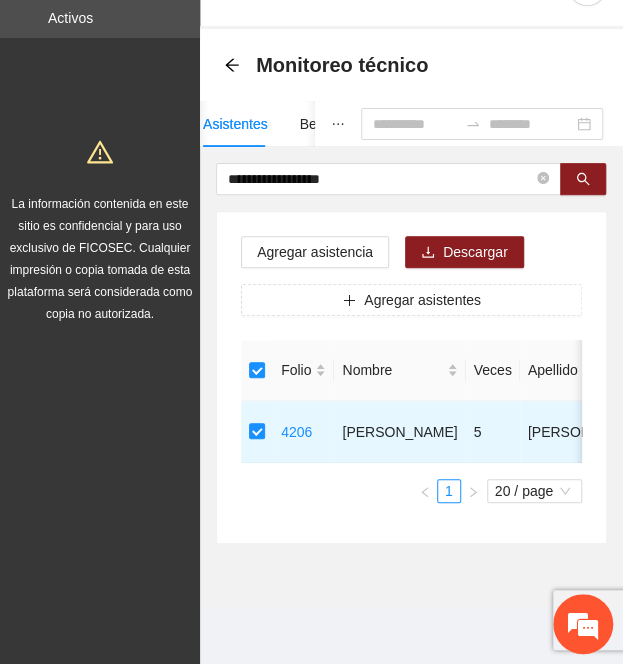 drag, startPoint x: 409, startPoint y: 147, endPoint x: 382, endPoint y: 147, distance: 27 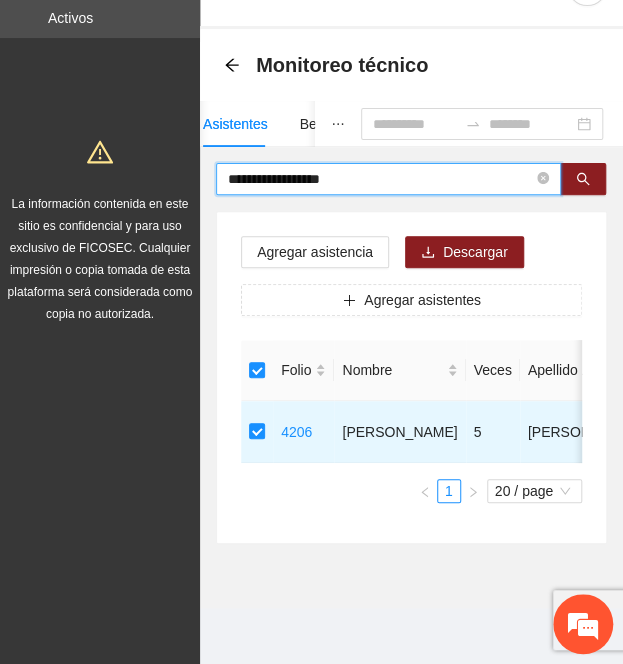 drag, startPoint x: 351, startPoint y: 166, endPoint x: 67, endPoint y: 118, distance: 288.02777 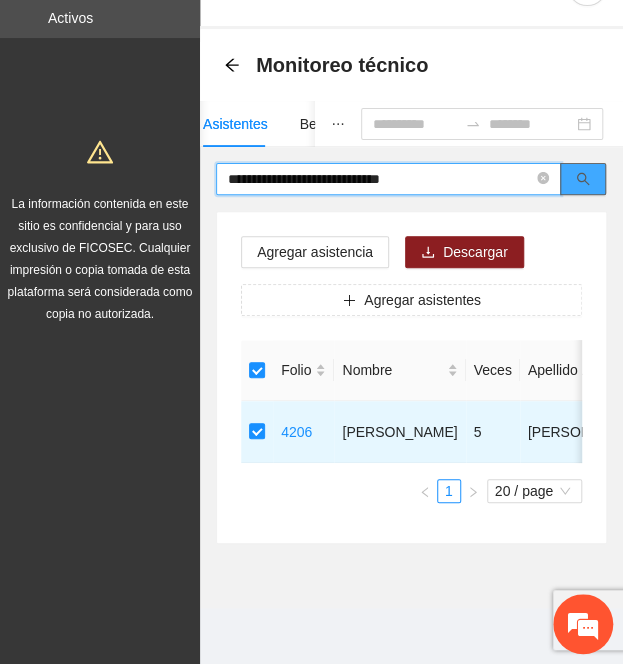 click at bounding box center [583, 179] 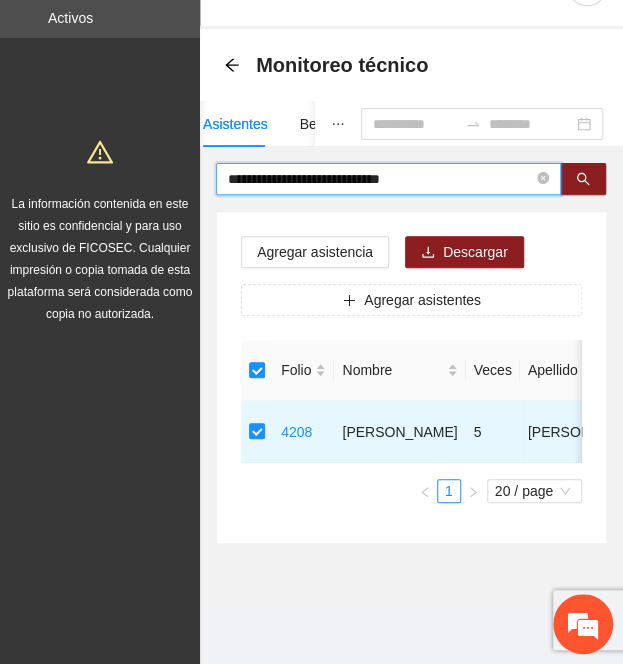 drag, startPoint x: 442, startPoint y: 157, endPoint x: 240, endPoint y: 115, distance: 206.32014 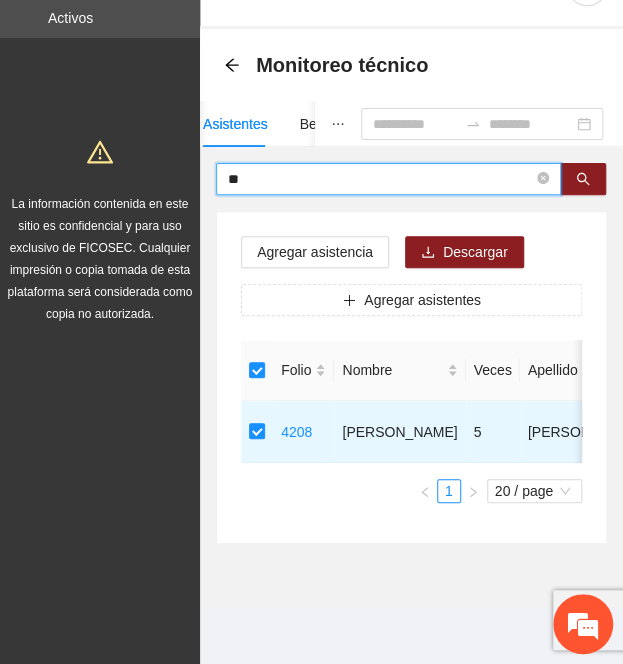 type on "*" 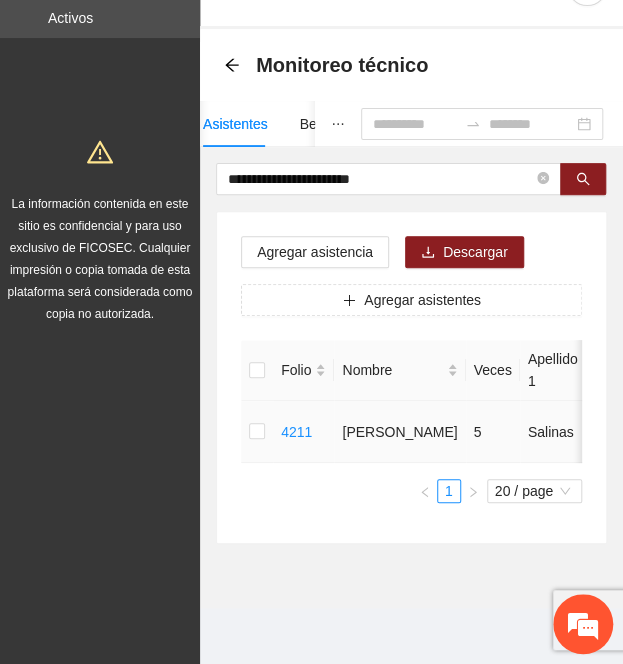 click at bounding box center [257, 432] 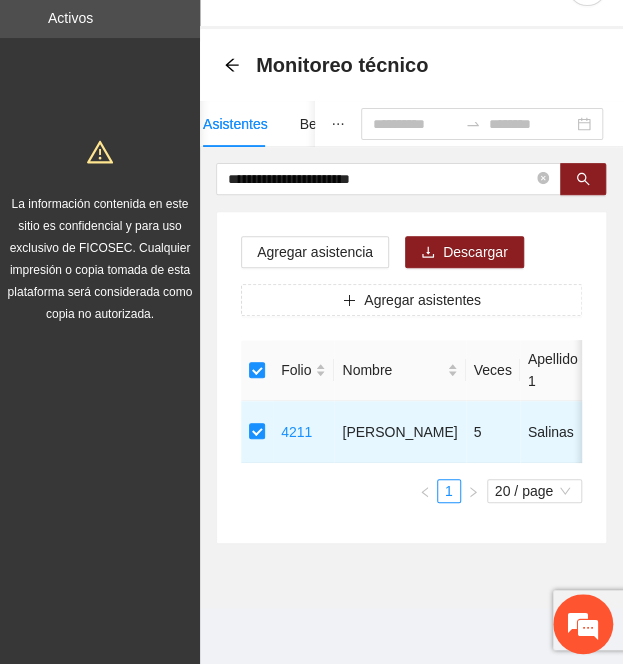 drag, startPoint x: 464, startPoint y: 165, endPoint x: -88, endPoint y: 172, distance: 552.0444 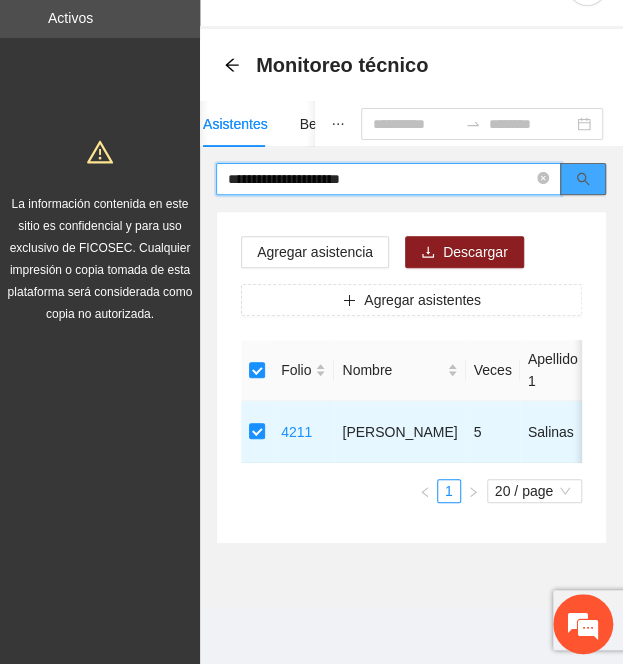 click at bounding box center [583, 179] 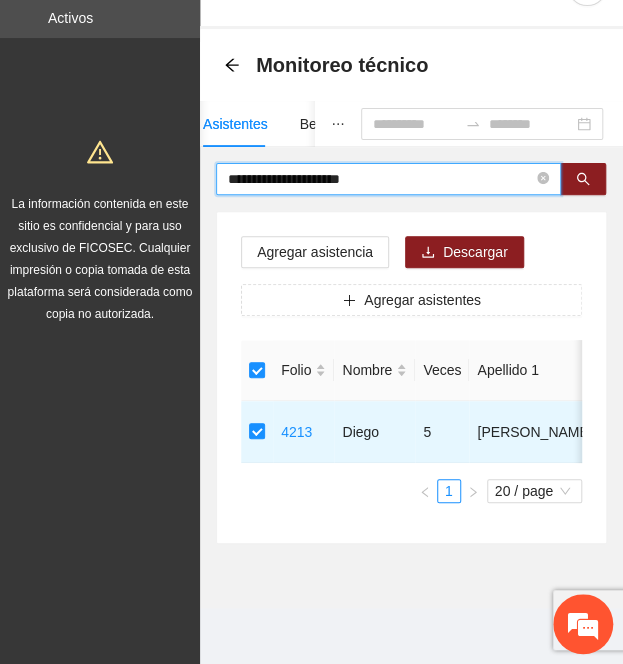 drag, startPoint x: 397, startPoint y: 167, endPoint x: -132, endPoint y: 197, distance: 529.85 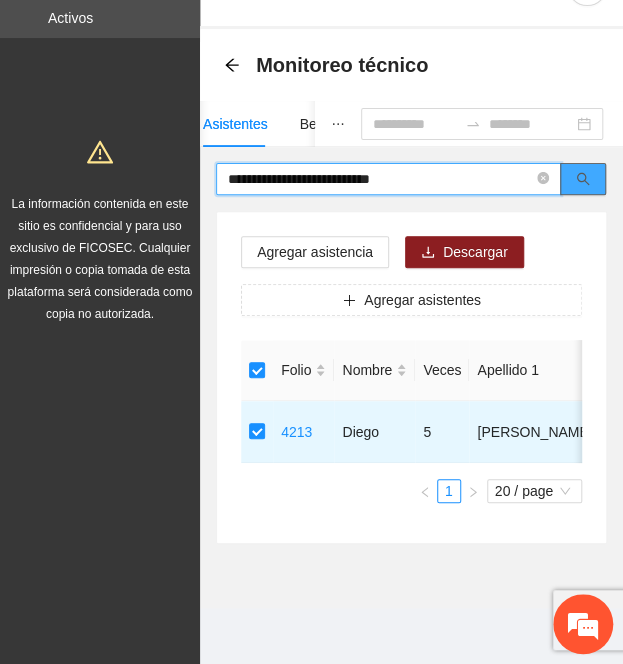 click at bounding box center [583, 179] 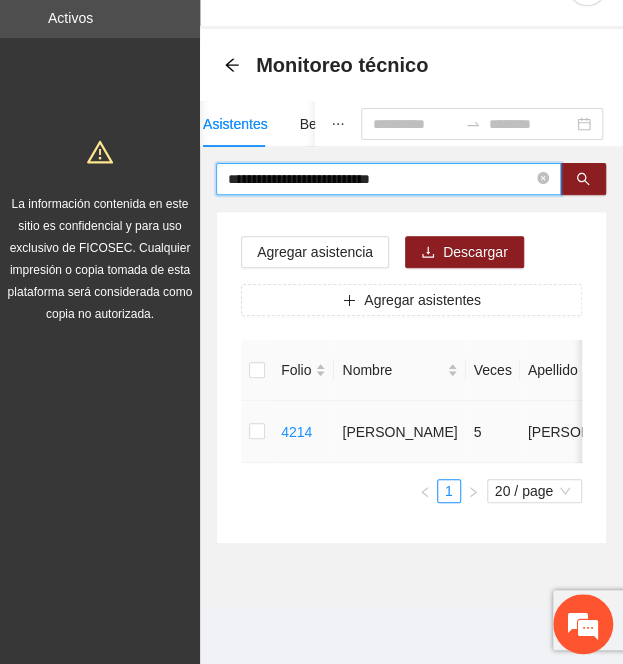 type on "**********" 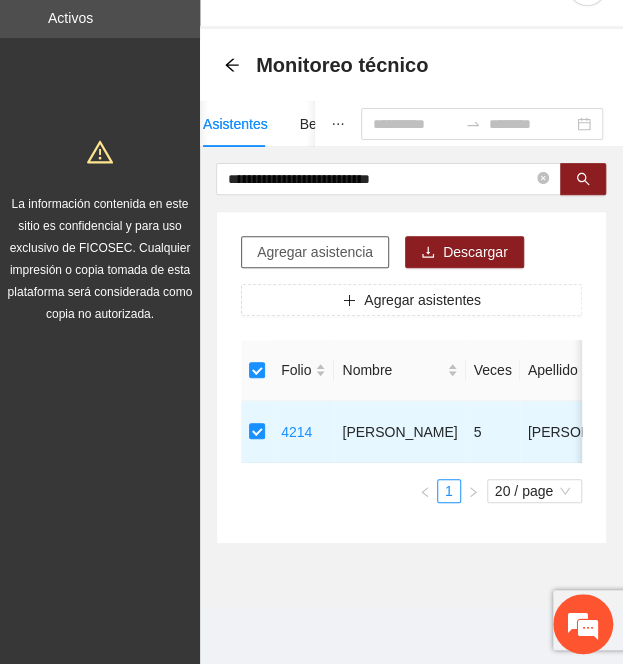 click on "Agregar asistencia" at bounding box center (315, 252) 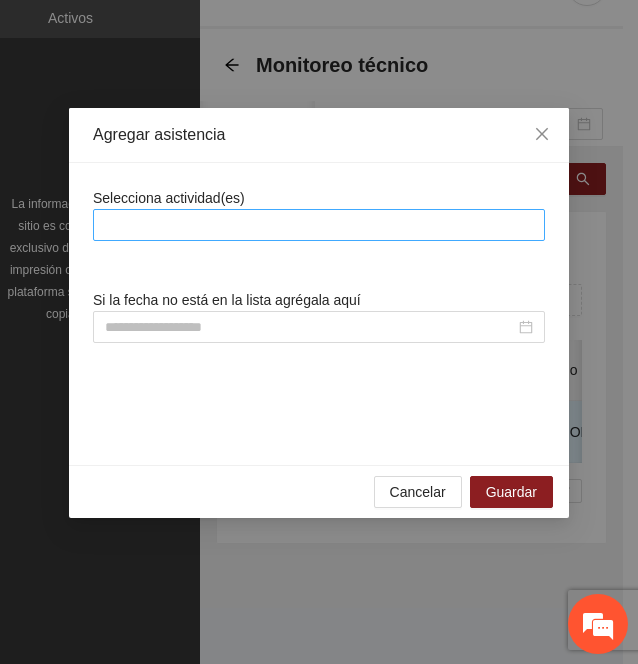 click on "Selecciona actividad(es)   Si la fecha no está en la lista agrégala aquí" at bounding box center (319, 314) 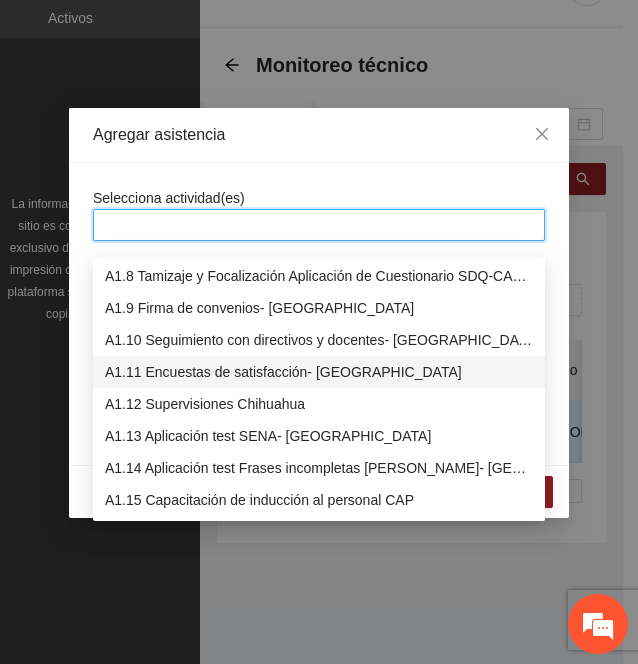 scroll, scrollTop: 228, scrollLeft: 0, axis: vertical 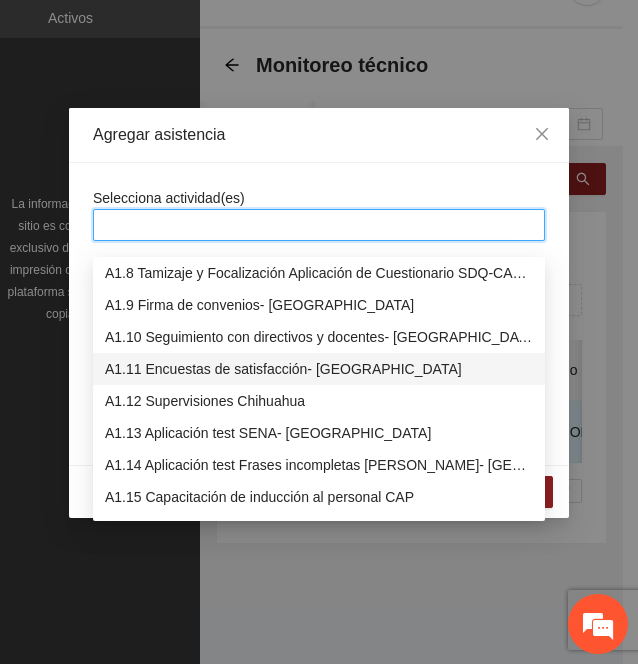 click on "A1.11 Encuestas de satisfacción- [GEOGRAPHIC_DATA]" at bounding box center (319, 369) 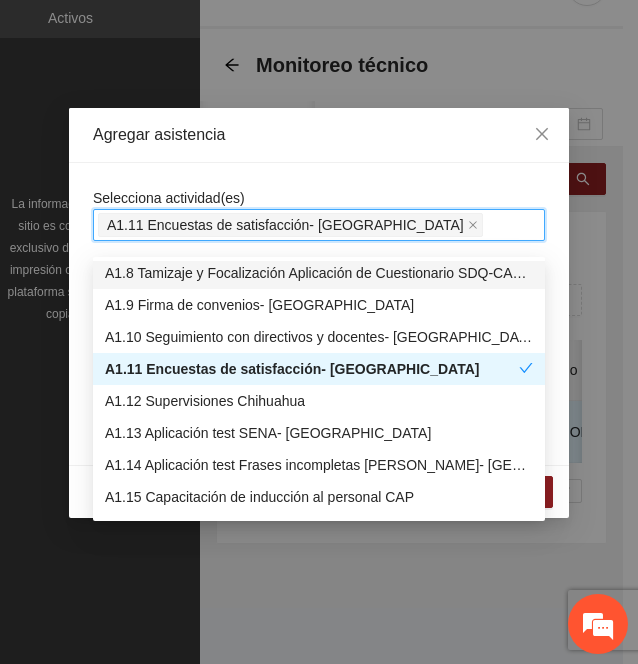 click on "Agregar asistencia" at bounding box center [319, 135] 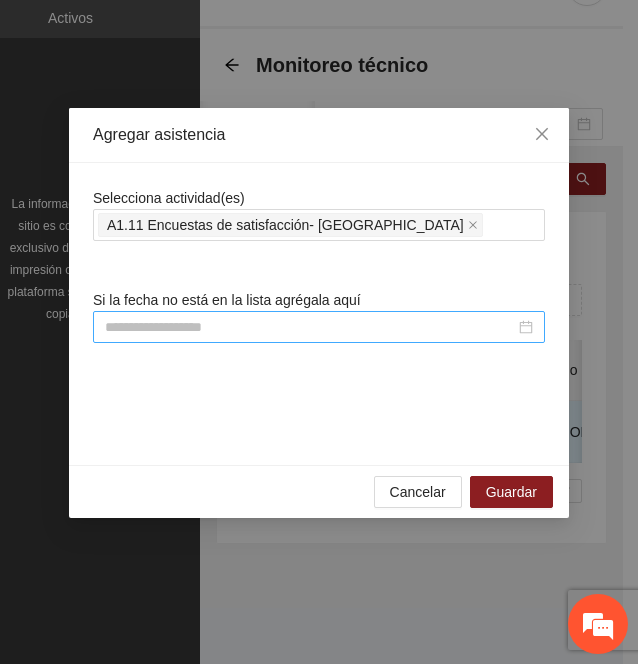 click at bounding box center [310, 327] 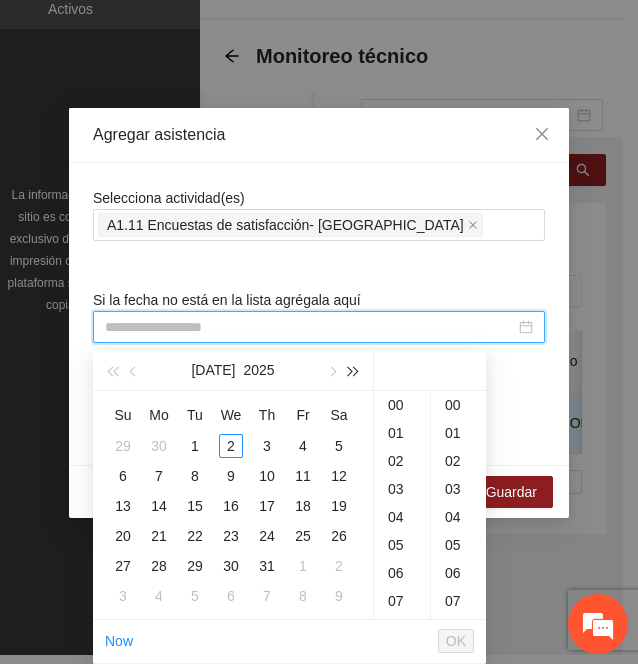 type on "**********" 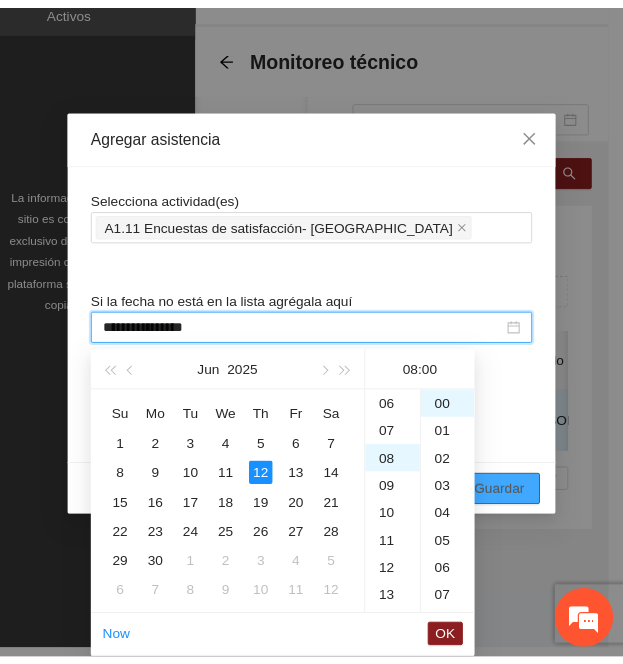 scroll, scrollTop: 224, scrollLeft: 0, axis: vertical 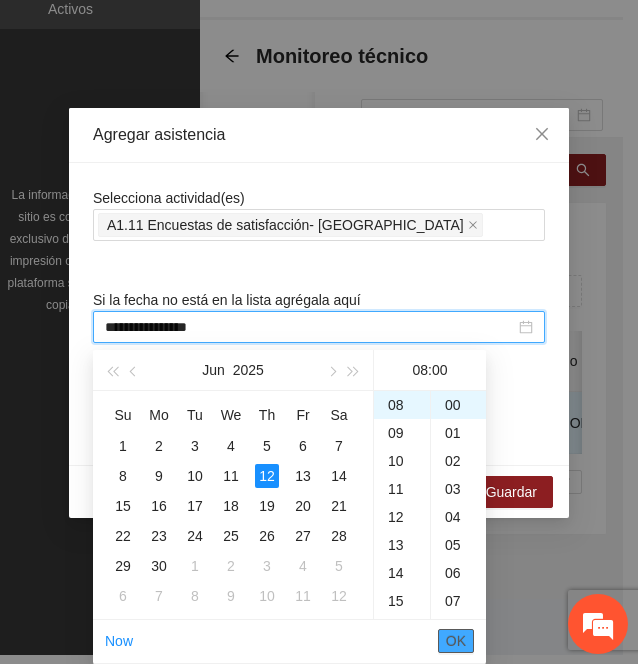 click on "OK" at bounding box center (456, 641) 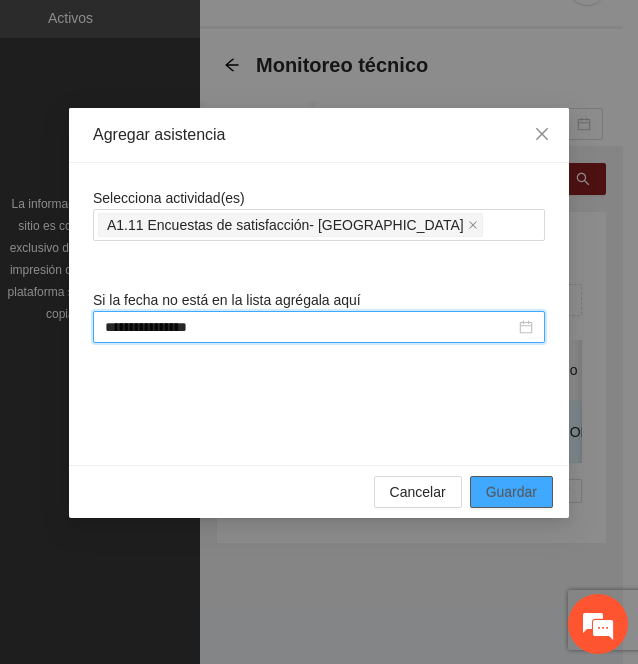 click on "Guardar" at bounding box center [511, 492] 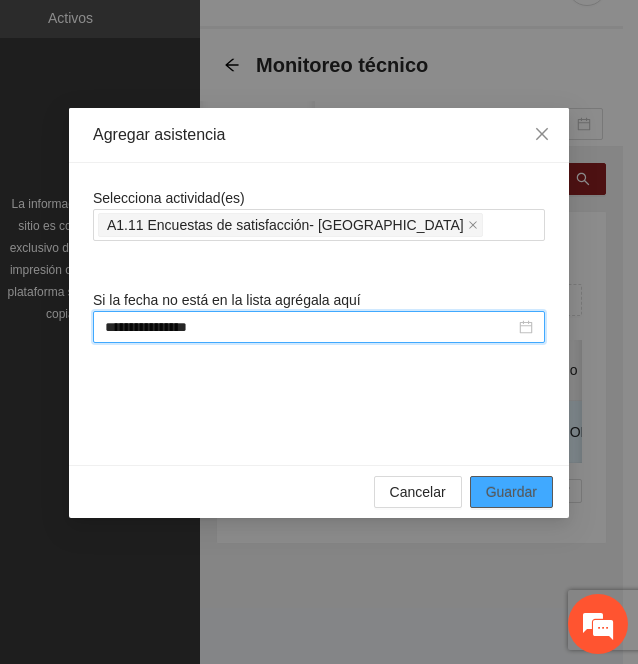 click on "20 / page" at bounding box center [534, 491] 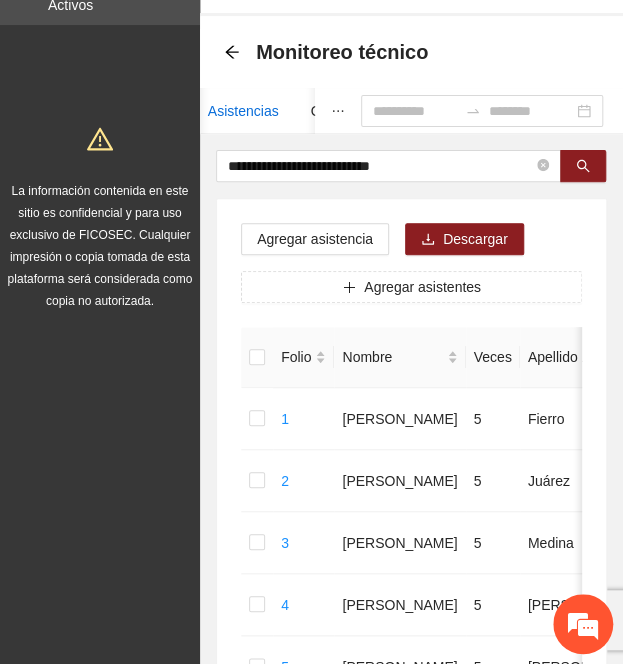 click on "Asistencias" at bounding box center [243, 111] 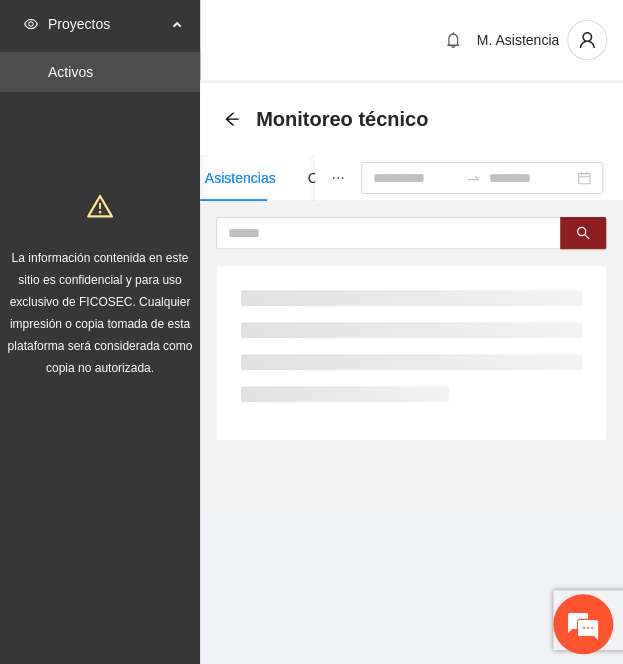 scroll, scrollTop: 0, scrollLeft: 0, axis: both 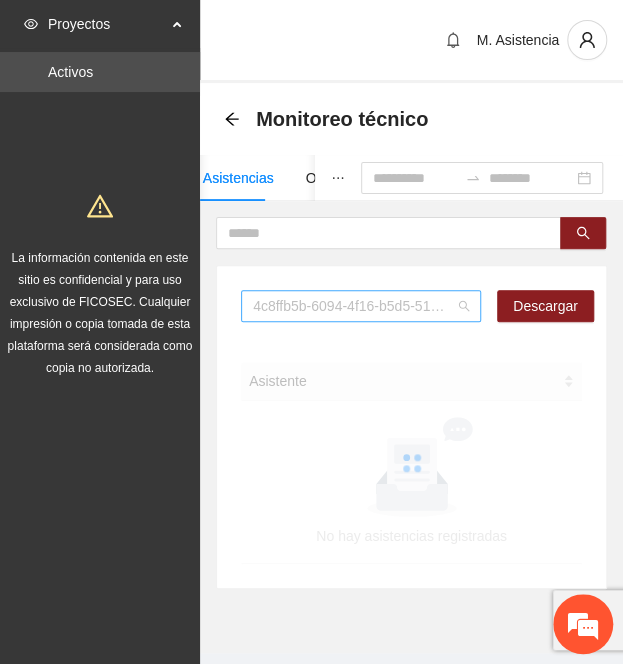 click on "4c8ffb5b-6094-4f16-b5d5-5176dc84fcd3" at bounding box center (361, 306) 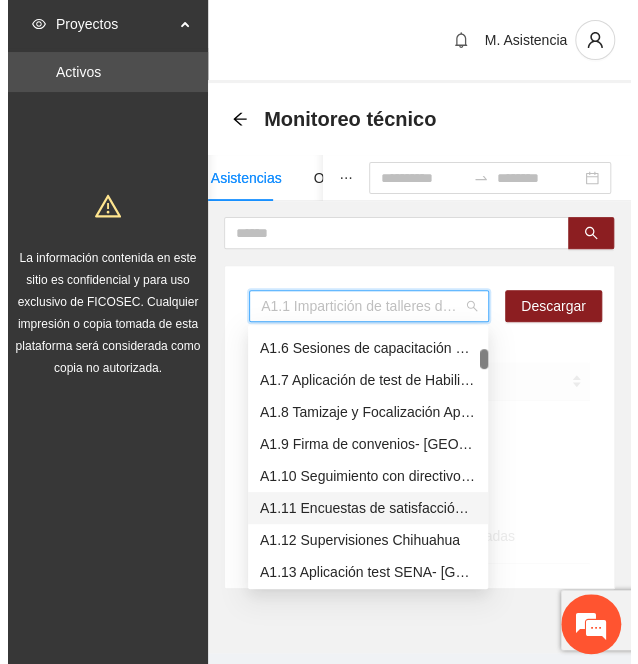 scroll, scrollTop: 161, scrollLeft: 0, axis: vertical 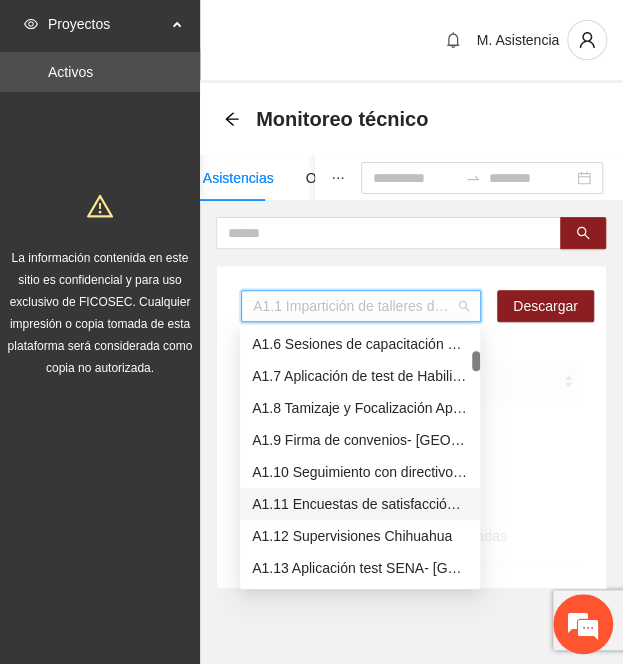 click on "A1.11 Encuestas de satisfacción- [GEOGRAPHIC_DATA]" at bounding box center [360, 504] 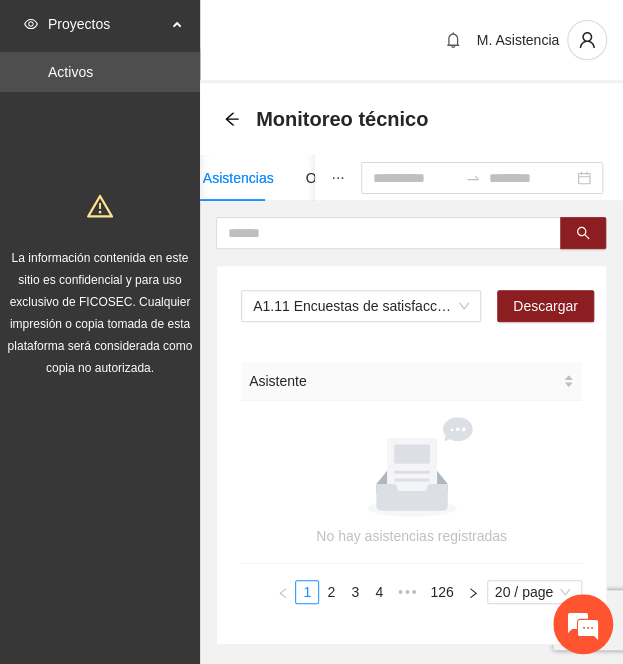 click on "Asistentes Beneficiarios Asistencias Objetivos y actividades Participantes Casos de éxito, retos y obstáculos Cronograma Visita de campo y entregables A1.11 Encuestas de satisfacción- [GEOGRAPHIC_DATA] Descargar Asistente   No hay asistencias registradas 1 2 3 4 5 ••• 126 20 / page" at bounding box center [411, 400] 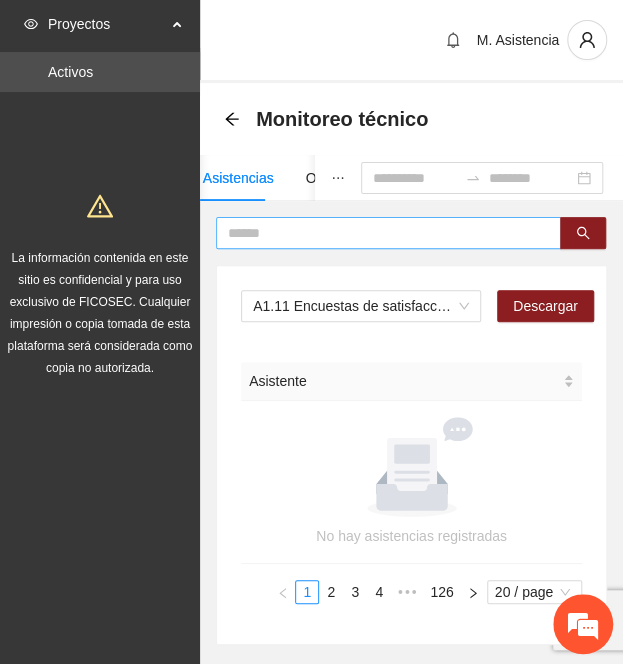 click at bounding box center (380, 233) 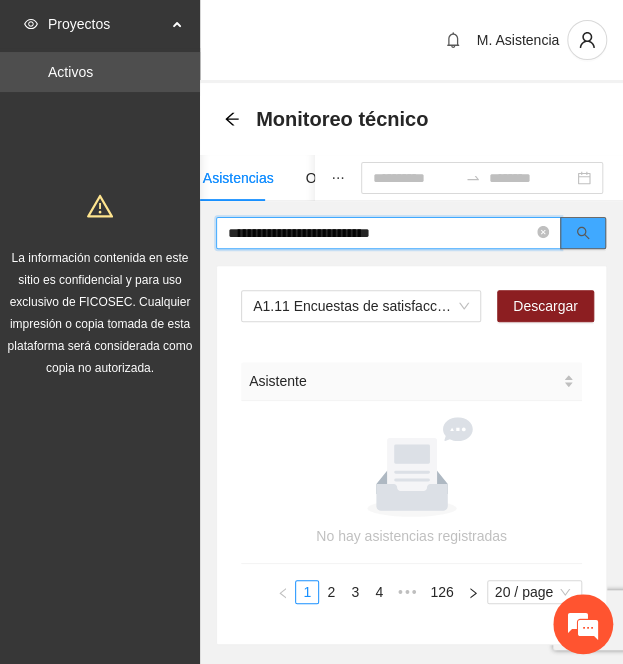 click 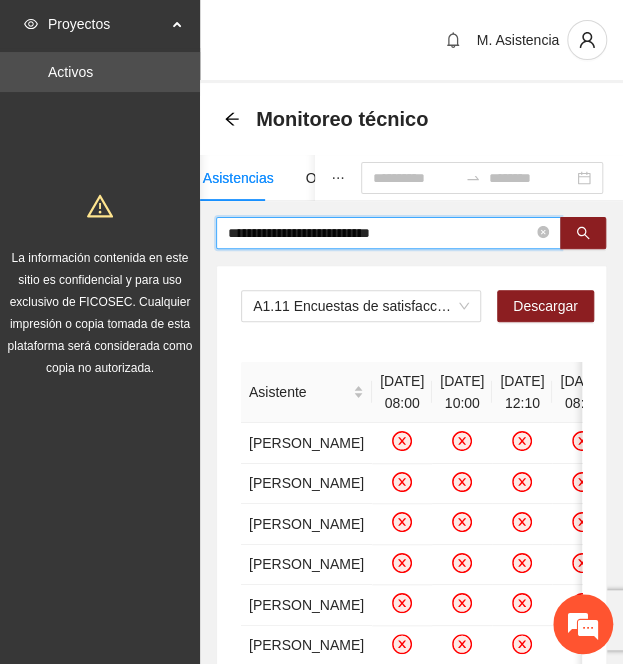 click on "**********" at bounding box center [380, 233] 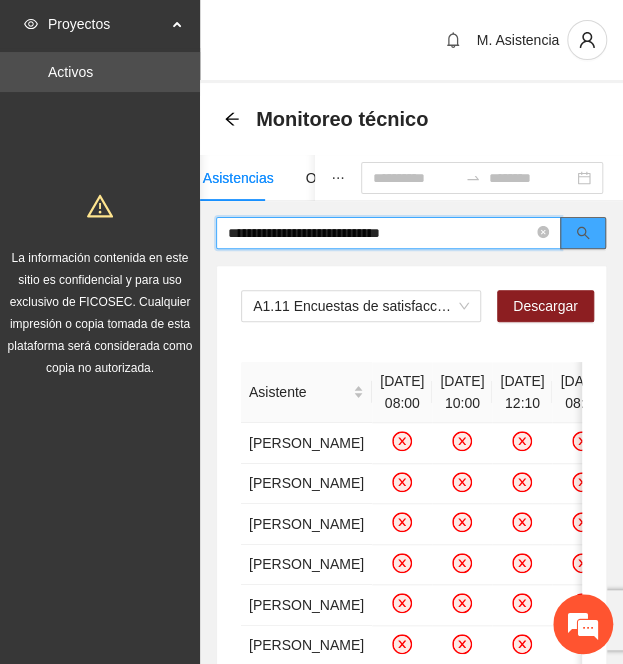 click 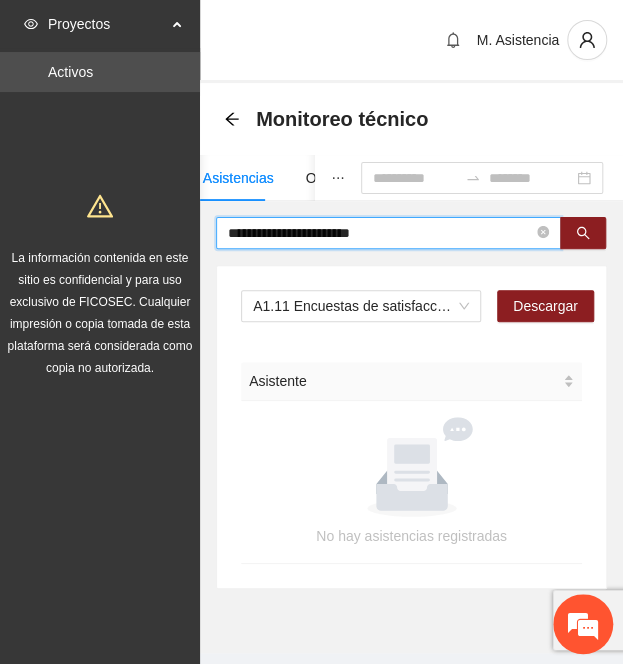type on "**********" 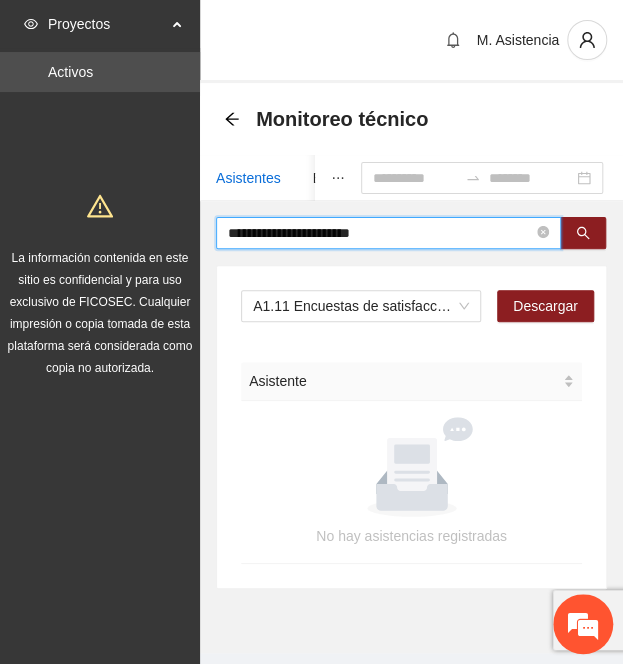 click on "Asistentes" at bounding box center (248, 178) 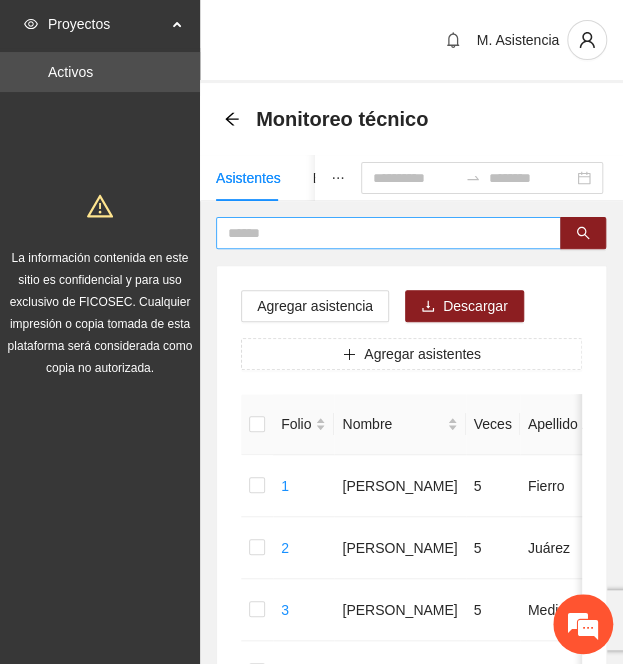 click at bounding box center [380, 233] 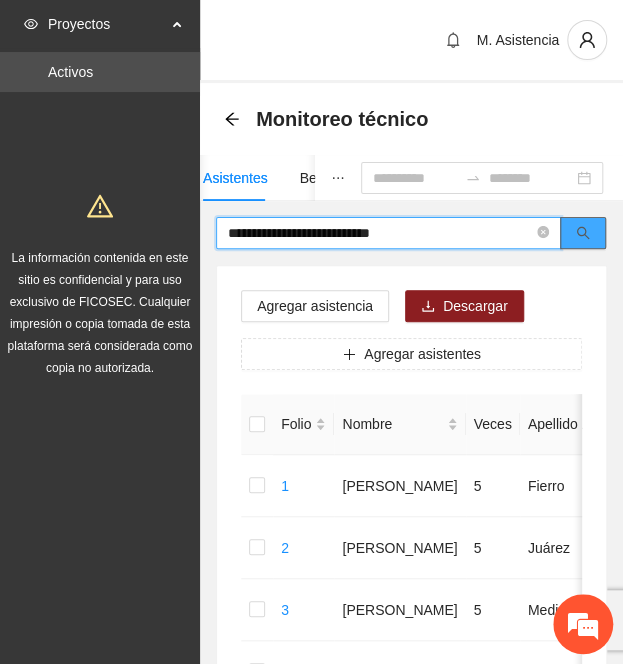 click at bounding box center (583, 233) 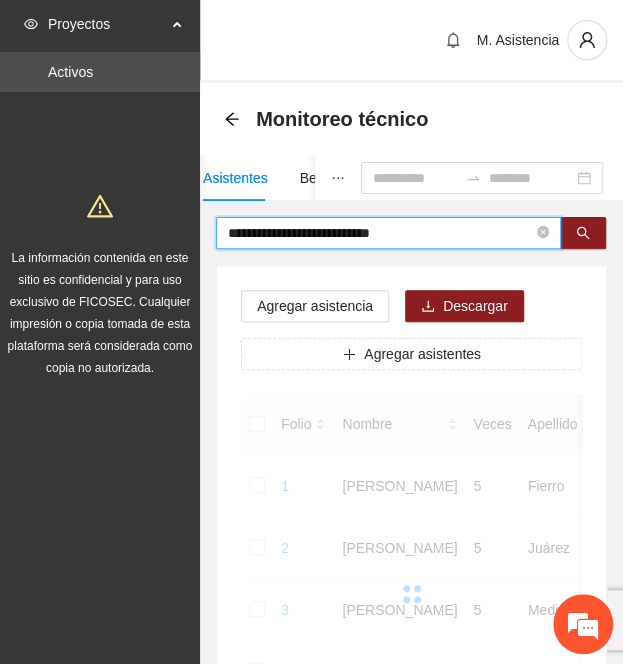 type on "**********" 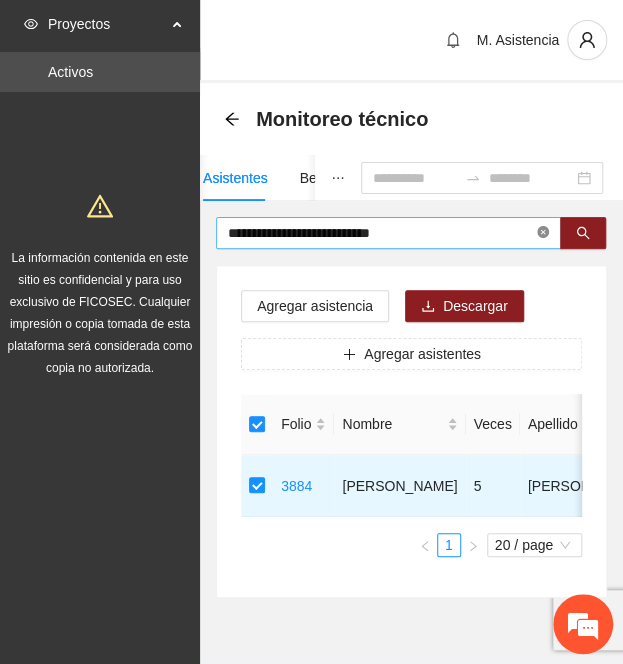 click 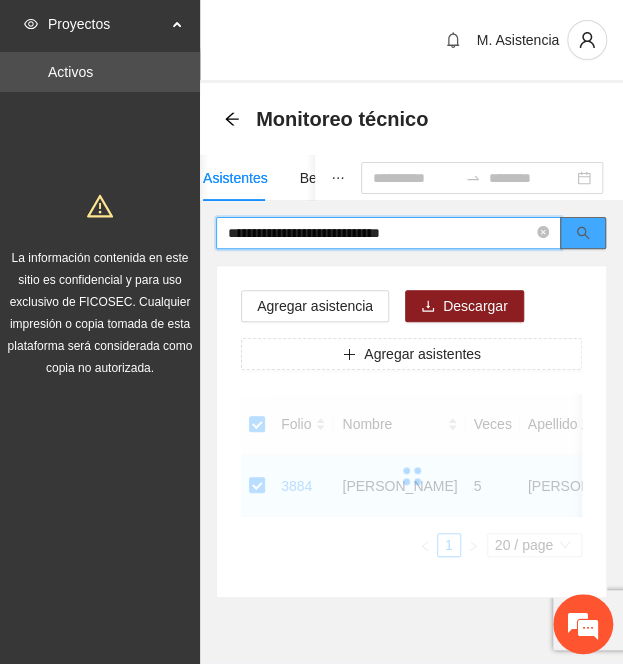 click at bounding box center [583, 233] 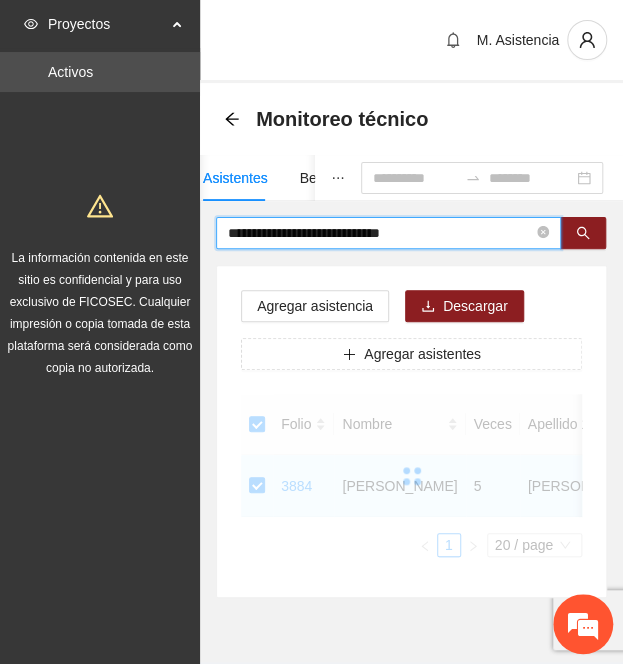 type on "**********" 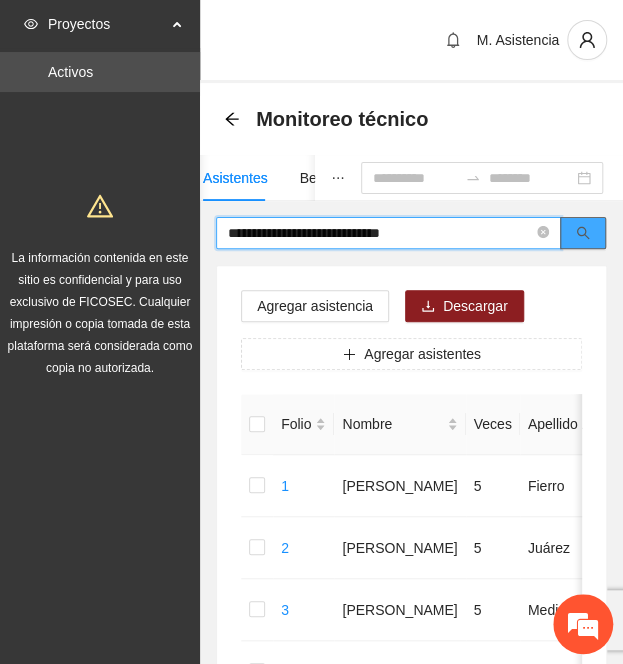 click at bounding box center [583, 233] 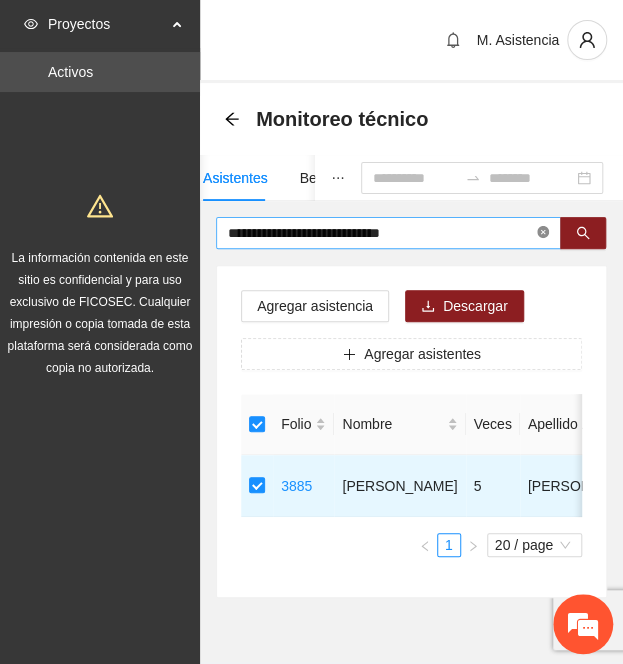 click at bounding box center [543, 233] 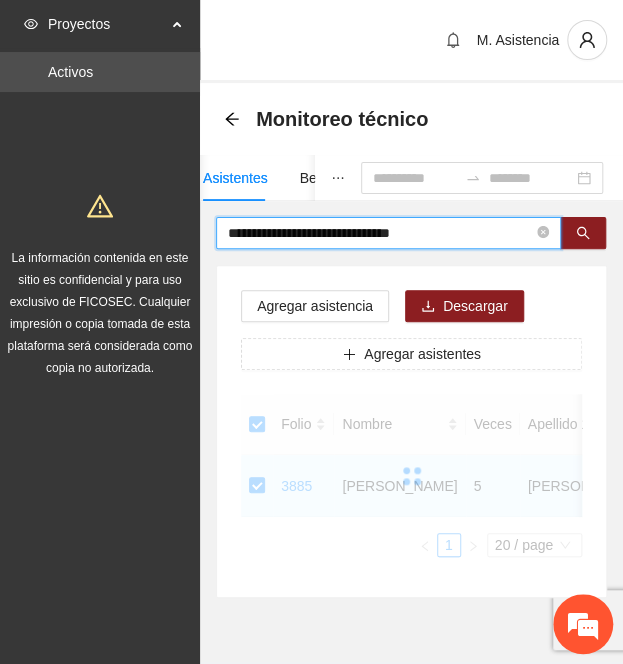 type on "**********" 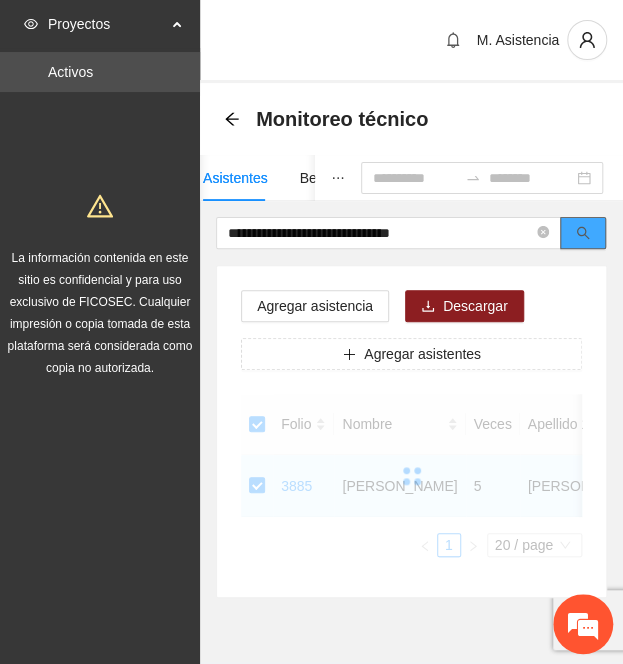 click at bounding box center (583, 233) 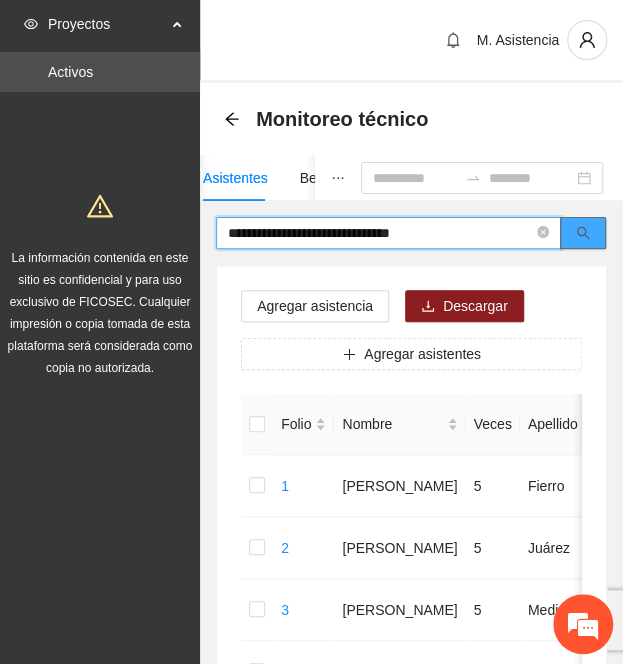 click at bounding box center (583, 233) 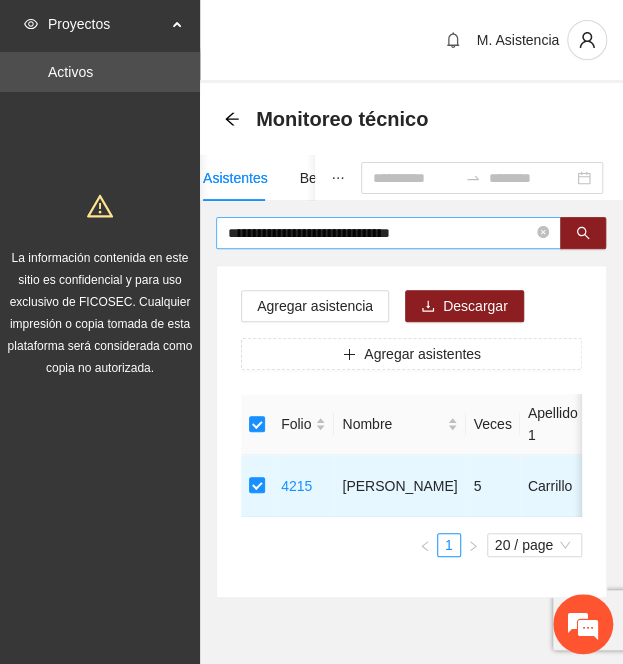 click 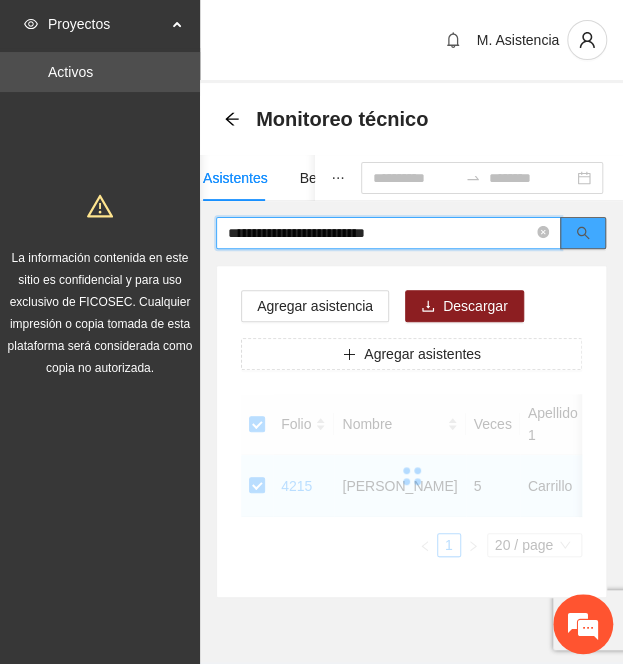 click at bounding box center [583, 233] 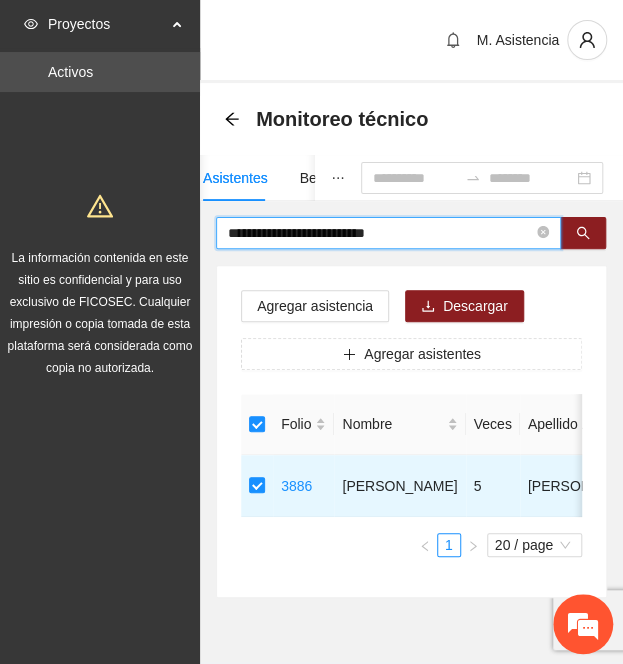 drag, startPoint x: 340, startPoint y: 211, endPoint x: 214, endPoint y: 149, distance: 140.42792 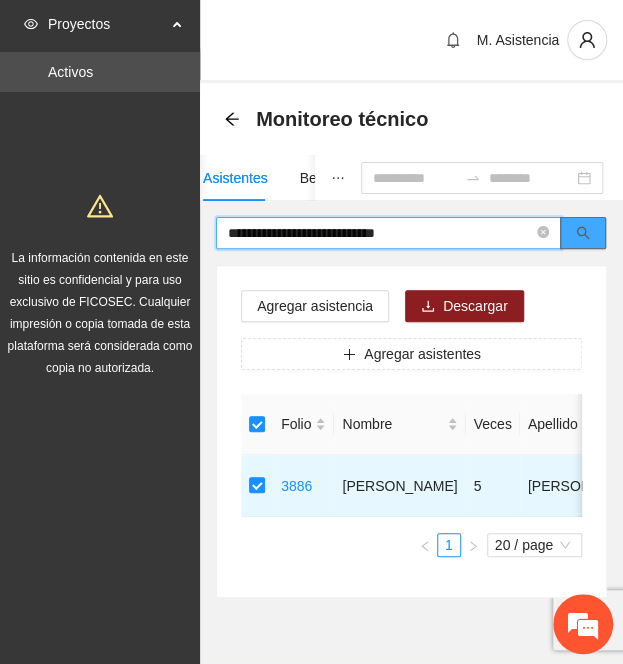 click at bounding box center (583, 234) 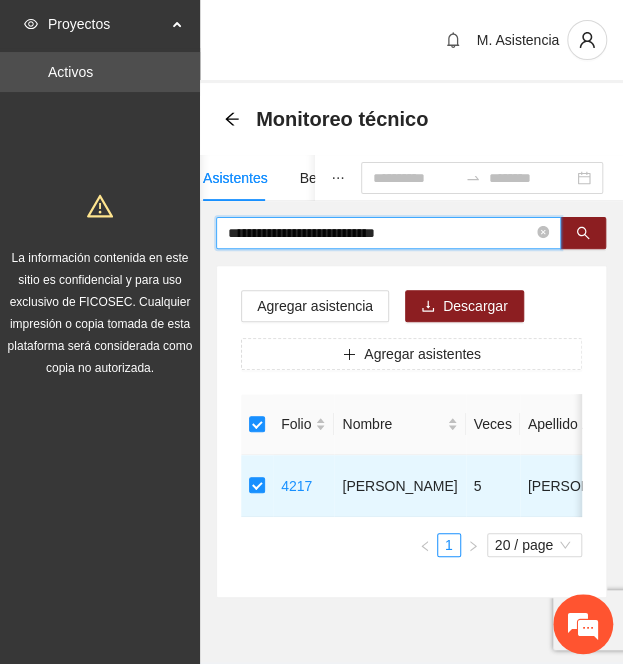 drag, startPoint x: 230, startPoint y: 237, endPoint x: 97, endPoint y: 277, distance: 138.88484 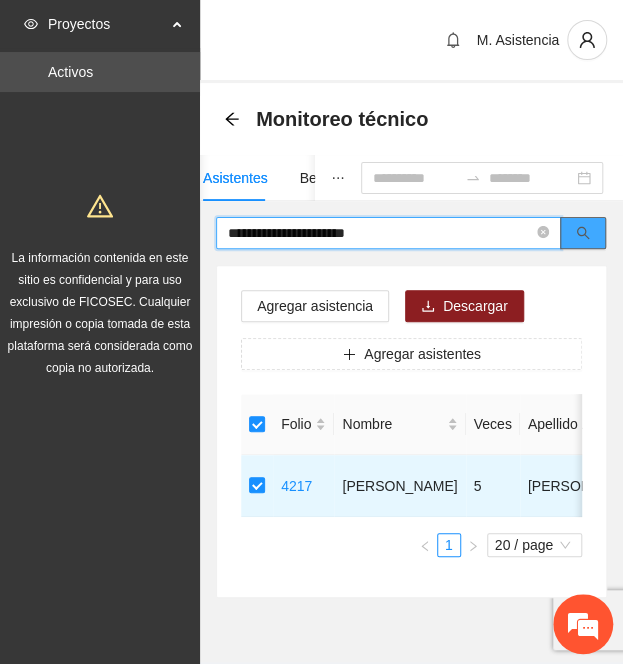 click 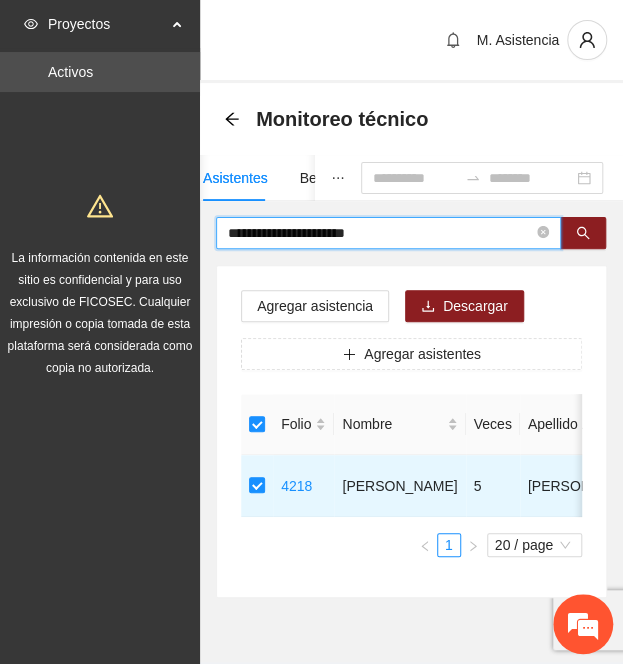 drag, startPoint x: 434, startPoint y: 232, endPoint x: -110, endPoint y: 235, distance: 544.0083 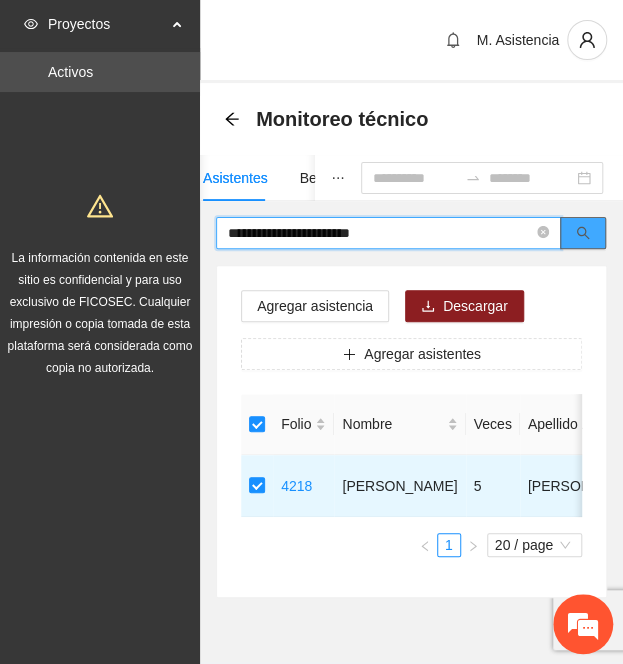 click at bounding box center [583, 233] 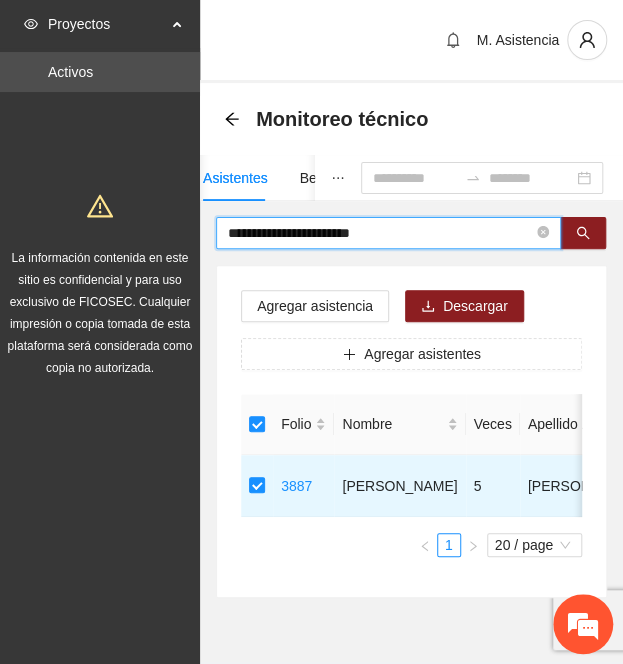 drag, startPoint x: 416, startPoint y: 227, endPoint x: 0, endPoint y: 208, distance: 416.43365 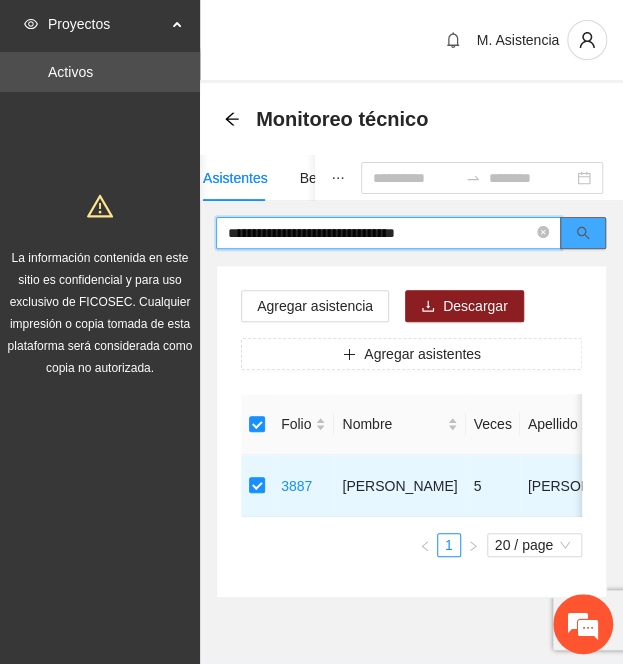 click at bounding box center [583, 233] 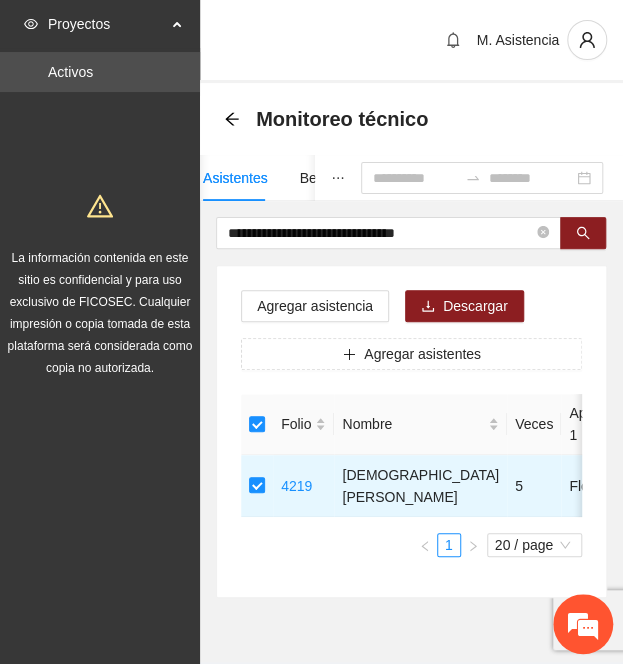 drag, startPoint x: 4, startPoint y: 214, endPoint x: -82, endPoint y: 209, distance: 86.145226 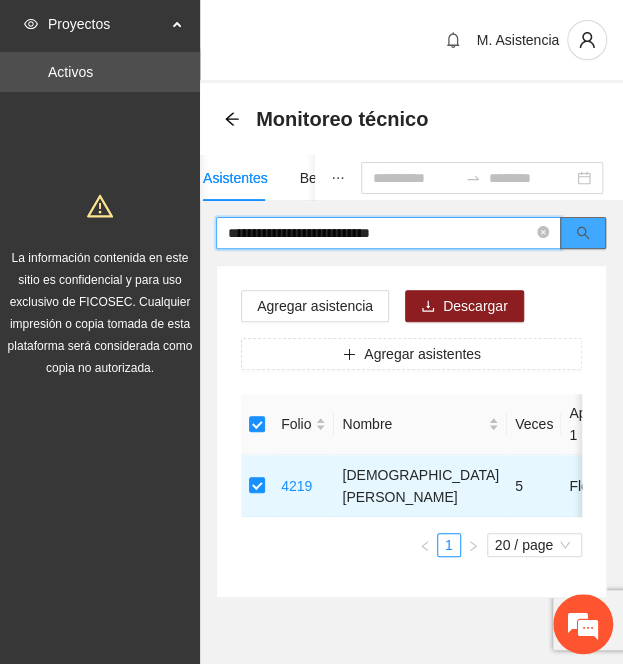 click at bounding box center [583, 233] 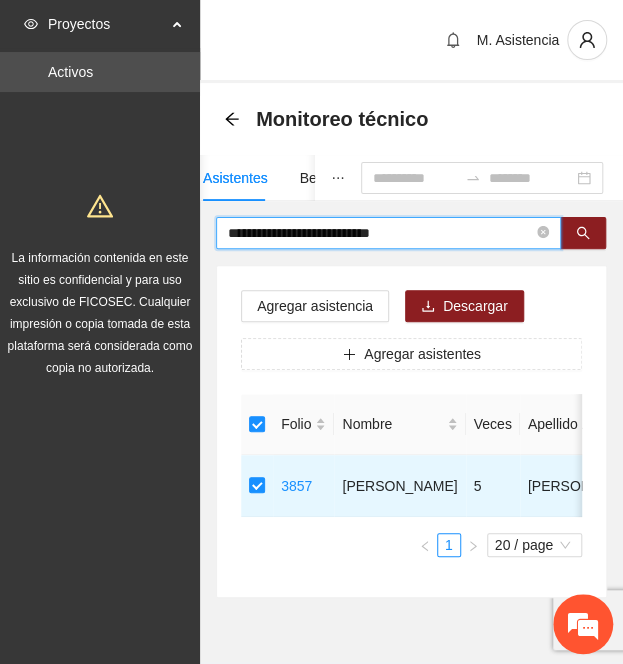 drag, startPoint x: 414, startPoint y: 240, endPoint x: 68, endPoint y: 231, distance: 346.11703 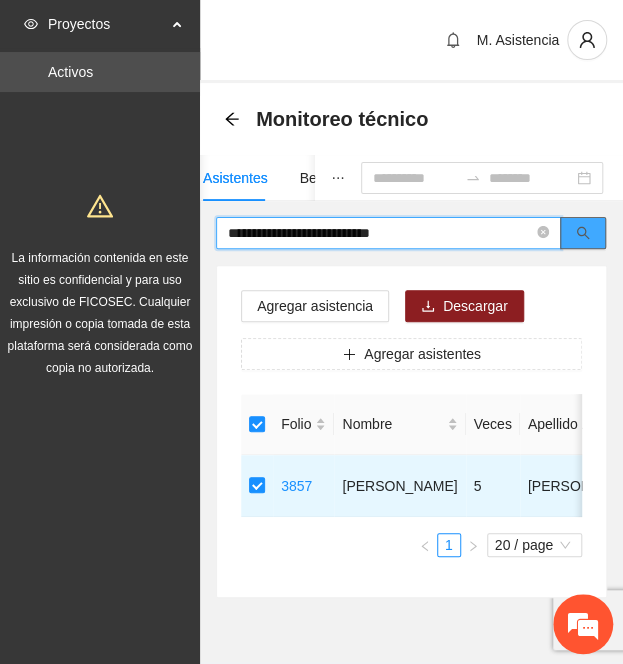 click 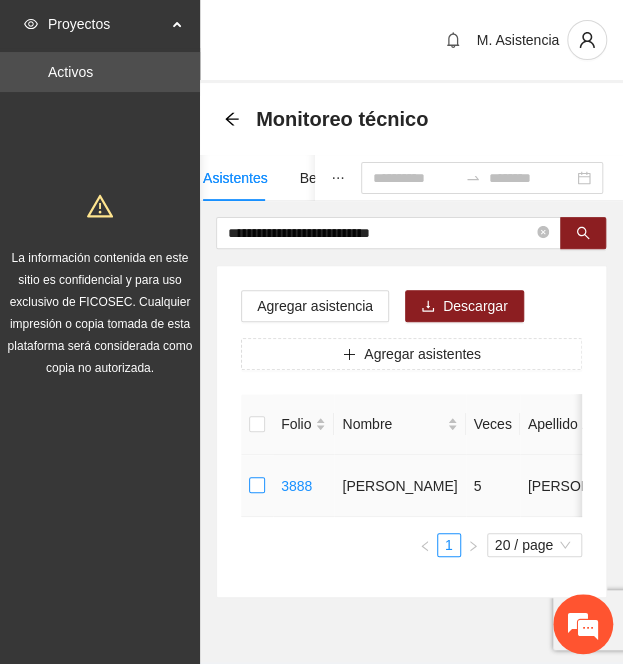 click at bounding box center [257, 486] 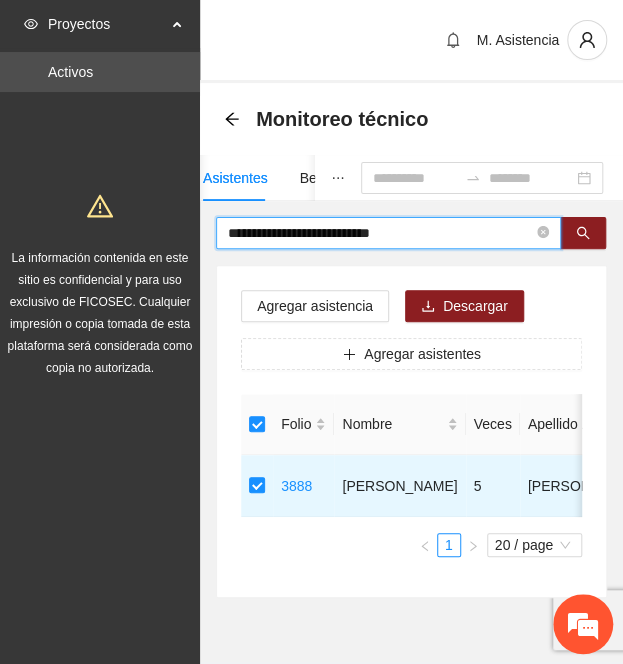 drag, startPoint x: 452, startPoint y: 241, endPoint x: 201, endPoint y: 250, distance: 251.1613 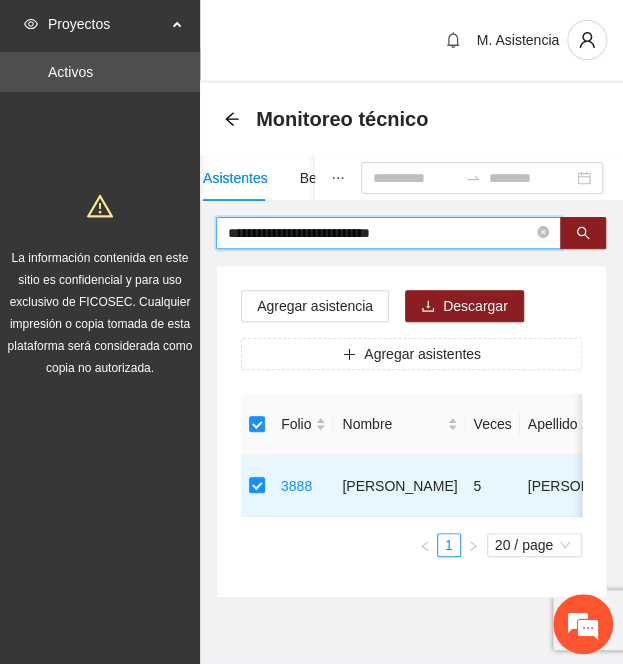 type on "*" 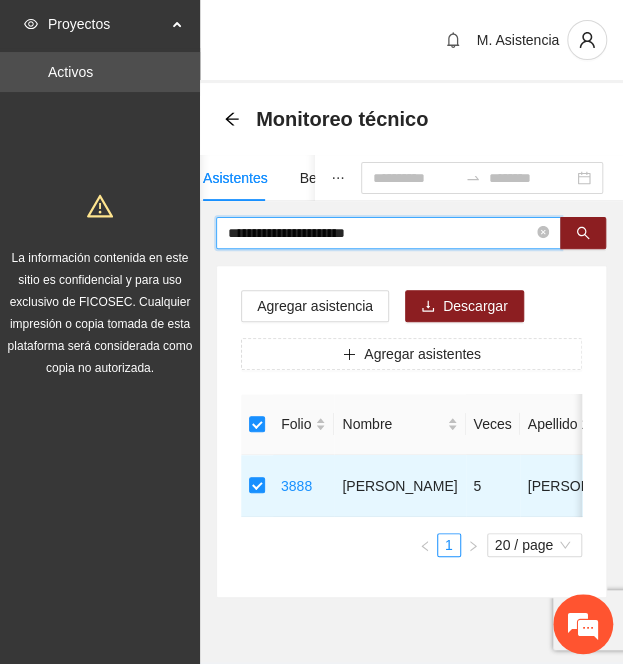 type on "**********" 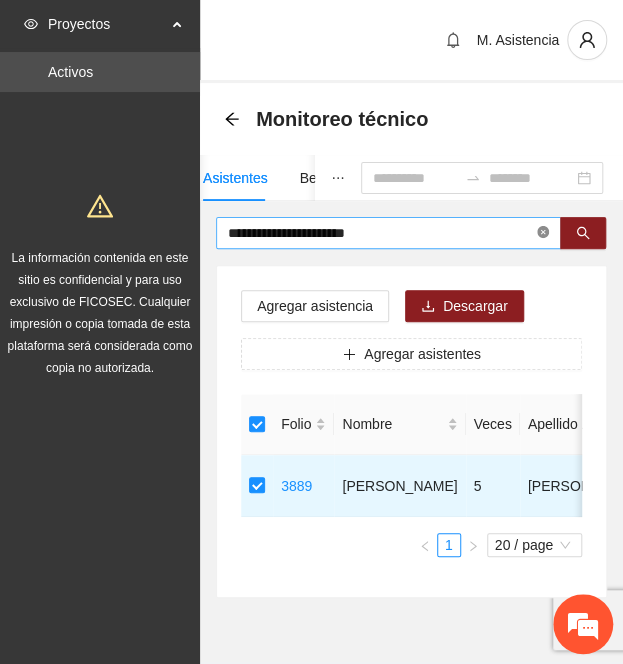 click 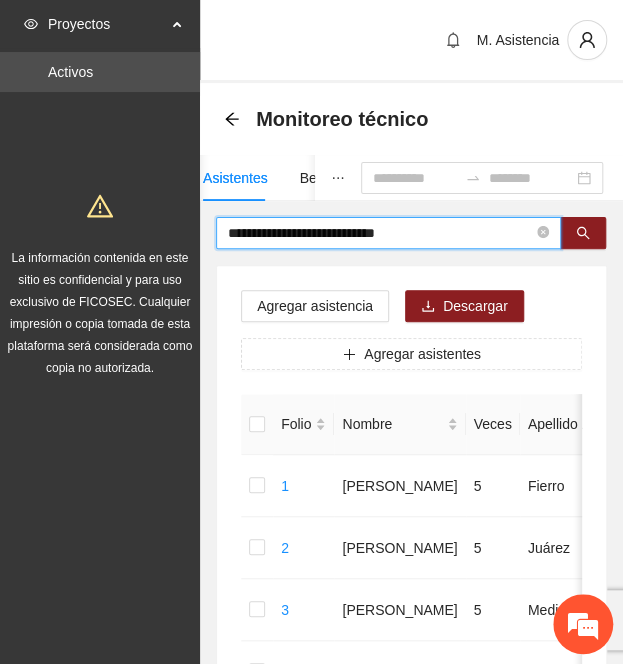 type on "**********" 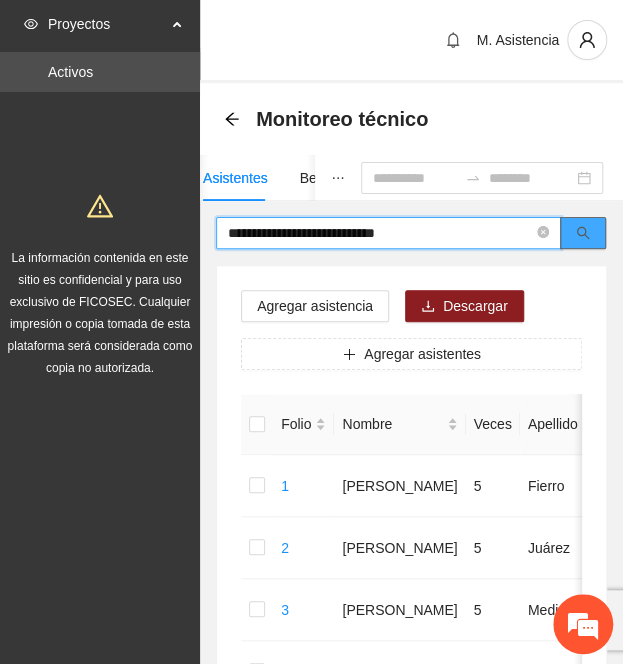 click 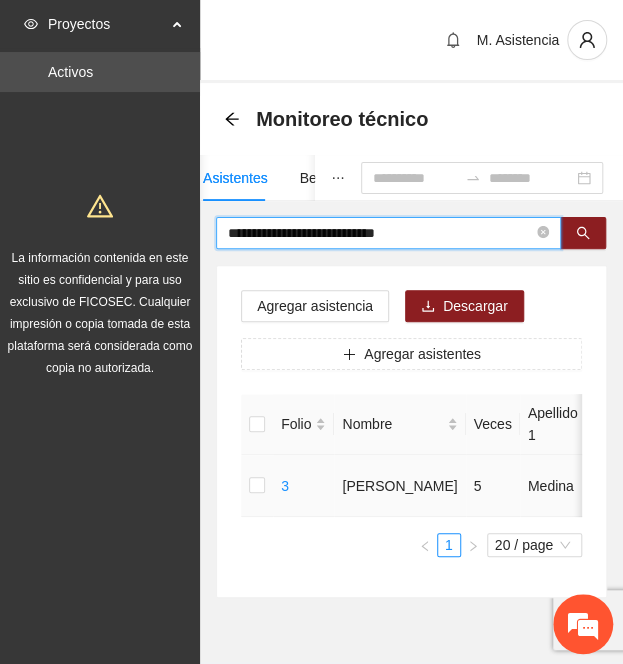 click at bounding box center [257, 486] 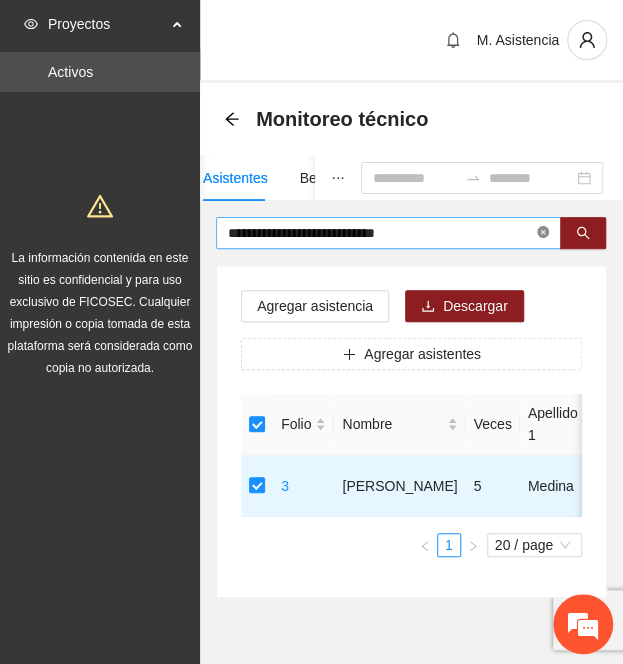 click 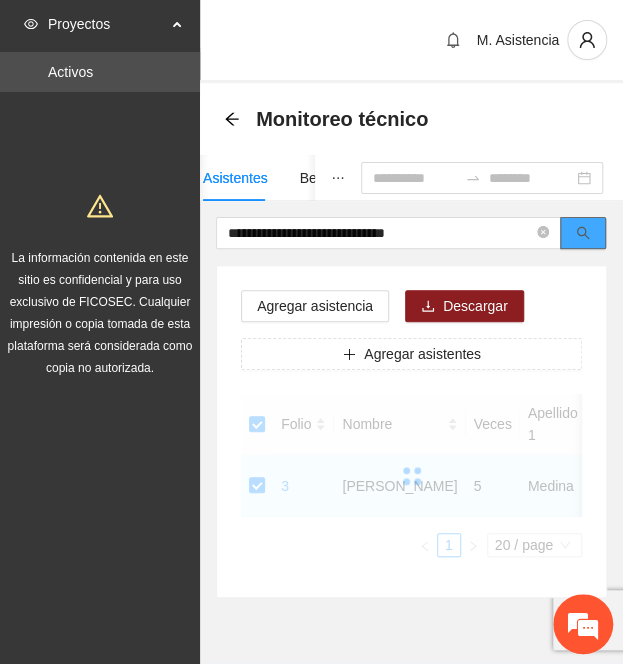 click at bounding box center [583, 233] 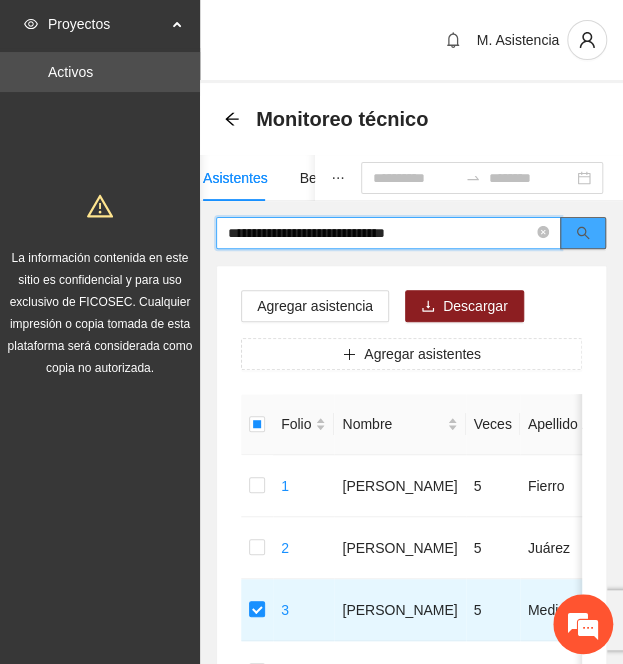 click at bounding box center (583, 234) 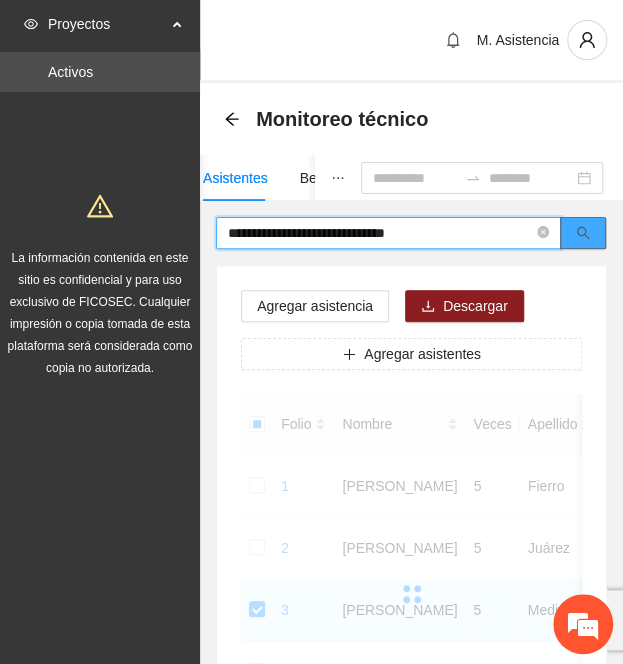 click 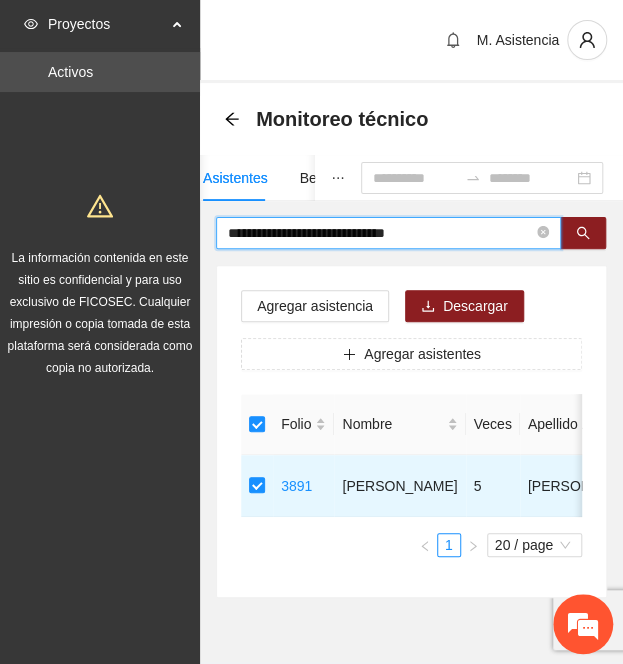 drag, startPoint x: 464, startPoint y: 229, endPoint x: -156, endPoint y: 180, distance: 621.9333 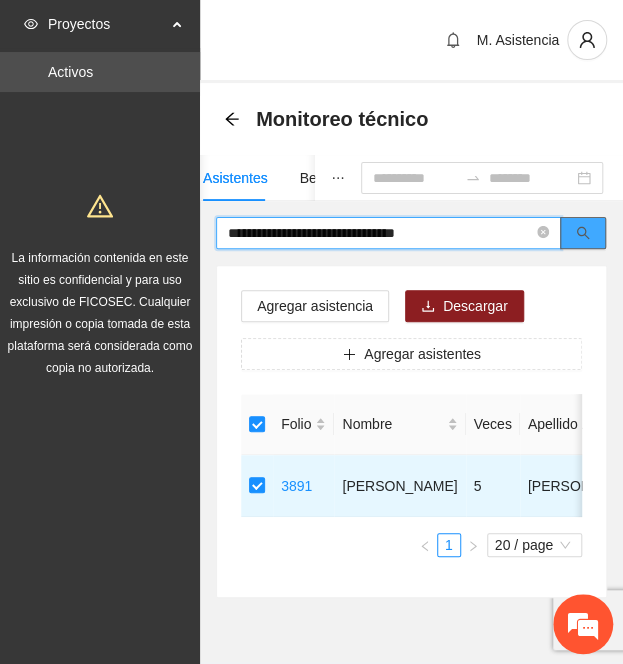 click at bounding box center (583, 233) 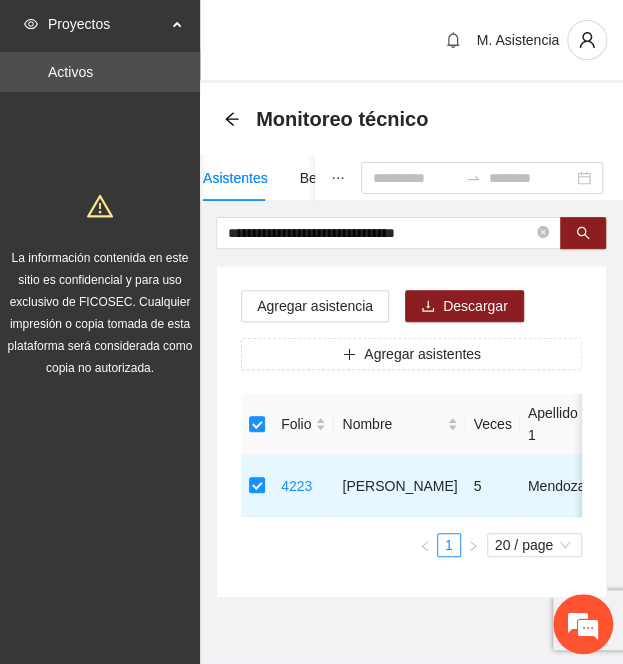 drag, startPoint x: 488, startPoint y: 240, endPoint x: -220, endPoint y: 174, distance: 711.06964 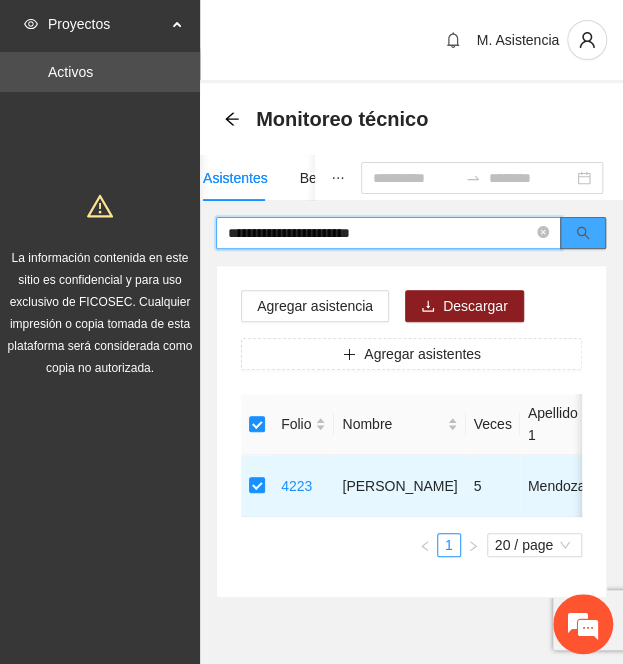 click 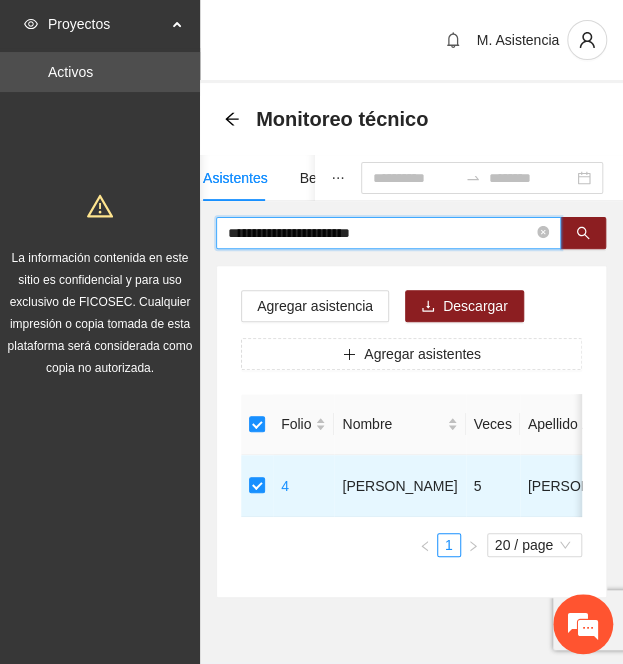 drag, startPoint x: 412, startPoint y: 225, endPoint x: -313, endPoint y: 185, distance: 726.1026 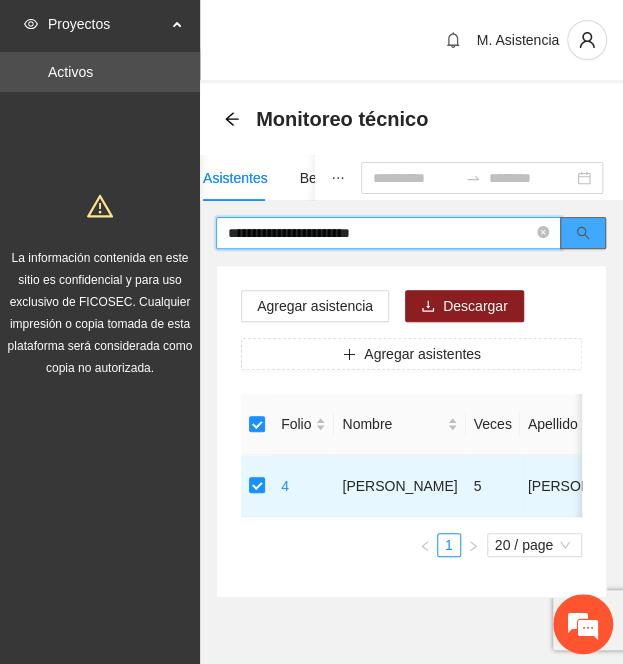 click at bounding box center [583, 233] 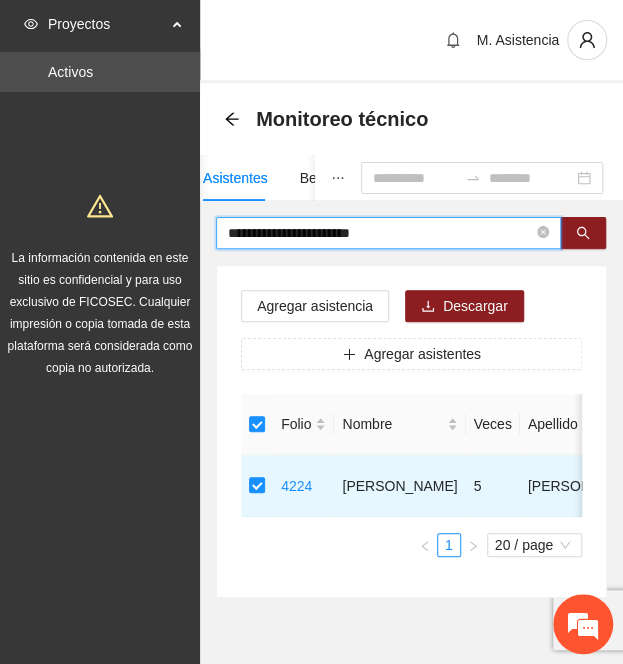 drag, startPoint x: 419, startPoint y: 236, endPoint x: 8, endPoint y: 239, distance: 411.01096 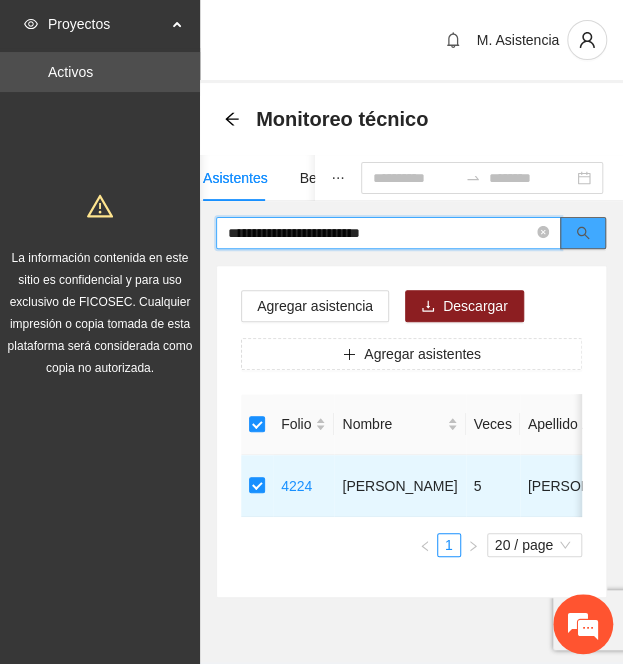 click at bounding box center (583, 233) 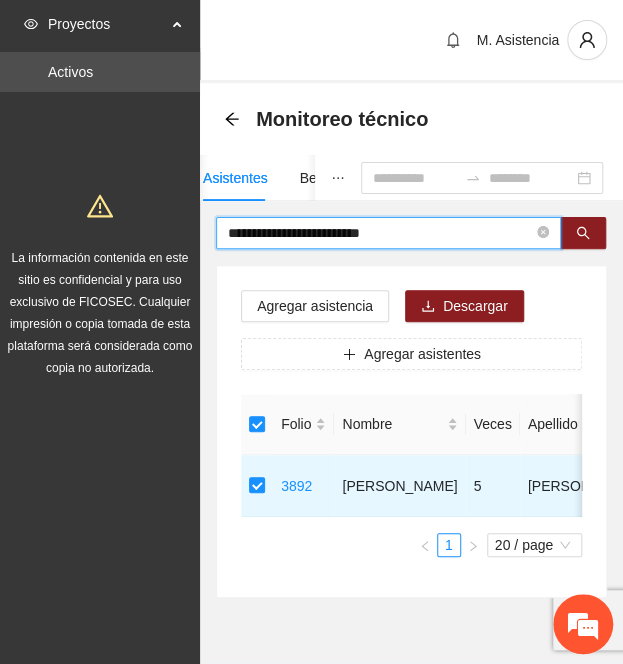 drag, startPoint x: 425, startPoint y: 229, endPoint x: 117, endPoint y: 186, distance: 310.98715 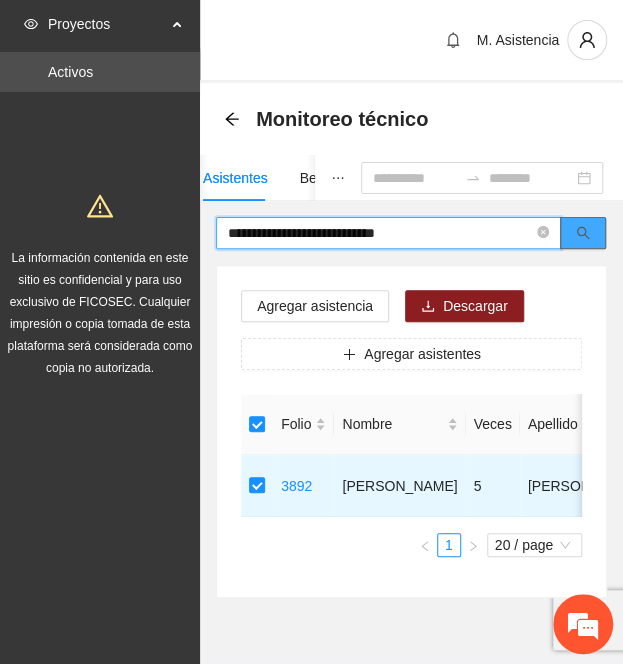 click at bounding box center (583, 233) 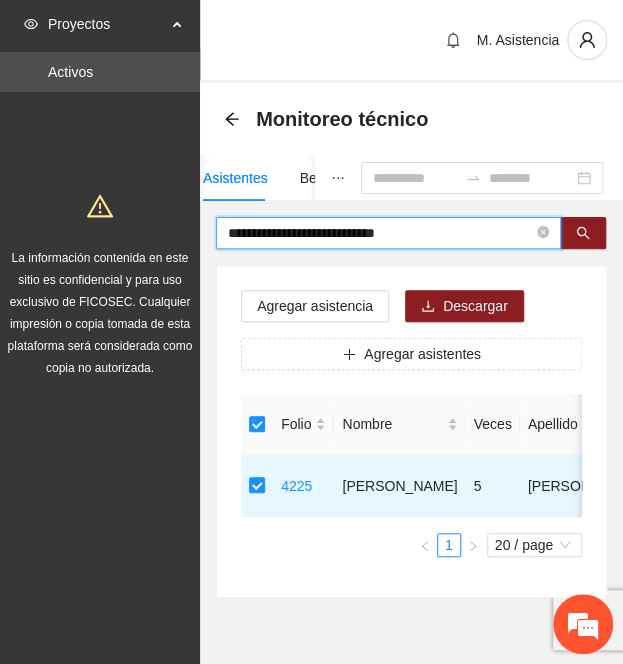 drag, startPoint x: 310, startPoint y: 207, endPoint x: -302, endPoint y: 251, distance: 613.57965 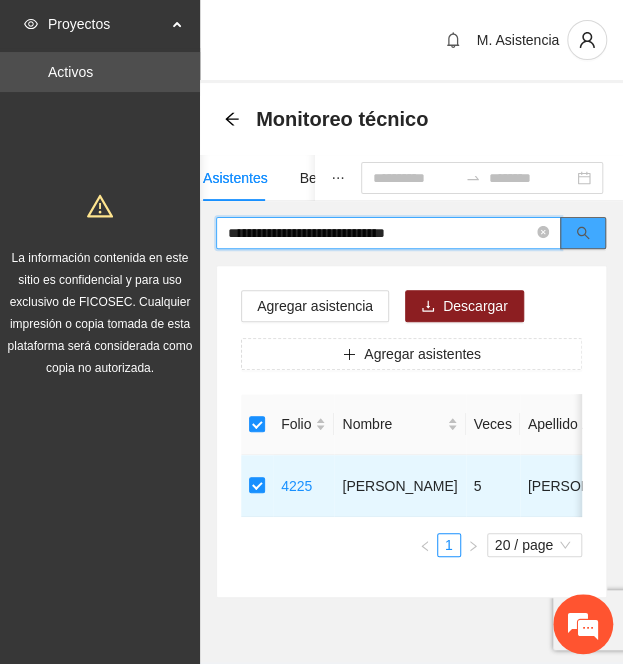 click at bounding box center [583, 233] 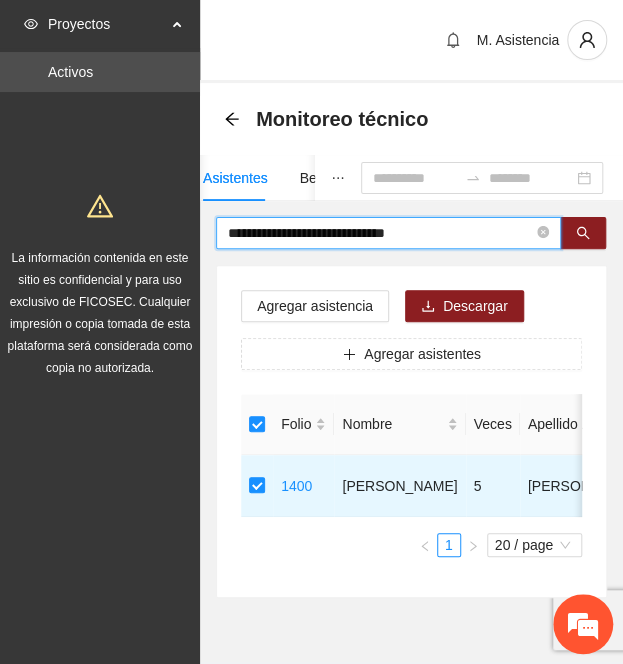 drag, startPoint x: 438, startPoint y: 217, endPoint x: 54, endPoint y: 199, distance: 384.42163 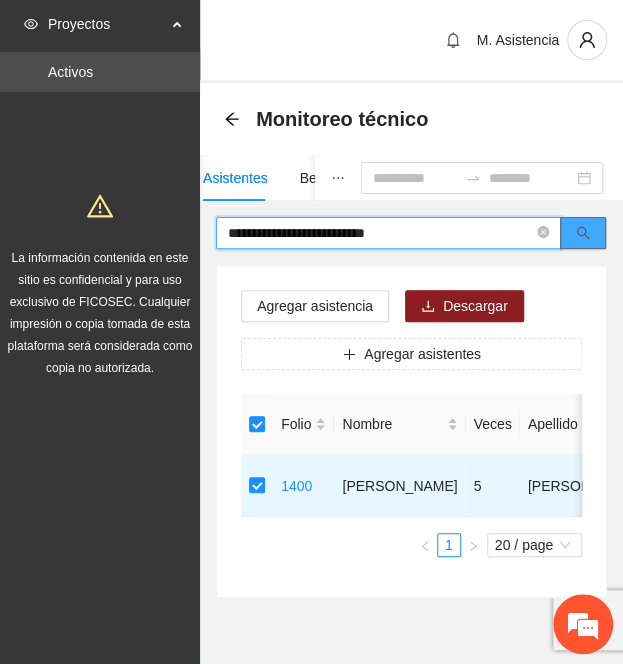 click 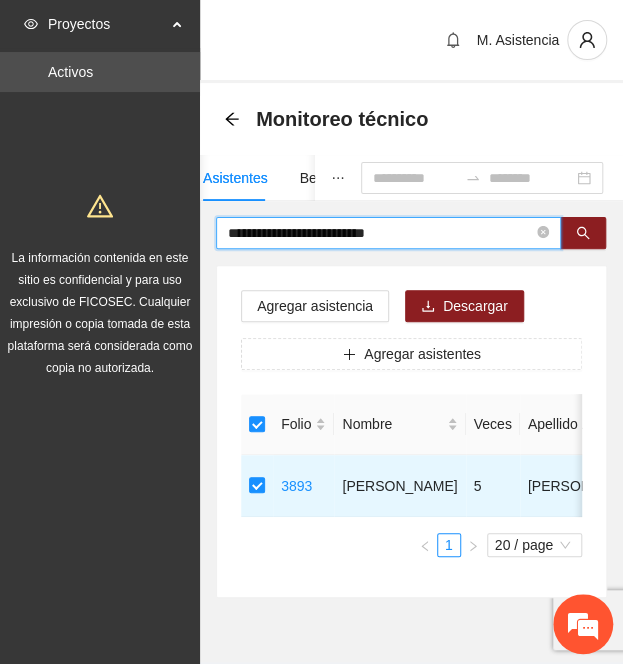 drag, startPoint x: 433, startPoint y: 225, endPoint x: -284, endPoint y: 235, distance: 717.0697 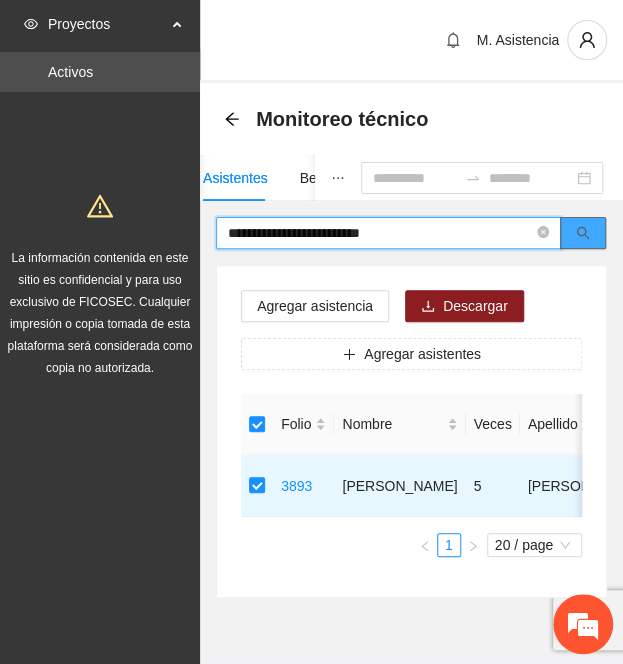 click at bounding box center [583, 233] 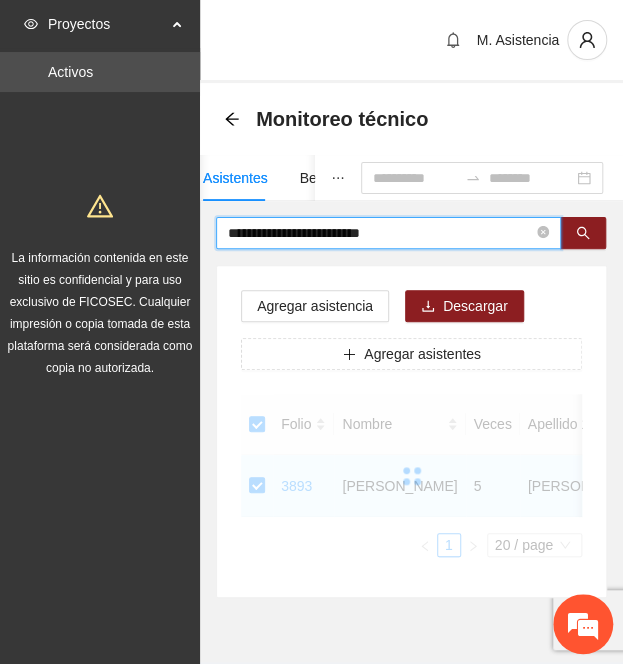 type on "**********" 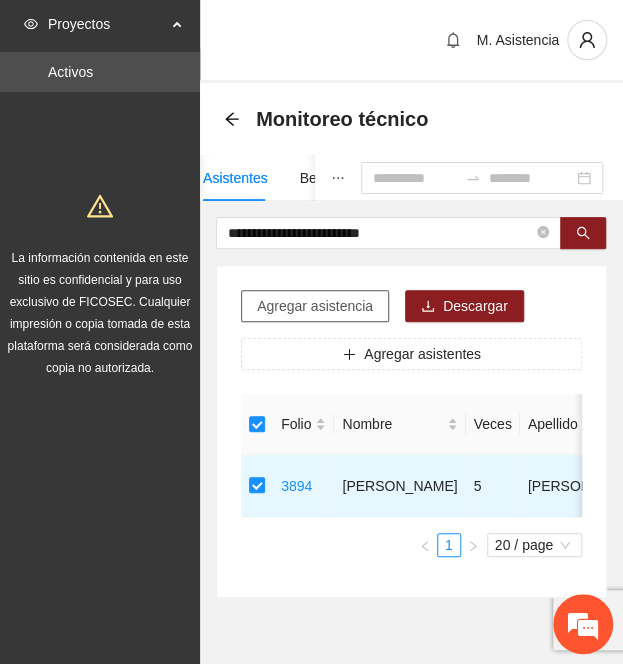 click on "Agregar asistencia" at bounding box center [315, 306] 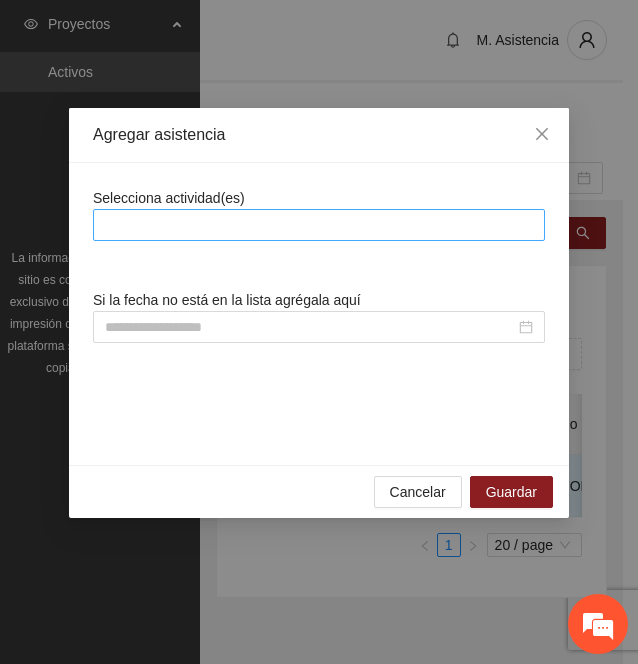 click at bounding box center (319, 225) 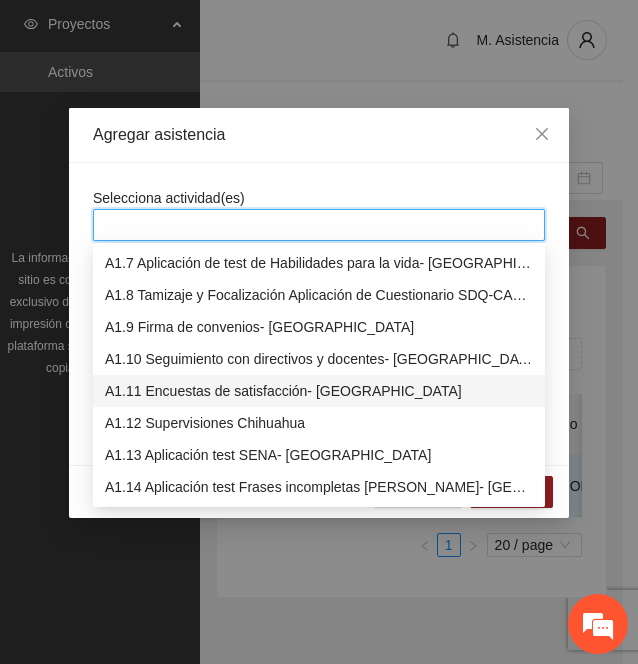 scroll, scrollTop: 193, scrollLeft: 0, axis: vertical 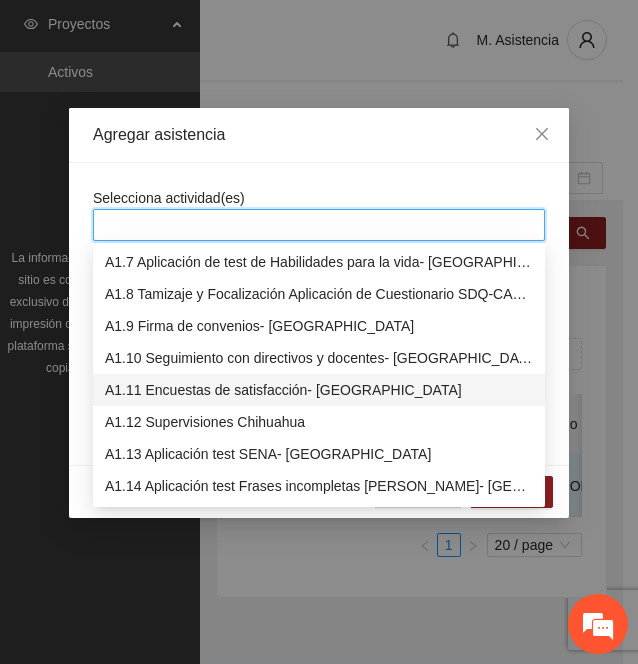 click on "A1.11 Encuestas de satisfacción- [GEOGRAPHIC_DATA]" at bounding box center (319, 390) 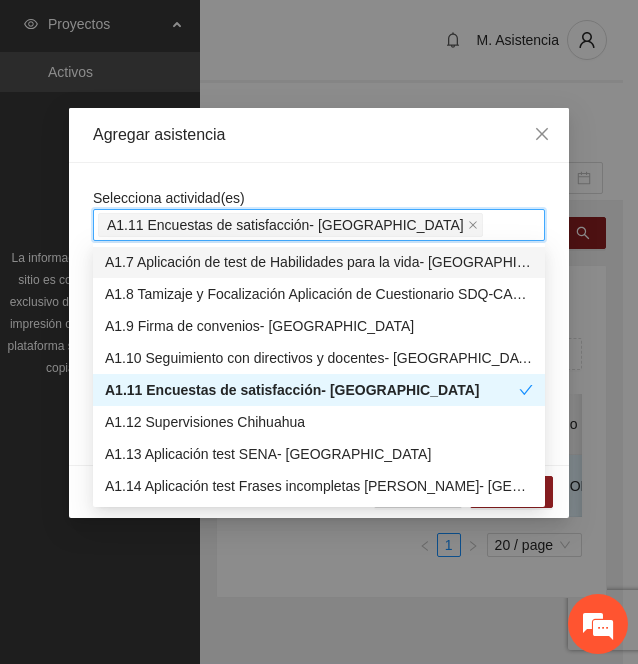 click on "Selecciona actividad(es) A1.11 Encuestas de satisfacción- Chihuahua   Si la fecha no está en la lista agrégala aquí" at bounding box center [319, 314] 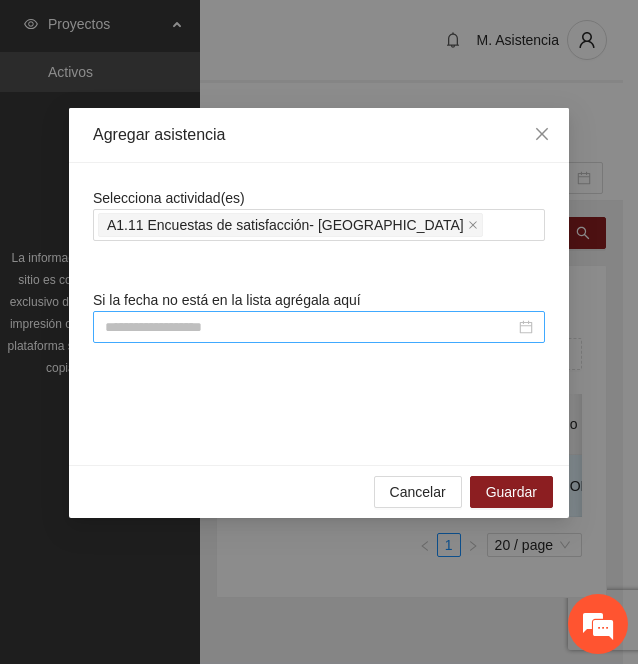 click at bounding box center (310, 327) 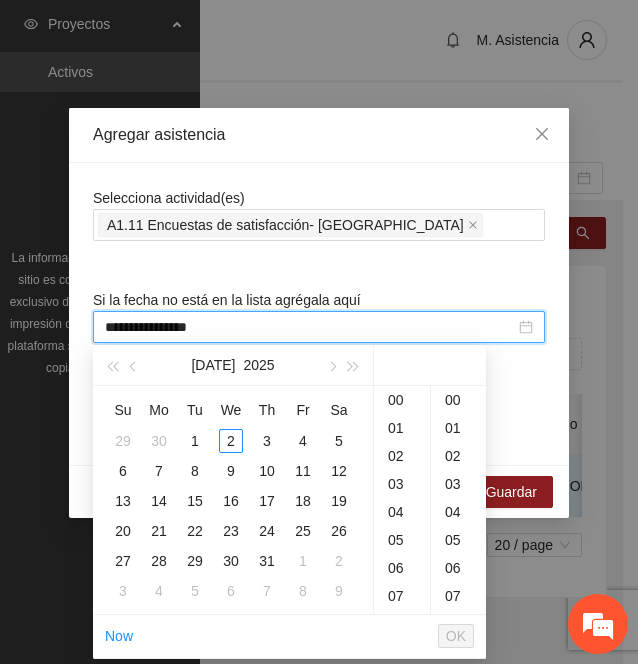 scroll, scrollTop: 149, scrollLeft: 0, axis: vertical 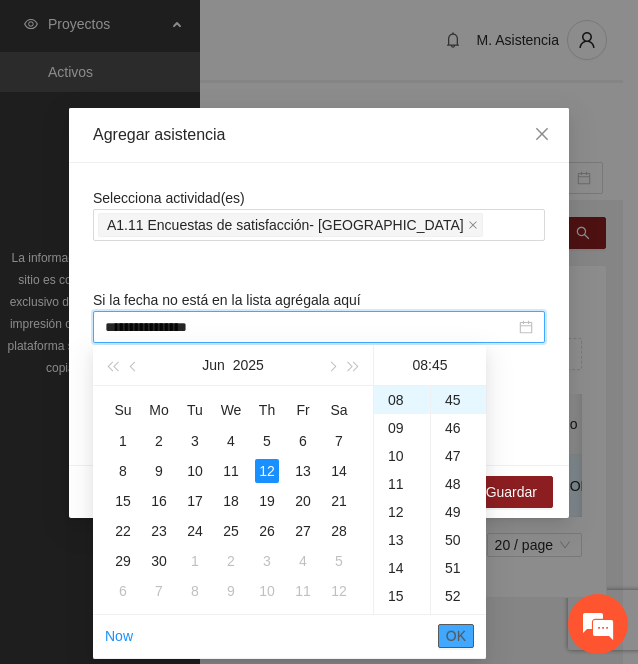 click on "OK" at bounding box center (456, 636) 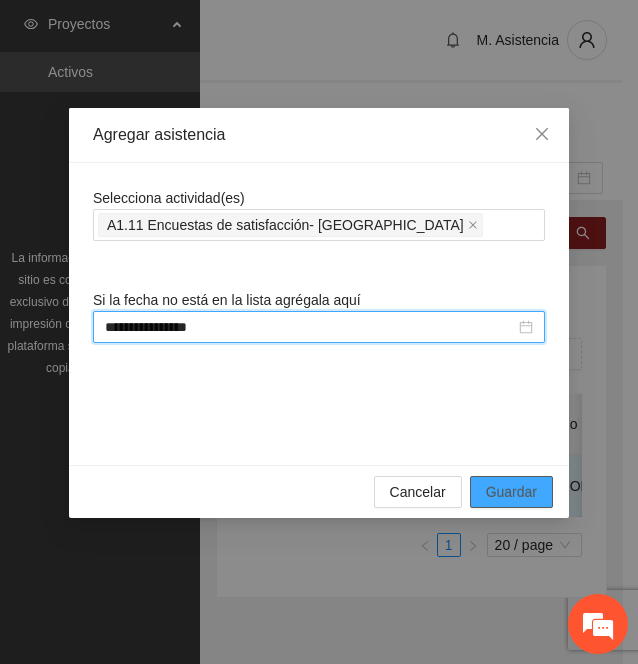 type on "**********" 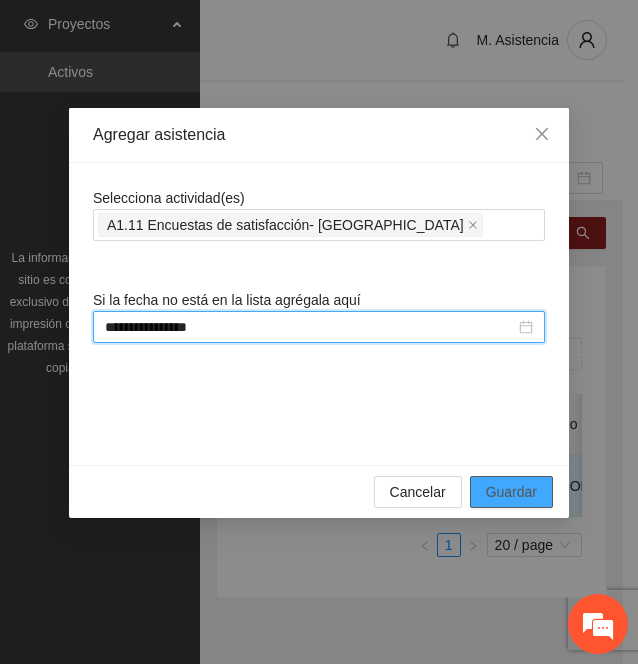 click on "Guardar" at bounding box center (511, 492) 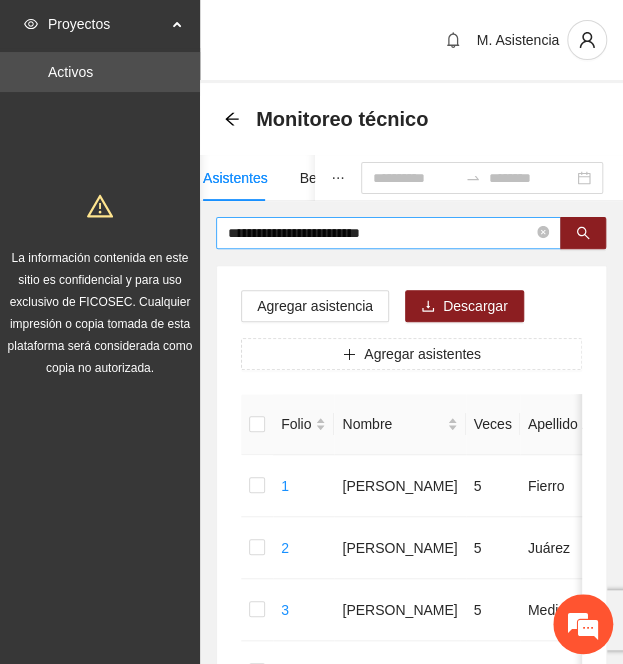 click on "**********" at bounding box center [380, 233] 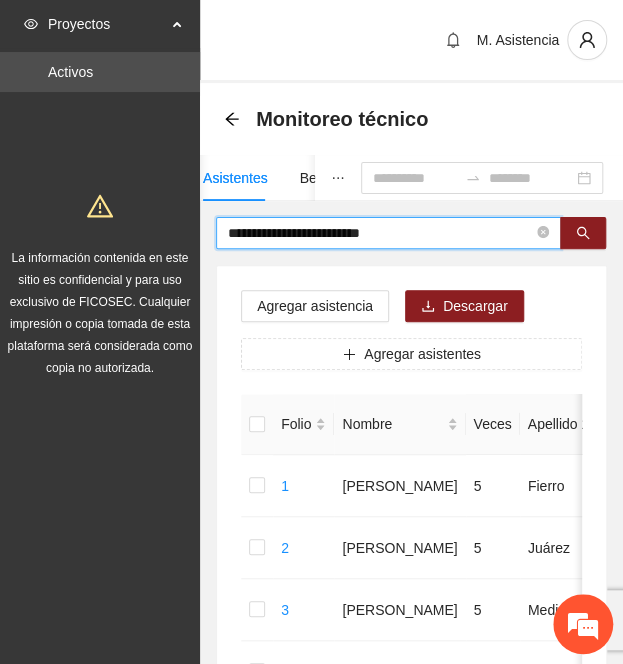 click on "**********" at bounding box center (380, 233) 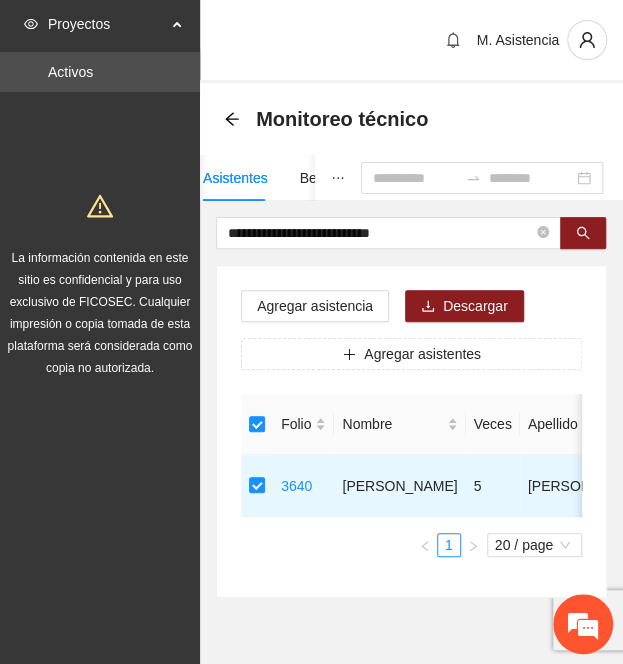 drag, startPoint x: 431, startPoint y: 237, endPoint x: 1, endPoint y: 205, distance: 431.18906 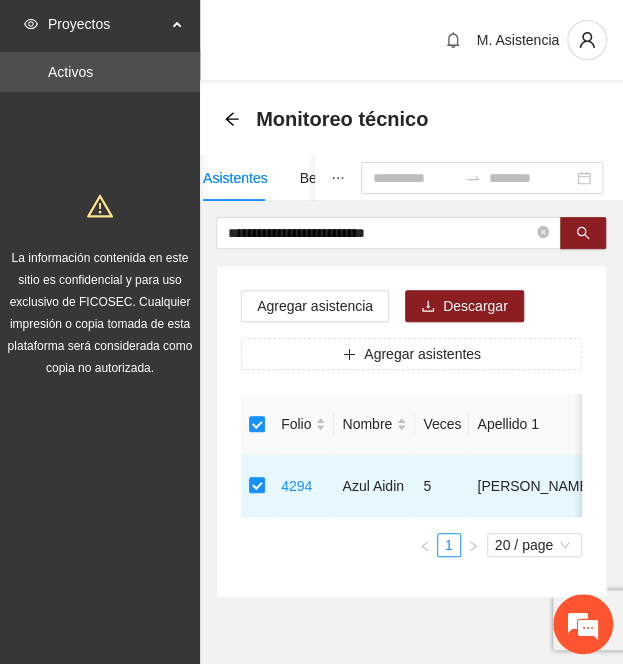 drag, startPoint x: 443, startPoint y: 217, endPoint x: 134, endPoint y: 217, distance: 309 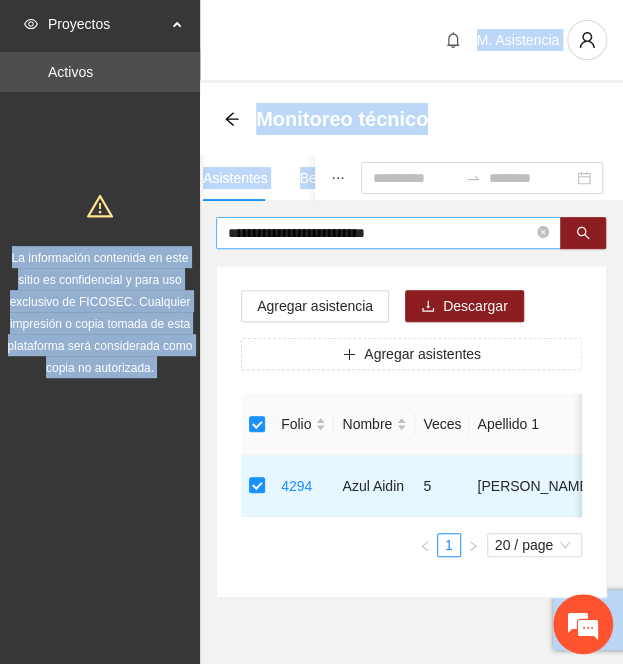 click on "**********" at bounding box center (380, 233) 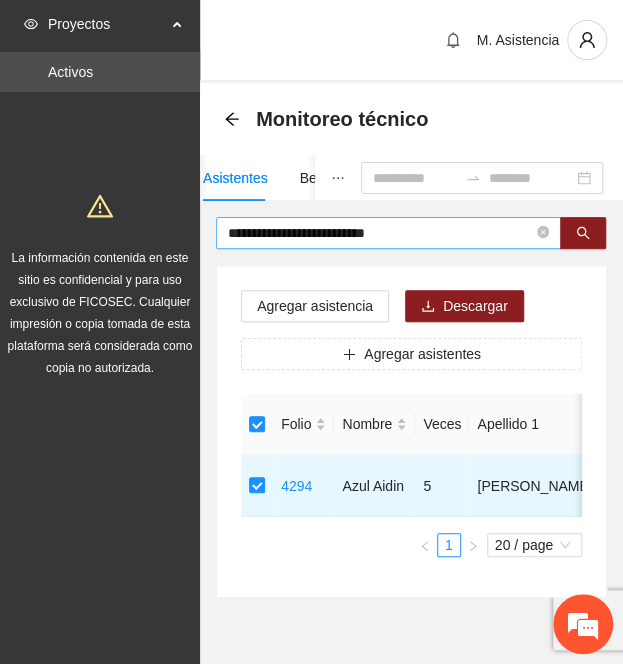 click on "**********" at bounding box center (380, 233) 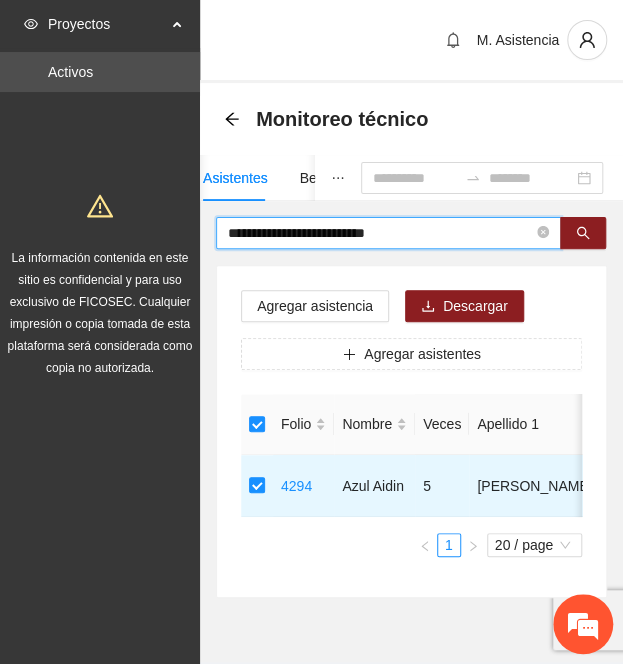 click on "**********" at bounding box center (380, 233) 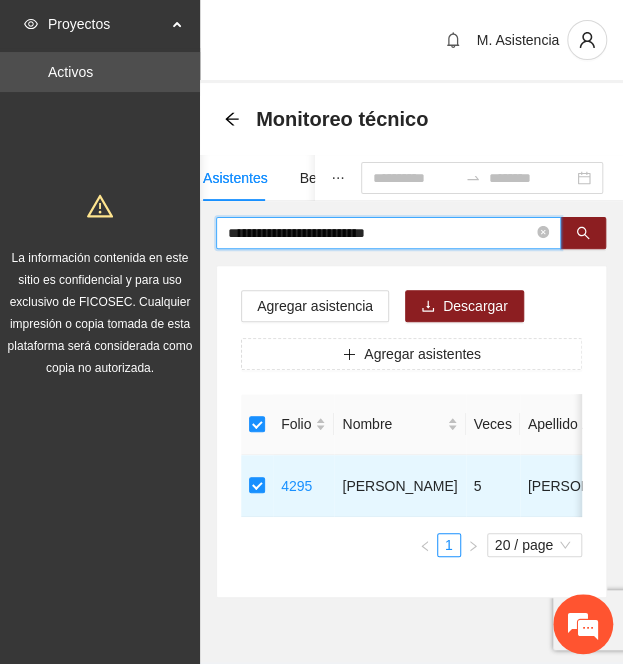 drag, startPoint x: 430, startPoint y: 224, endPoint x: -68, endPoint y: 223, distance: 498.001 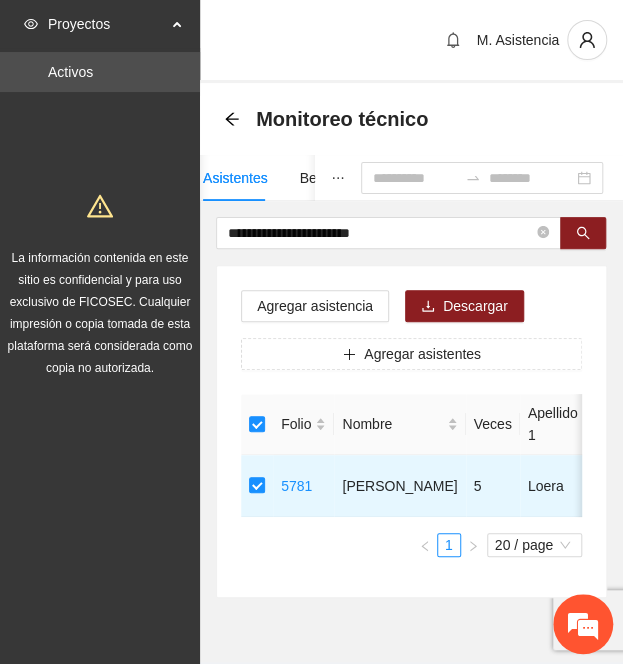 drag, startPoint x: 447, startPoint y: 236, endPoint x: 25, endPoint y: 237, distance: 422.0012 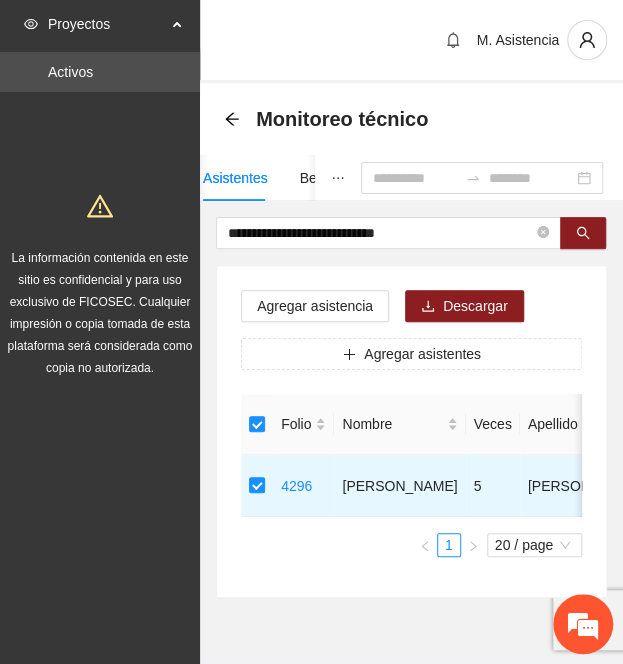 drag, startPoint x: 389, startPoint y: 243, endPoint x: 294, endPoint y: 251, distance: 95.33625 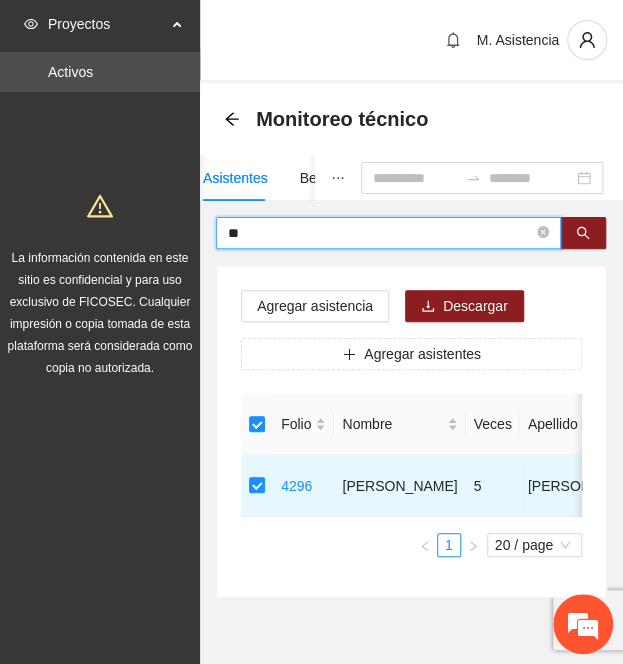 type on "*" 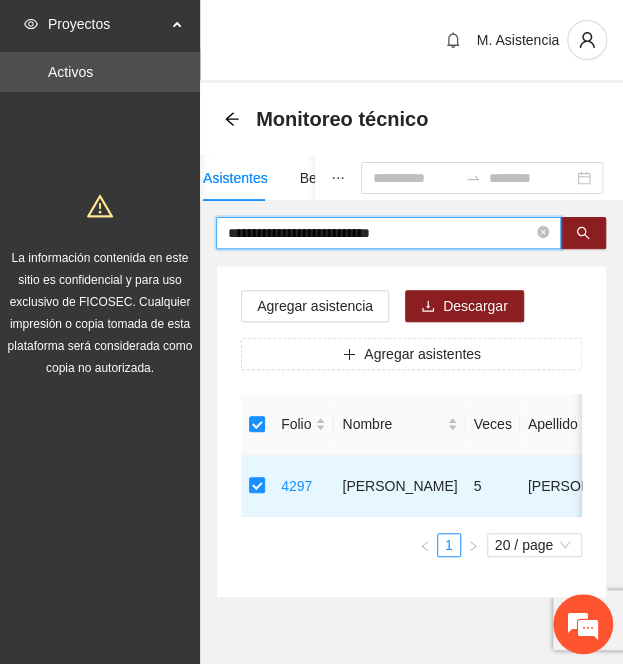 drag, startPoint x: 443, startPoint y: 240, endPoint x: -185, endPoint y: 259, distance: 628.28735 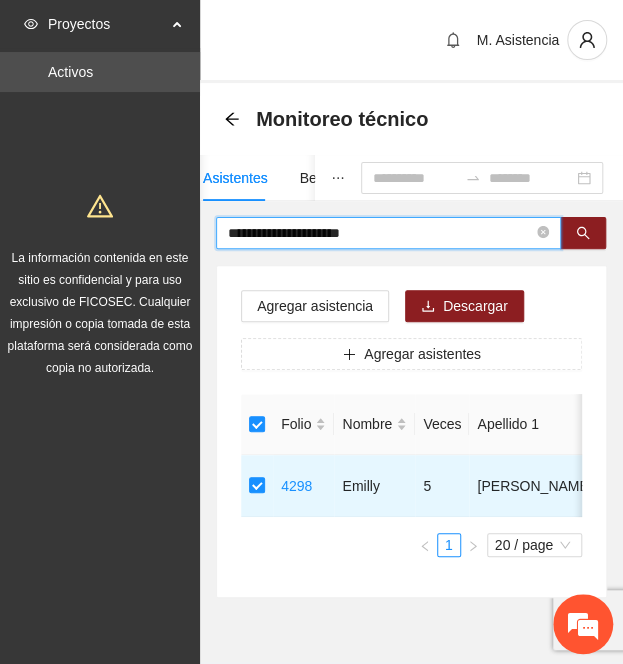 drag, startPoint x: 383, startPoint y: 235, endPoint x: 83, endPoint y: 255, distance: 300.66592 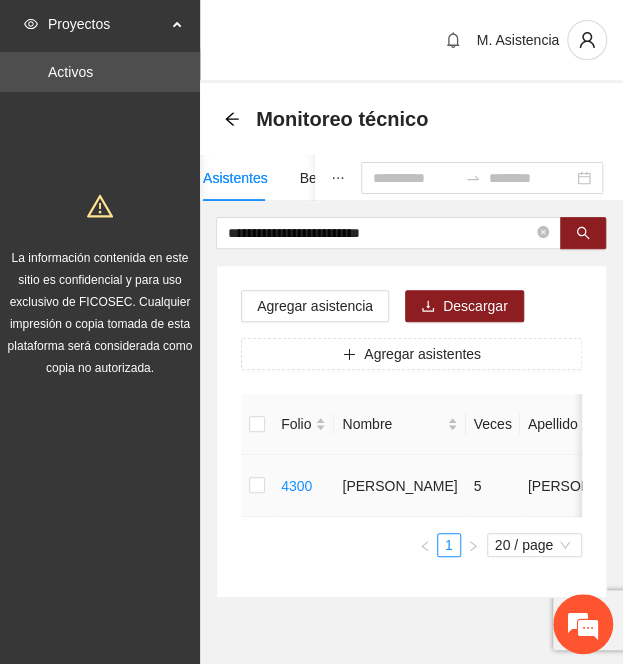 click at bounding box center (257, 486) 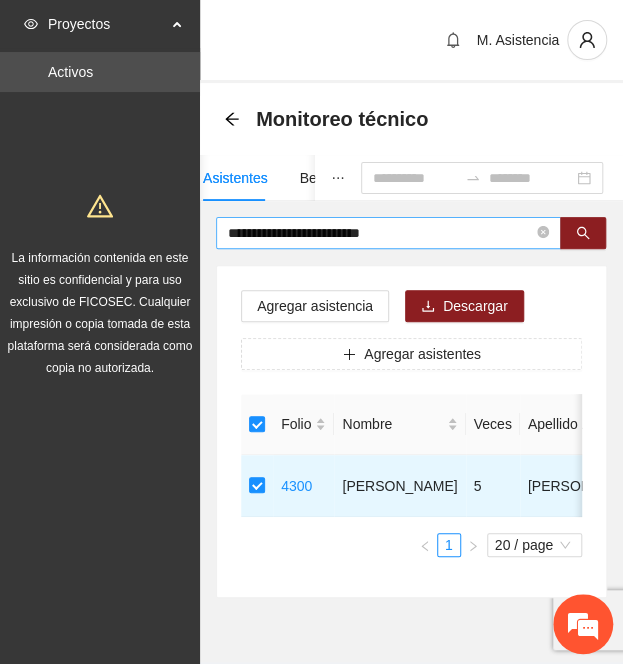 drag, startPoint x: 404, startPoint y: 239, endPoint x: 216, endPoint y: 229, distance: 188.26576 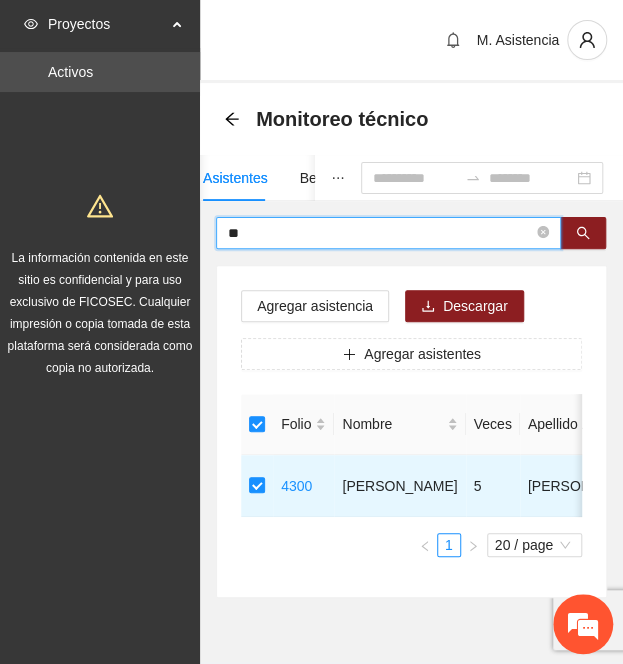 type on "*" 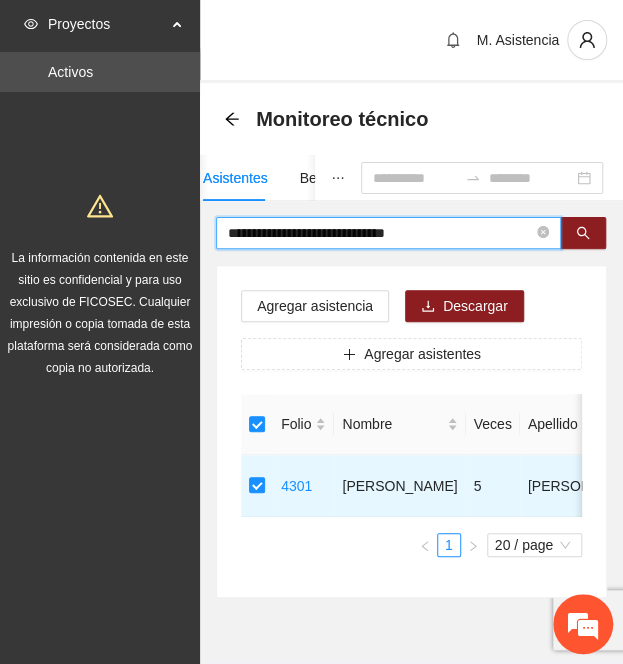 drag, startPoint x: 458, startPoint y: 235, endPoint x: -221, endPoint y: 192, distance: 680.36017 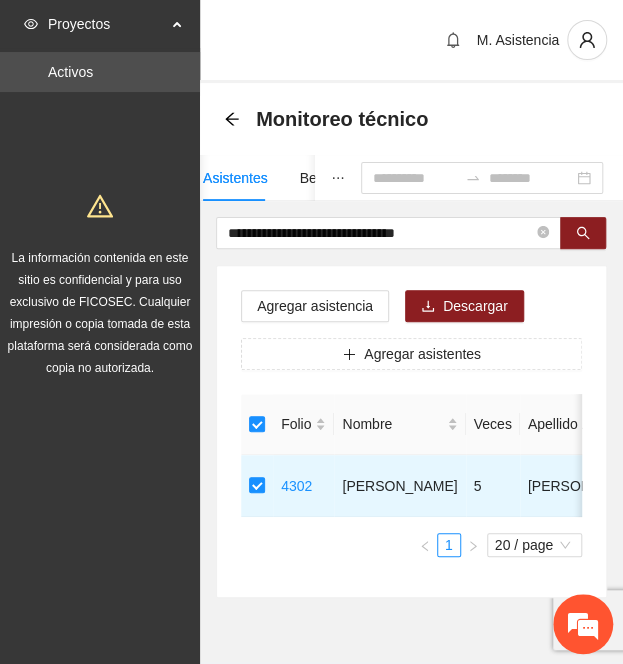 drag, startPoint x: 445, startPoint y: 237, endPoint x: -317, endPoint y: 221, distance: 762.16797 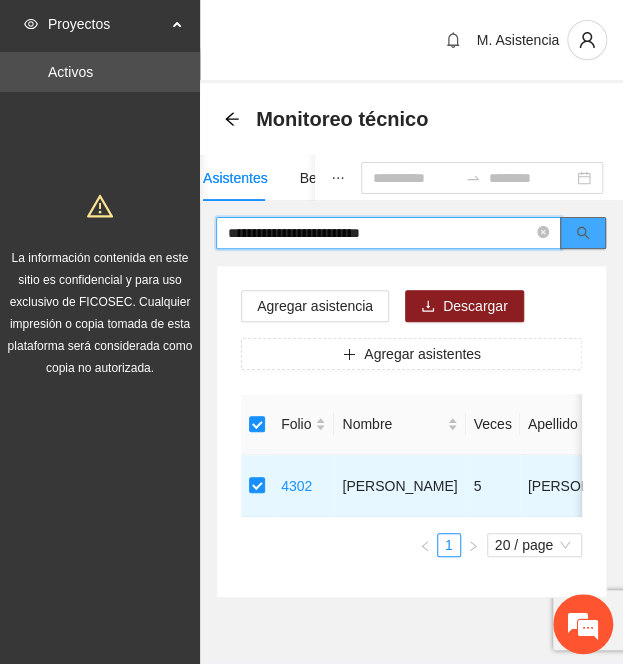 click at bounding box center (583, 233) 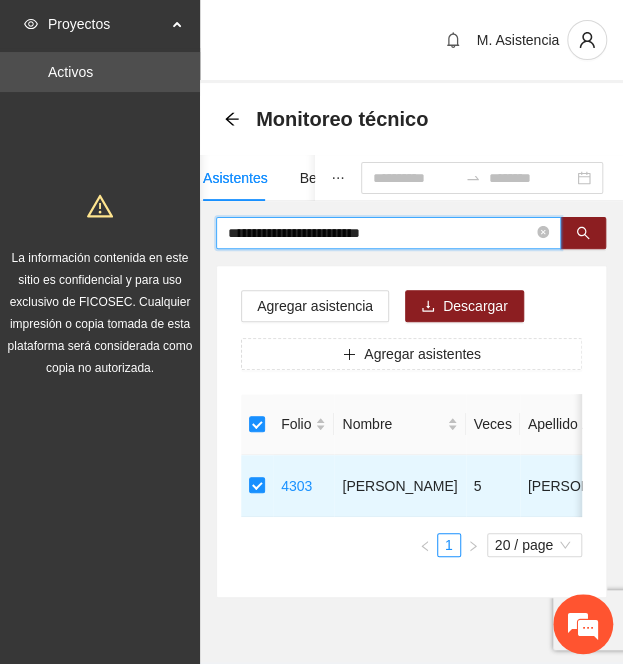 drag, startPoint x: 430, startPoint y: 241, endPoint x: -246, endPoint y: 240, distance: 676.00073 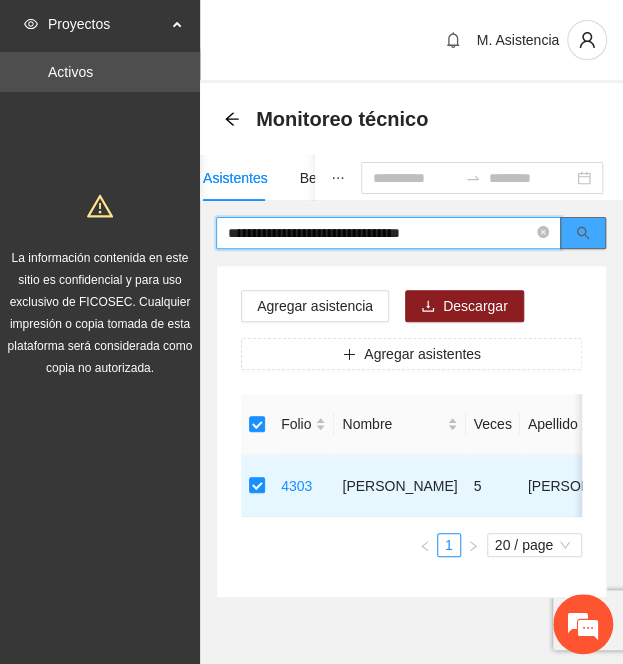 click at bounding box center [583, 233] 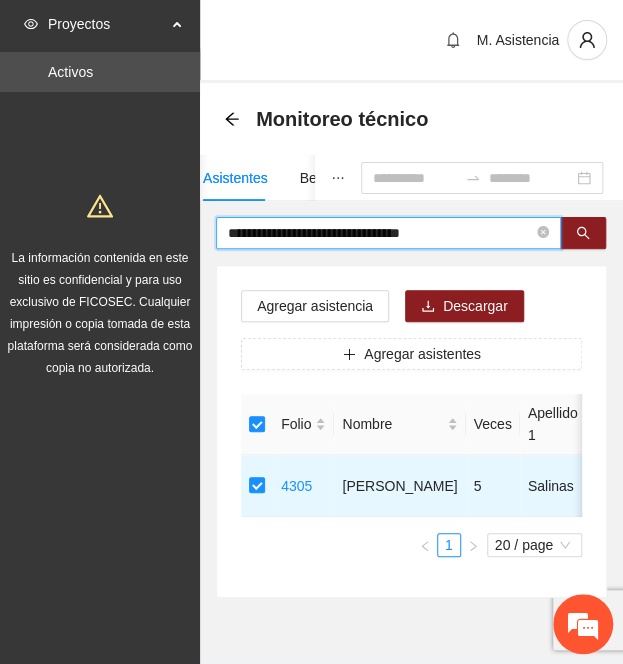 drag, startPoint x: 433, startPoint y: 243, endPoint x: -194, endPoint y: 219, distance: 627.45917 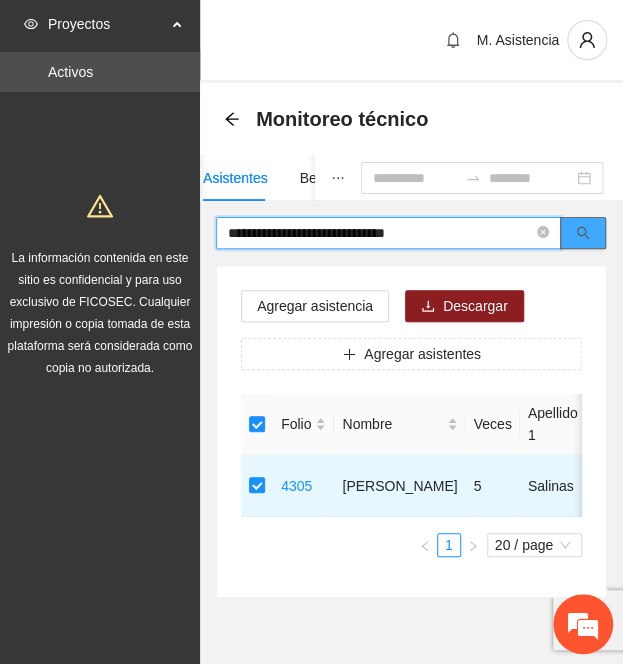 click at bounding box center (583, 233) 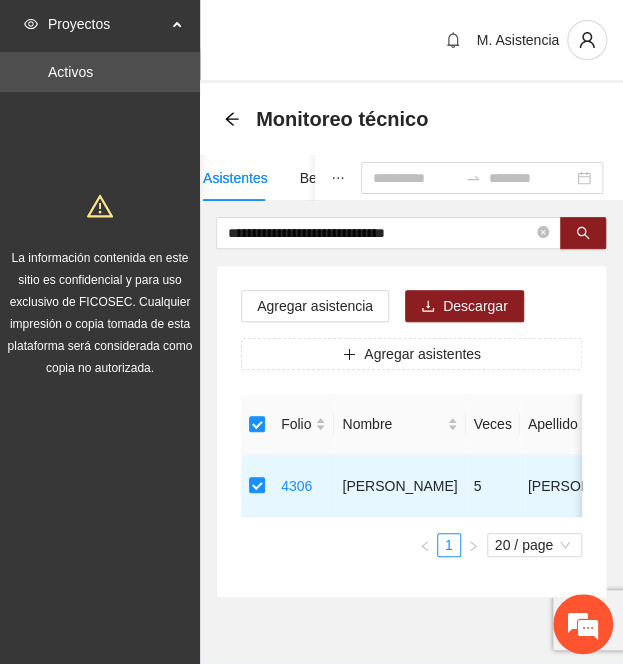 drag, startPoint x: 442, startPoint y: 232, endPoint x: -187, endPoint y: 215, distance: 629.2297 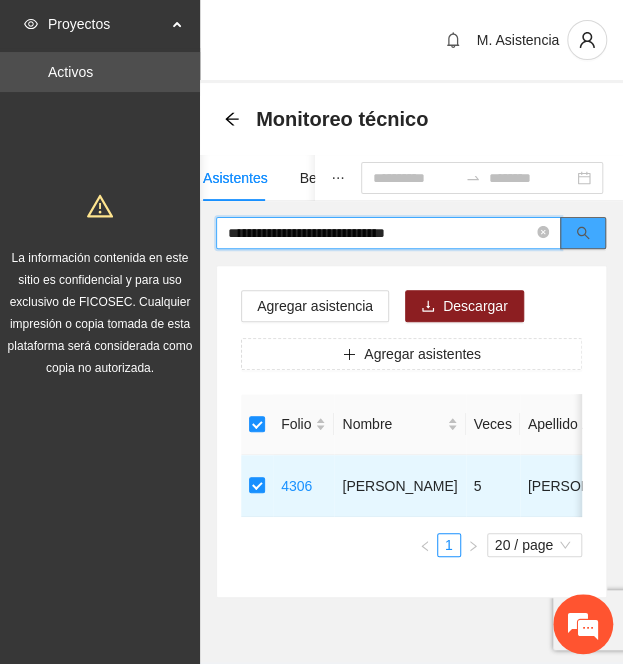 click 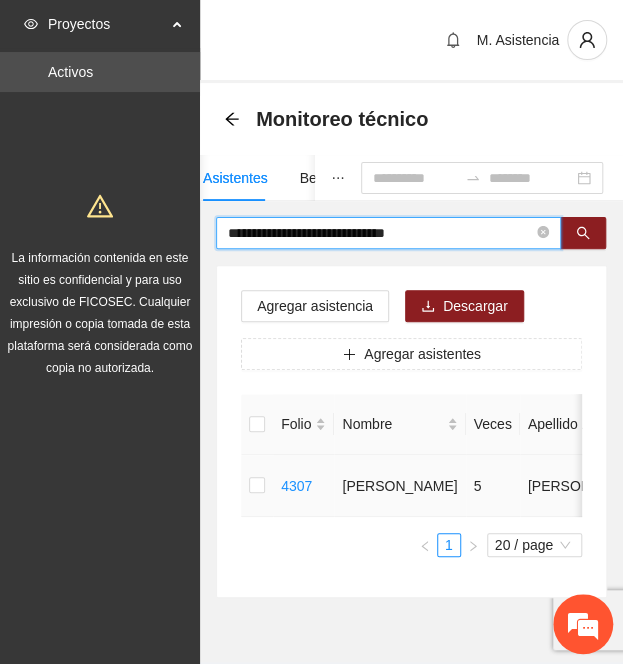 type on "**********" 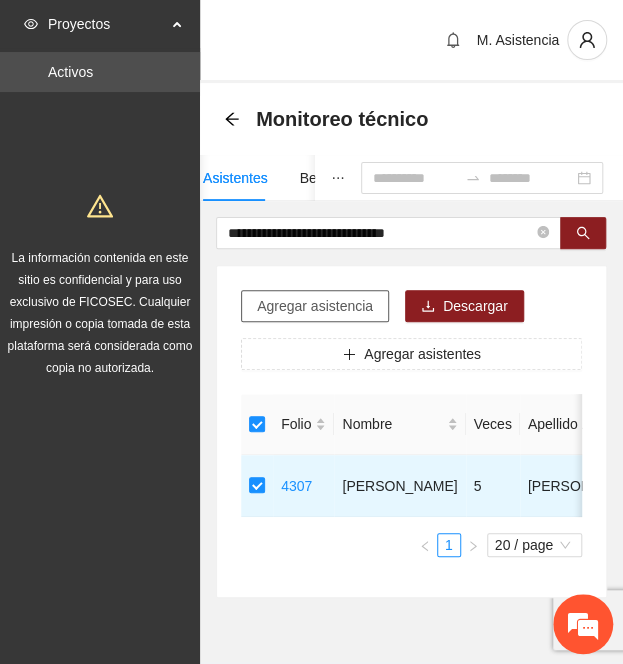 click on "Agregar asistencia" at bounding box center (315, 306) 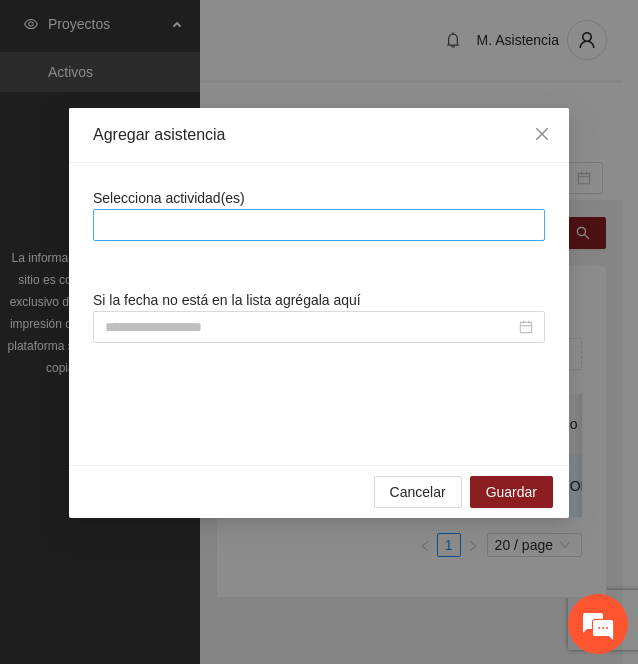 click at bounding box center (319, 225) 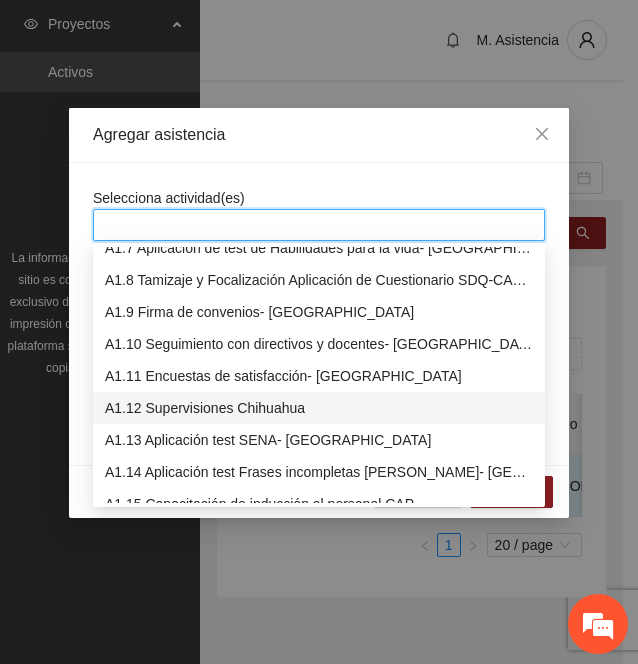 scroll, scrollTop: 208, scrollLeft: 0, axis: vertical 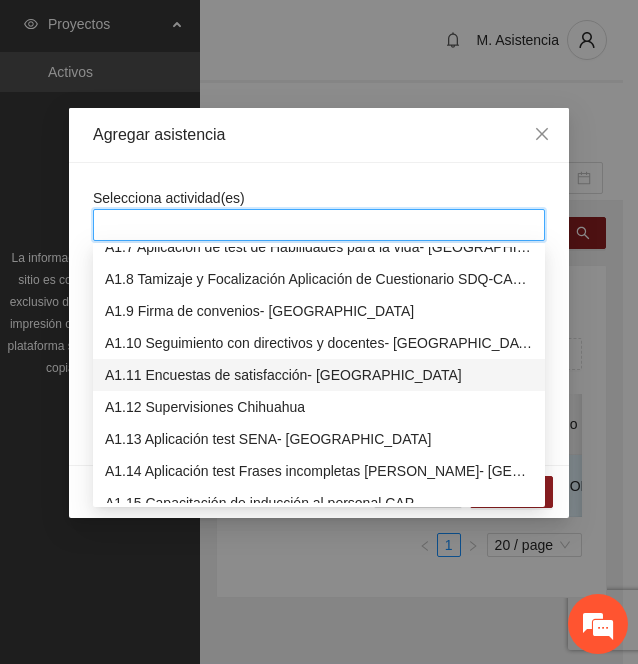 click on "A1.11 Encuestas de satisfacción- [GEOGRAPHIC_DATA]" at bounding box center (319, 375) 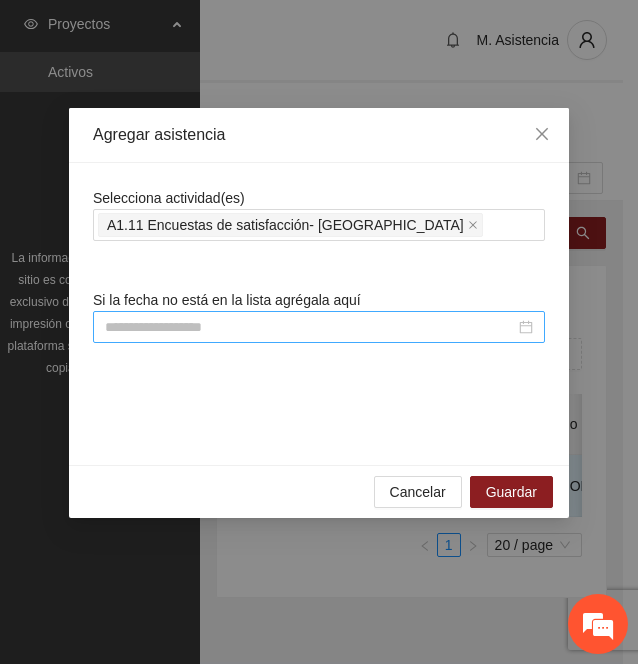 click at bounding box center [310, 327] 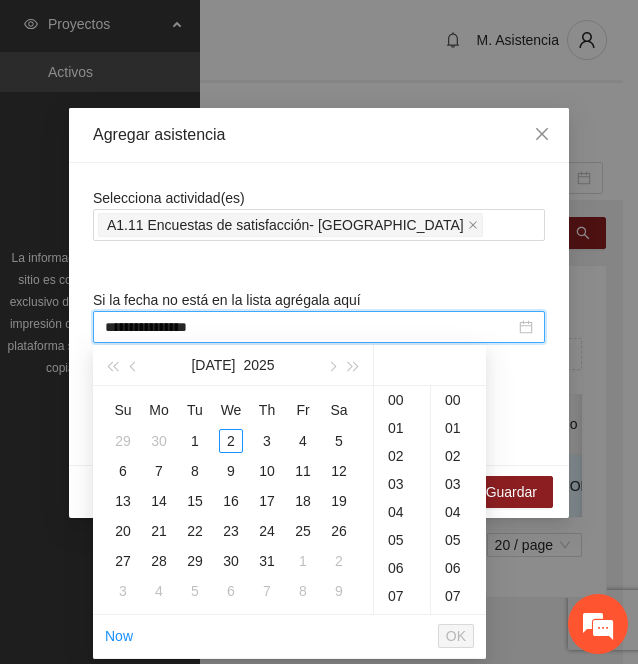 scroll, scrollTop: 210, scrollLeft: 0, axis: vertical 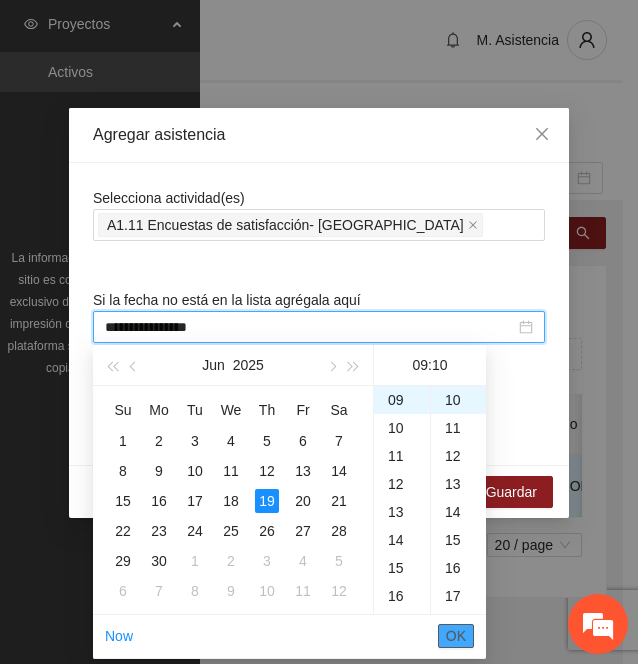 click on "OK" at bounding box center (456, 636) 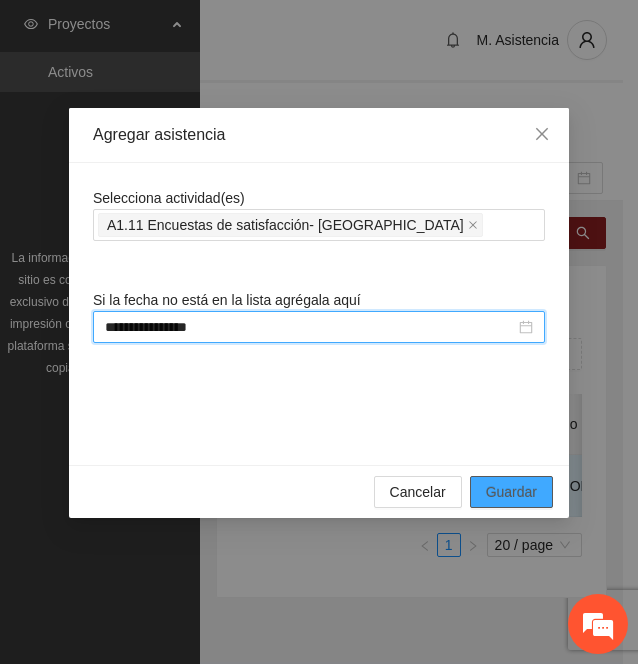 type on "**********" 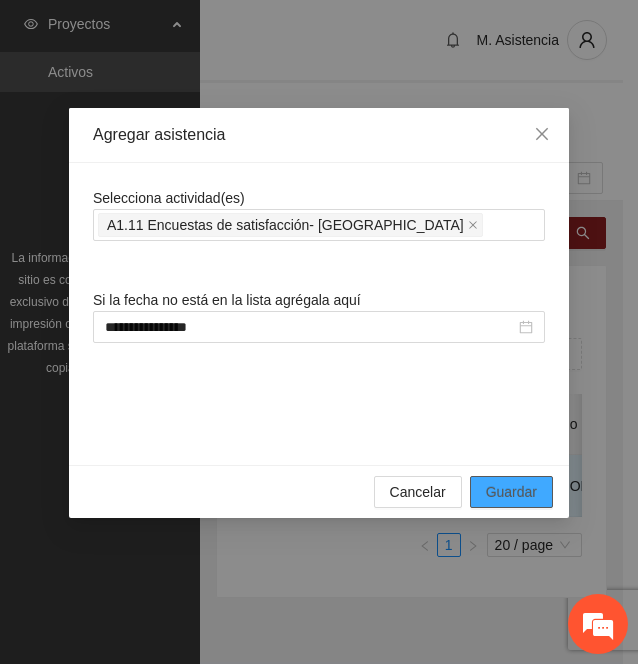 click on "Guardar" at bounding box center (511, 492) 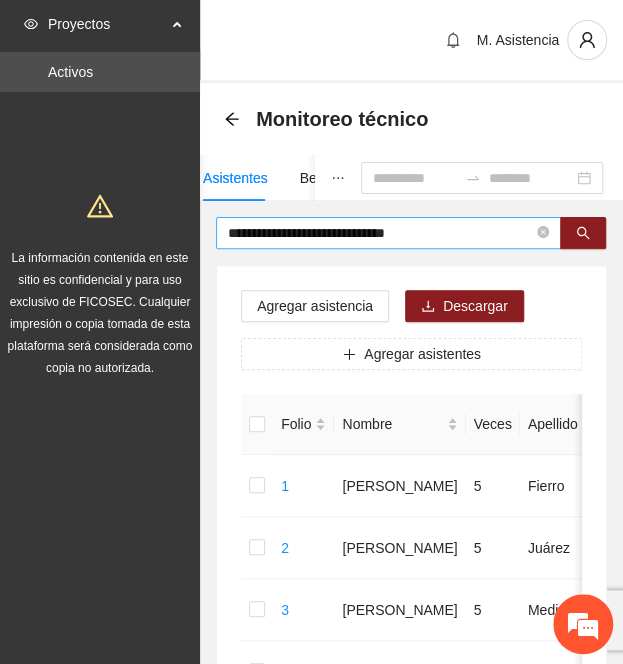 click on "**********" at bounding box center [388, 233] 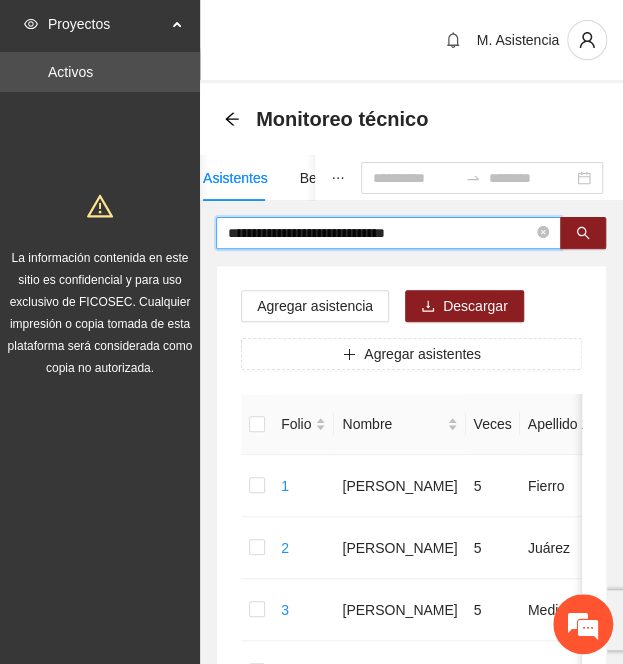click on "**********" at bounding box center (380, 233) 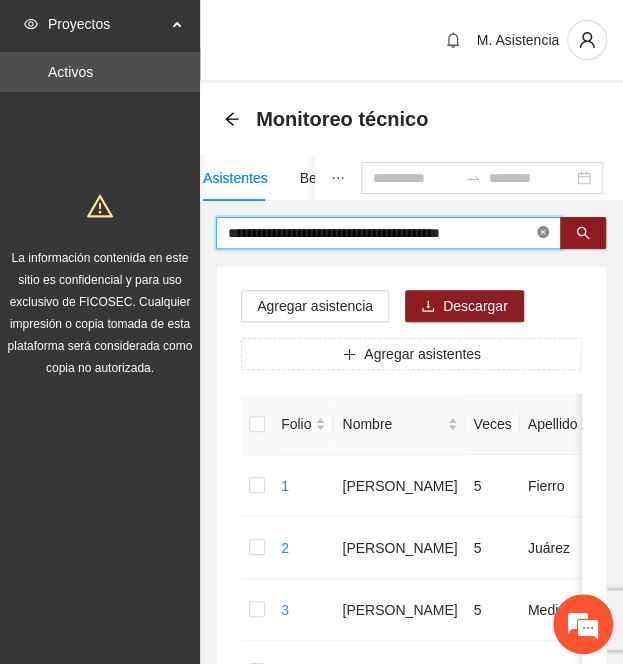 click 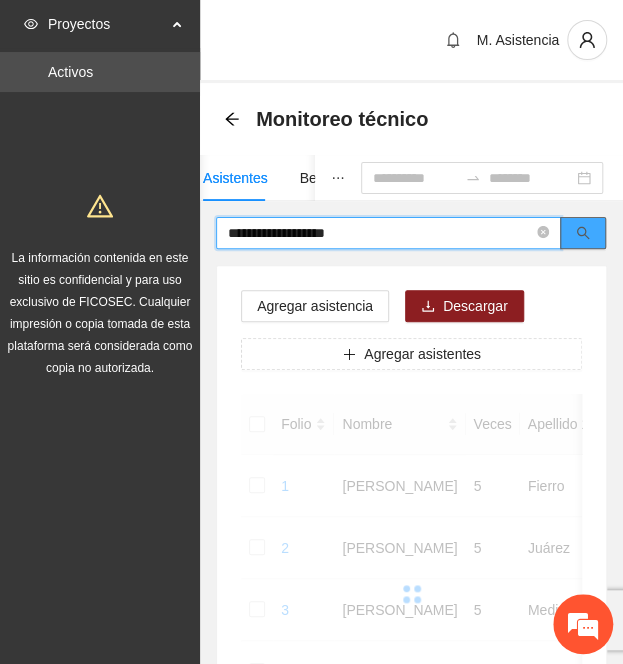 click 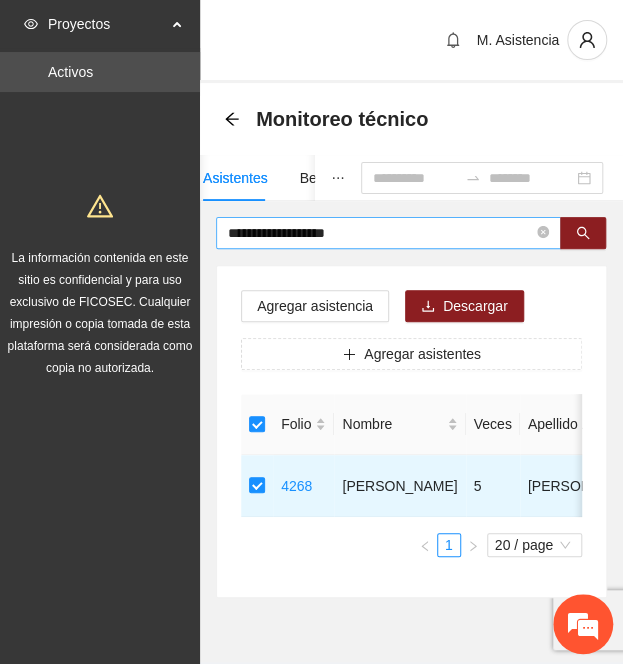 click on "**********" at bounding box center (380, 233) 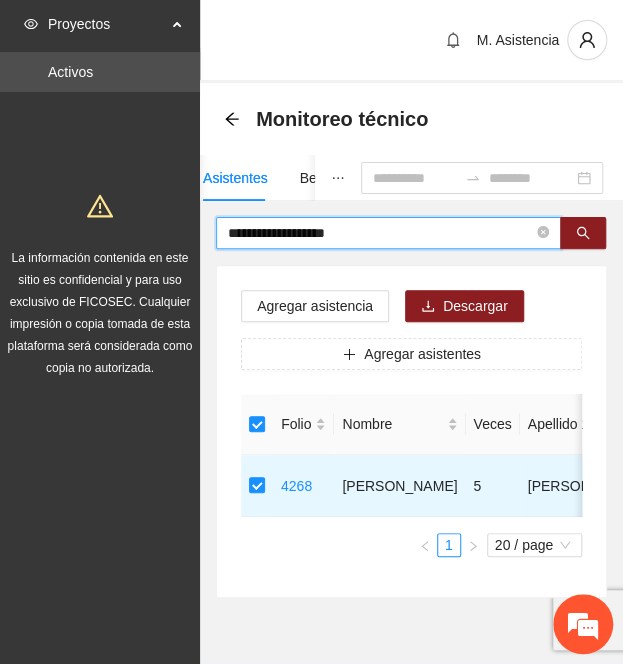 click on "**********" at bounding box center [380, 233] 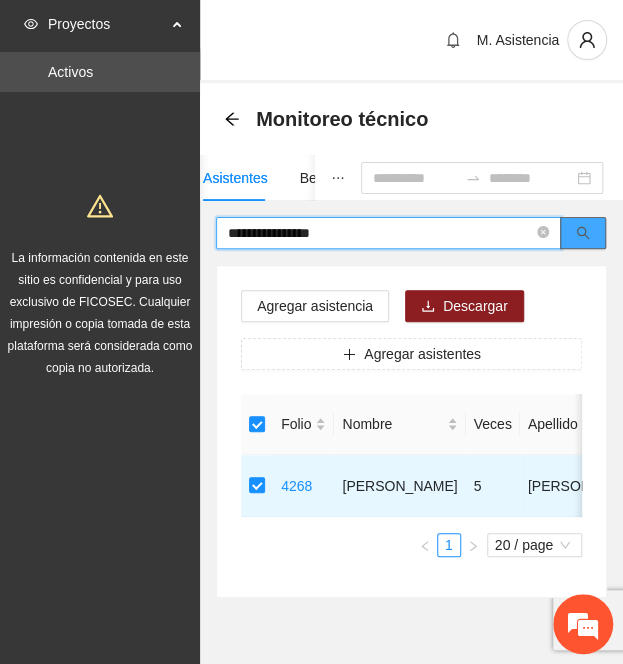 click 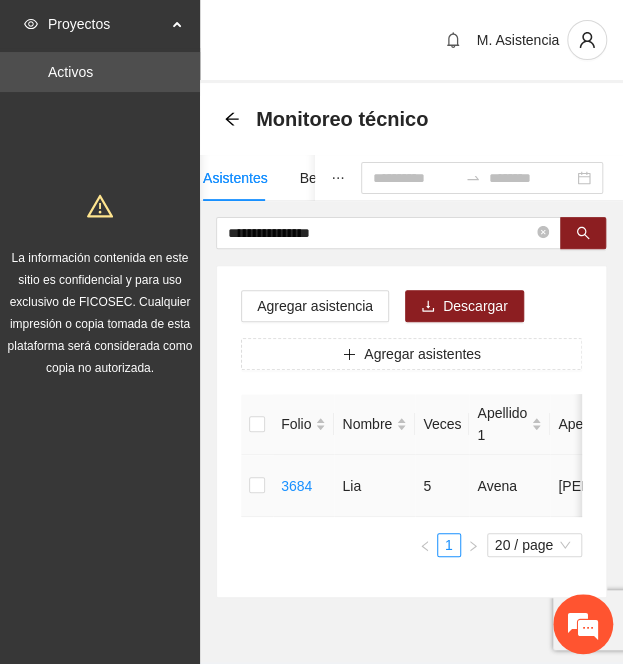 click at bounding box center (257, 486) 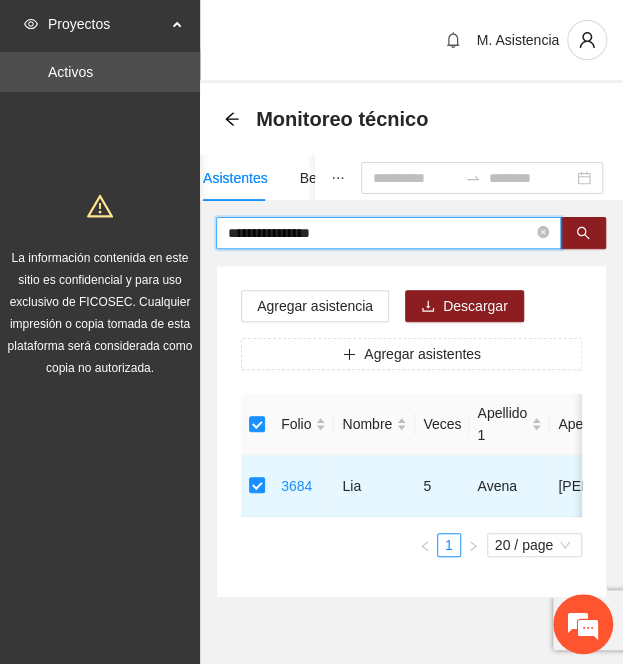 drag, startPoint x: 360, startPoint y: 236, endPoint x: 69, endPoint y: 229, distance: 291.08417 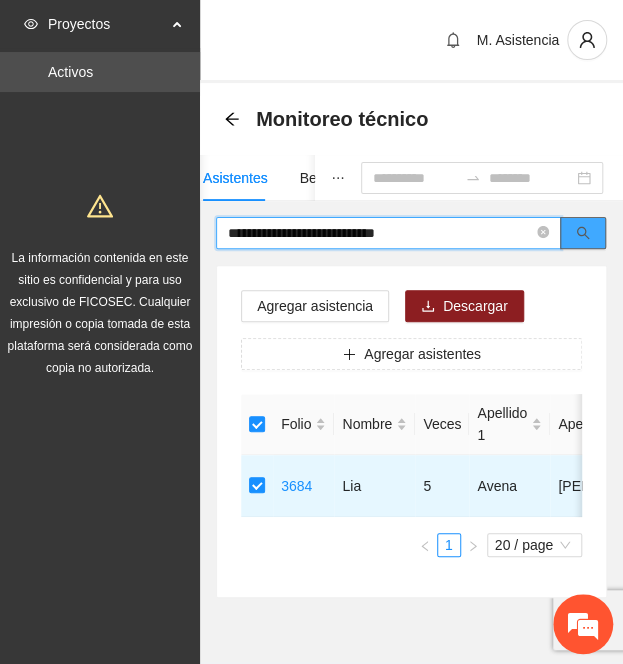 click 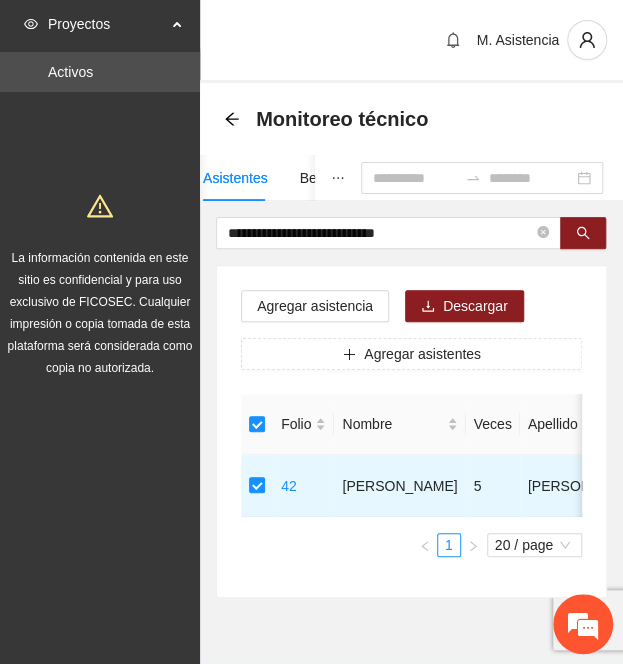 drag, startPoint x: 448, startPoint y: 230, endPoint x: 21, endPoint y: 191, distance: 428.77734 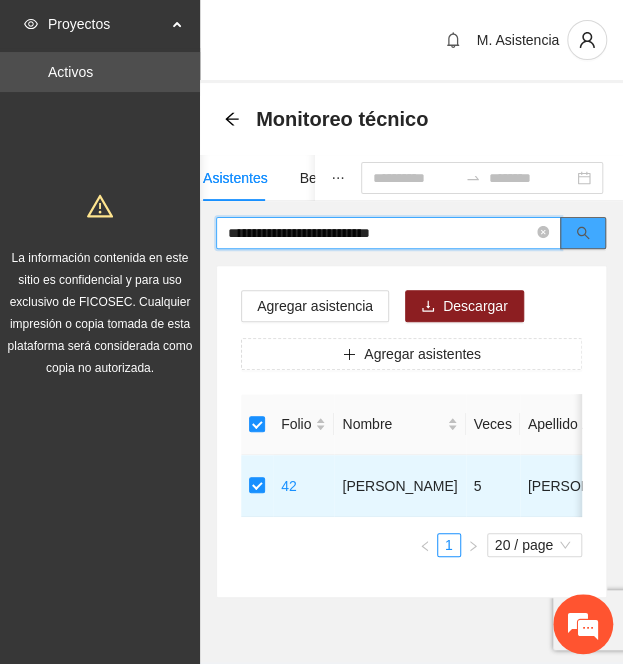click 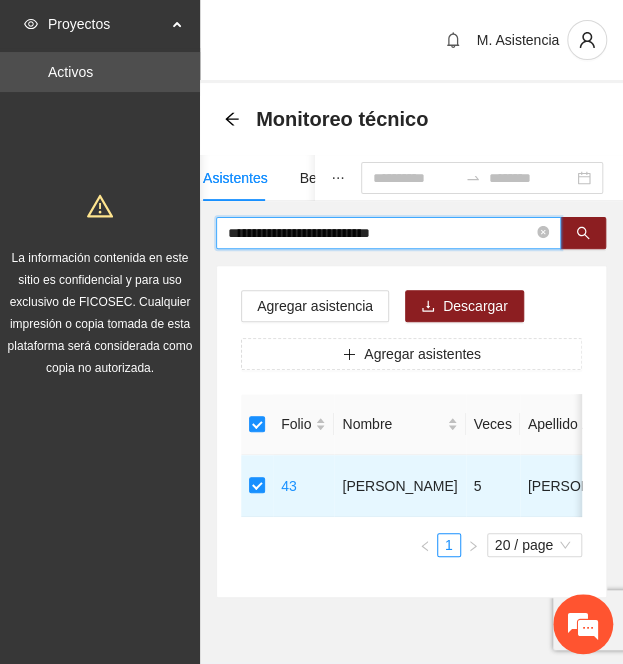 drag, startPoint x: 424, startPoint y: 225, endPoint x: 2, endPoint y: 262, distance: 423.61893 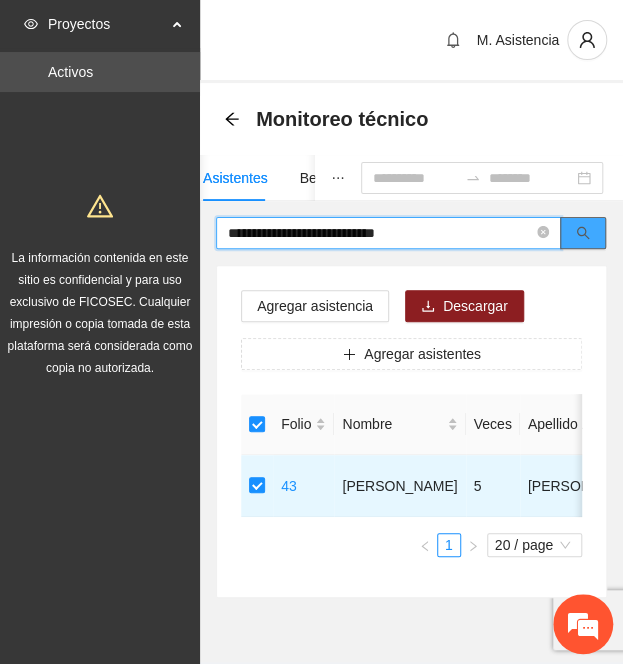 click 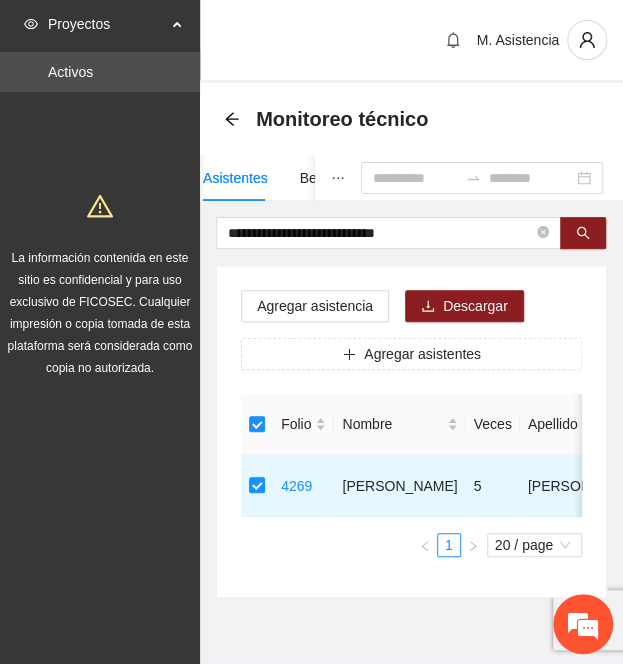 drag, startPoint x: 436, startPoint y: 236, endPoint x: -173, endPoint y: 219, distance: 609.23724 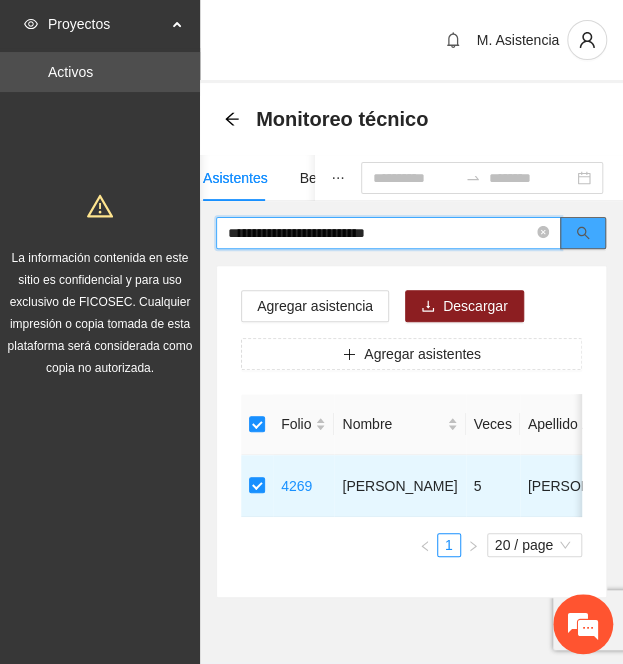 click at bounding box center [583, 233] 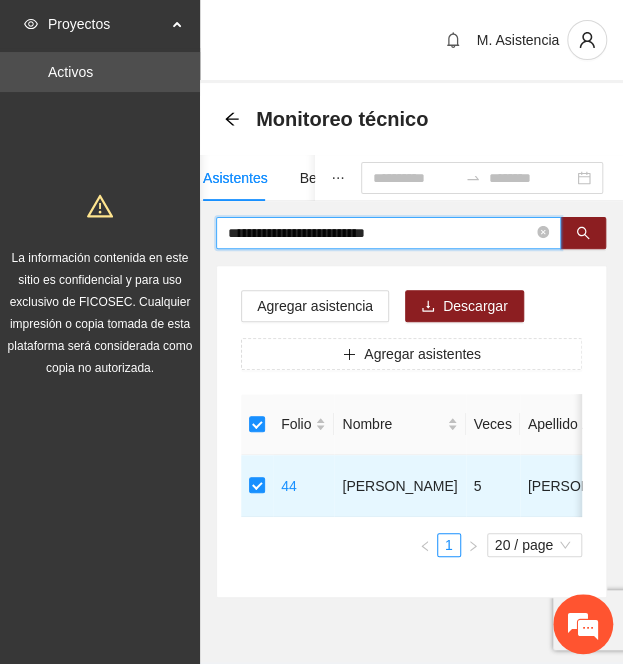 drag, startPoint x: 450, startPoint y: 236, endPoint x: -8, endPoint y: 244, distance: 458.06985 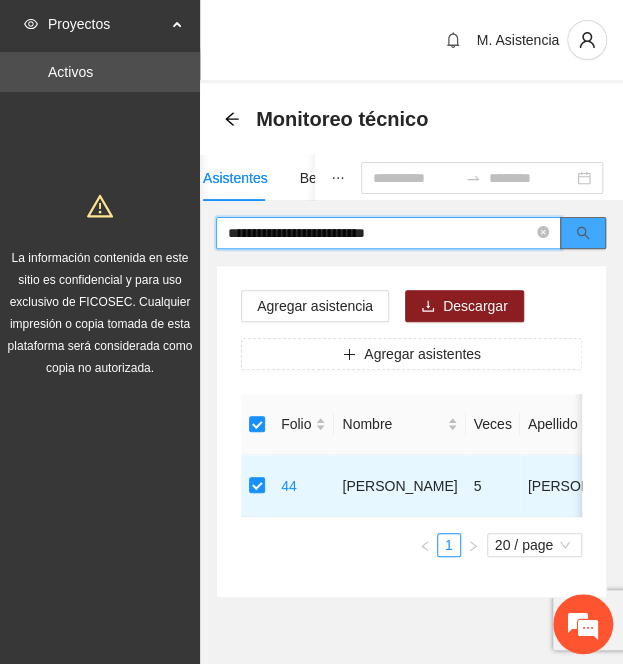 click 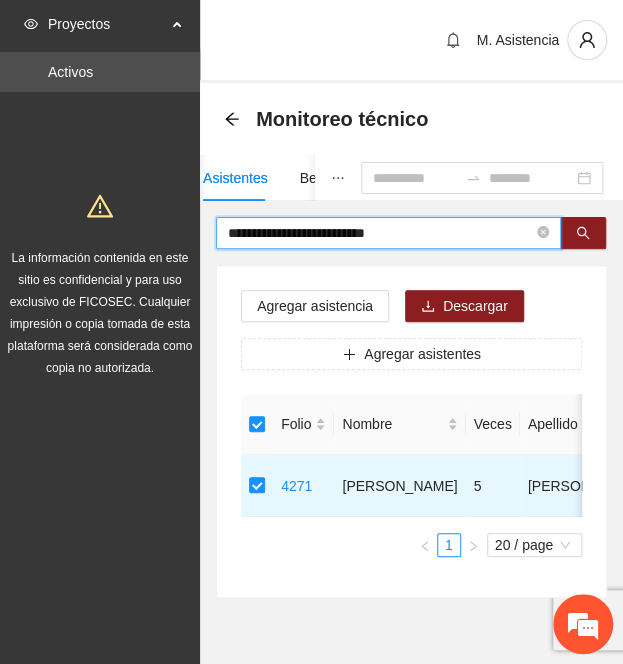 drag, startPoint x: 464, startPoint y: 231, endPoint x: -37, endPoint y: 249, distance: 501.32324 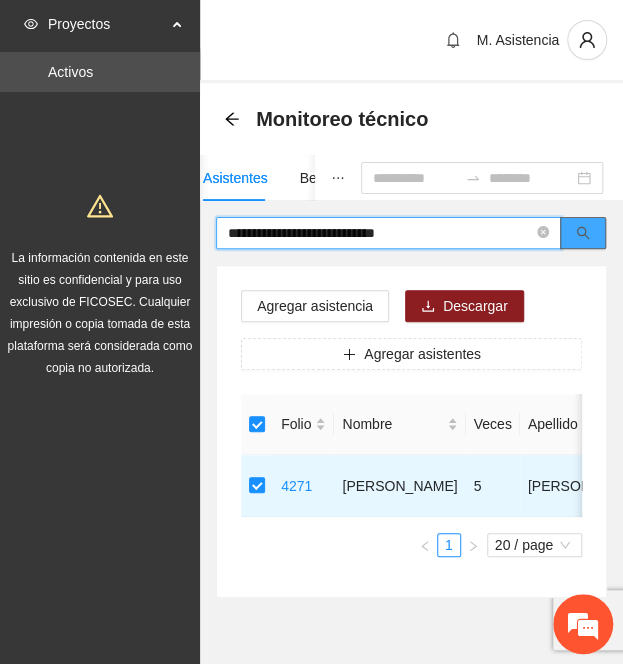 click at bounding box center (583, 233) 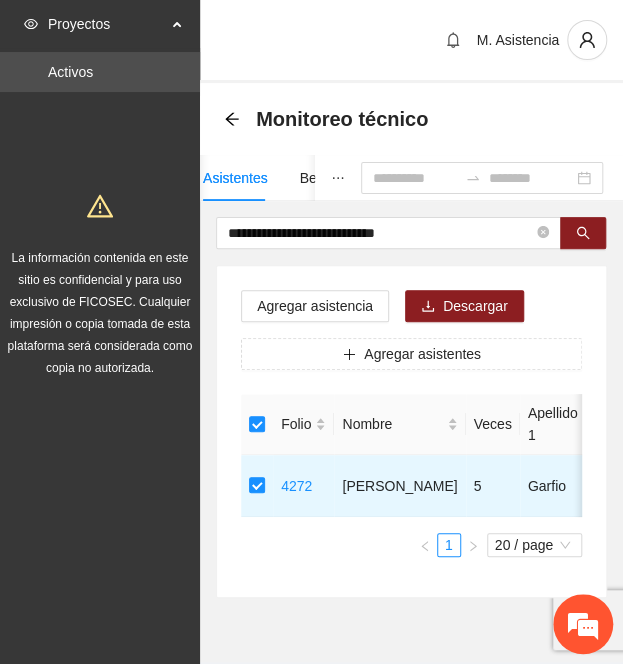 drag, startPoint x: 424, startPoint y: 229, endPoint x: -112, endPoint y: 225, distance: 536.01495 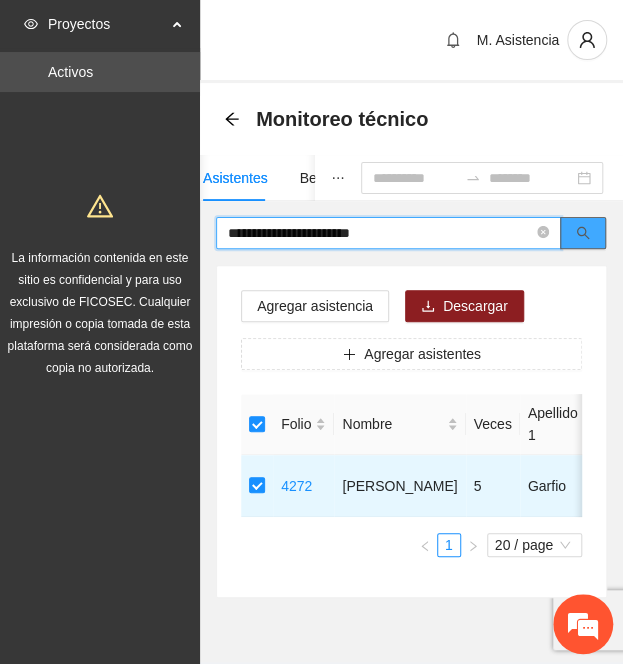 click at bounding box center (583, 233) 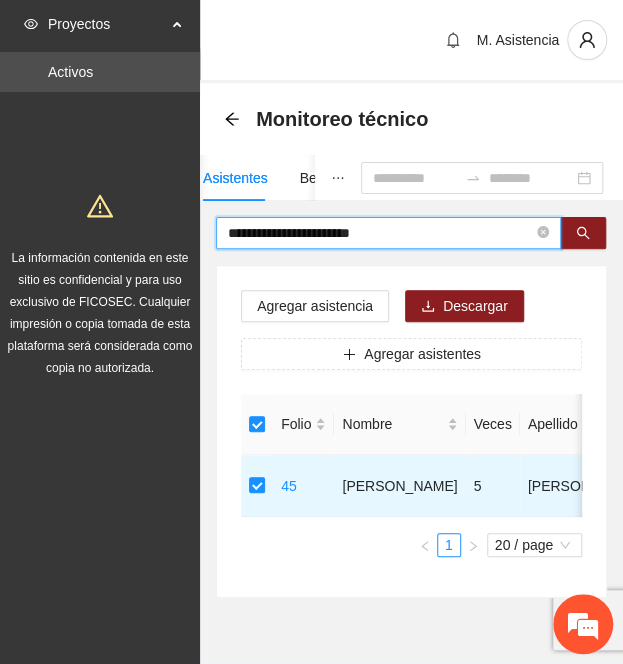 drag, startPoint x: 400, startPoint y: 232, endPoint x: 64, endPoint y: 211, distance: 336.6556 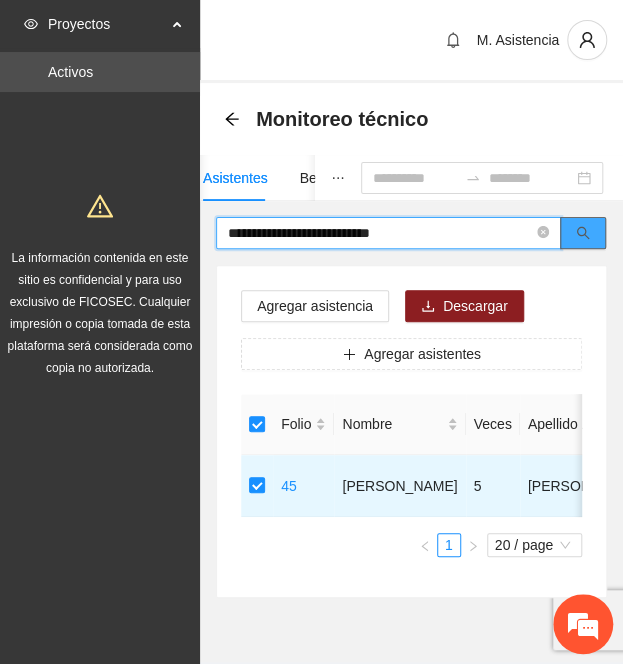 click 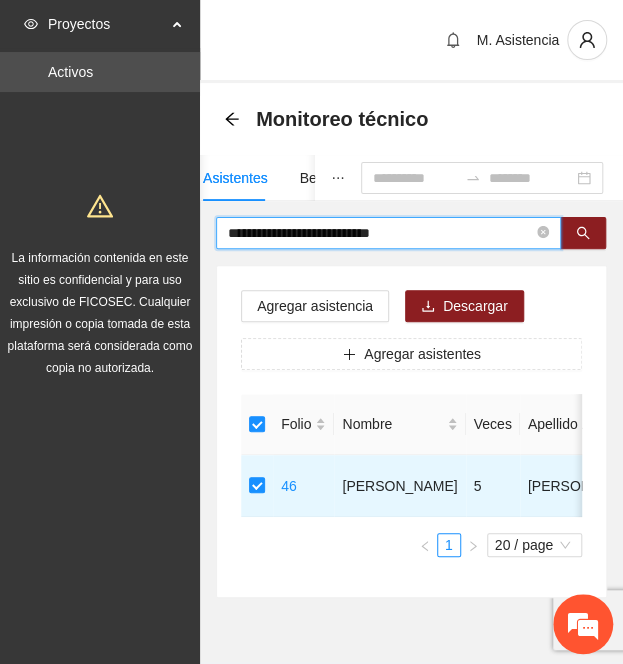 drag, startPoint x: 439, startPoint y: 229, endPoint x: -27, endPoint y: 213, distance: 466.2746 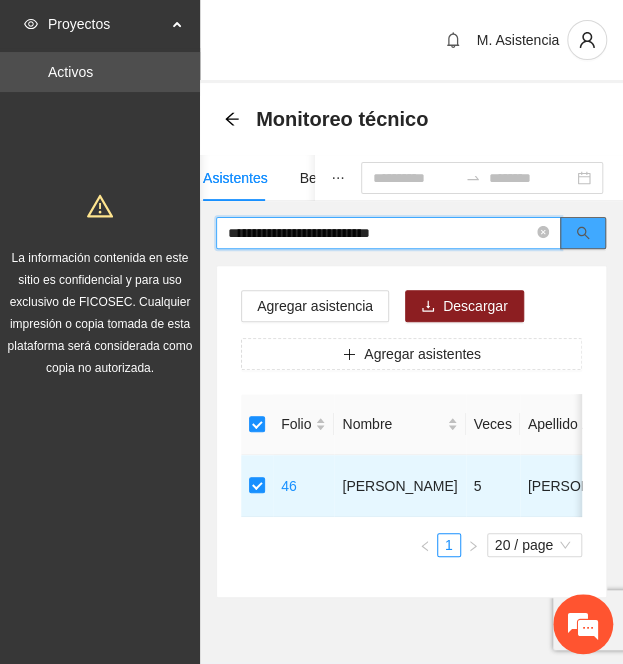 click at bounding box center [583, 233] 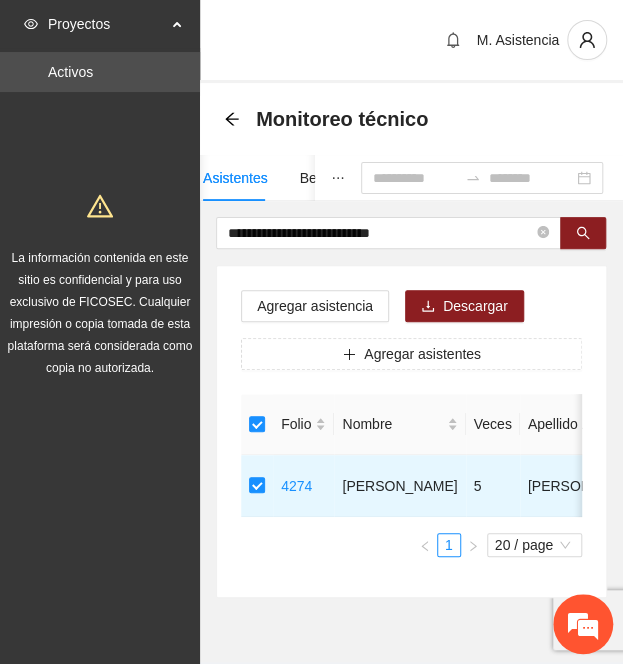 drag, startPoint x: 416, startPoint y: 240, endPoint x: 21, endPoint y: 228, distance: 395.18225 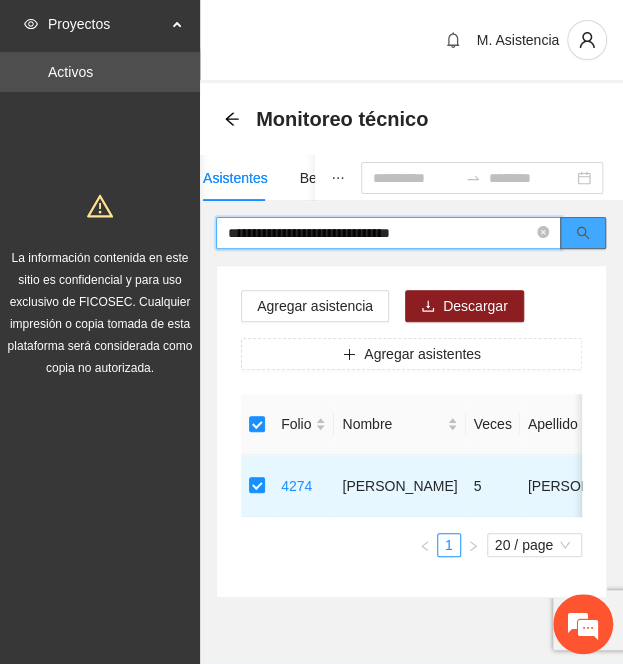 click 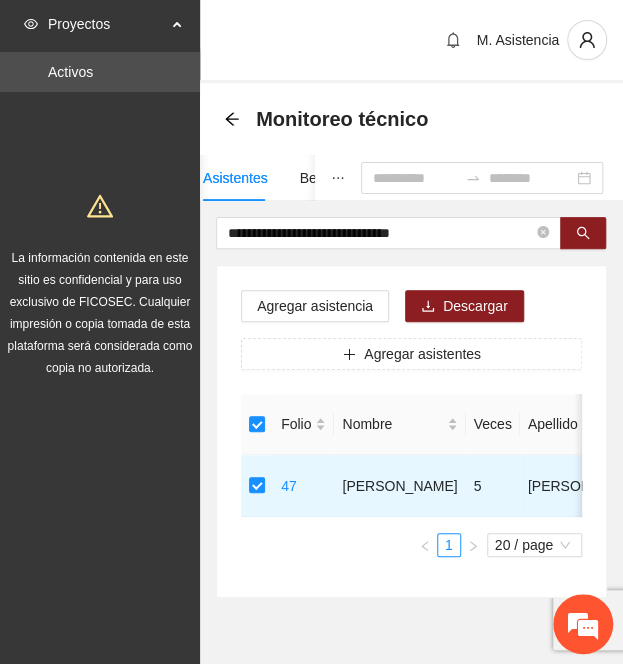 drag, startPoint x: 435, startPoint y: 241, endPoint x: 2, endPoint y: 231, distance: 433.11545 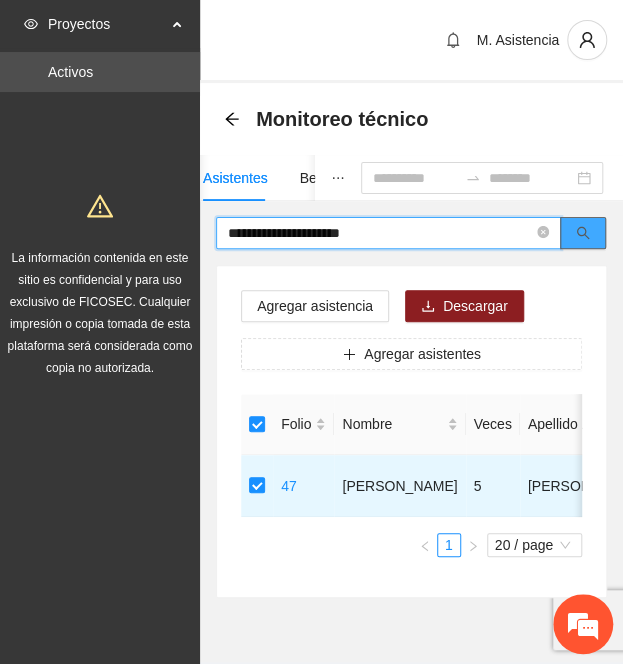 click 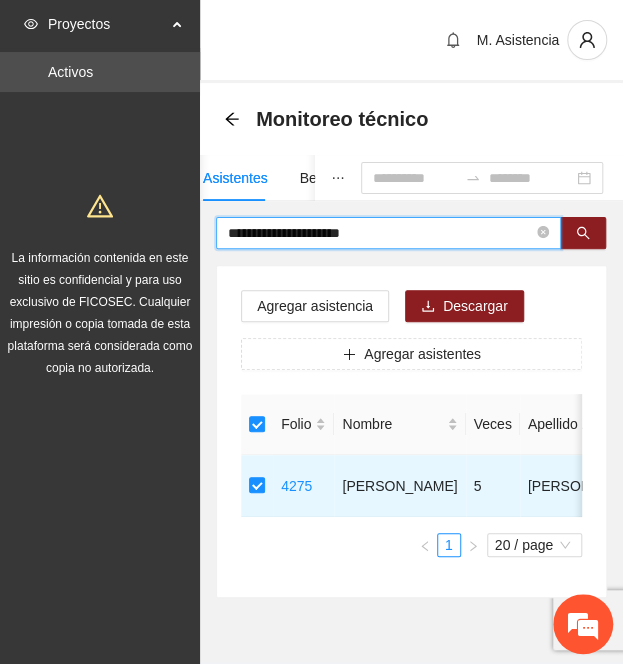 drag, startPoint x: 393, startPoint y: 235, endPoint x: 84, endPoint y: 221, distance: 309.317 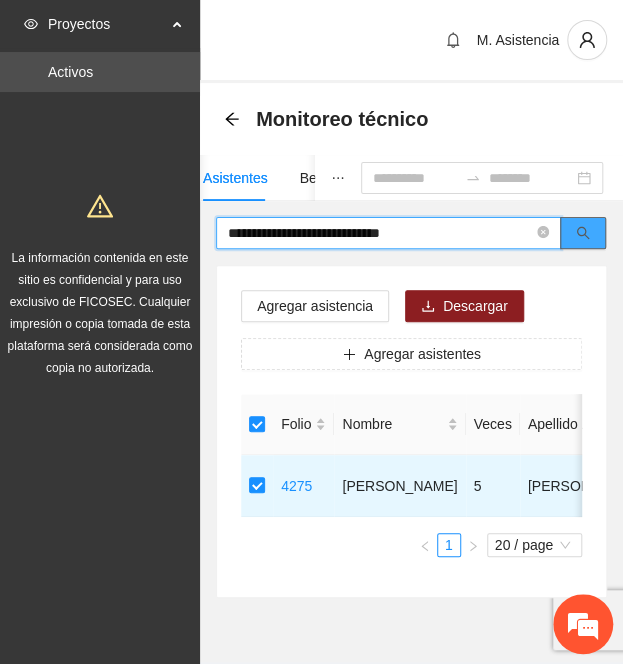 click 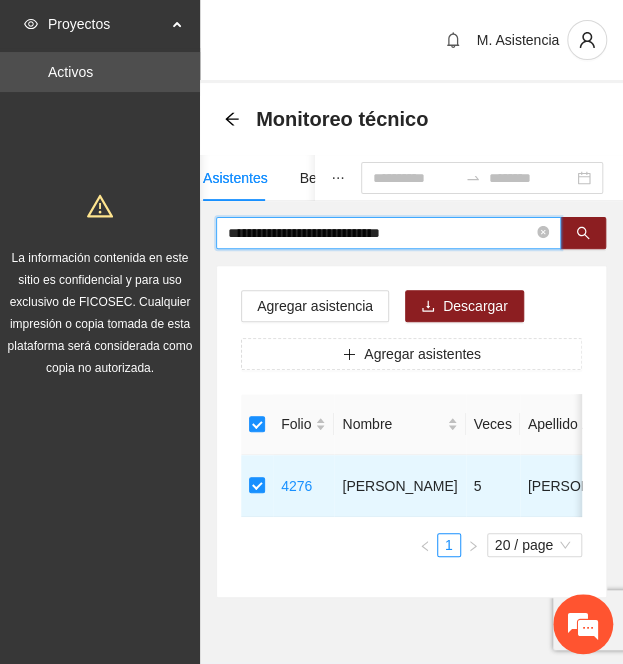 drag, startPoint x: 434, startPoint y: 235, endPoint x: 119, endPoint y: 218, distance: 315.4584 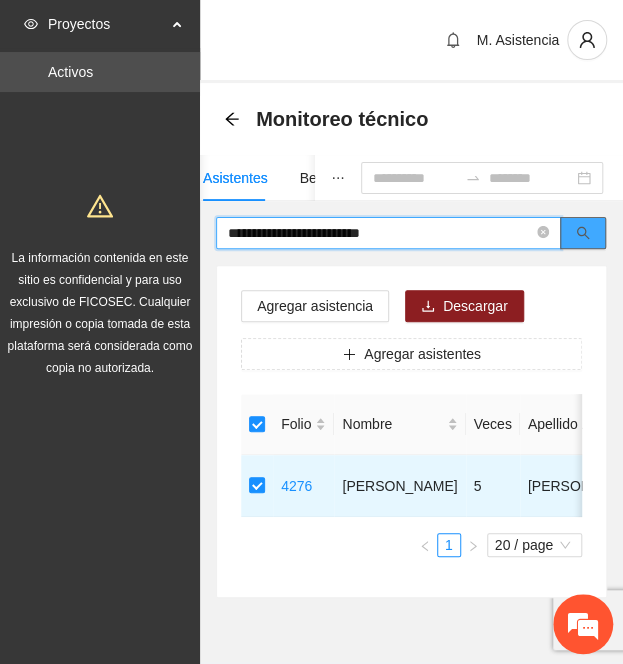 click at bounding box center (583, 233) 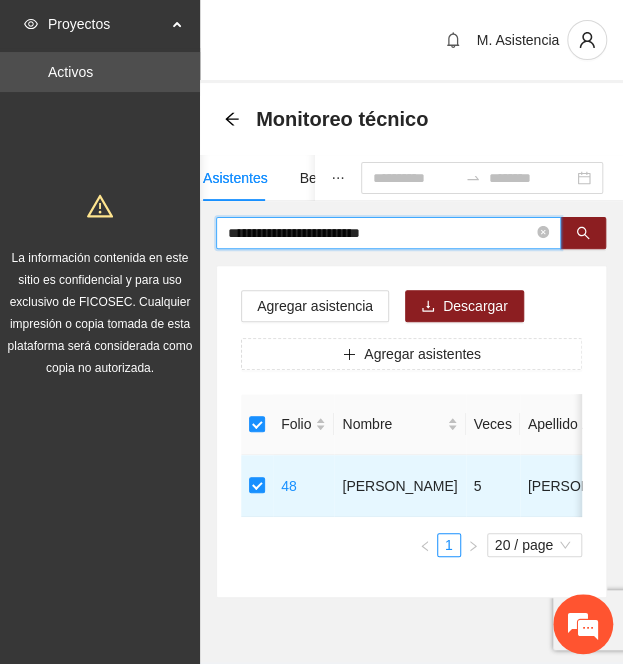 drag, startPoint x: 444, startPoint y: 236, endPoint x: -254, endPoint y: 222, distance: 698.1404 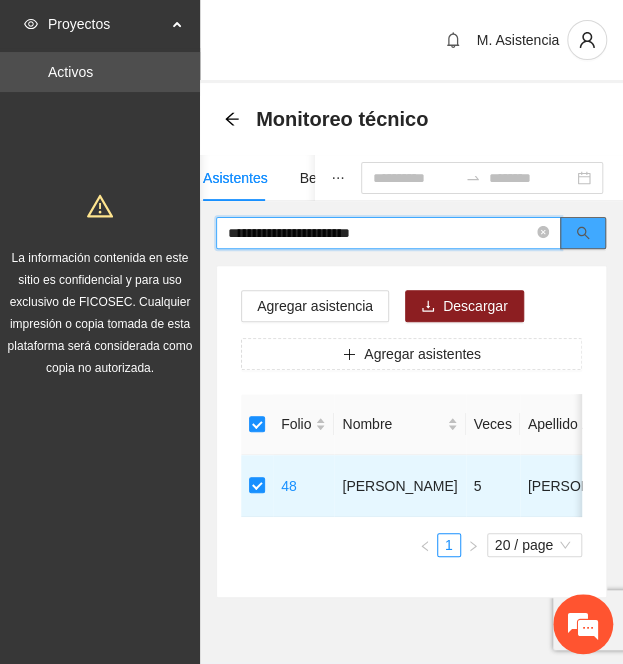 click 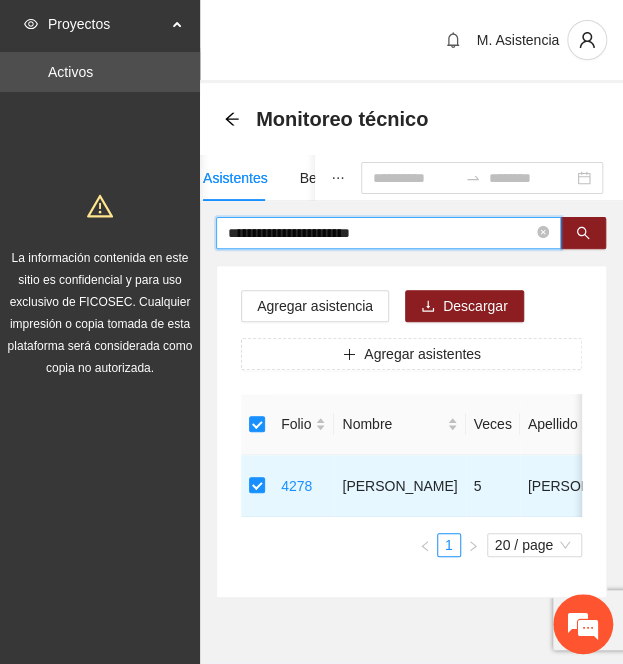drag, startPoint x: 398, startPoint y: 239, endPoint x: -122, endPoint y: 195, distance: 521.8582 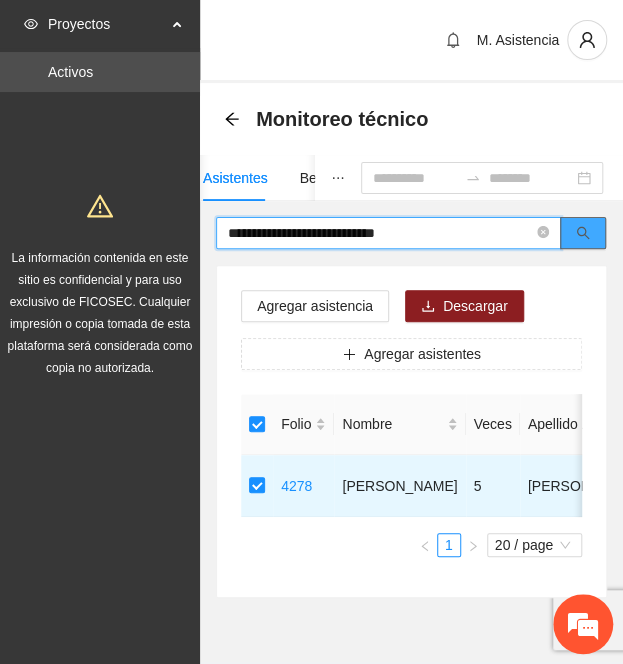 click at bounding box center [583, 233] 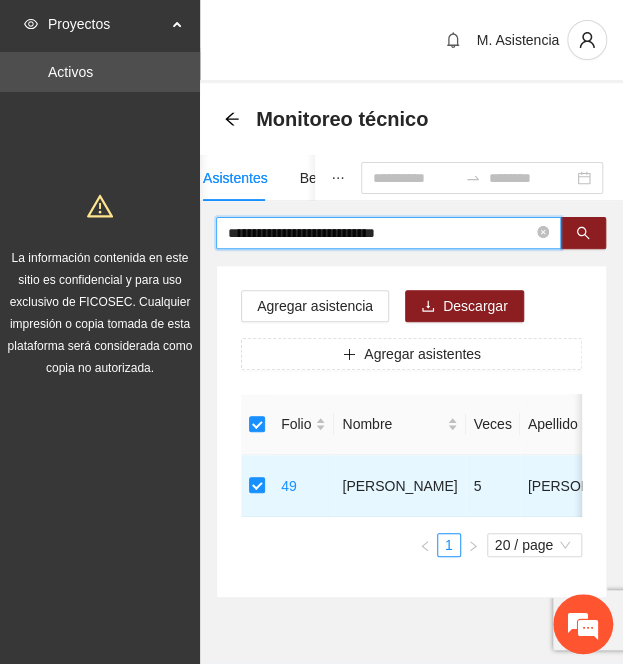 drag, startPoint x: 419, startPoint y: 233, endPoint x: 153, endPoint y: 223, distance: 266.1879 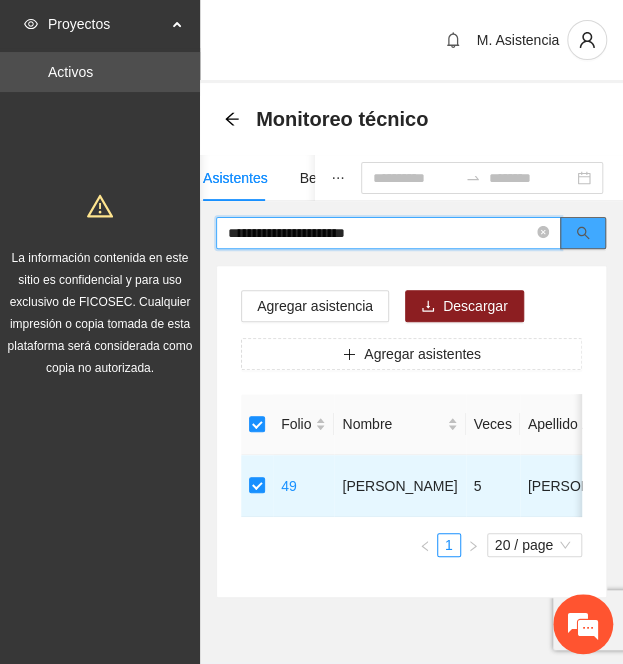 click at bounding box center (583, 233) 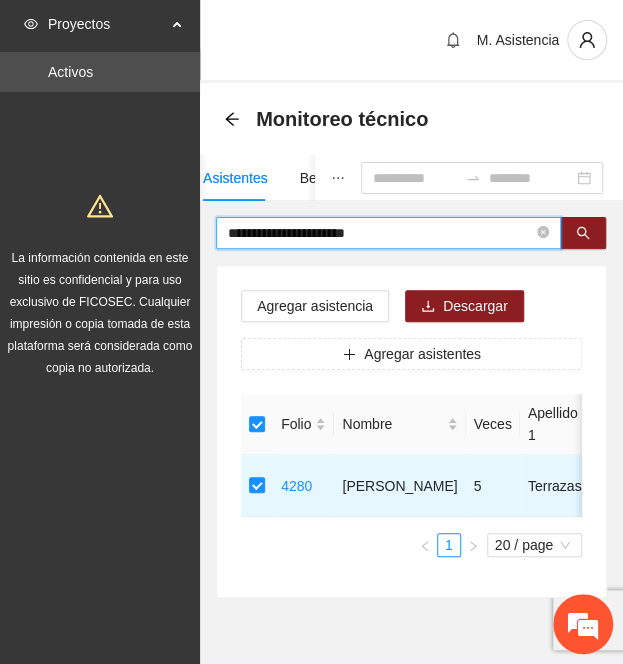 drag, startPoint x: 415, startPoint y: 234, endPoint x: -144, endPoint y: 223, distance: 559.1082 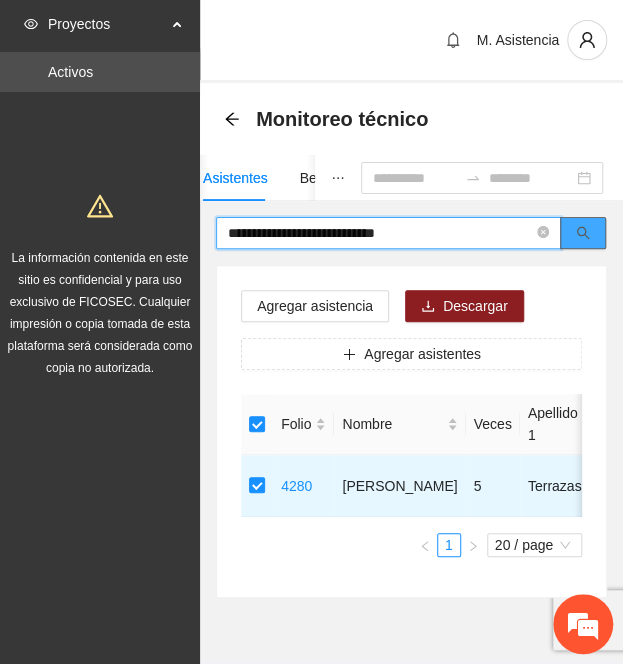 click 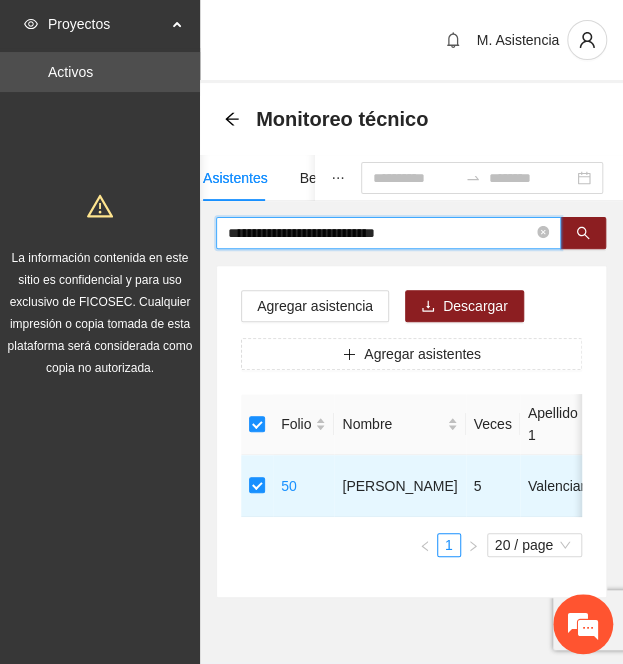 drag, startPoint x: 414, startPoint y: 239, endPoint x: -146, endPoint y: 255, distance: 560.2285 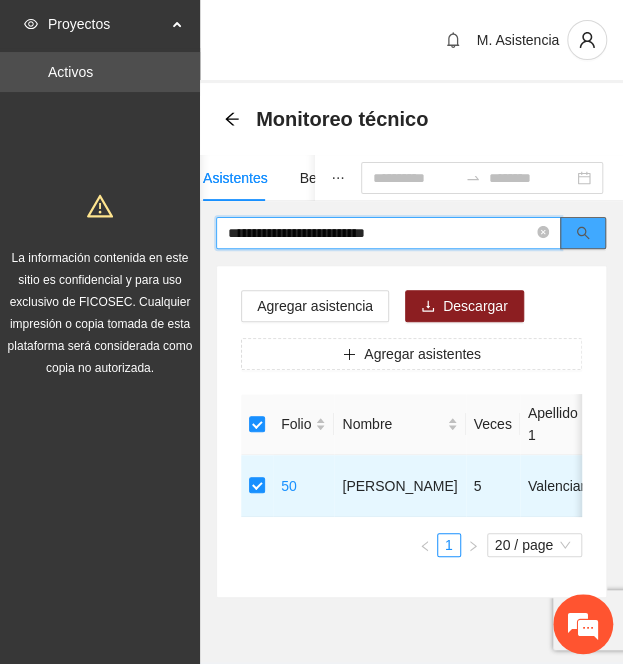 click 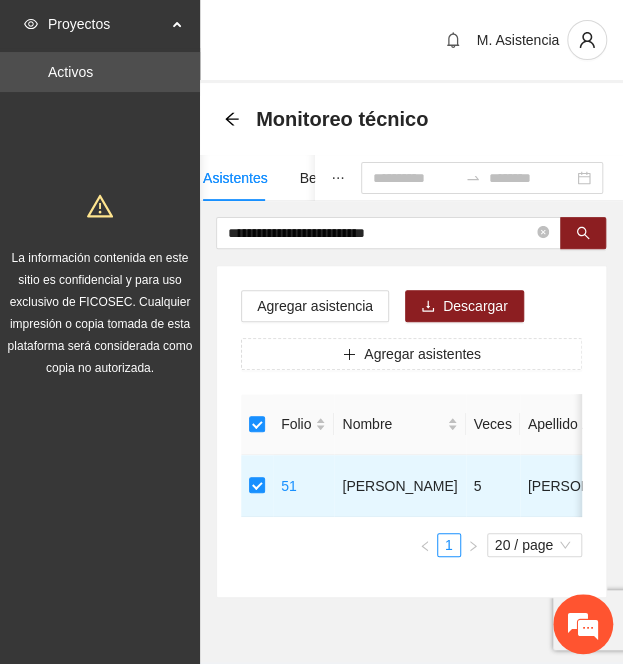 drag, startPoint x: 422, startPoint y: 236, endPoint x: 84, endPoint y: 191, distance: 340.9824 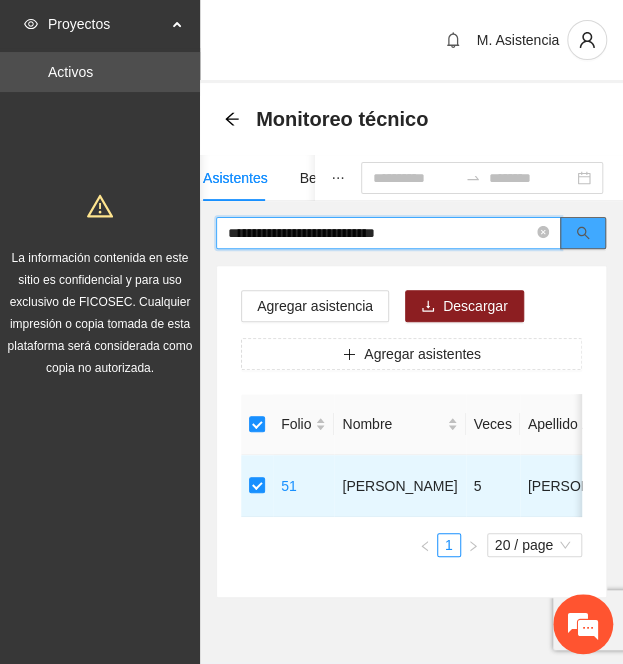 click at bounding box center [583, 233] 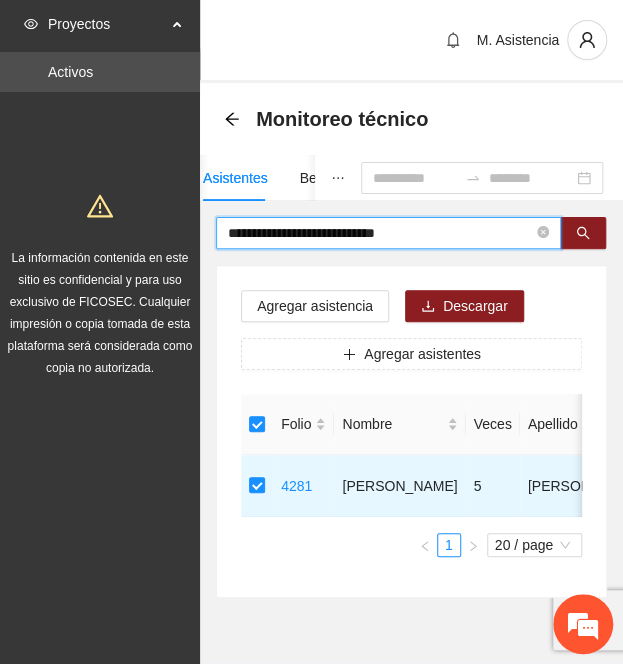 drag, startPoint x: 434, startPoint y: 235, endPoint x: 70, endPoint y: 218, distance: 364.39676 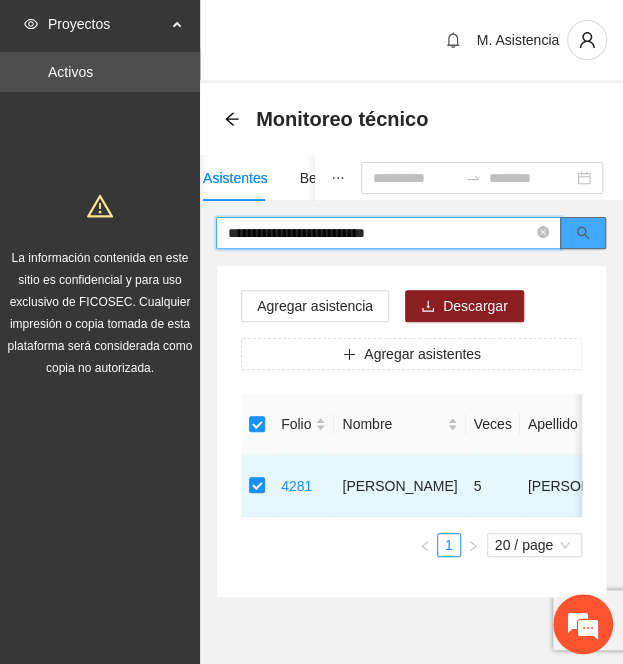 click 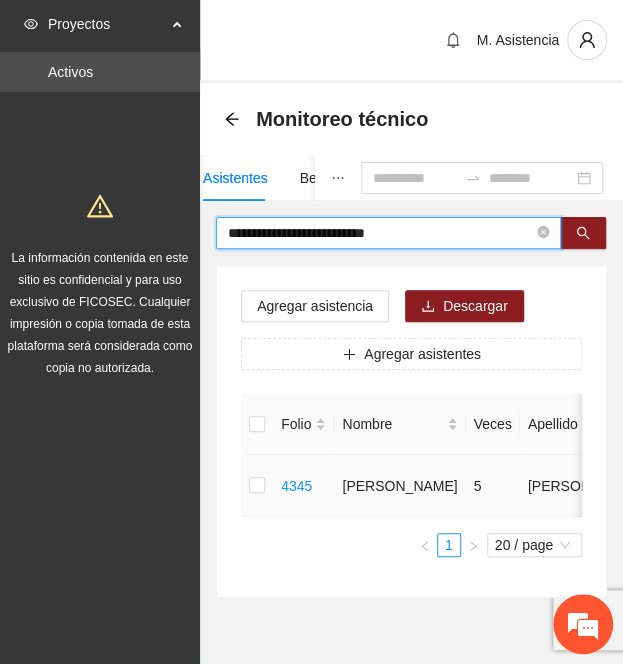 type on "**********" 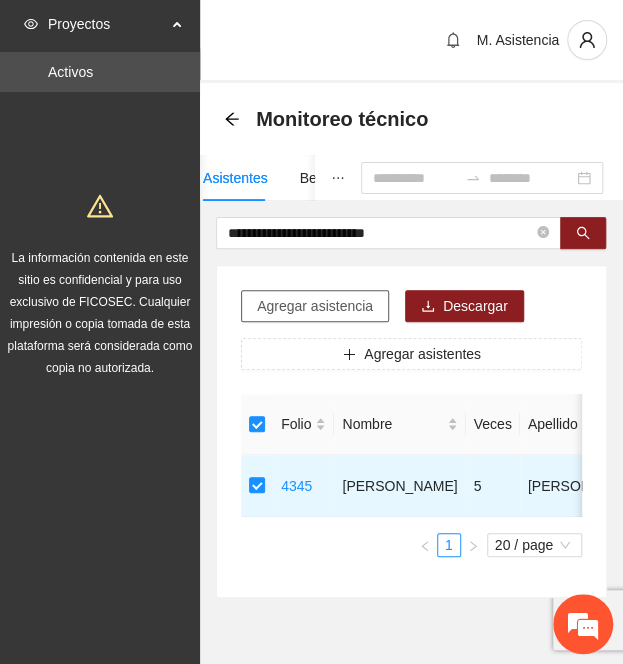 click on "Agregar asistencia" at bounding box center [315, 306] 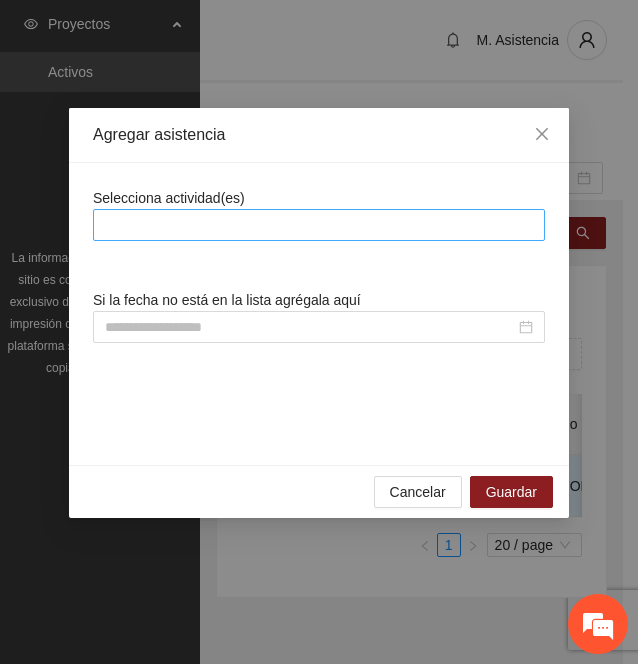 click at bounding box center [319, 225] 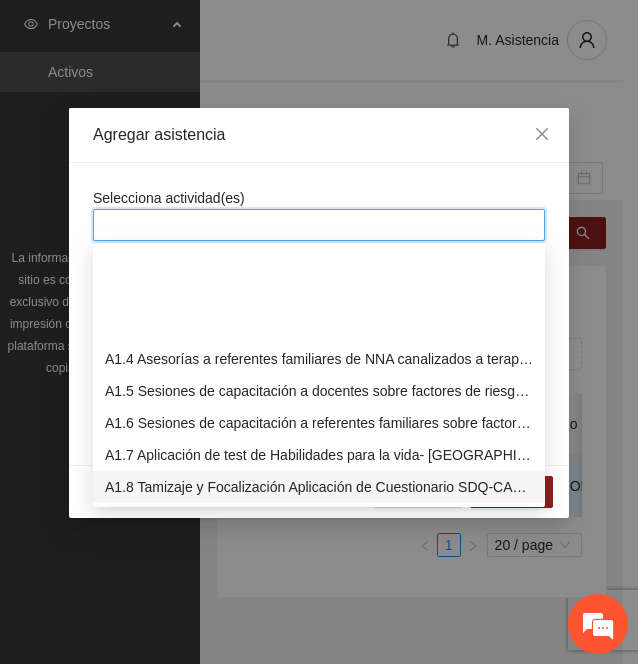 scroll, scrollTop: 100, scrollLeft: 0, axis: vertical 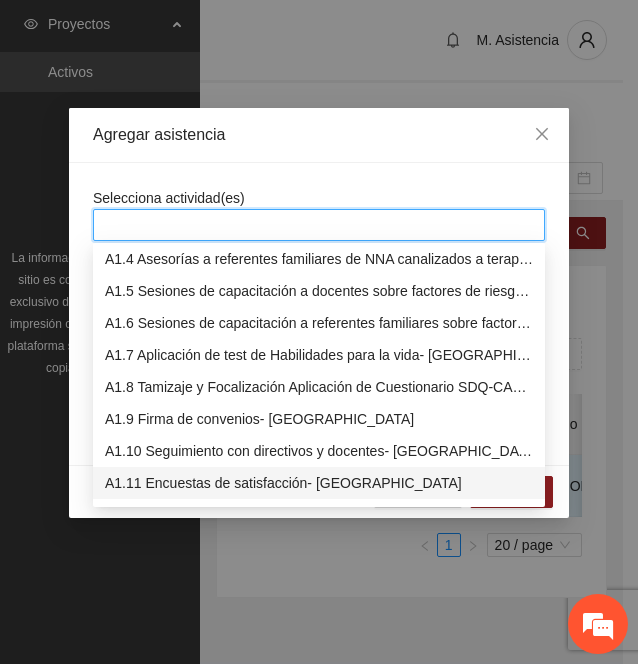 click on "A1.11 Encuestas de satisfacción- [GEOGRAPHIC_DATA]" at bounding box center [319, 483] 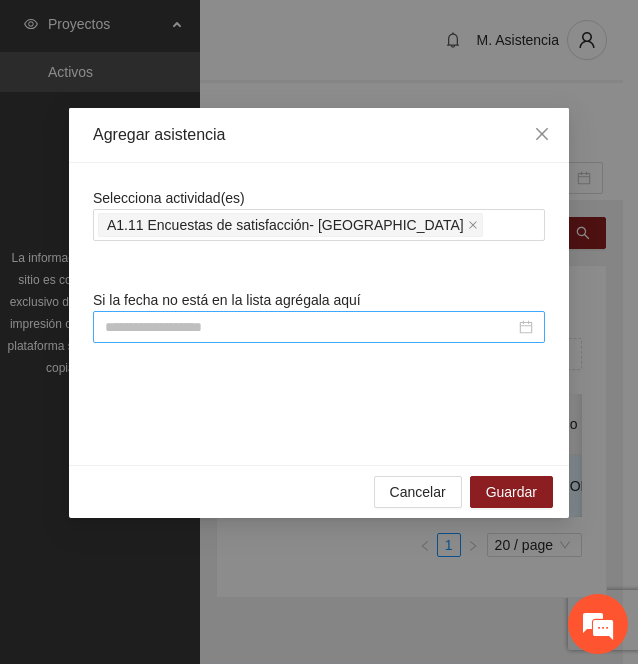 click at bounding box center (319, 327) 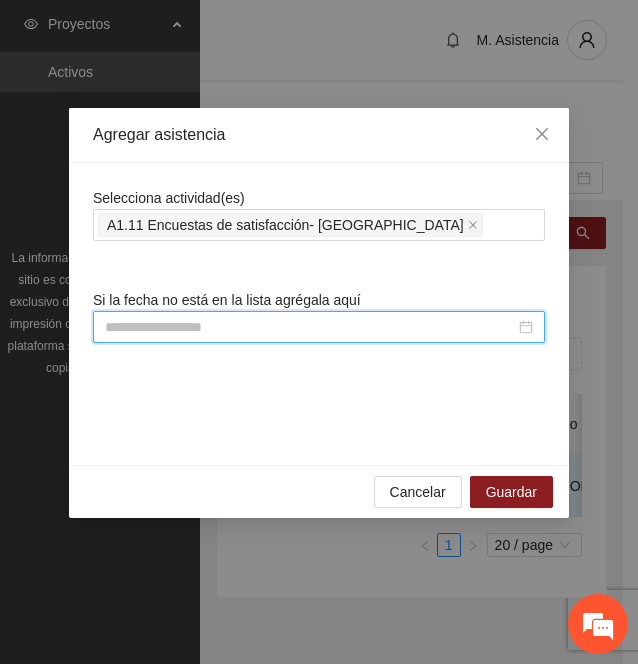 click at bounding box center (310, 327) 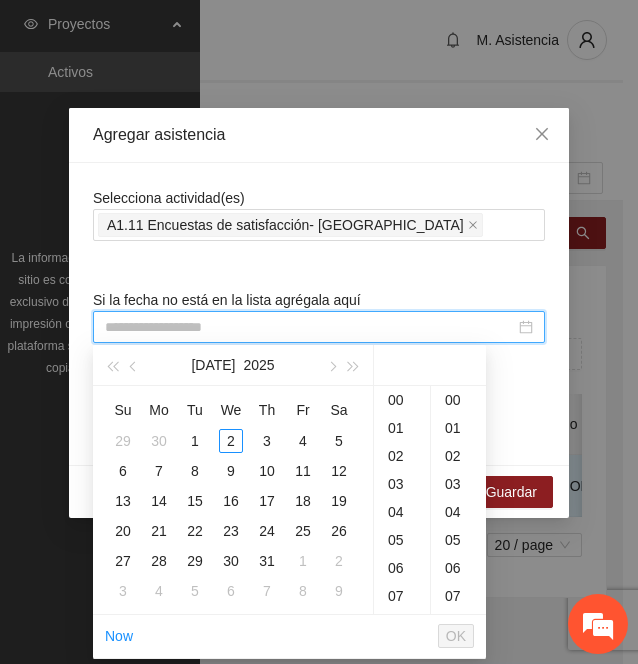 type on "**********" 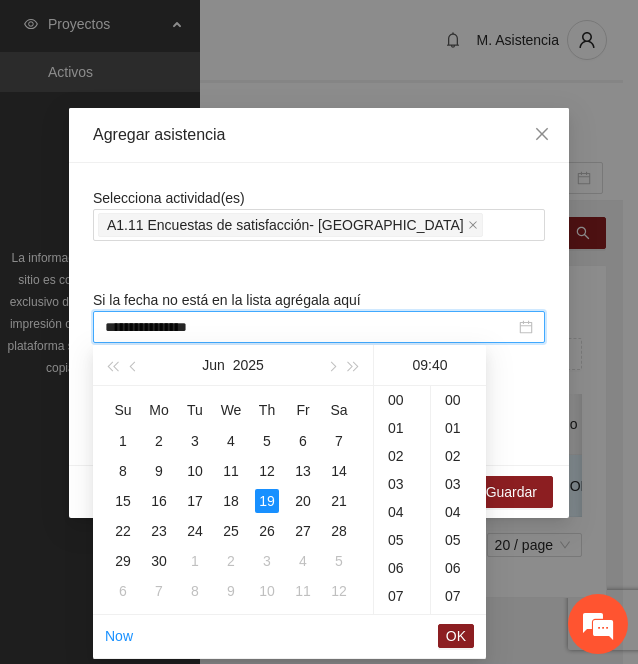 scroll, scrollTop: 168, scrollLeft: 0, axis: vertical 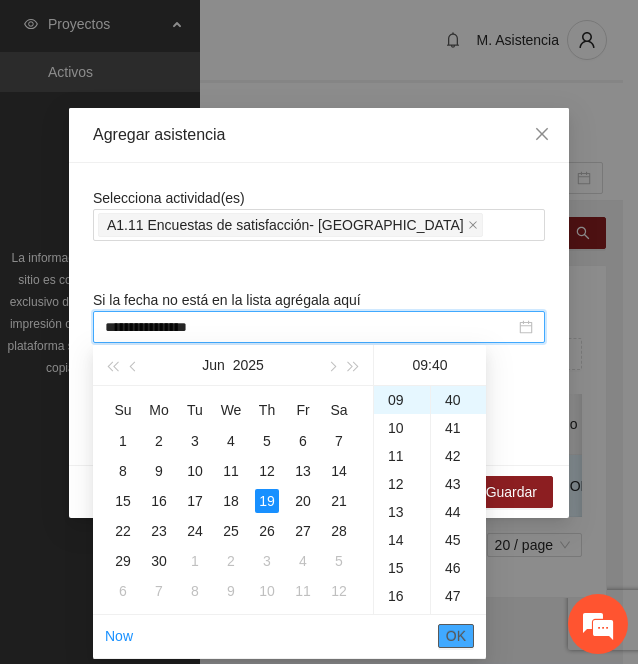 click on "OK" at bounding box center [456, 636] 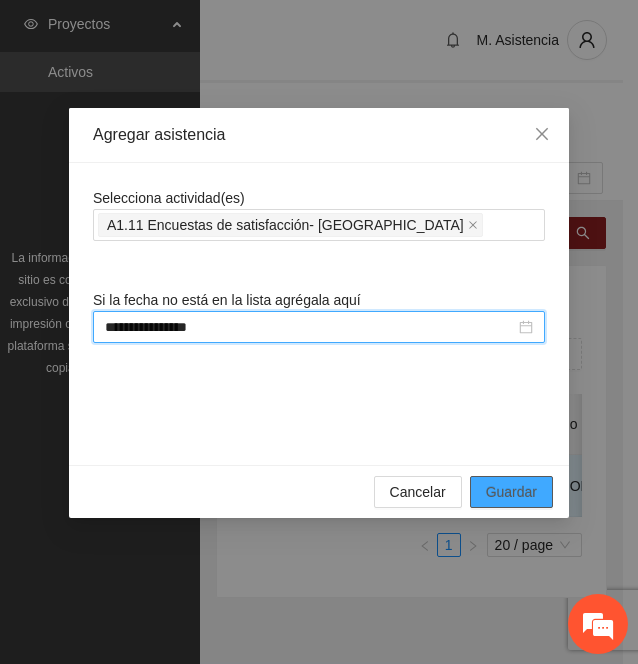 click on "Guardar" at bounding box center (511, 492) 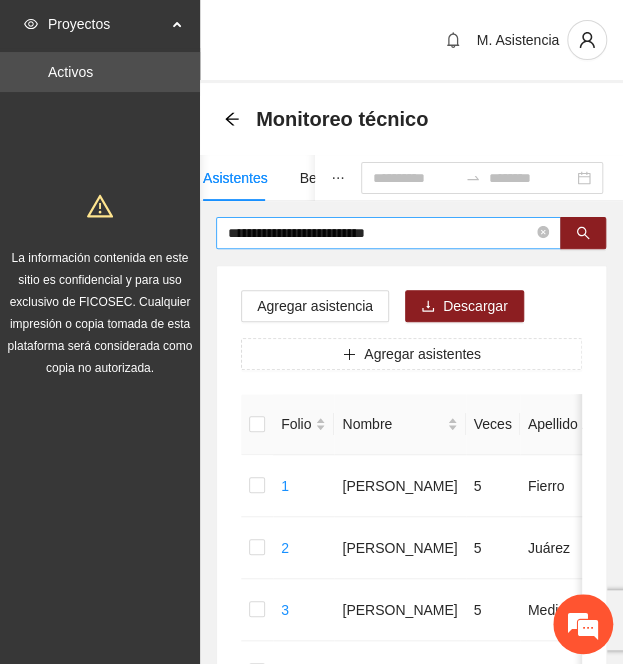 click on "**********" at bounding box center (380, 233) 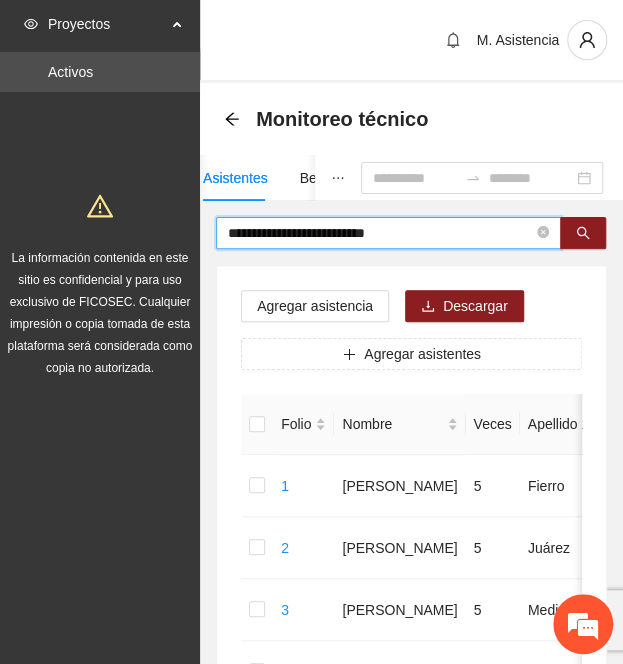 click on "**********" at bounding box center (380, 233) 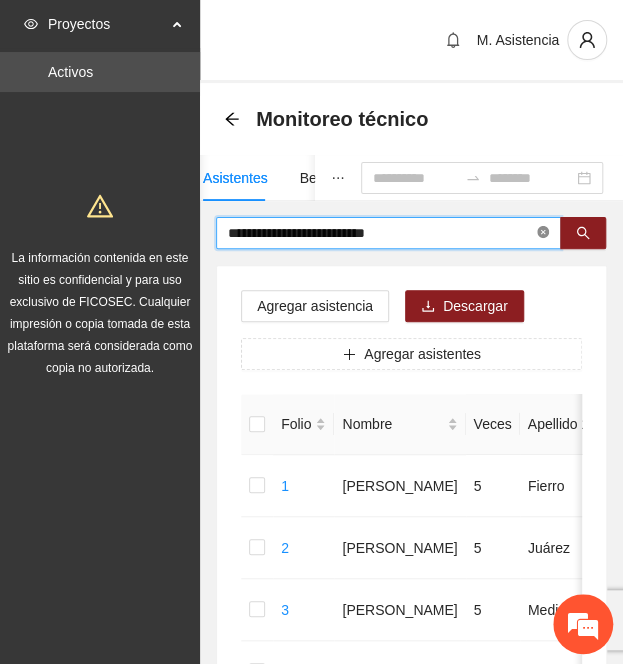 click 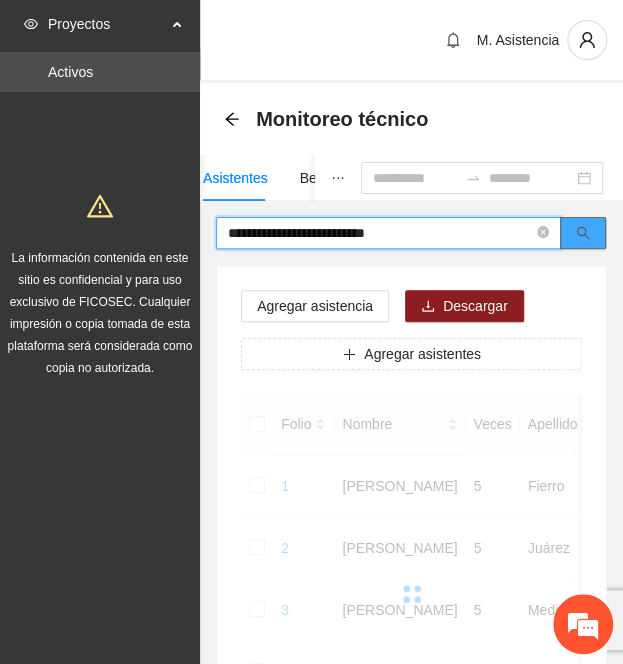 click at bounding box center [583, 233] 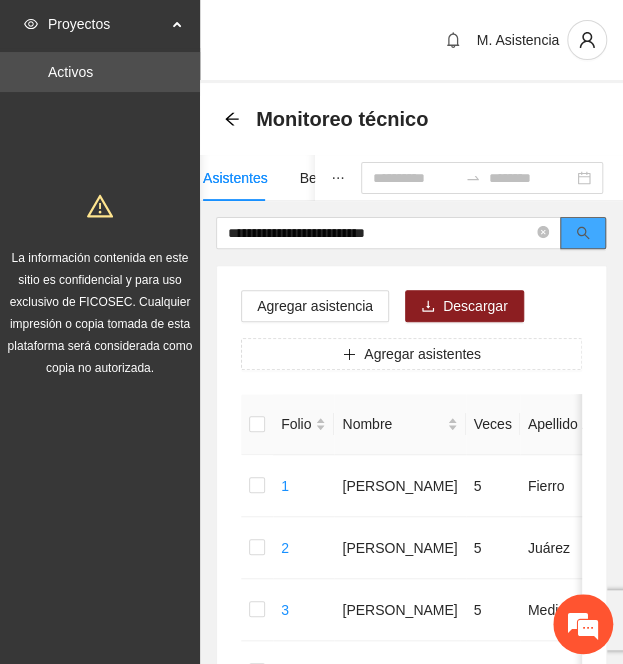click at bounding box center [583, 233] 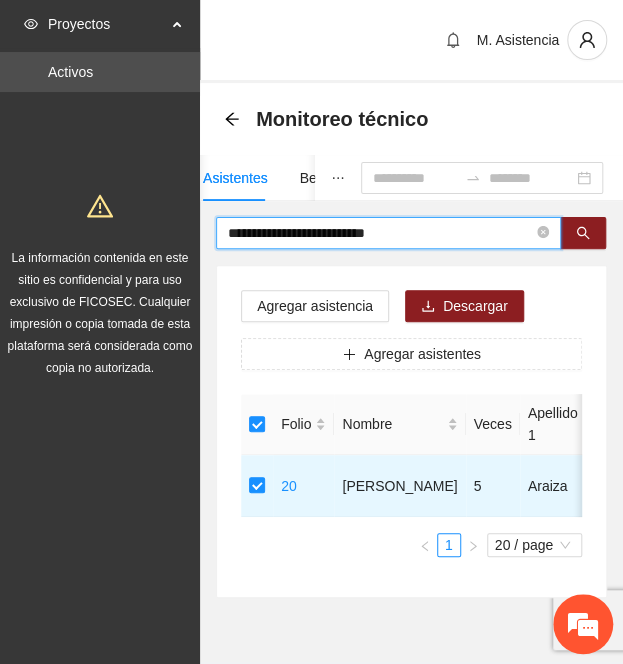 drag, startPoint x: 436, startPoint y: 238, endPoint x: 91, endPoint y: 240, distance: 345.0058 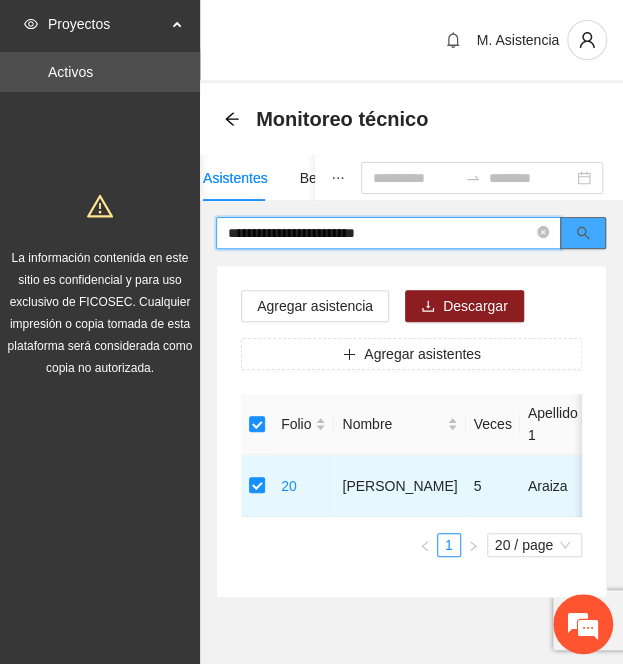 click 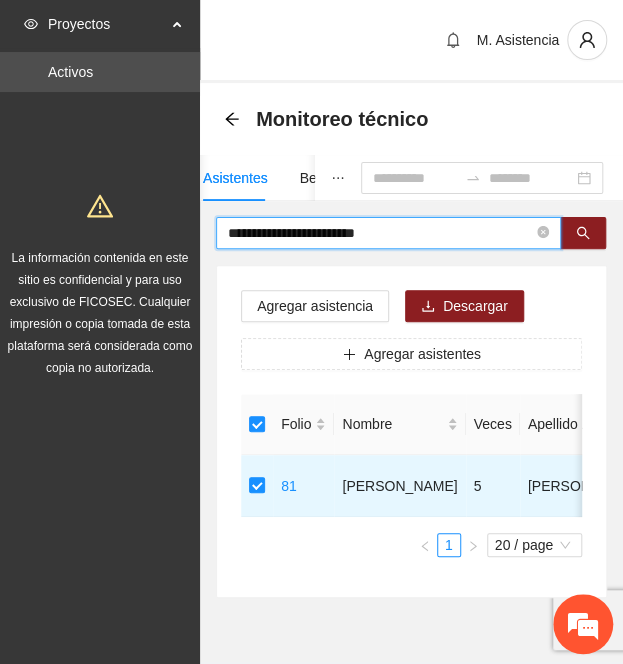 drag, startPoint x: 418, startPoint y: 234, endPoint x: -327, endPoint y: 207, distance: 745.4891 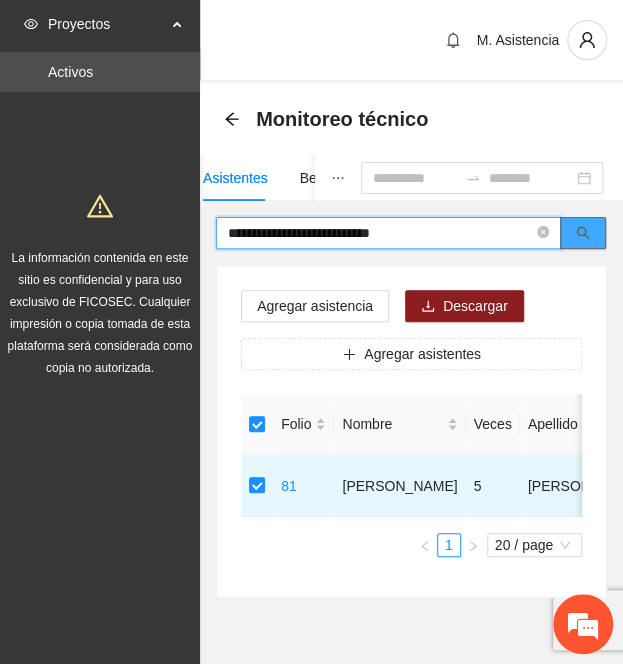 click 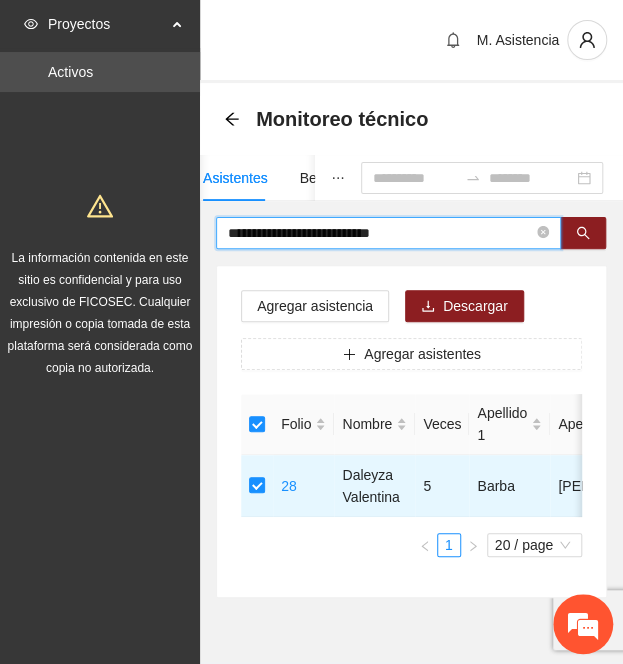 drag, startPoint x: 461, startPoint y: 233, endPoint x: -158, endPoint y: 231, distance: 619.00323 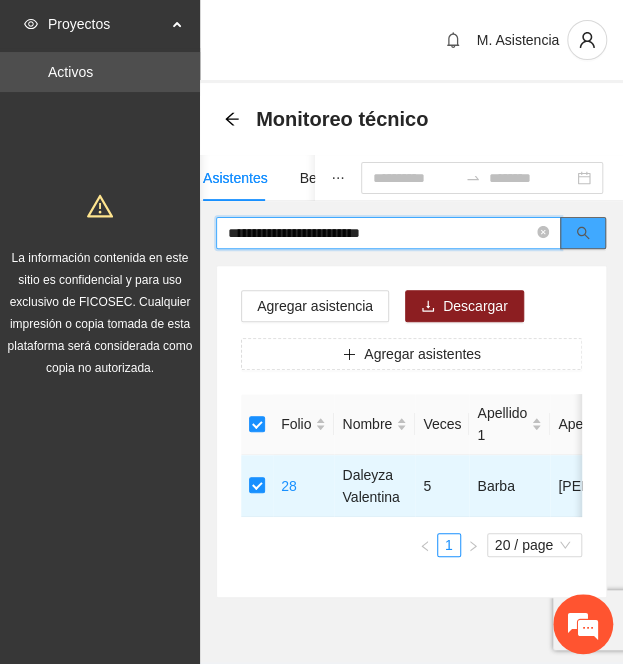 click at bounding box center (583, 233) 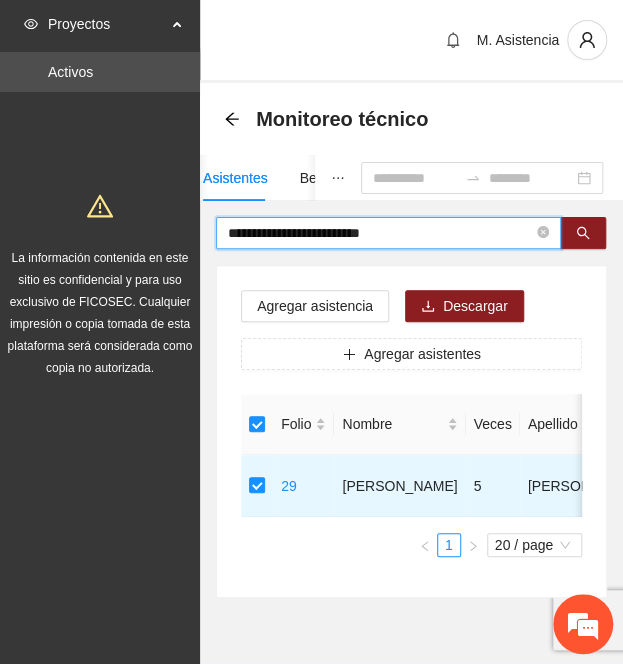 drag, startPoint x: 439, startPoint y: 233, endPoint x: -192, endPoint y: 203, distance: 631.71277 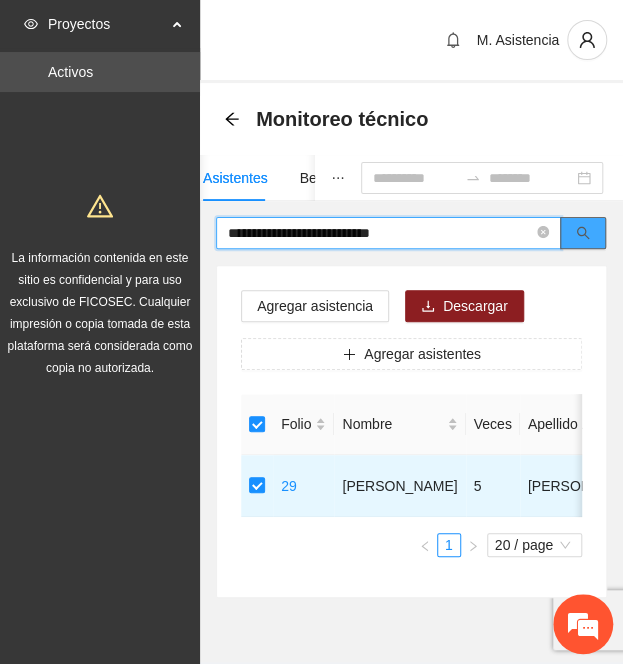 click at bounding box center (583, 233) 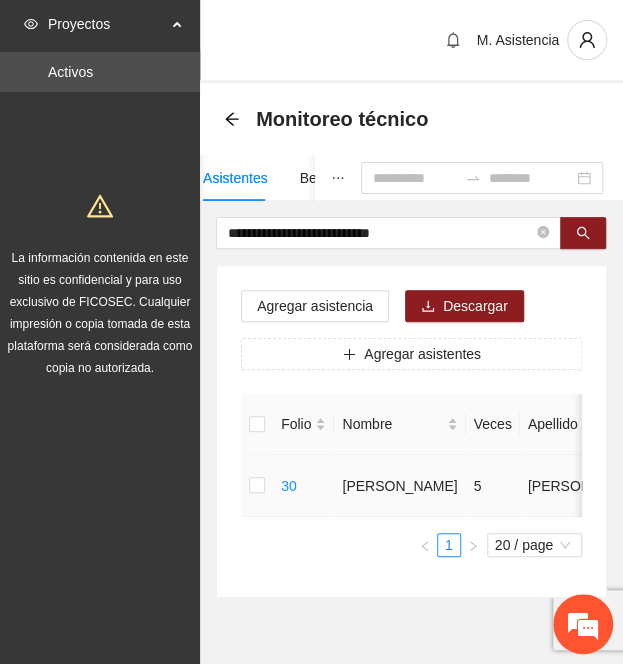 click at bounding box center [257, 486] 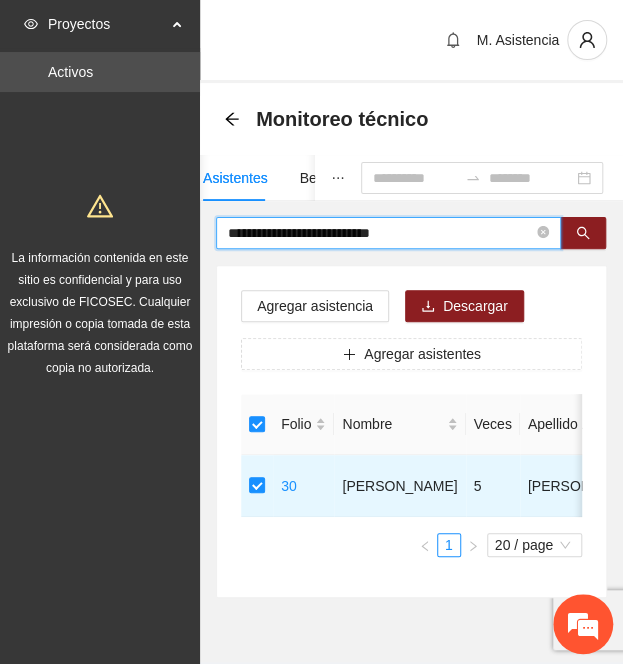 drag, startPoint x: 424, startPoint y: 237, endPoint x: 127, endPoint y: 223, distance: 297.32977 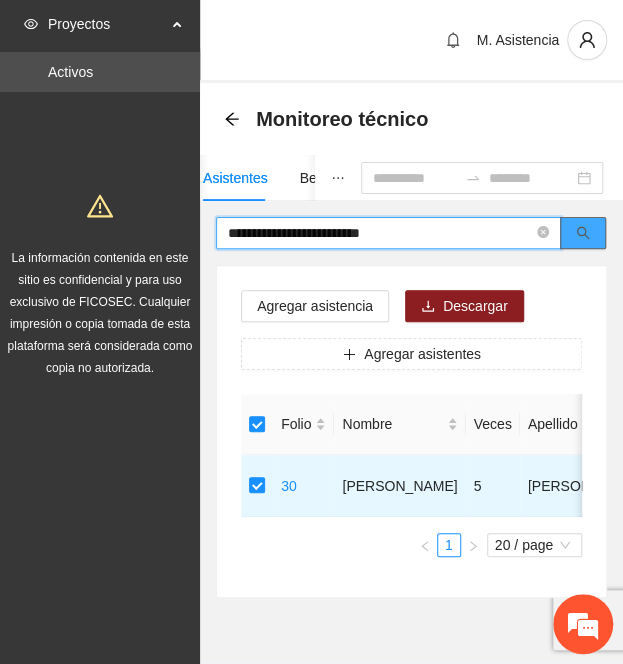 click 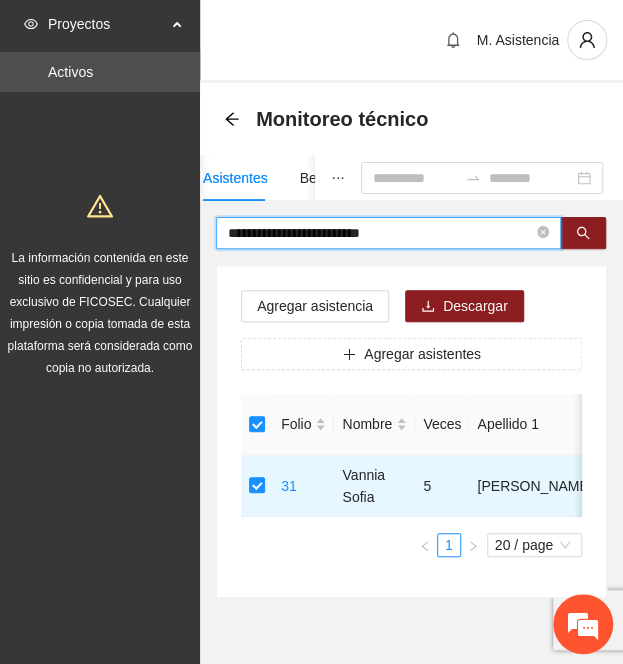drag, startPoint x: 380, startPoint y: 237, endPoint x: 27, endPoint y: 253, distance: 353.36243 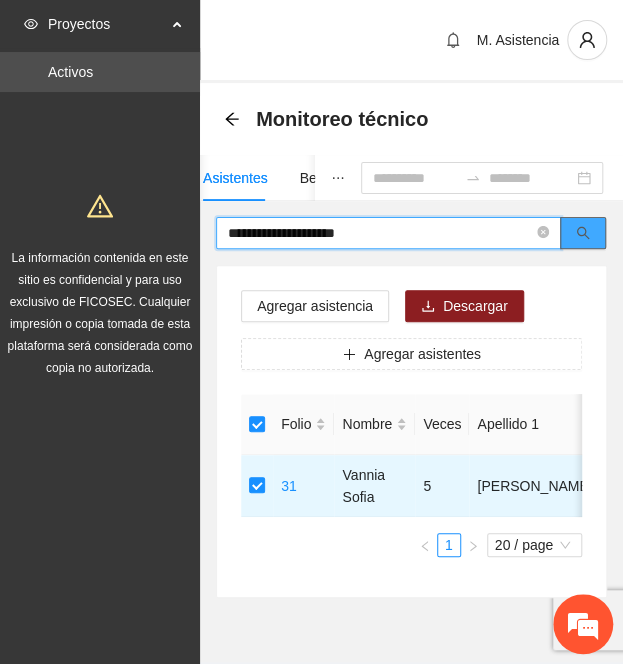click at bounding box center [583, 233] 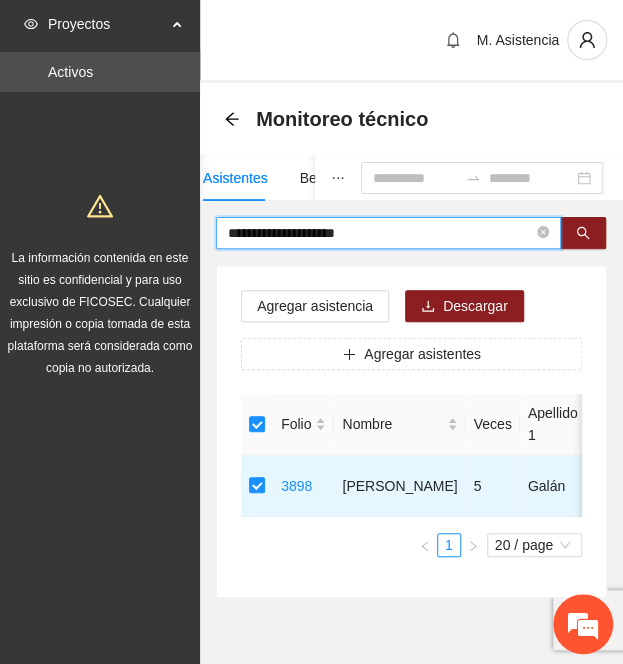 drag, startPoint x: 407, startPoint y: 227, endPoint x: -277, endPoint y: 197, distance: 684.6576 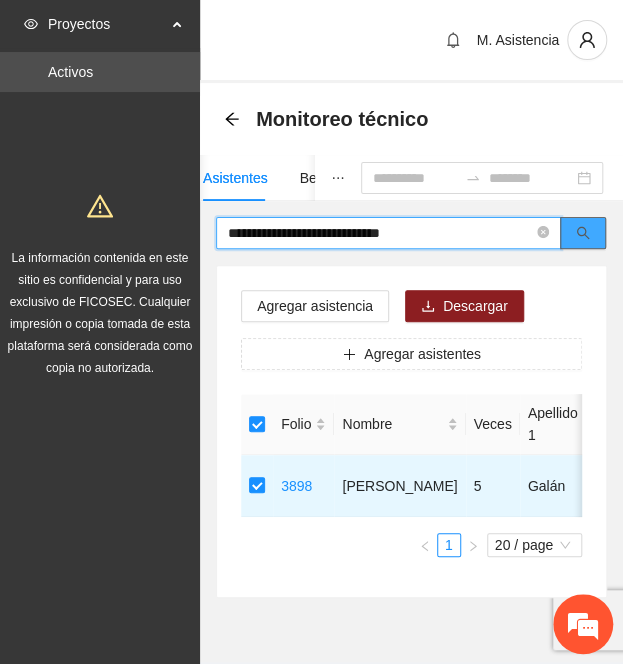 click 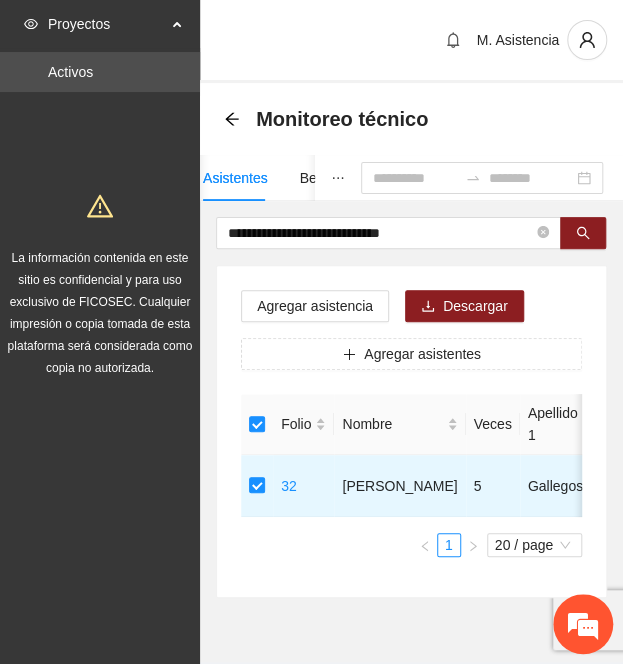 drag, startPoint x: 451, startPoint y: 227, endPoint x: -34, endPoint y: 233, distance: 485.0371 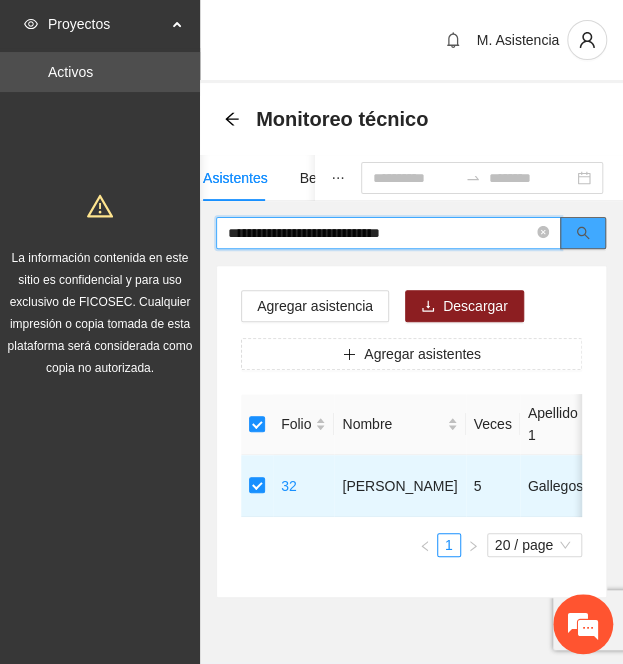 click 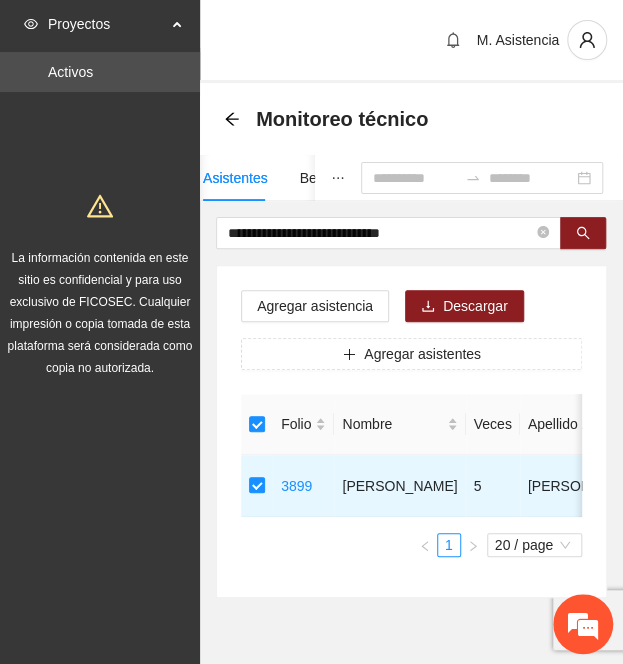 drag, startPoint x: 476, startPoint y: 237, endPoint x: -187, endPoint y: 232, distance: 663.01886 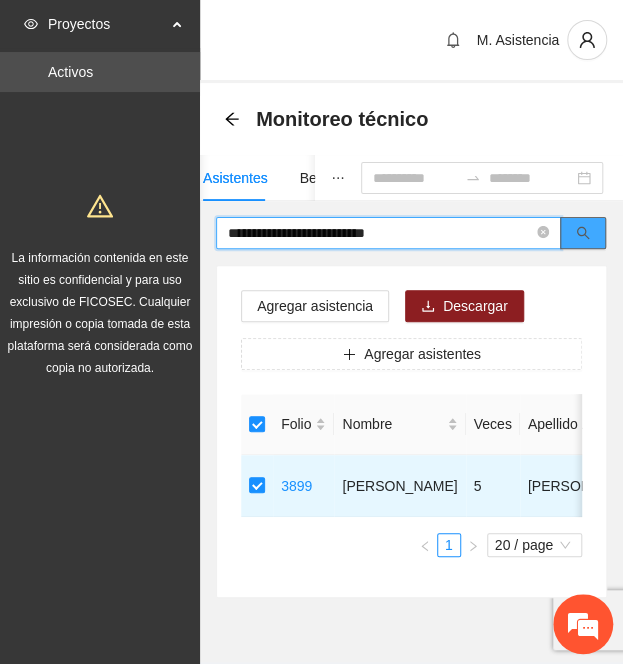 click 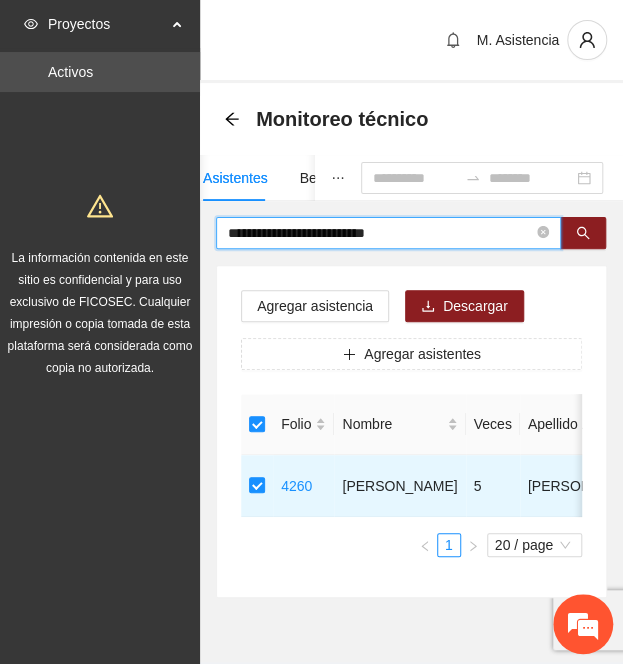 drag, startPoint x: 421, startPoint y: 239, endPoint x: 62, endPoint y: 232, distance: 359.06824 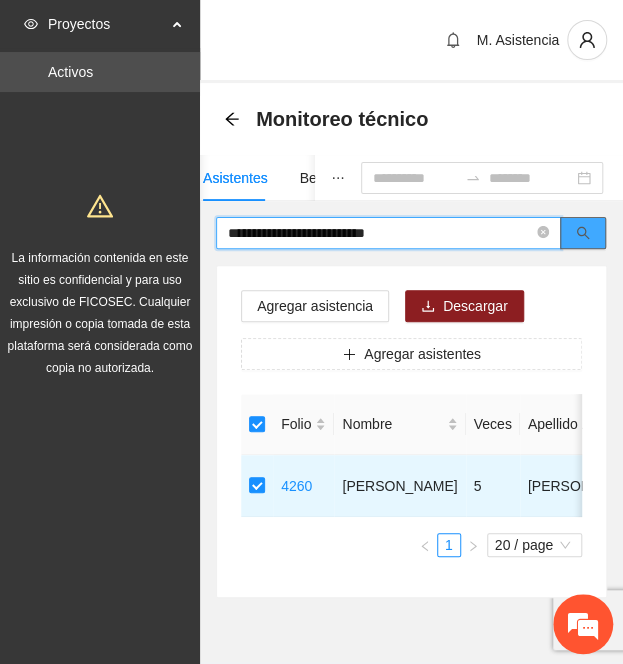 click at bounding box center (583, 233) 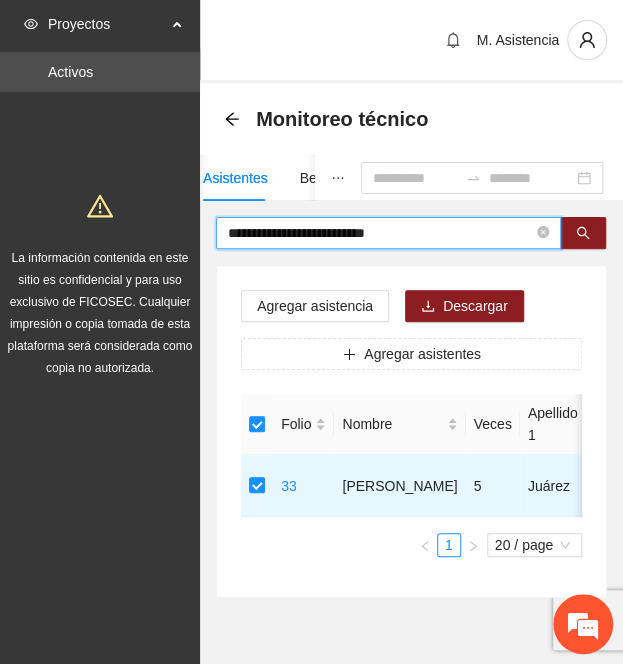 drag, startPoint x: 438, startPoint y: 240, endPoint x: -145, endPoint y: 215, distance: 583.53577 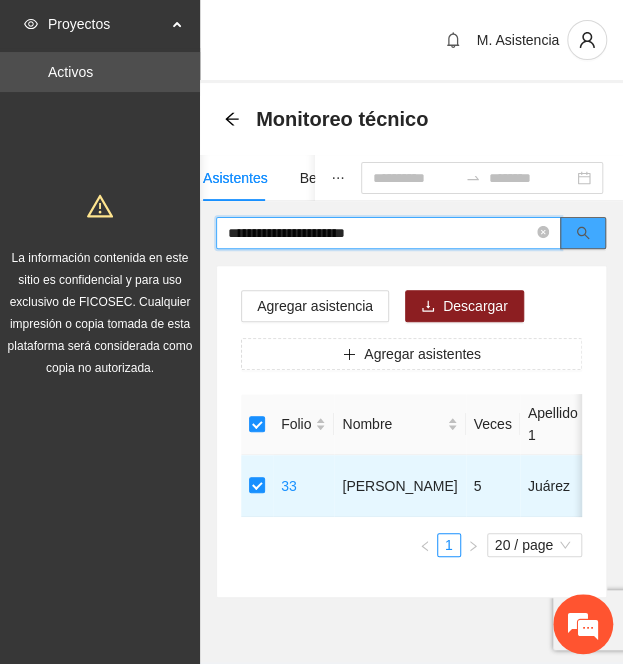 click 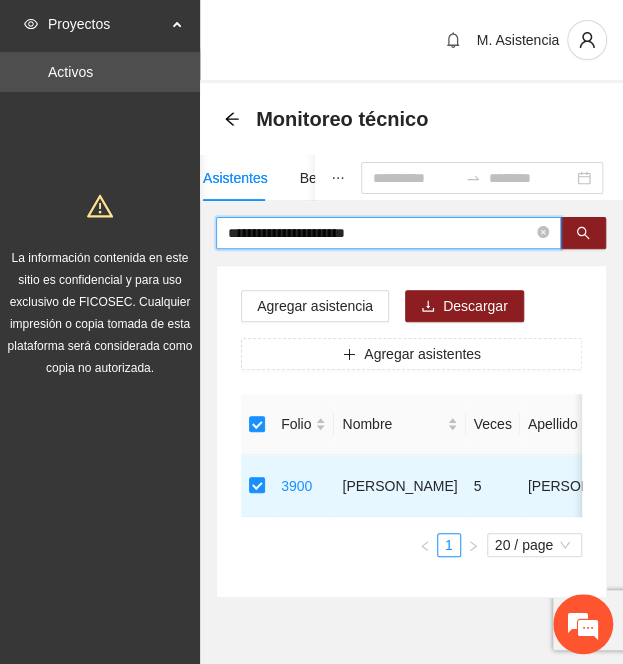 drag, startPoint x: 404, startPoint y: 237, endPoint x: 148, endPoint y: 207, distance: 257.75183 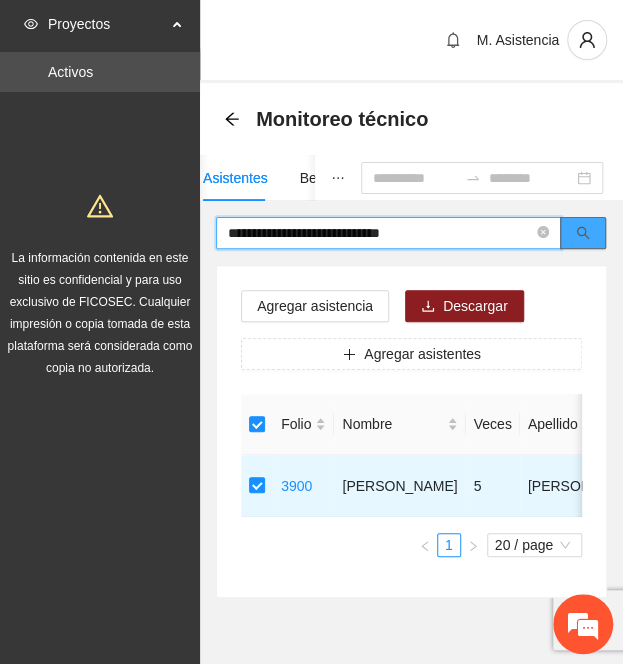 click at bounding box center (583, 233) 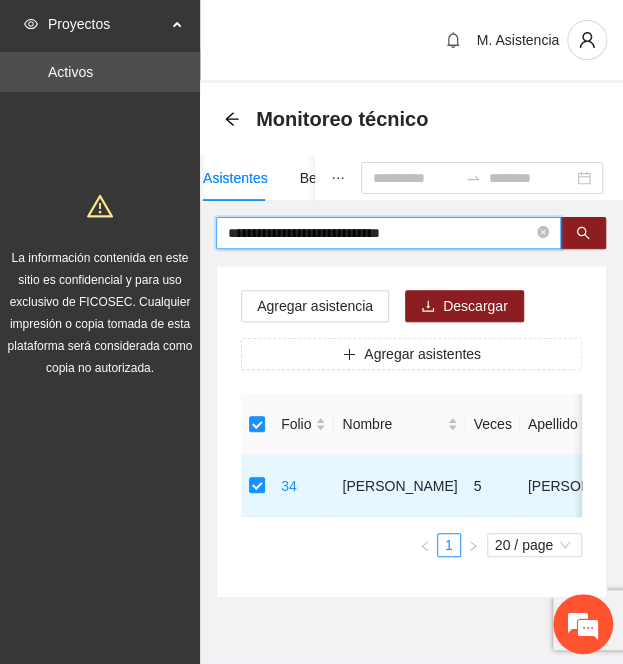 drag, startPoint x: 440, startPoint y: 243, endPoint x: 64, endPoint y: 253, distance: 376.13297 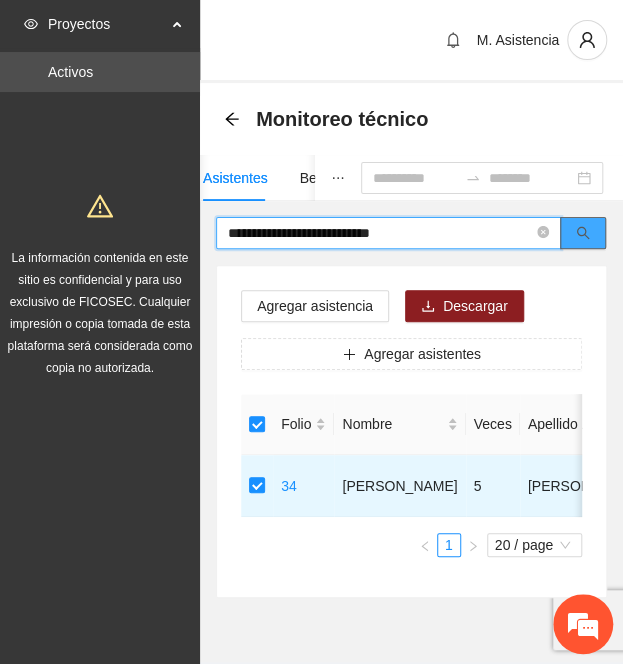 click at bounding box center (583, 233) 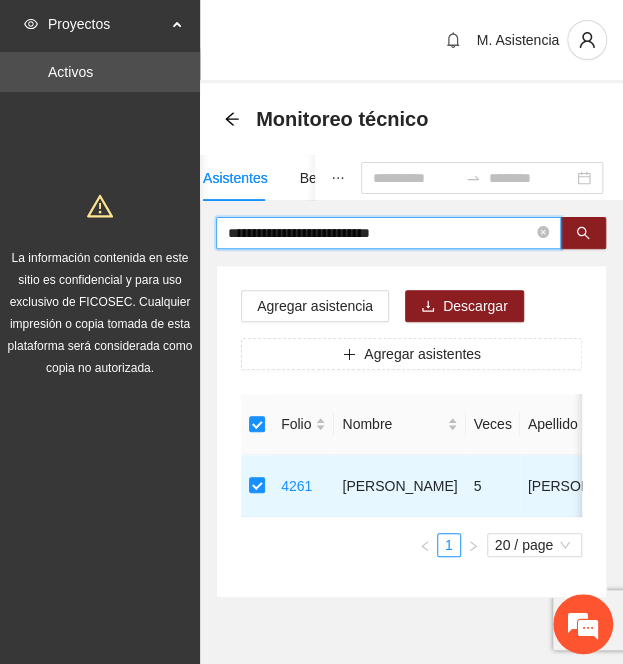 drag, startPoint x: 449, startPoint y: 238, endPoint x: 82, endPoint y: 235, distance: 367.01227 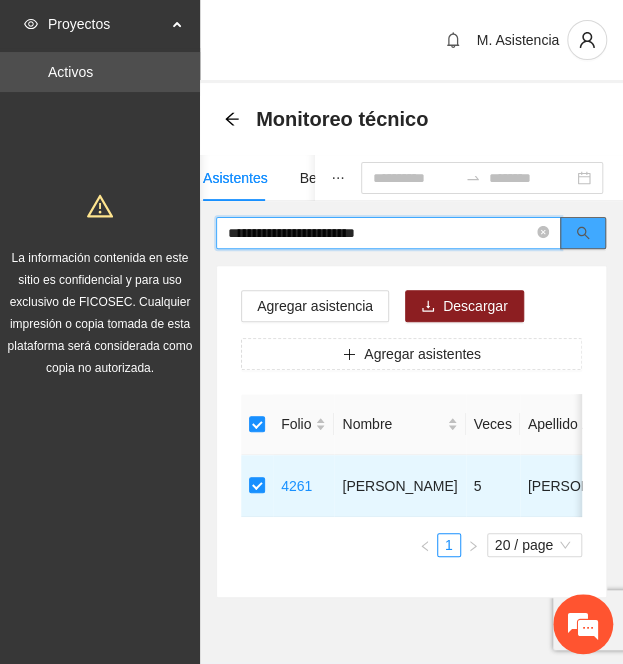 click at bounding box center (583, 233) 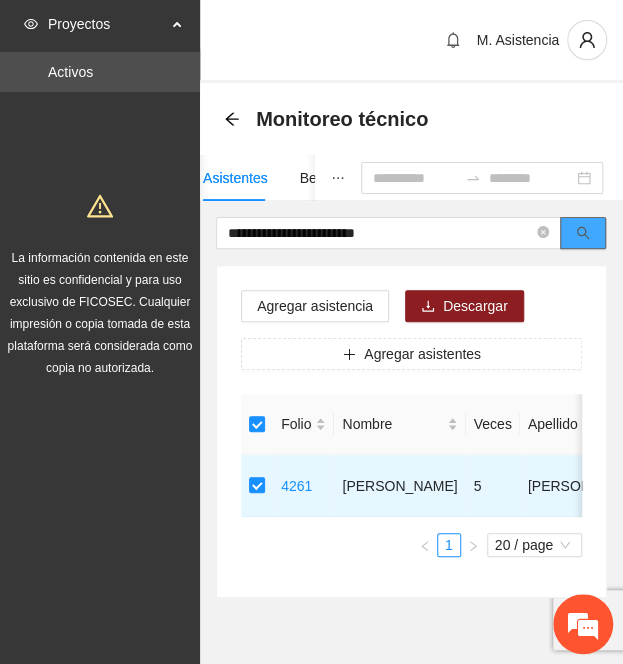 click at bounding box center (583, 233) 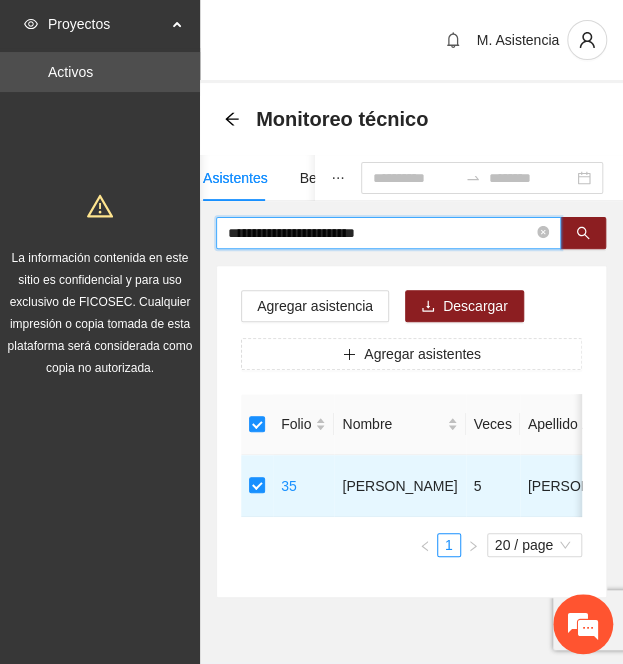drag, startPoint x: 402, startPoint y: 233, endPoint x: 149, endPoint y: 240, distance: 253.09682 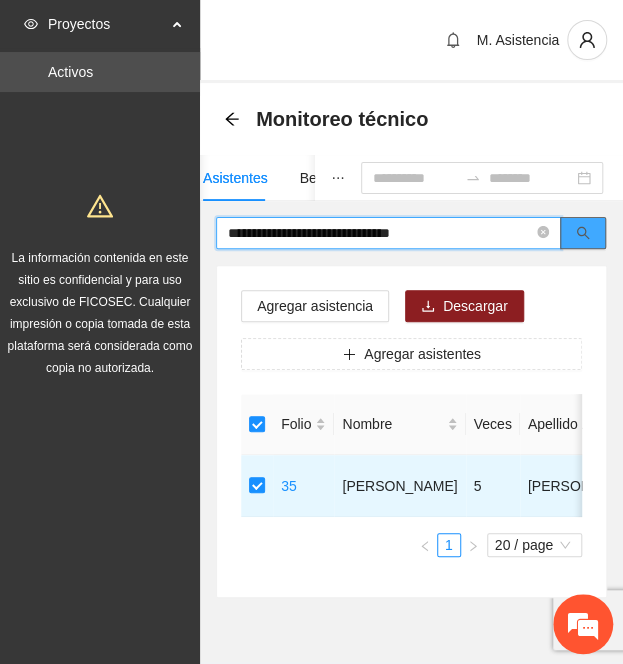 click at bounding box center [583, 233] 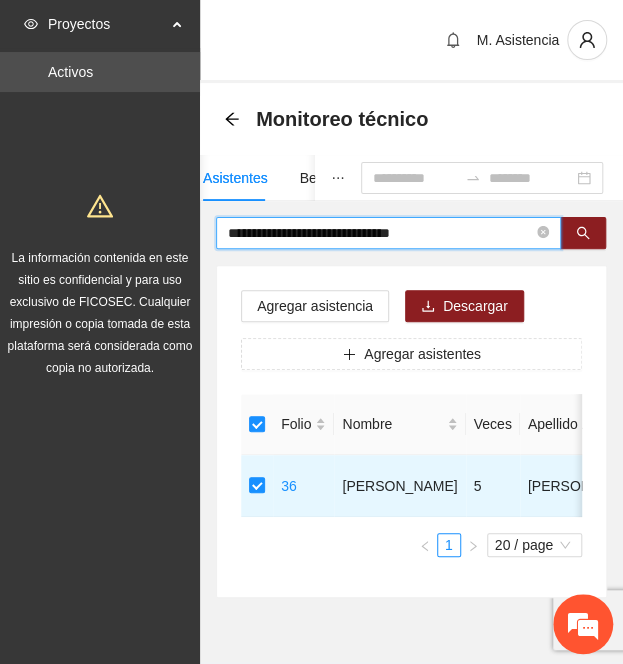 drag, startPoint x: 460, startPoint y: 235, endPoint x: 10, endPoint y: 215, distance: 450.4442 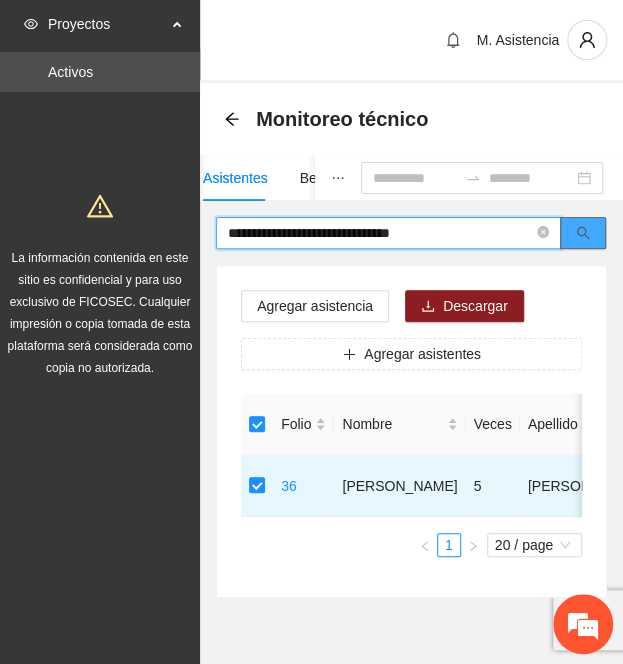 click at bounding box center (583, 233) 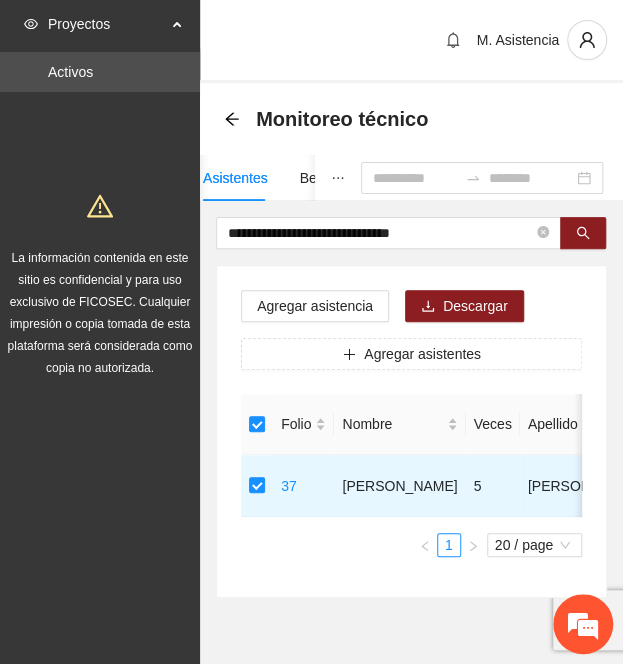 drag, startPoint x: 488, startPoint y: 240, endPoint x: 46, endPoint y: 199, distance: 443.89752 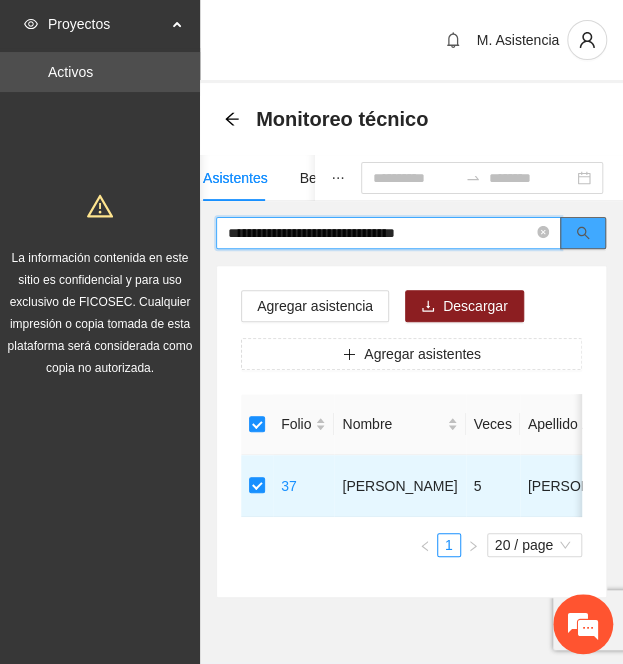 click 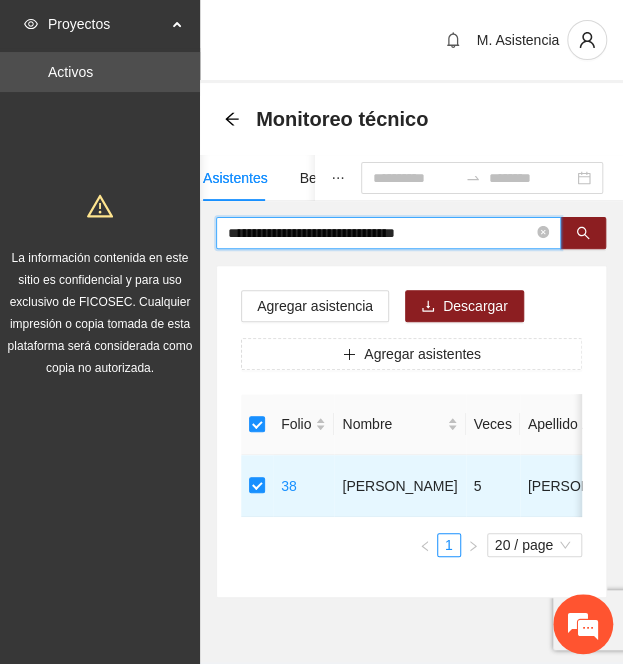 drag, startPoint x: 487, startPoint y: 237, endPoint x: 134, endPoint y: 211, distance: 353.9562 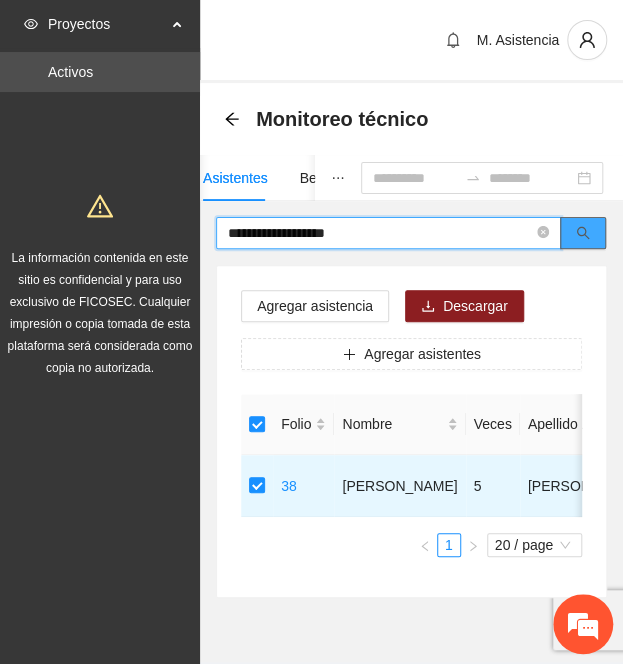 click 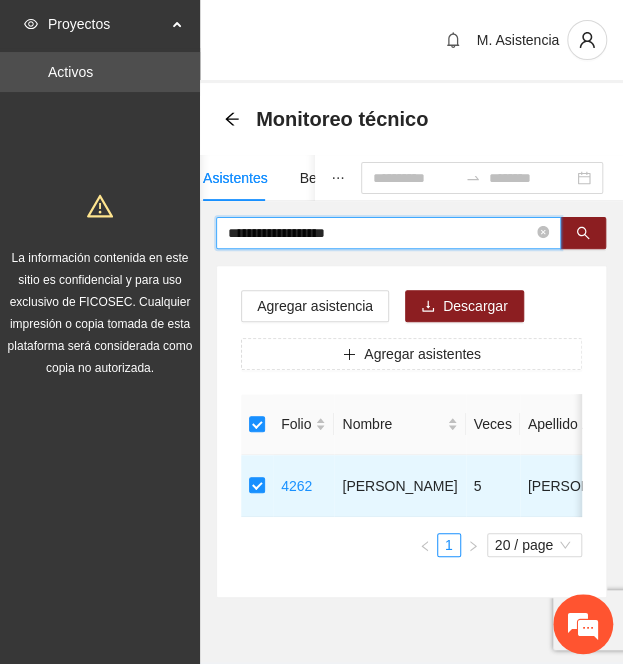 drag, startPoint x: 402, startPoint y: 238, endPoint x: -97, endPoint y: 237, distance: 499.001 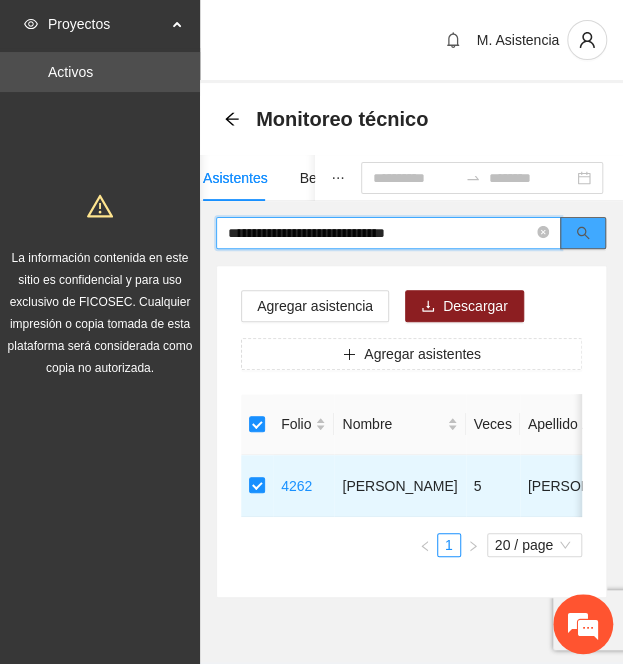 click at bounding box center (583, 233) 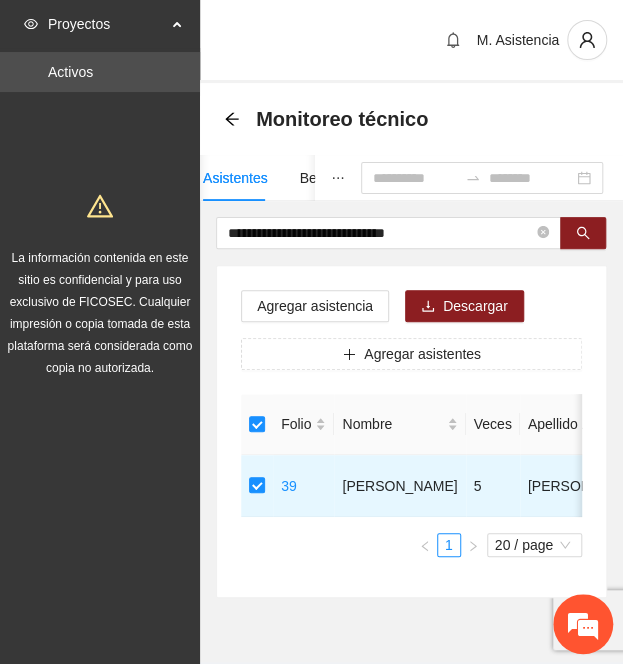drag, startPoint x: 484, startPoint y: 237, endPoint x: 9, endPoint y: 215, distance: 475.5092 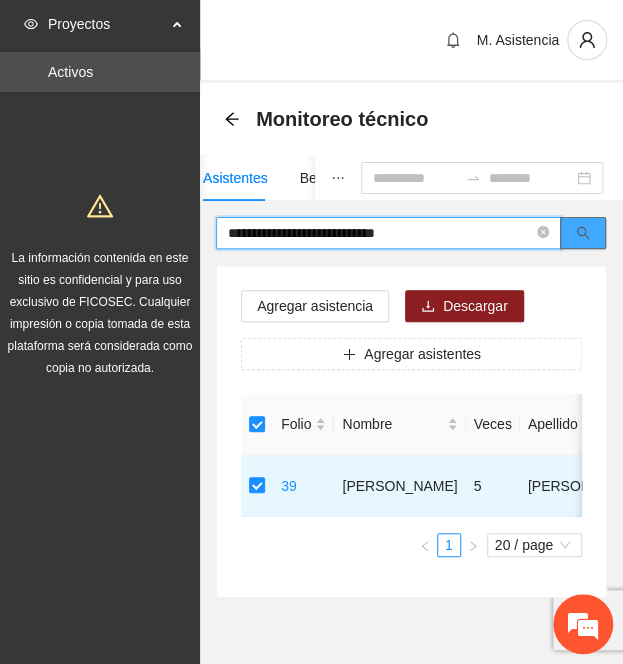 click at bounding box center [583, 233] 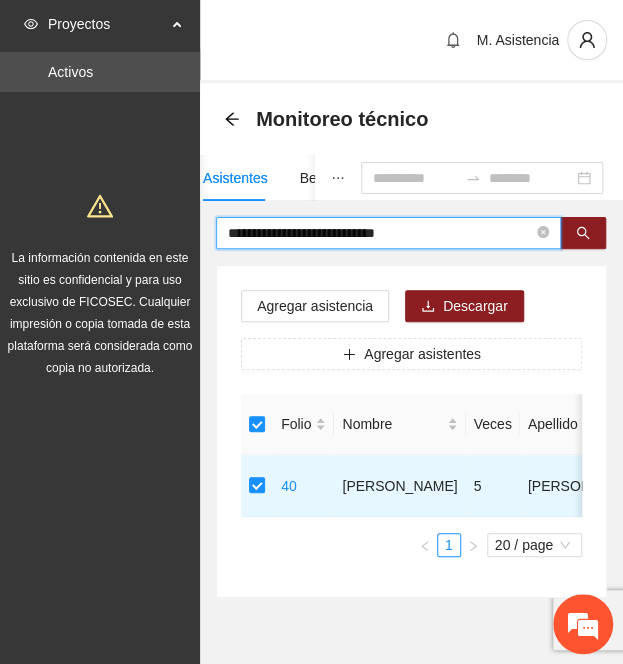 drag, startPoint x: 462, startPoint y: 232, endPoint x: 0, endPoint y: 228, distance: 462.0173 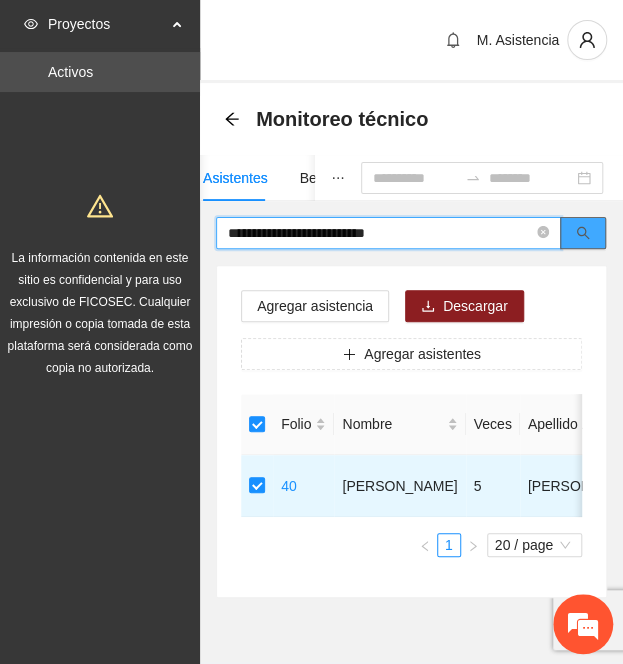 click at bounding box center [583, 233] 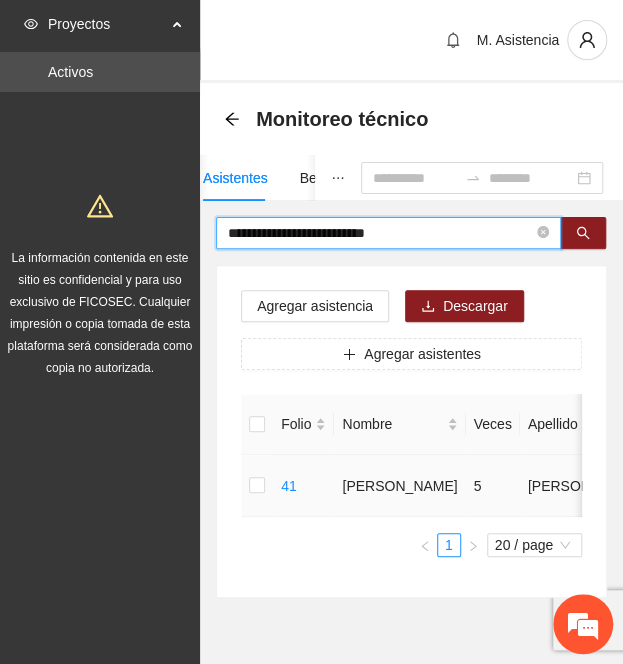 type on "**********" 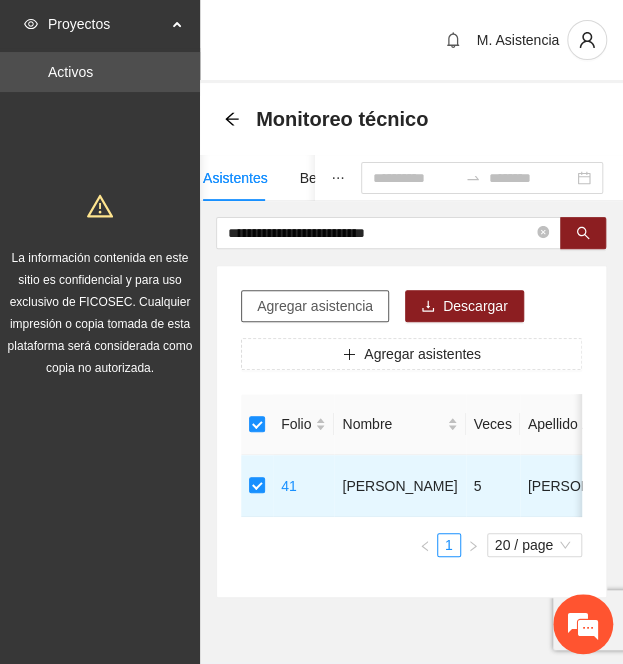 click on "Agregar asistencia" at bounding box center (315, 306) 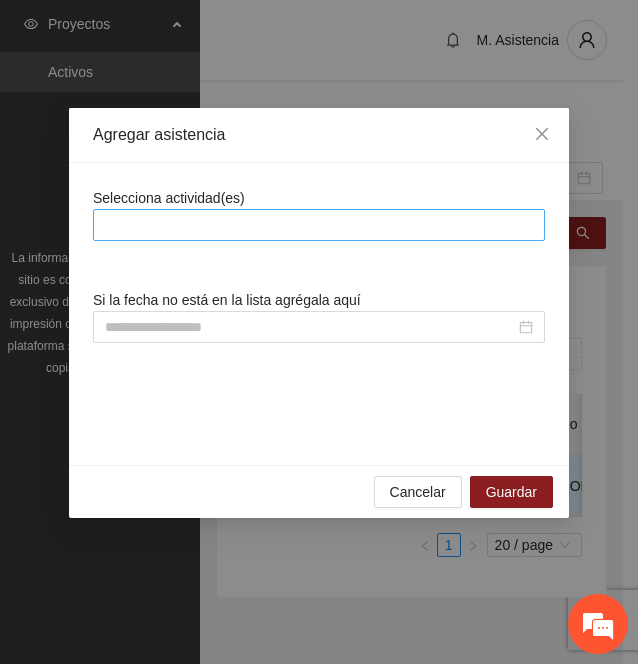 click at bounding box center (319, 225) 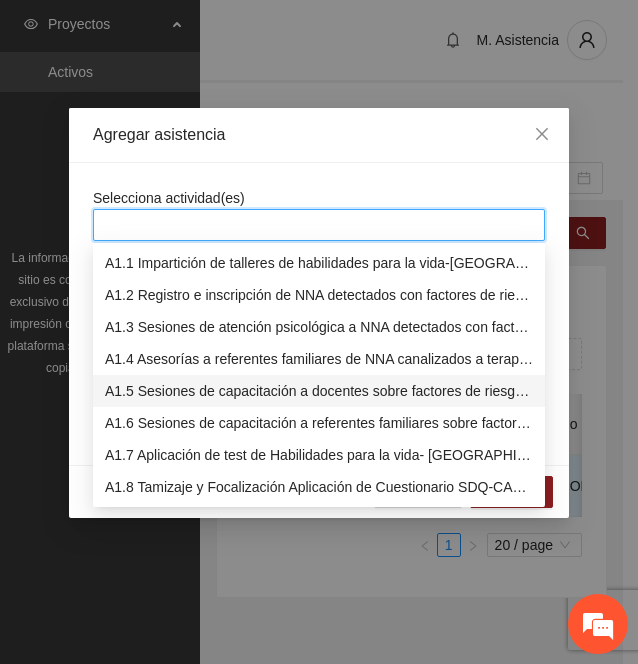 scroll, scrollTop: 300, scrollLeft: 0, axis: vertical 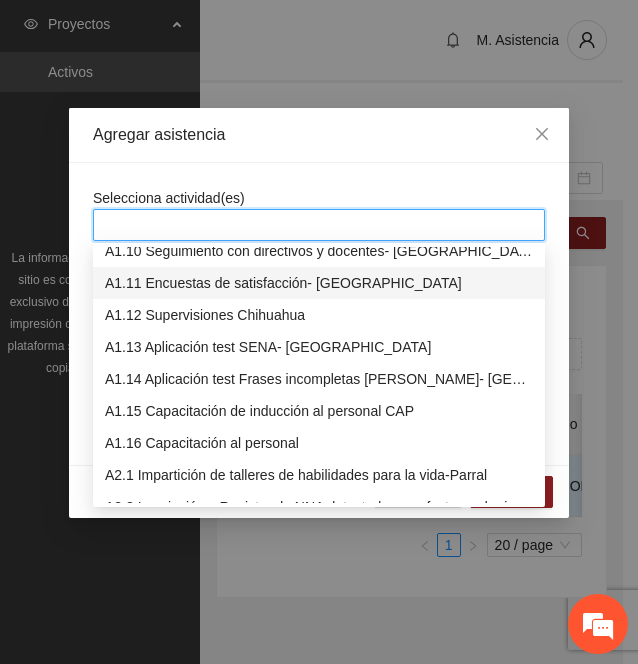 click on "A1.11 Encuestas de satisfacción- [GEOGRAPHIC_DATA]" at bounding box center (319, 283) 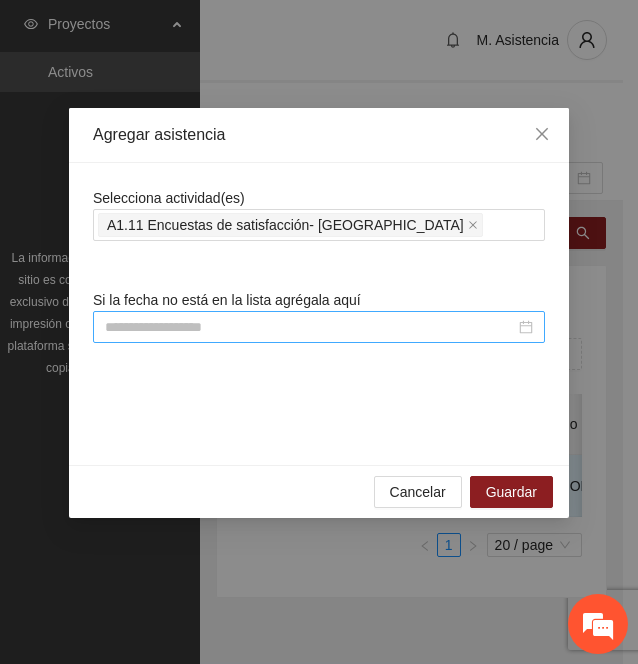 click at bounding box center (310, 327) 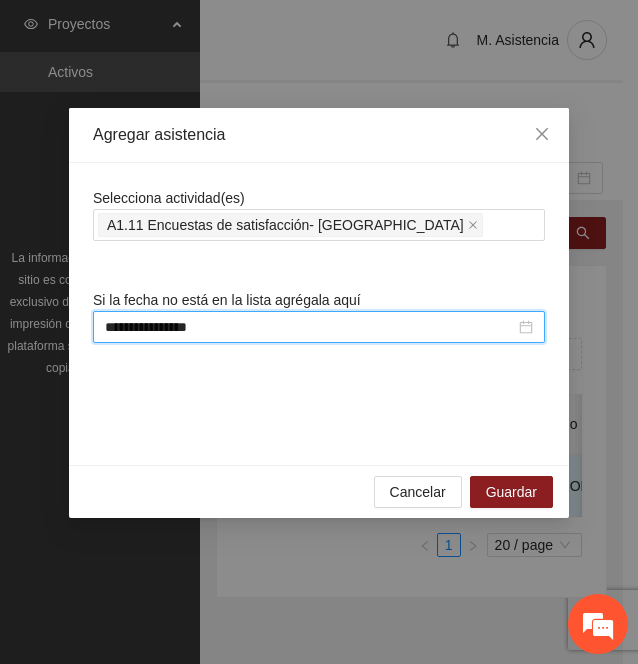scroll, scrollTop: 231, scrollLeft: 0, axis: vertical 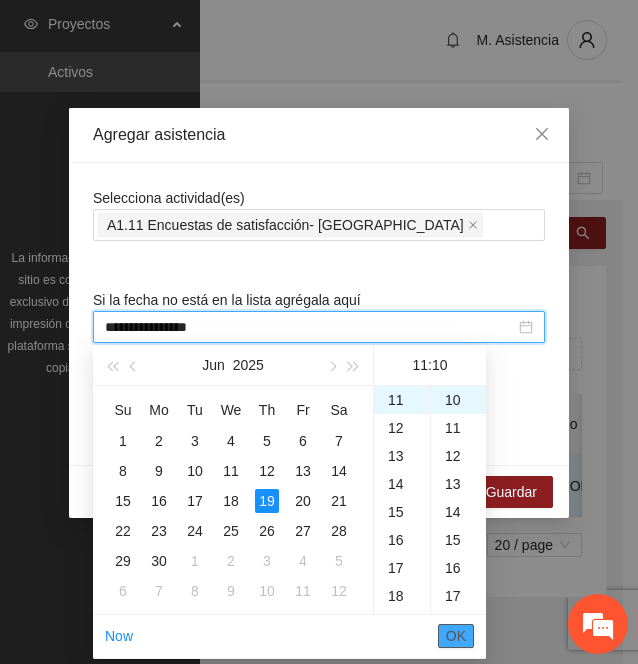click on "OK" at bounding box center [456, 636] 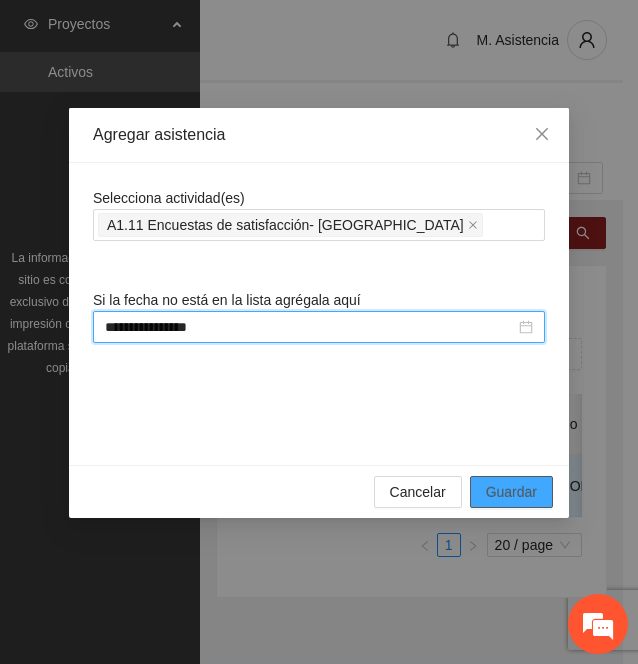 type on "**********" 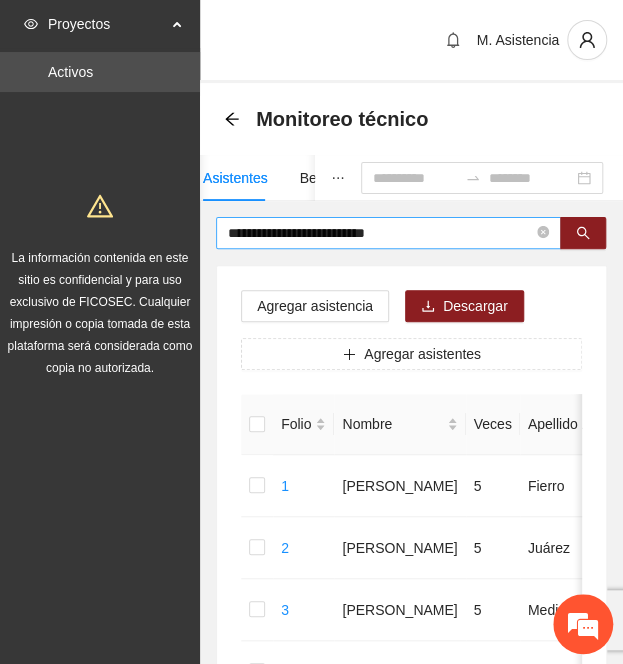 click on "**********" at bounding box center [380, 233] 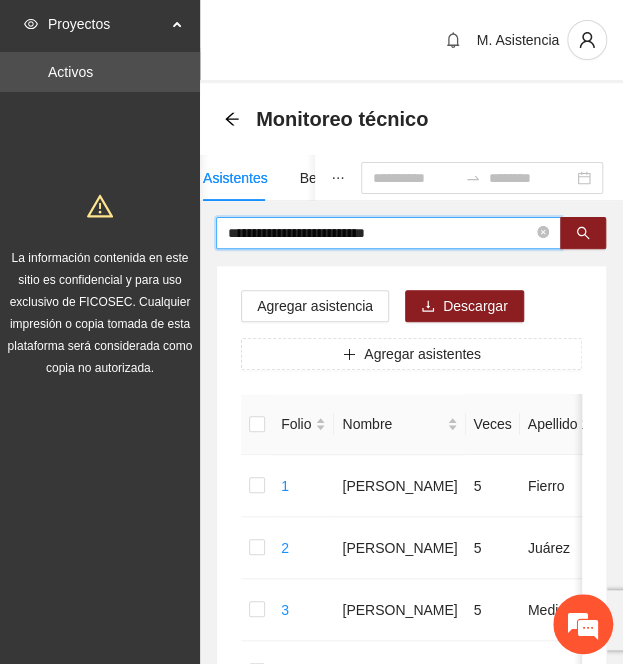 click on "**********" at bounding box center [380, 233] 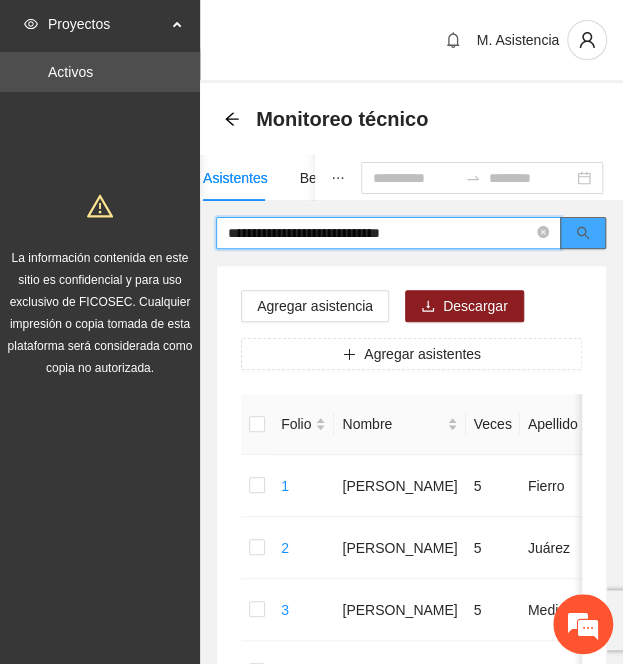 click at bounding box center (583, 233) 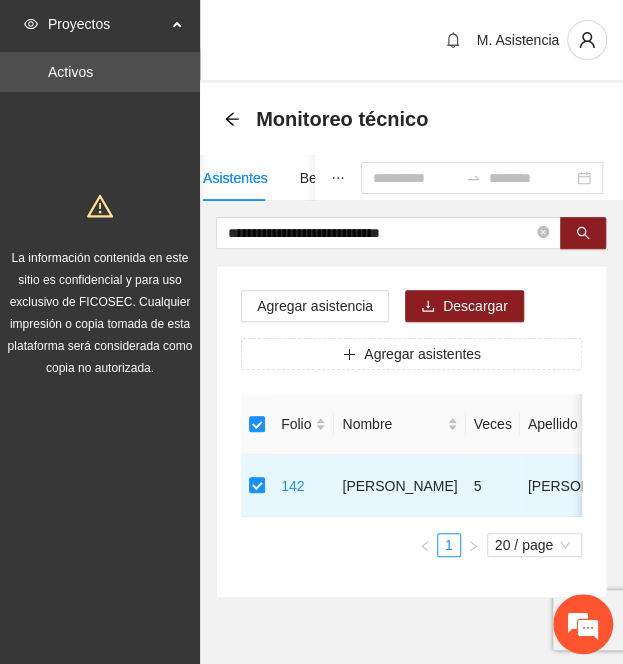 click on "La información contenida en este sitio es confidencial y para uso exclusivo de FICOSEC. Cualquier impresión o copia tomada de esta plataforma será considerada como copia no autorizada." at bounding box center (100, 279) 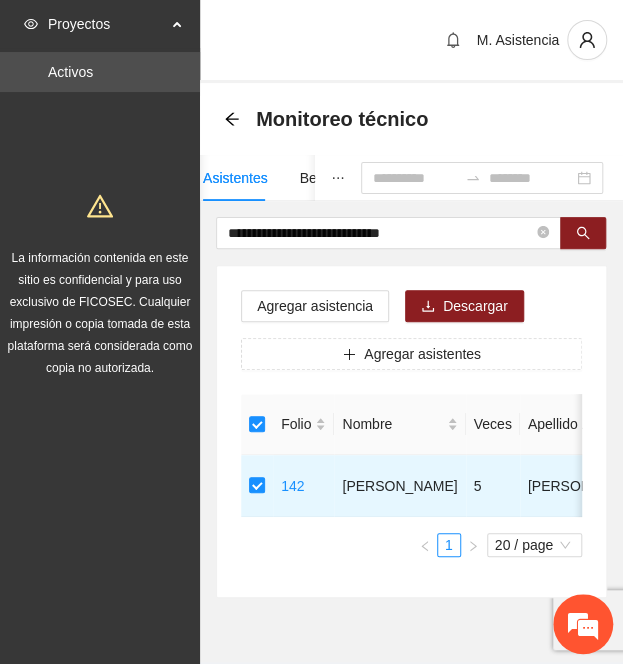 drag, startPoint x: 253, startPoint y: 232, endPoint x: 171, endPoint y: 231, distance: 82.006096 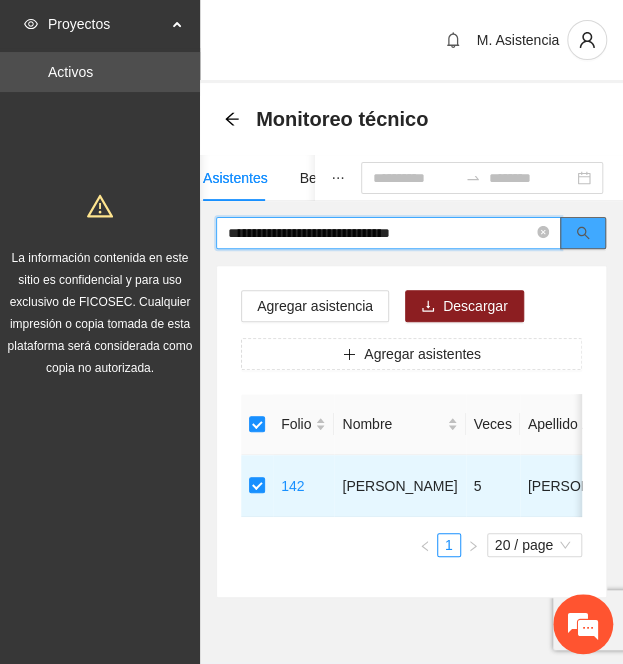 click 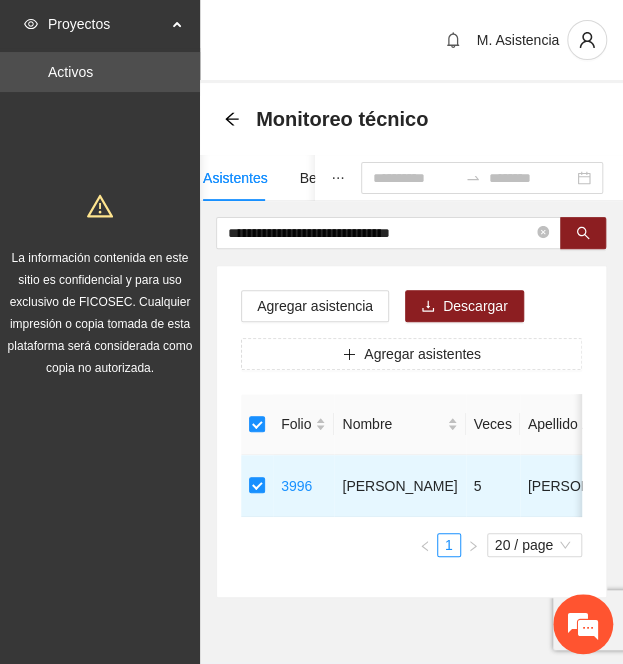drag, startPoint x: 127, startPoint y: 237, endPoint x: -10, endPoint y: 232, distance: 137.09122 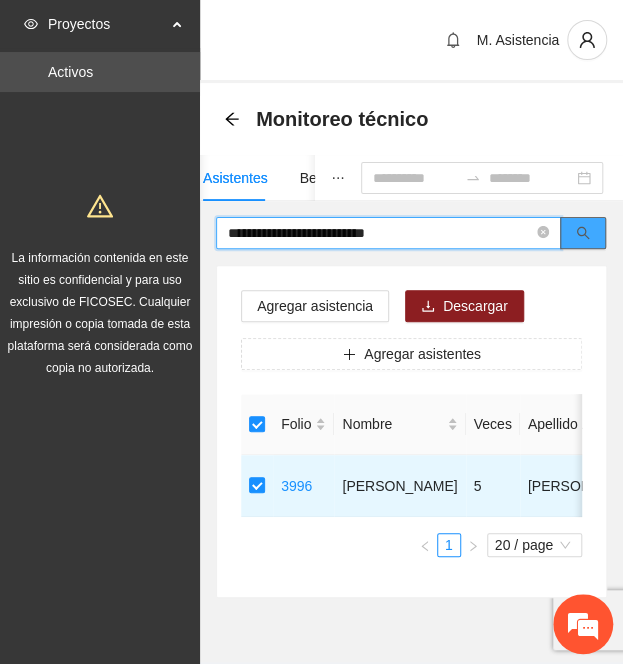 click 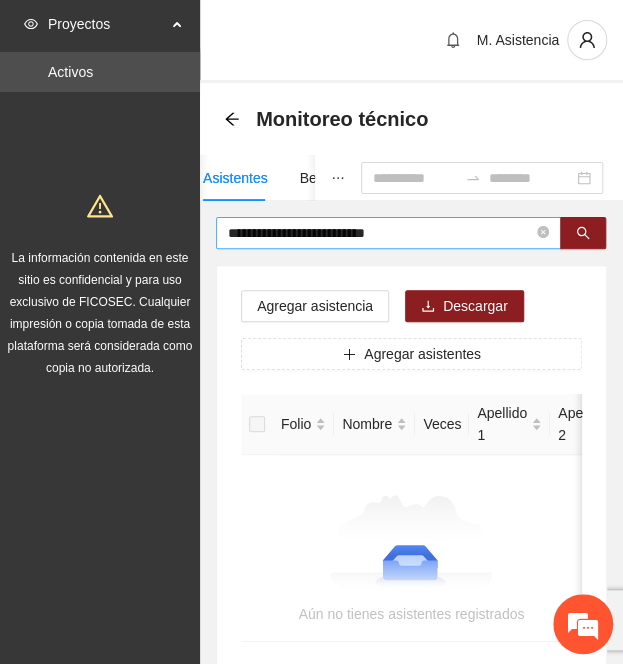 click on "**********" at bounding box center [388, 233] 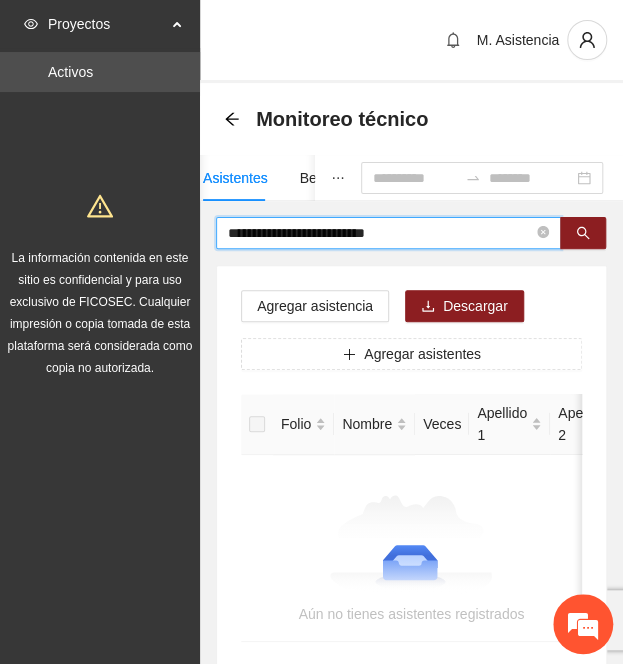 click on "**********" at bounding box center [380, 233] 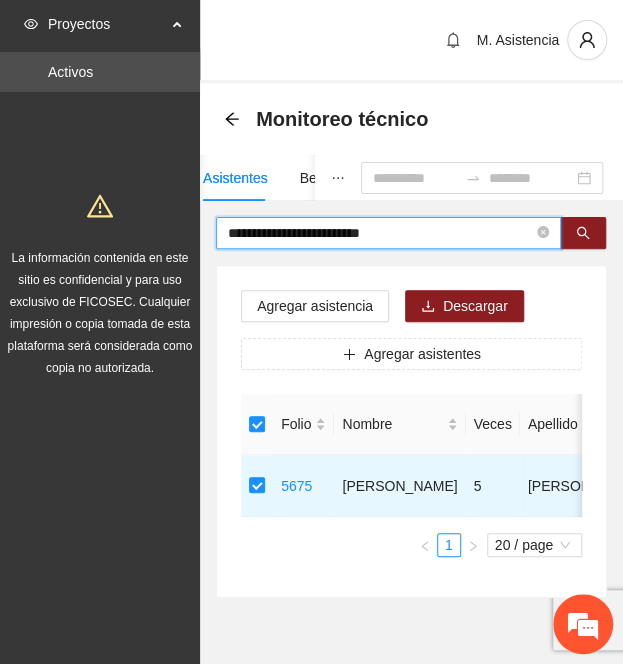 drag, startPoint x: 422, startPoint y: 231, endPoint x: 10, endPoint y: 217, distance: 412.2378 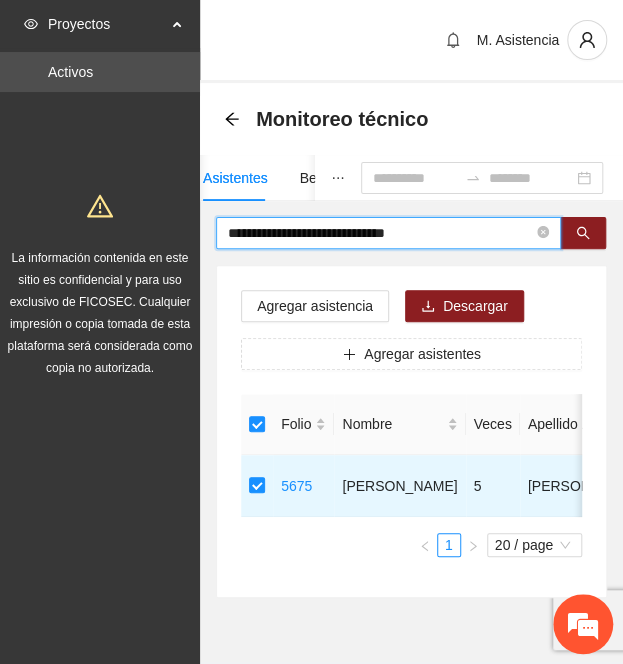 drag, startPoint x: 496, startPoint y: 228, endPoint x: -55, endPoint y: 241, distance: 551.1533 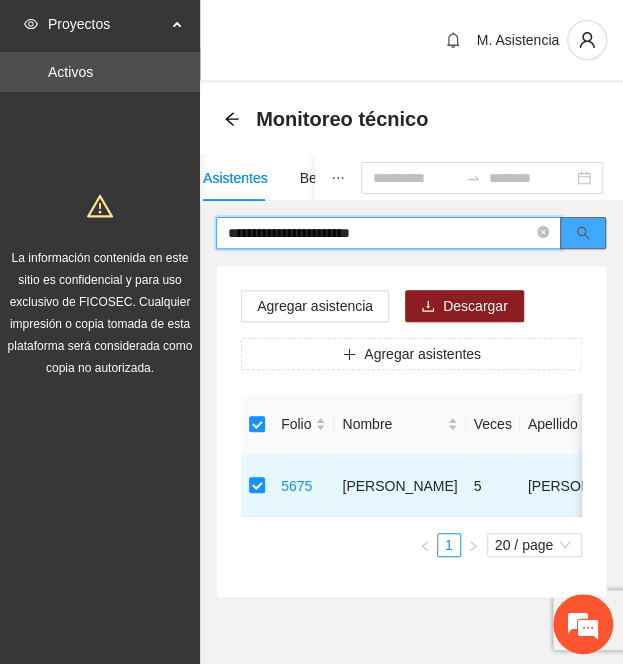 click at bounding box center (583, 233) 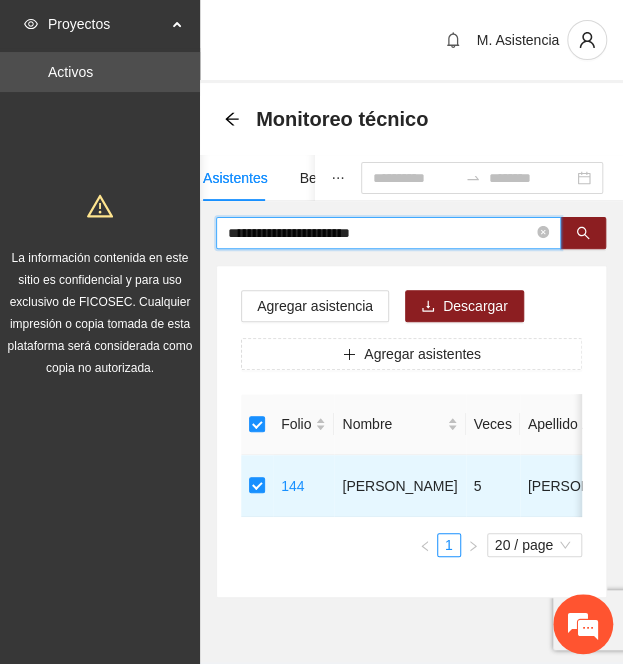 drag, startPoint x: 454, startPoint y: 233, endPoint x: -29, endPoint y: 211, distance: 483.50076 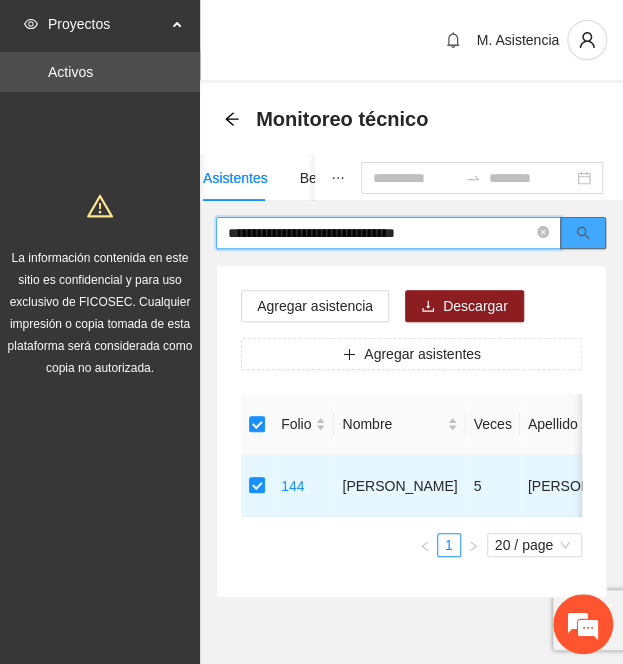 click at bounding box center (583, 233) 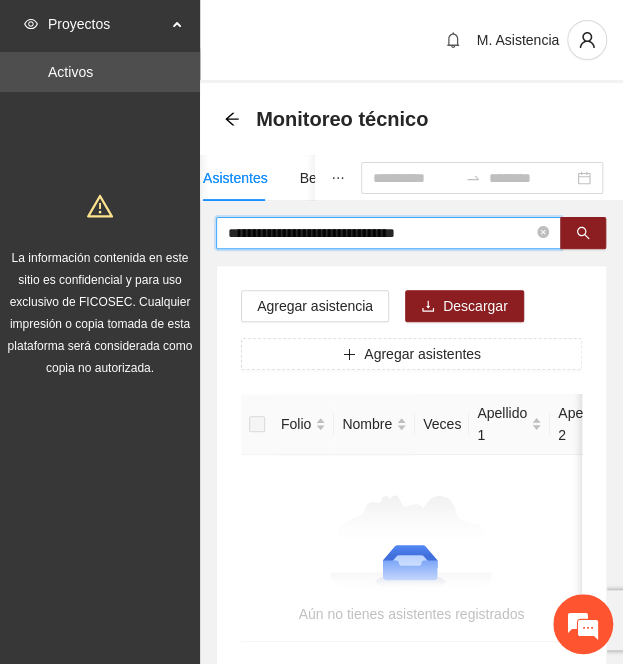 click on "**********" at bounding box center (380, 233) 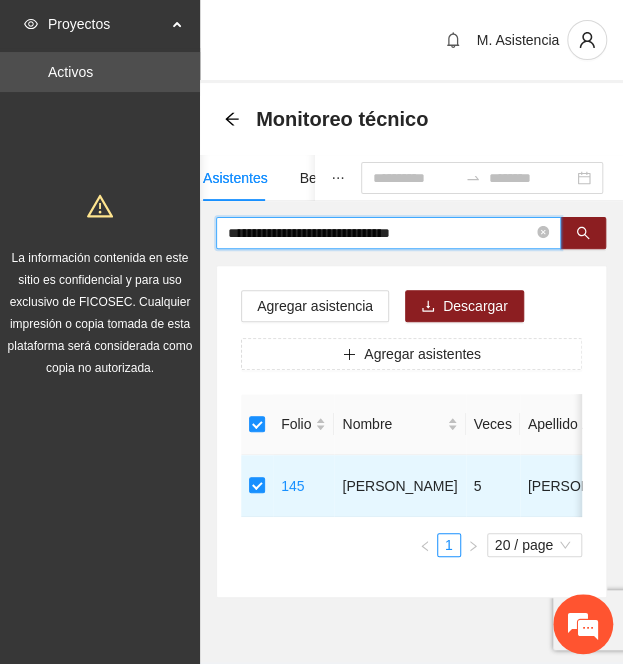 drag, startPoint x: 438, startPoint y: 230, endPoint x: -11, endPoint y: 205, distance: 449.69547 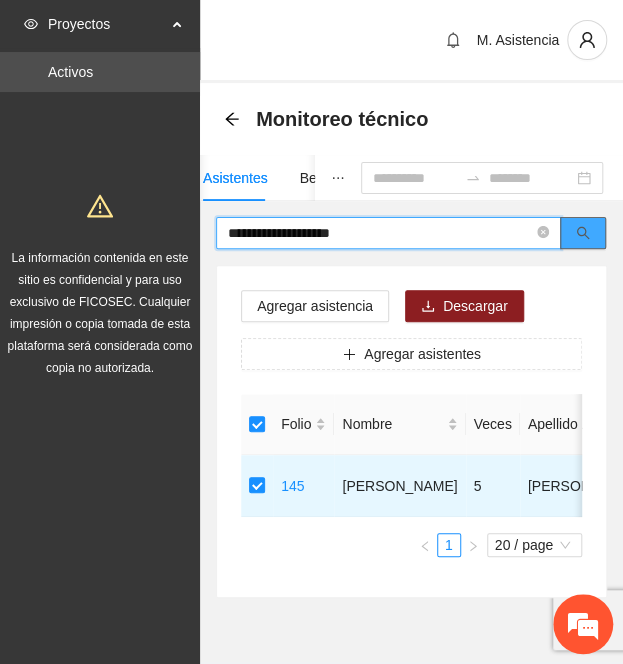 click at bounding box center [583, 233] 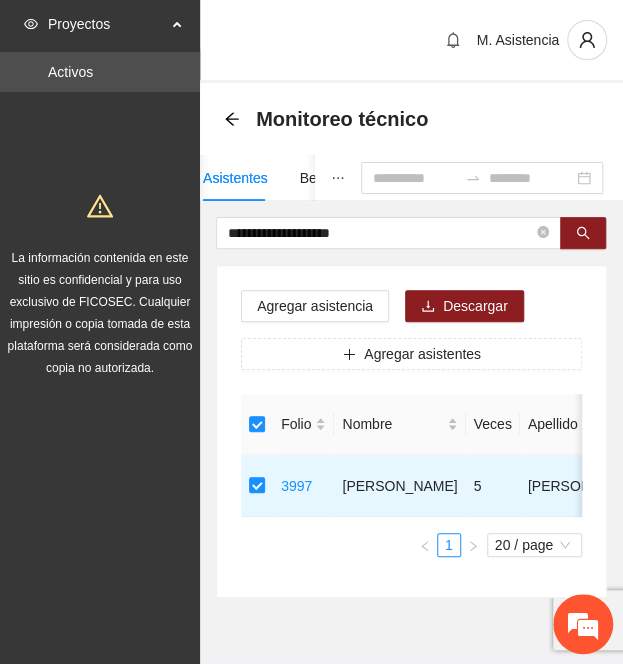 drag, startPoint x: 147, startPoint y: 243, endPoint x: -22, endPoint y: 233, distance: 169.2956 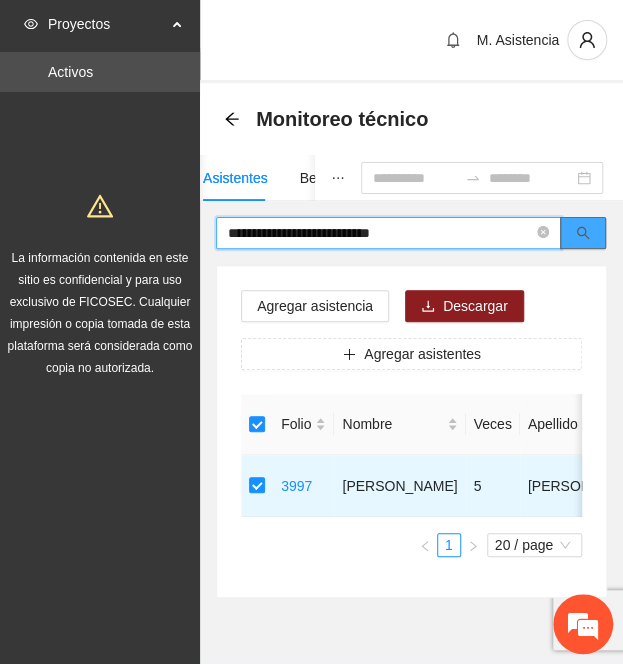 click at bounding box center [583, 233] 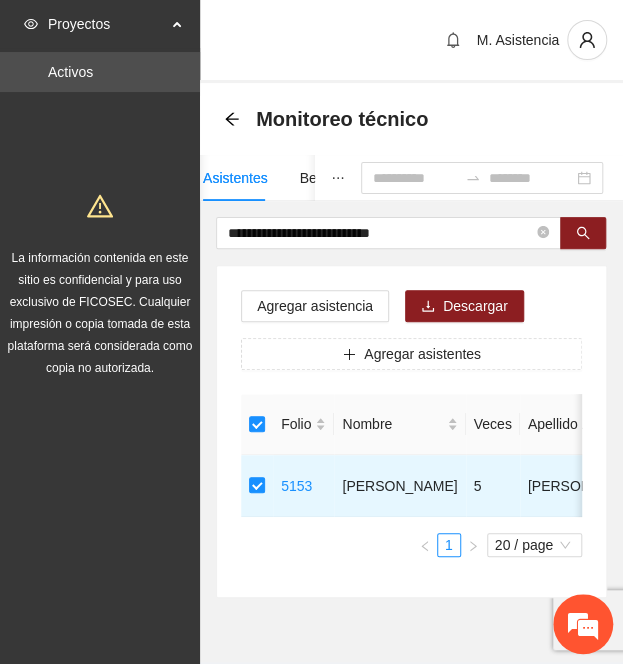 drag, startPoint x: 174, startPoint y: 214, endPoint x: 132, endPoint y: 203, distance: 43.416588 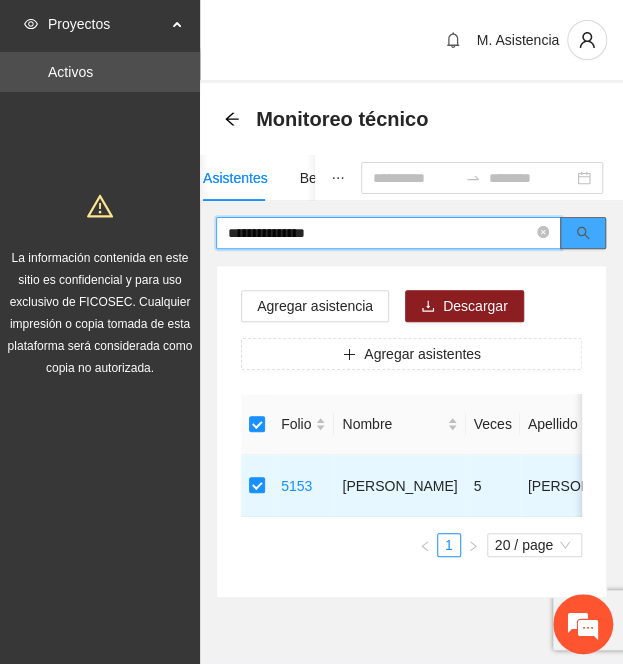 click at bounding box center [583, 233] 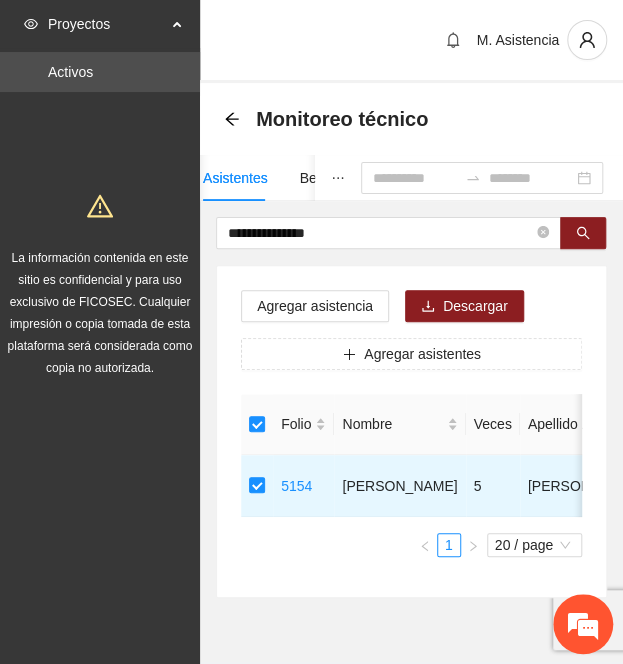 drag, startPoint x: 365, startPoint y: 232, endPoint x: 76, endPoint y: 213, distance: 289.6239 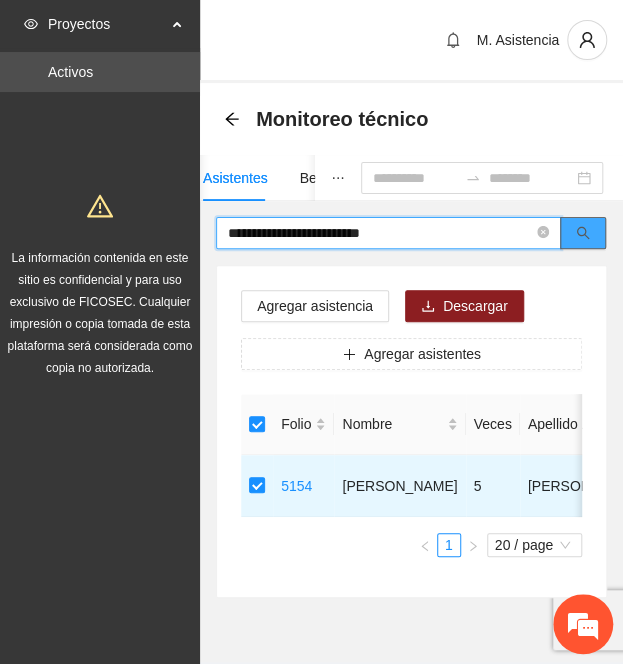click at bounding box center (583, 233) 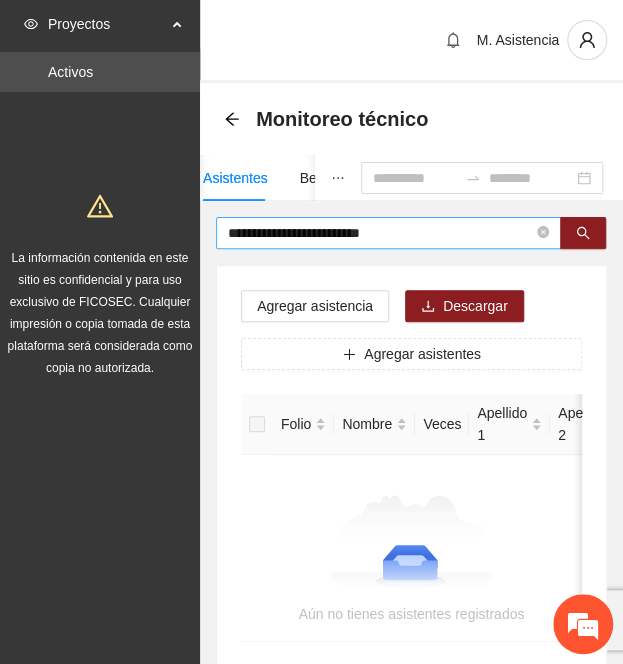 click on "**********" at bounding box center (380, 233) 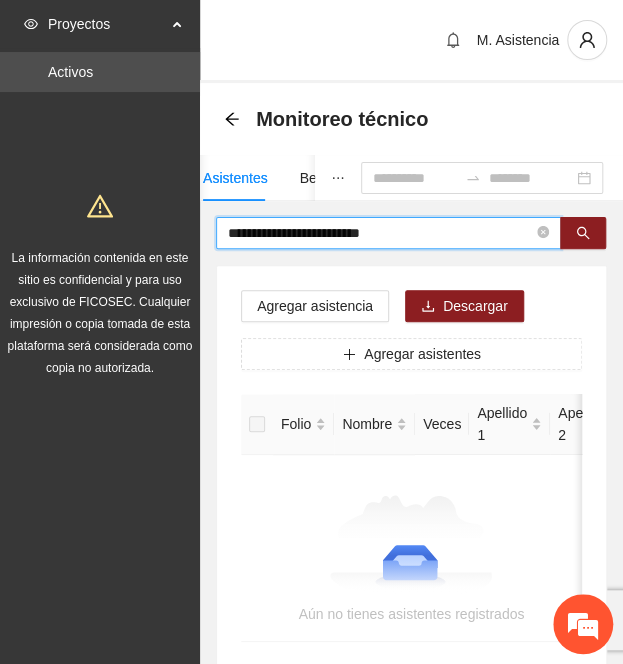 click on "**********" at bounding box center (380, 233) 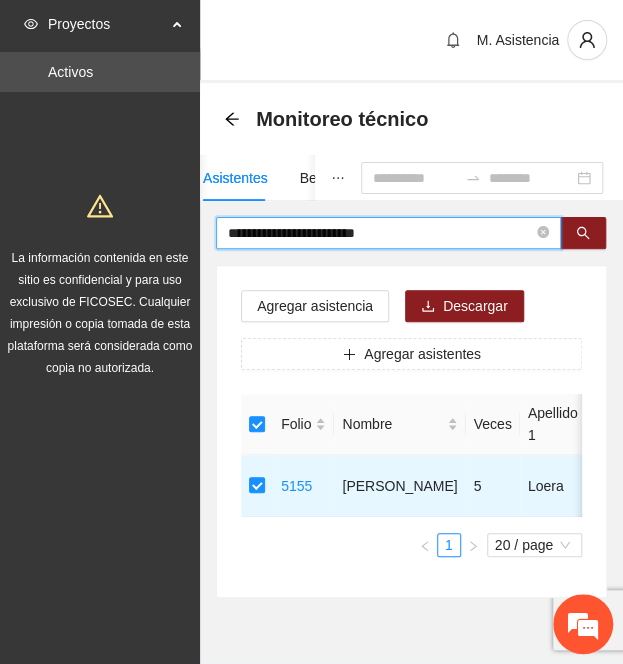 drag, startPoint x: 412, startPoint y: 235, endPoint x: 156, endPoint y: 215, distance: 256.78006 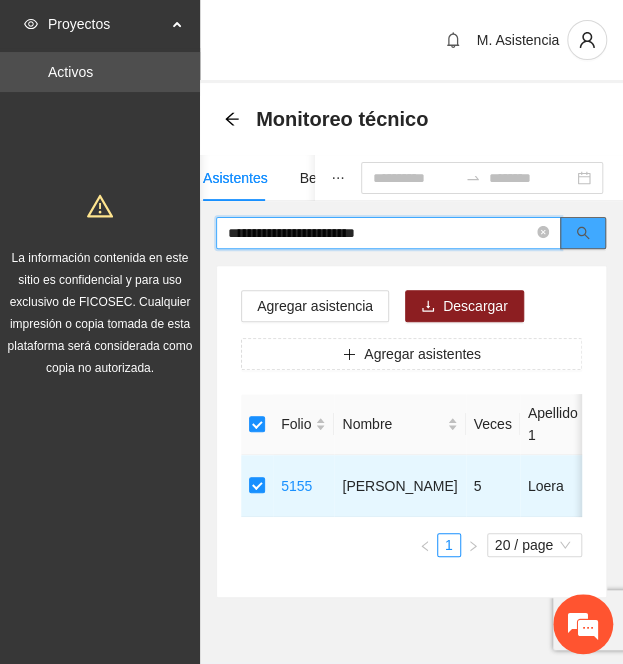 click at bounding box center (583, 233) 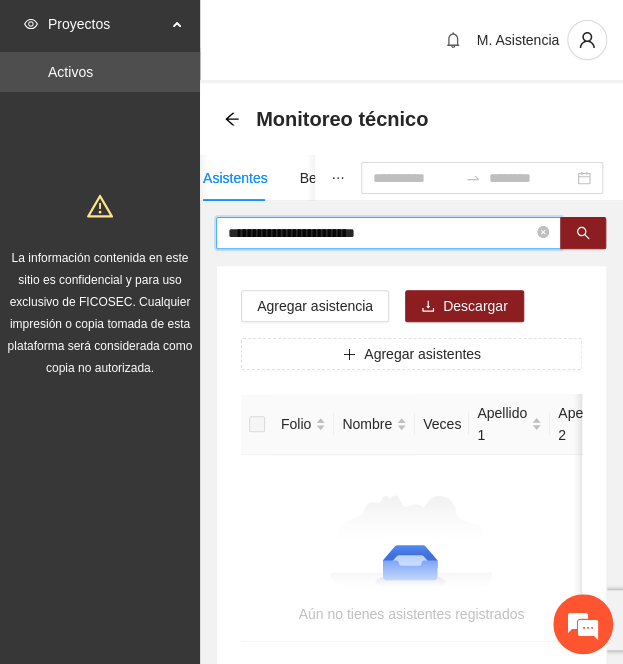 click on "**********" at bounding box center [380, 233] 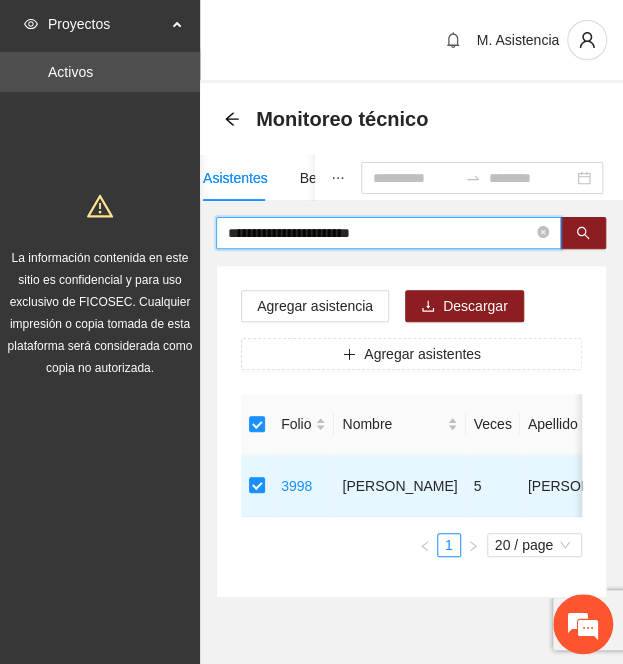 drag, startPoint x: 417, startPoint y: 230, endPoint x: -214, endPoint y: 196, distance: 631.91534 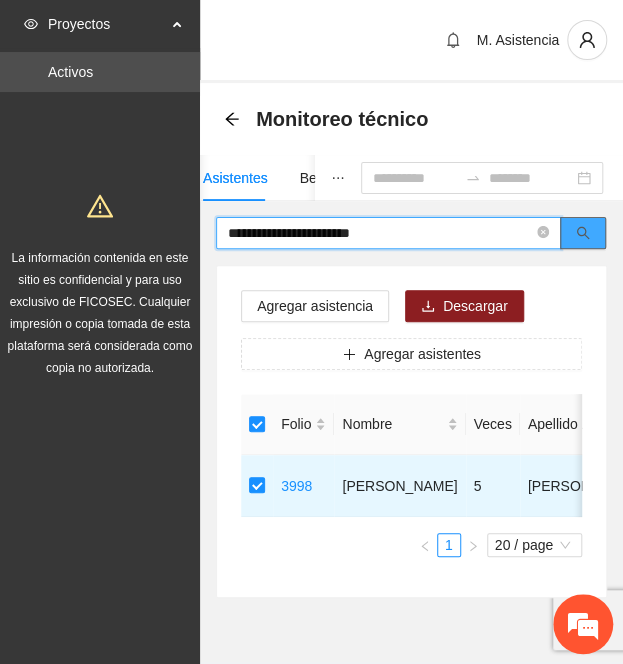click at bounding box center (583, 233) 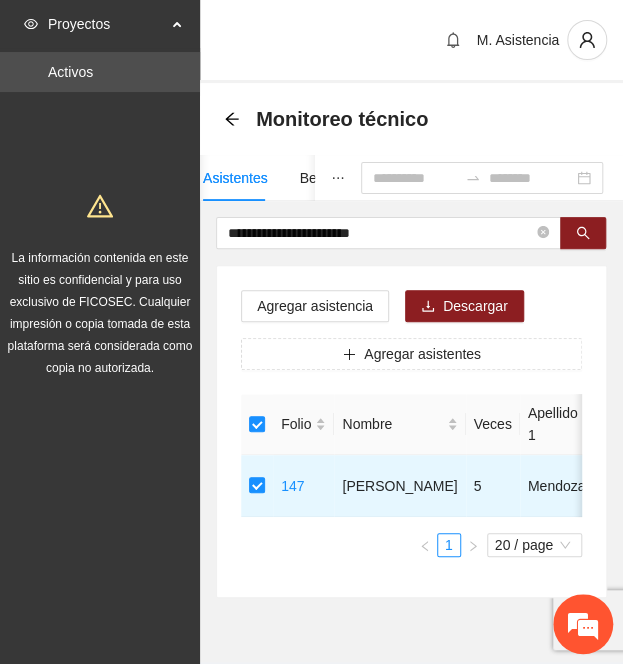 drag, startPoint x: 393, startPoint y: 233, endPoint x: 39, endPoint y: 227, distance: 354.05084 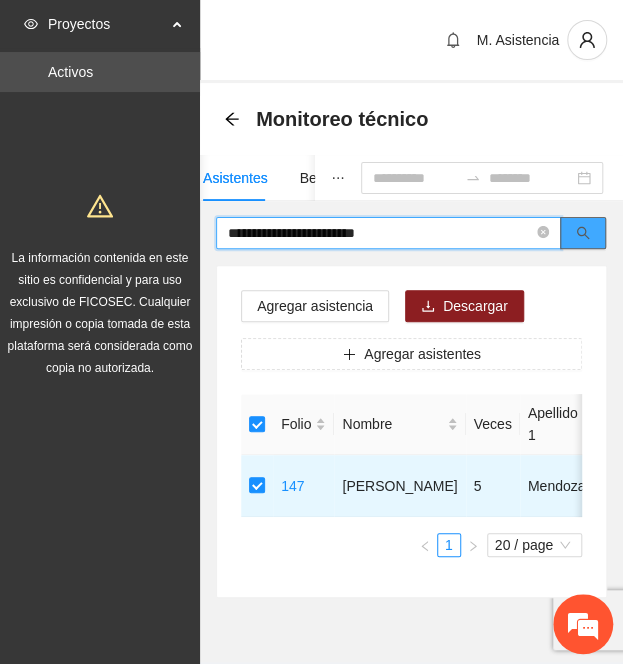 click at bounding box center (583, 233) 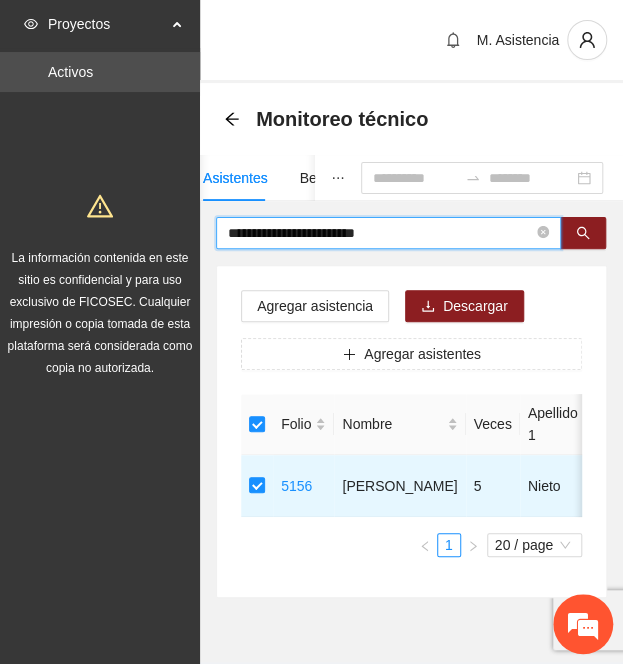 drag, startPoint x: 402, startPoint y: 229, endPoint x: -251, endPoint y: 187, distance: 654.3493 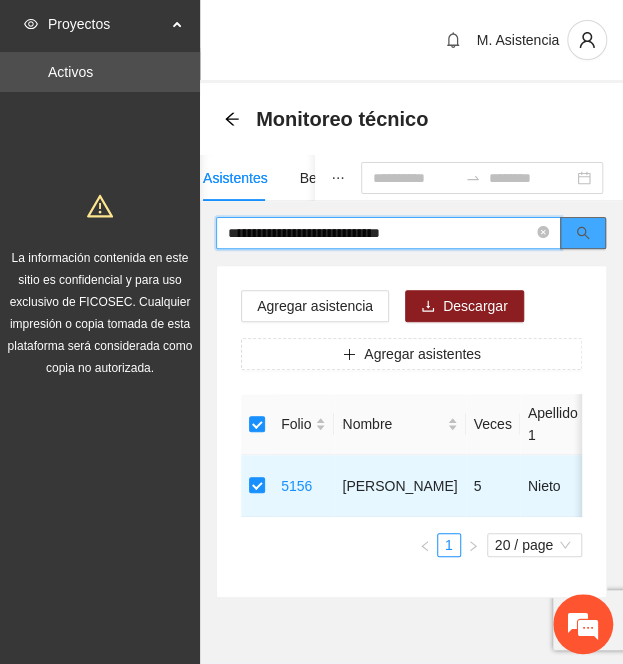 click 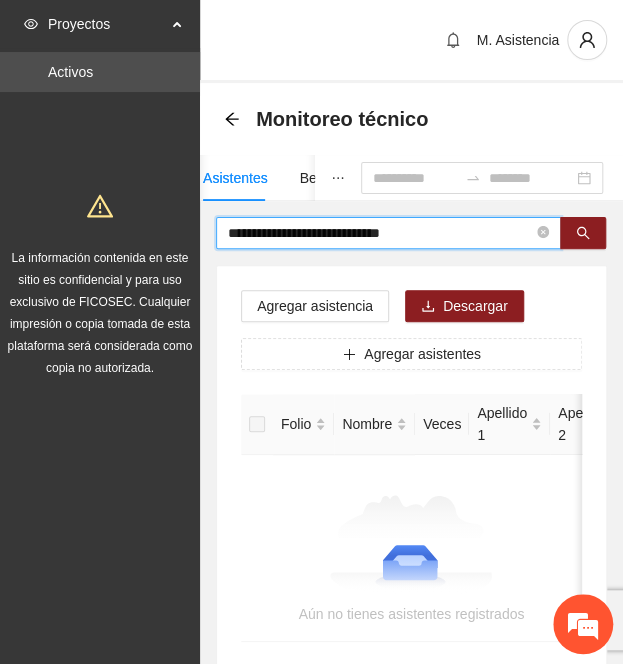 click on "**********" at bounding box center (380, 233) 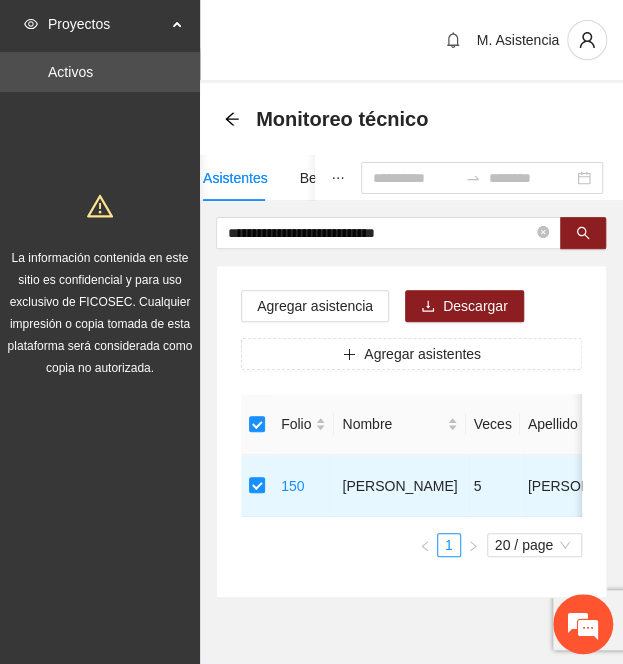 drag, startPoint x: 465, startPoint y: 229, endPoint x: -424, endPoint y: 218, distance: 889.06805 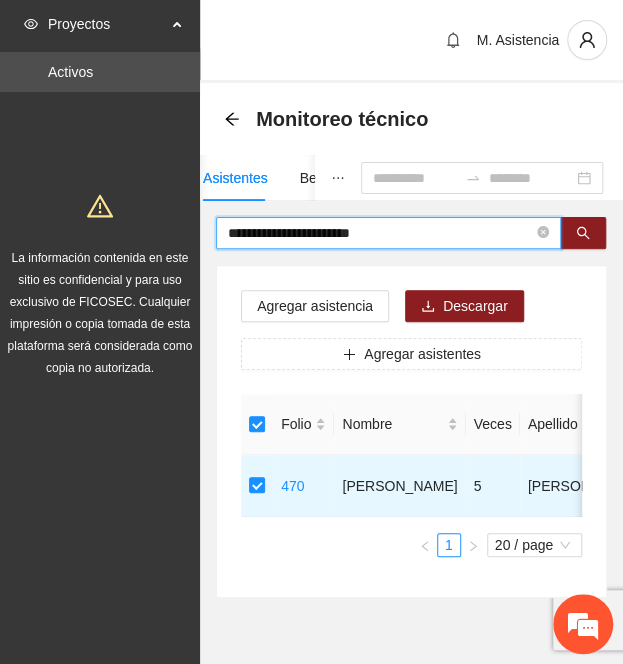 drag, startPoint x: 122, startPoint y: 222, endPoint x: -41, endPoint y: 207, distance: 163.68874 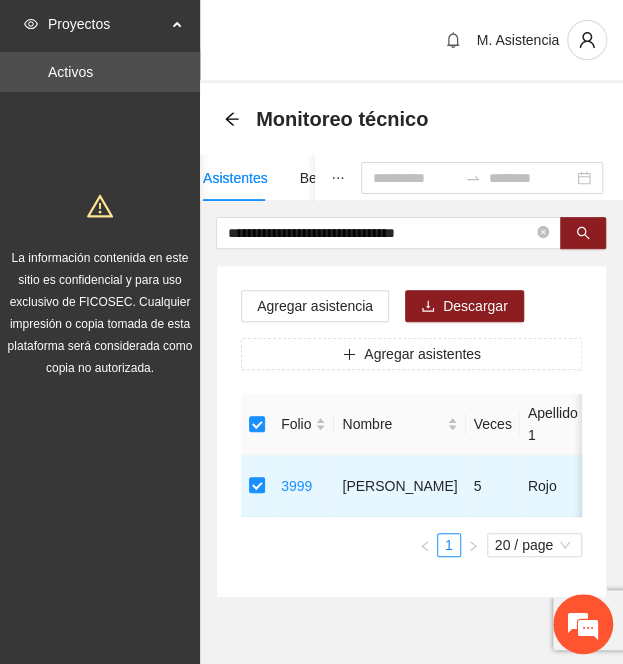 drag, startPoint x: 467, startPoint y: 235, endPoint x: -276, endPoint y: 191, distance: 744.3017 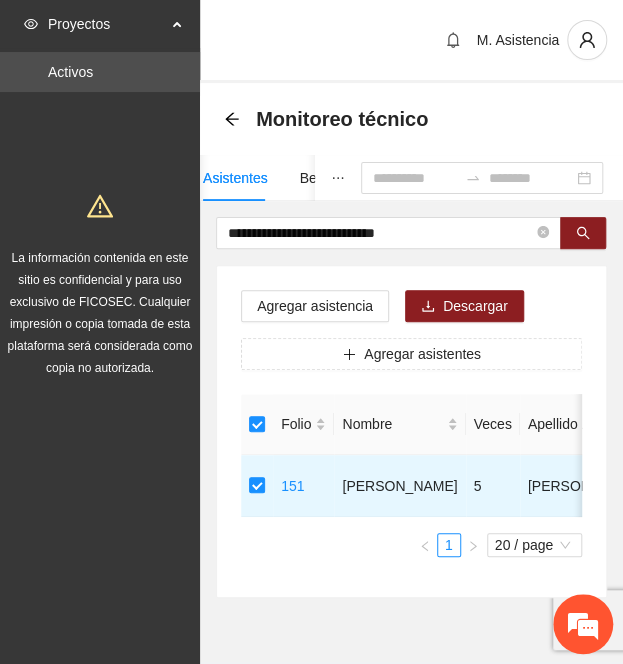 drag, startPoint x: 441, startPoint y: 233, endPoint x: -242, endPoint y: 180, distance: 685.0533 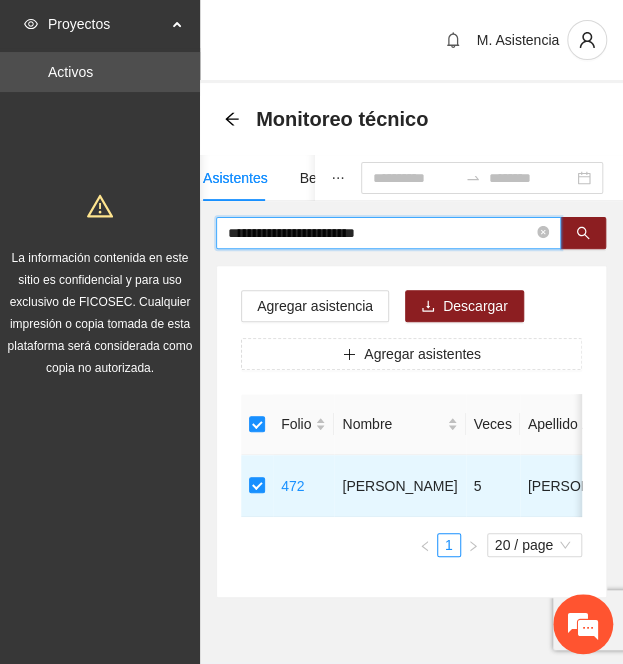 drag, startPoint x: 412, startPoint y: 228, endPoint x: -101, endPoint y: 220, distance: 513.0624 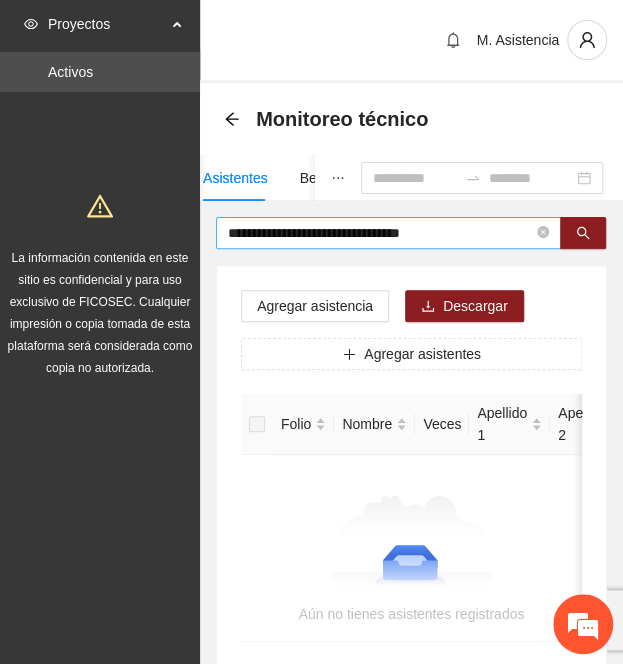 click on "**********" at bounding box center (380, 233) 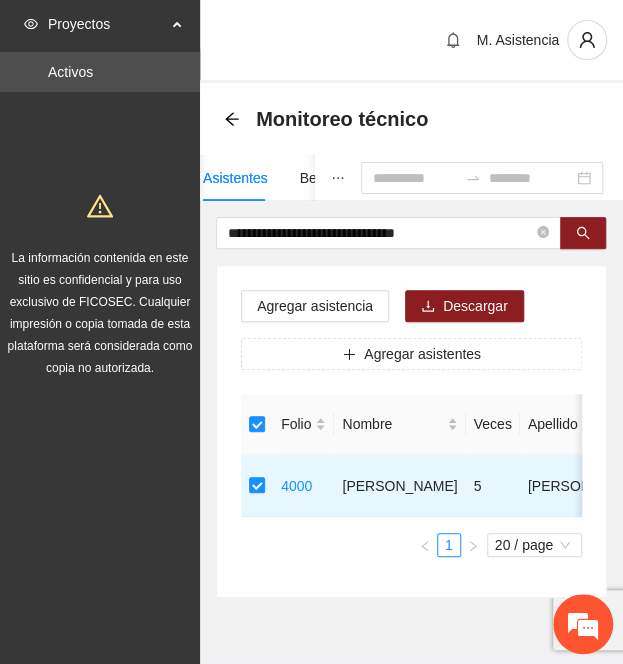 drag, startPoint x: 490, startPoint y: 233, endPoint x: -131, endPoint y: 170, distance: 624.1875 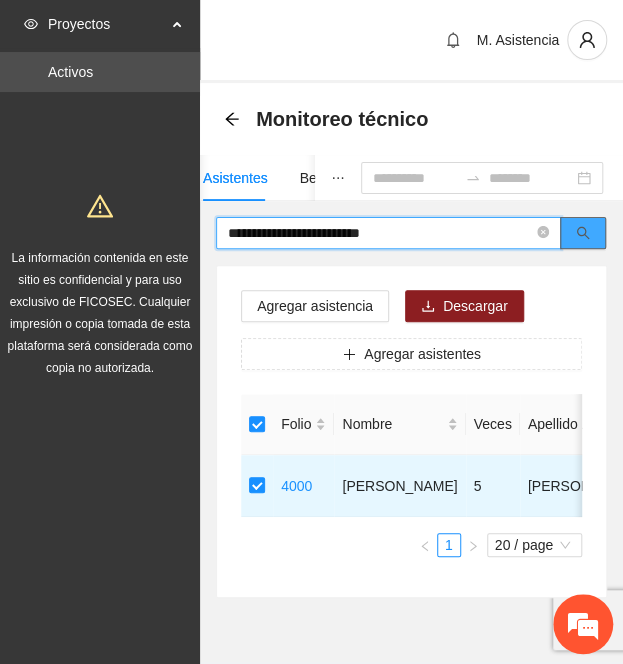 click at bounding box center (583, 233) 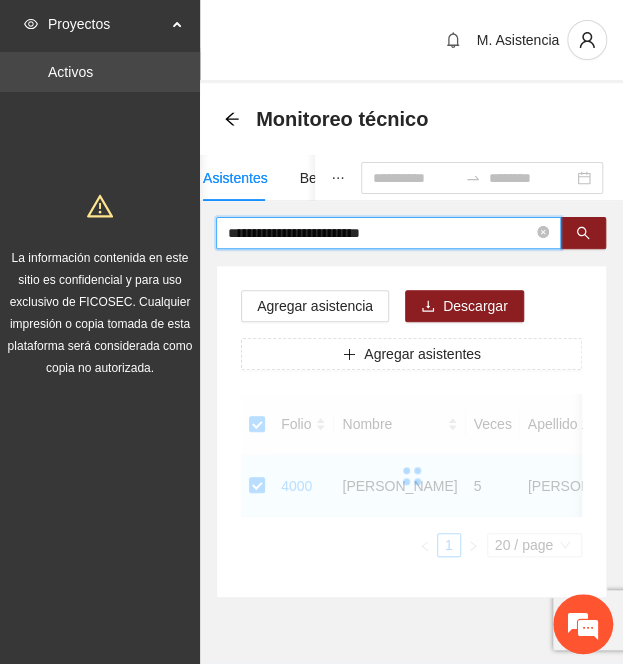 type on "**********" 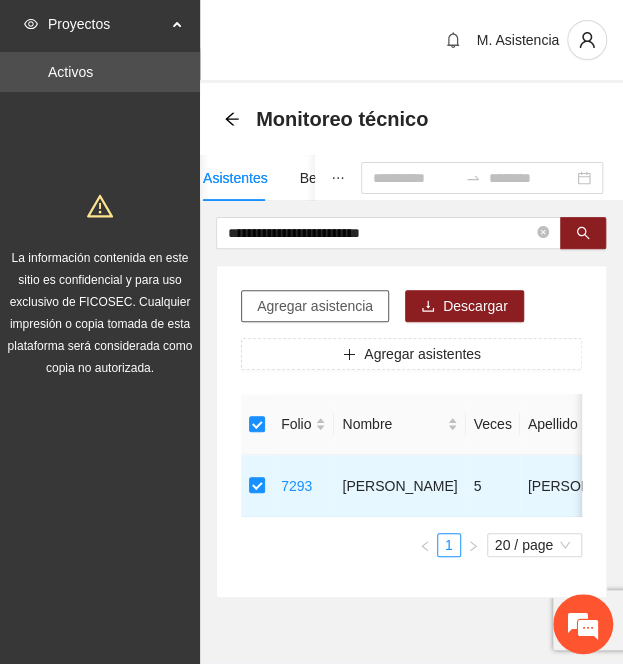 click on "Agregar asistencia" at bounding box center (315, 306) 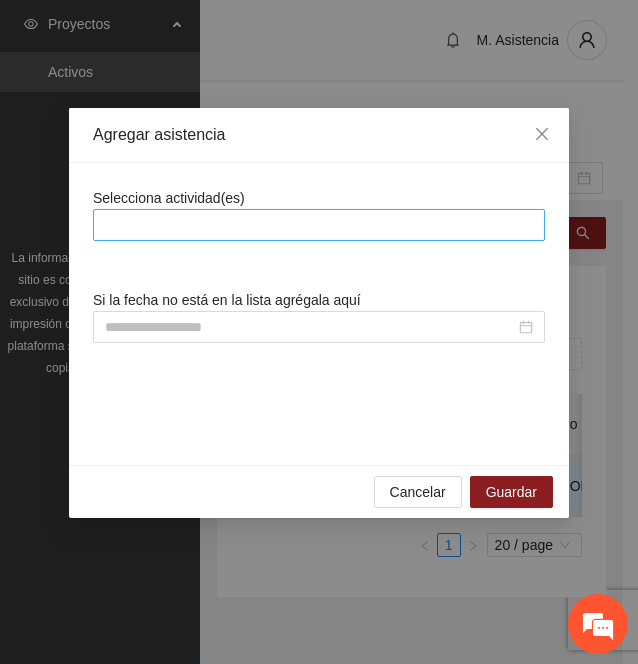 click at bounding box center (319, 225) 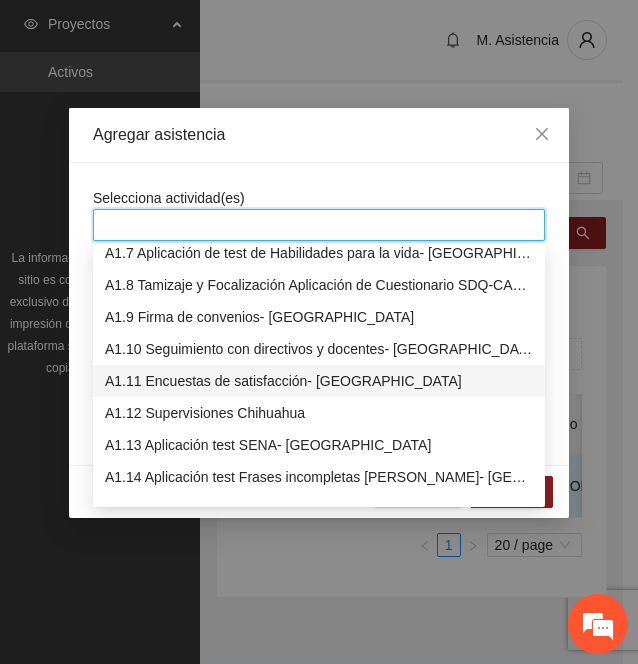 scroll, scrollTop: 203, scrollLeft: 0, axis: vertical 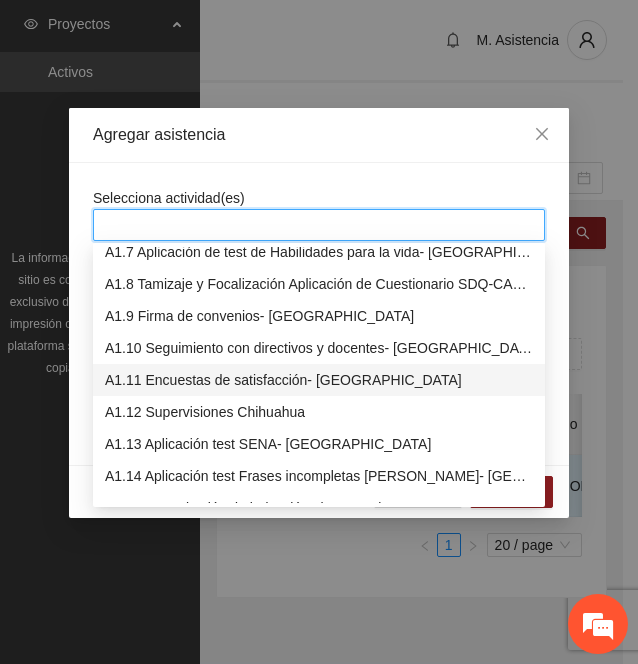 click on "A1.11 Encuestas de satisfacción- [GEOGRAPHIC_DATA]" at bounding box center [319, 380] 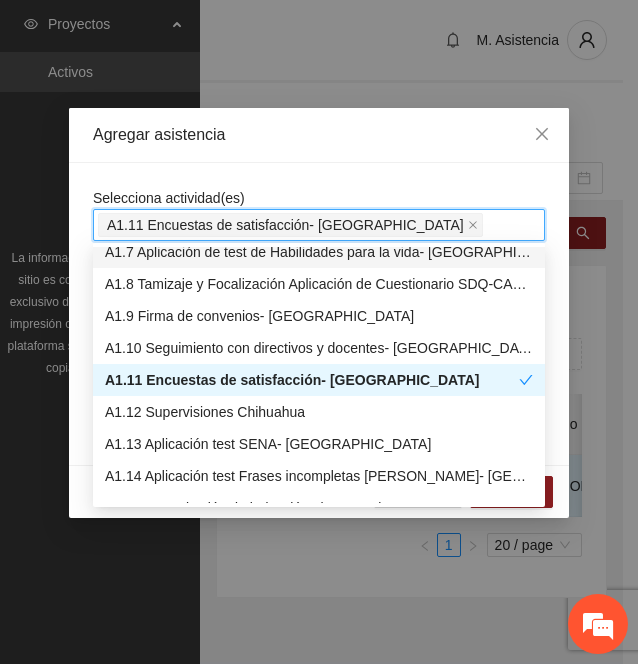 click on "Selecciona actividad(es) A1.11 Encuestas de satisfacción- Chihuahua   Si la fecha no está en la lista agrégala aquí" at bounding box center [319, 314] 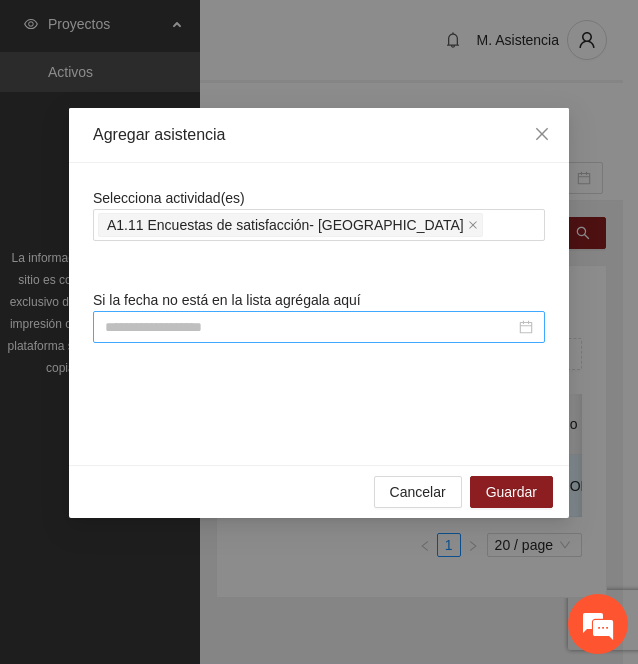click at bounding box center (310, 327) 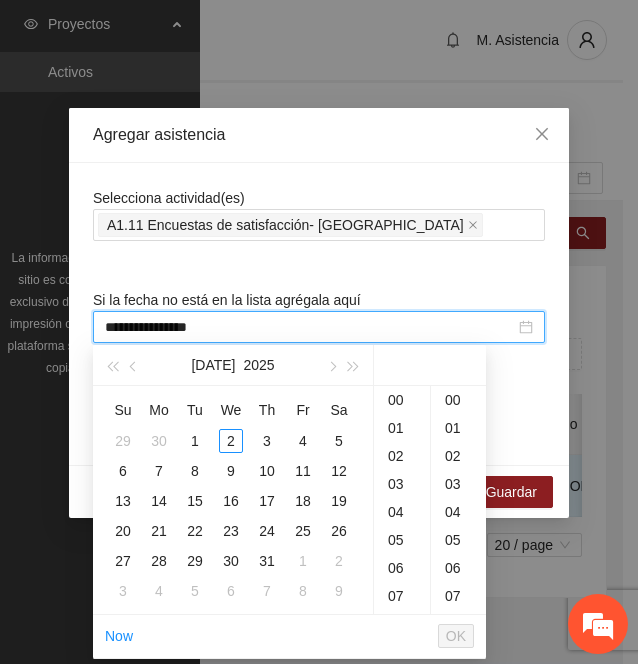 click on "**********" at bounding box center [310, 327] 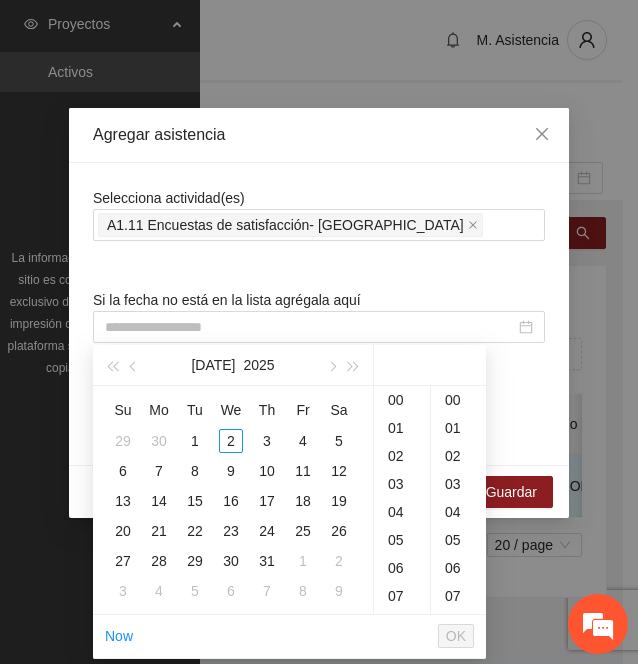 click on "Selecciona actividad(es) A1.11 Encuestas de satisfacción- Chihuahua   Si la fecha no está en la lista agrégala aquí" at bounding box center [319, 314] 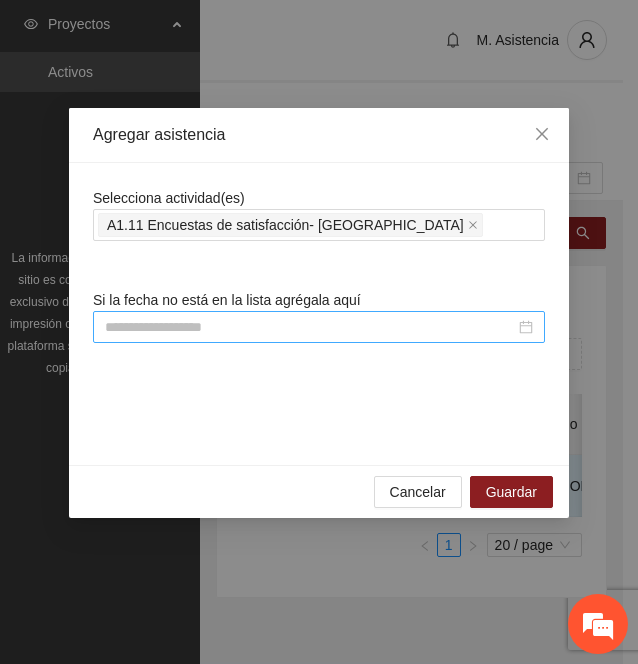 click at bounding box center [310, 327] 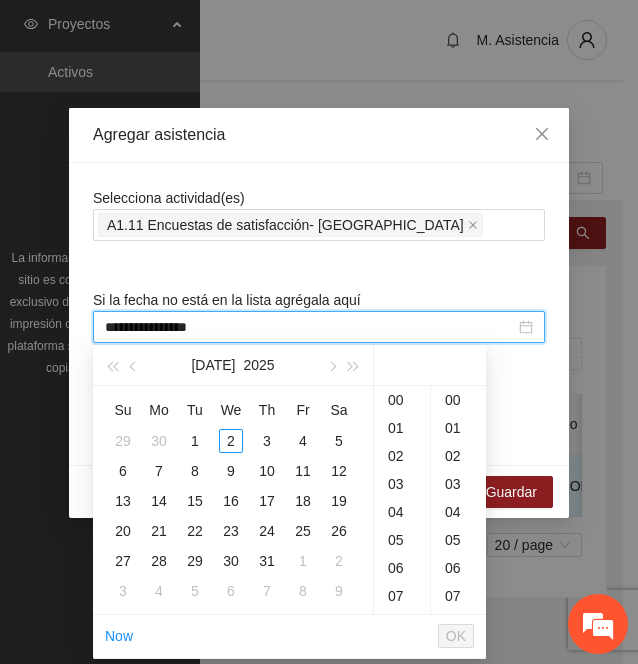 click on "**********" at bounding box center [310, 327] 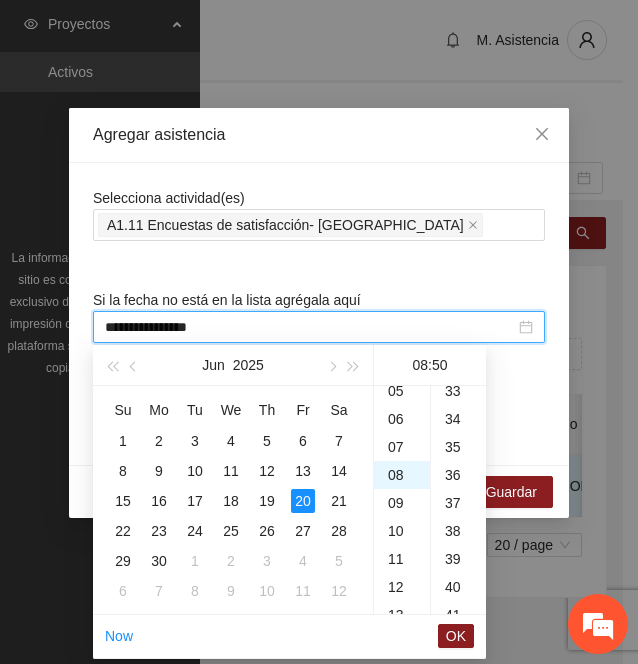 scroll, scrollTop: 224, scrollLeft: 0, axis: vertical 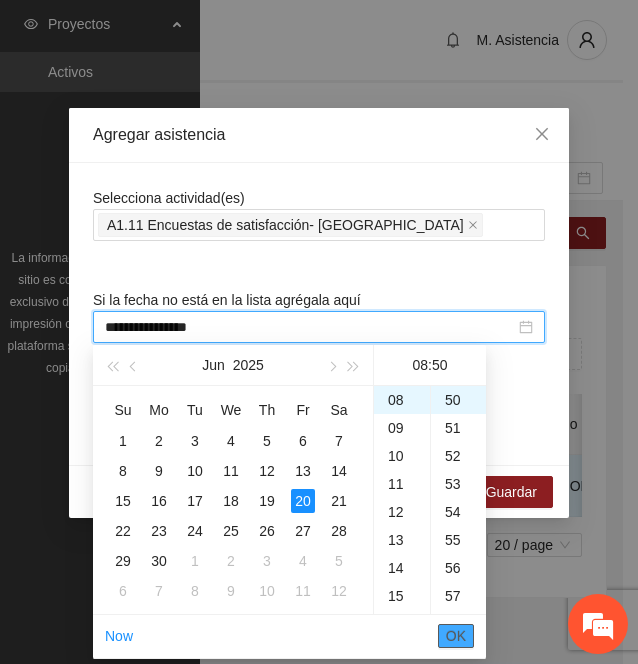 click on "OK" at bounding box center (456, 636) 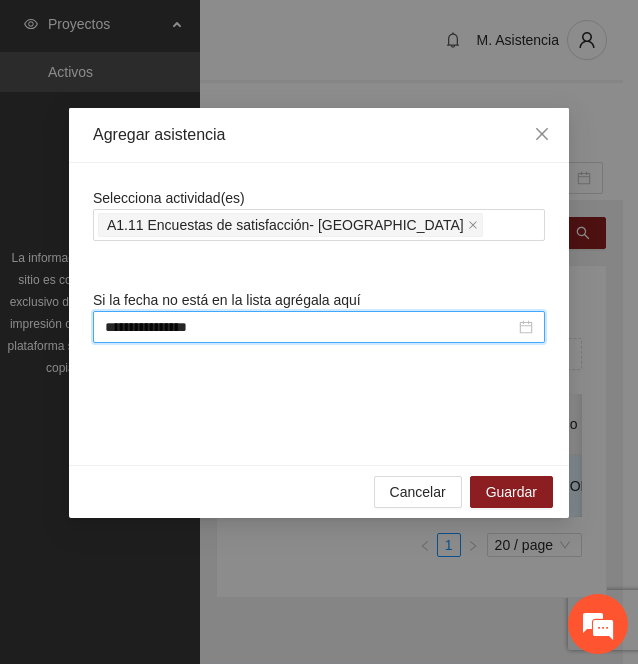 type on "**********" 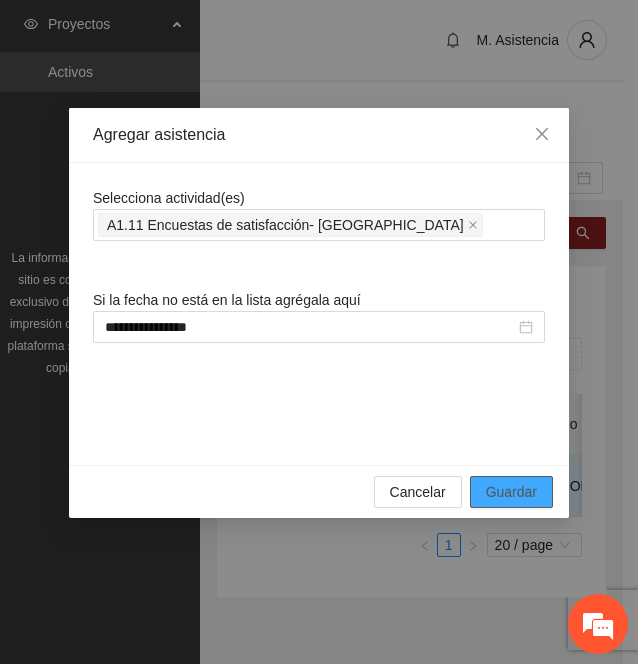 click on "Guardar" at bounding box center [511, 492] 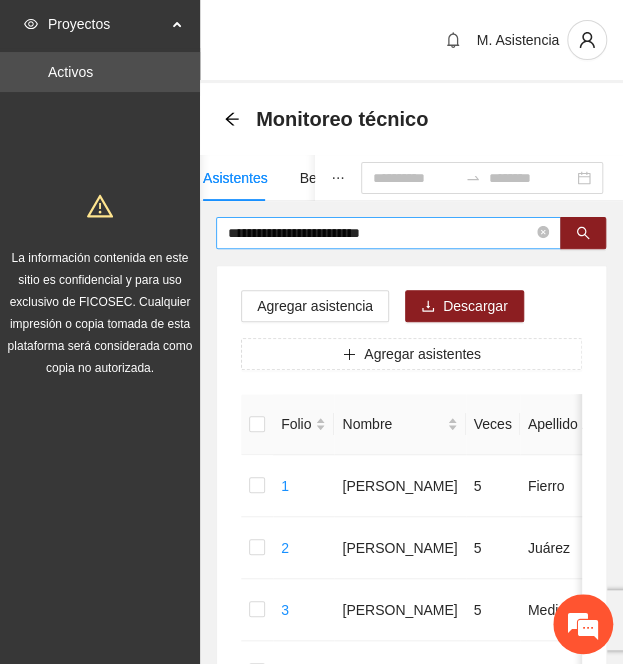 click on "**********" at bounding box center (380, 233) 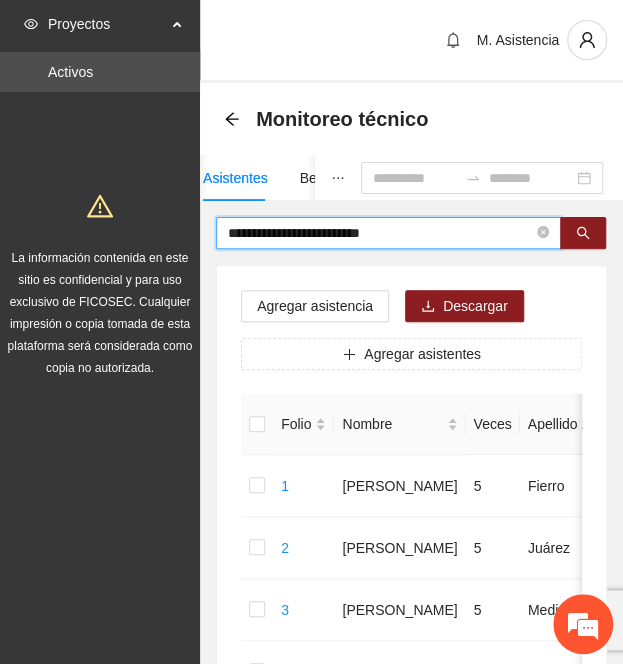 click on "**********" at bounding box center (380, 233) 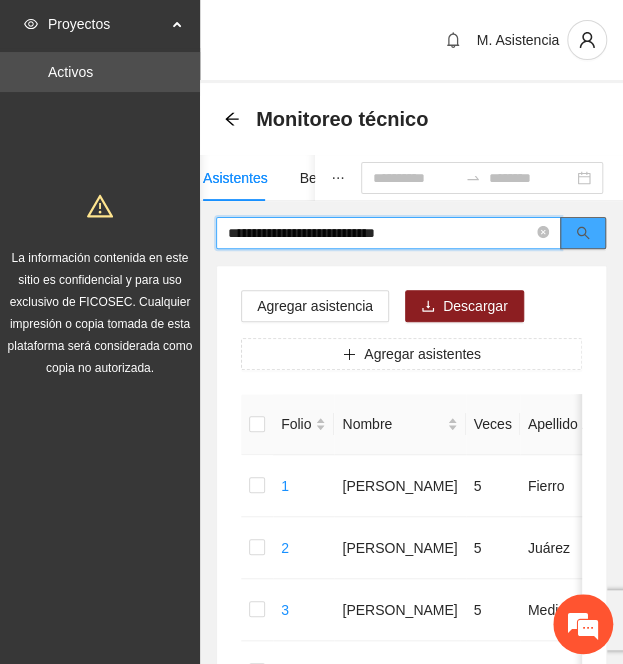 click at bounding box center (583, 233) 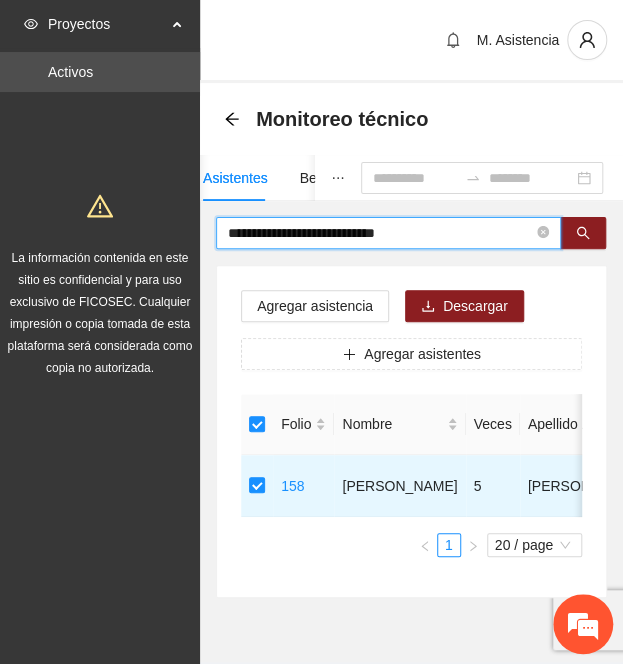 drag, startPoint x: 426, startPoint y: 231, endPoint x: -135, endPoint y: 146, distance: 567.40283 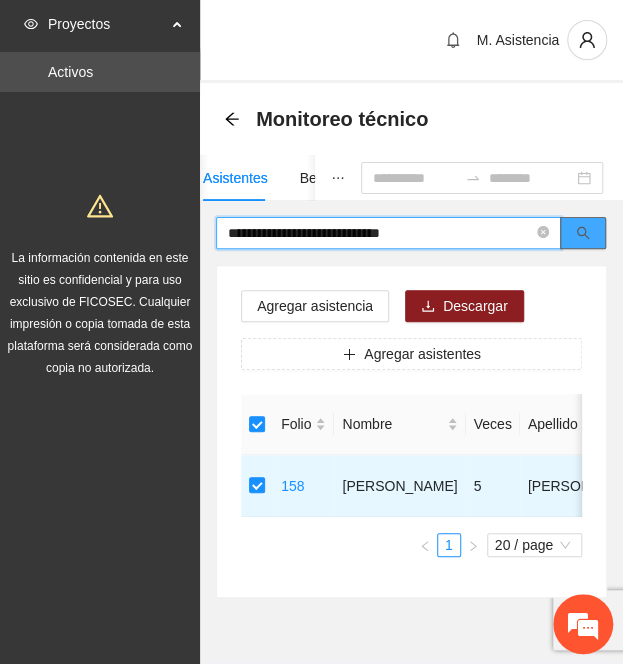 click at bounding box center [583, 233] 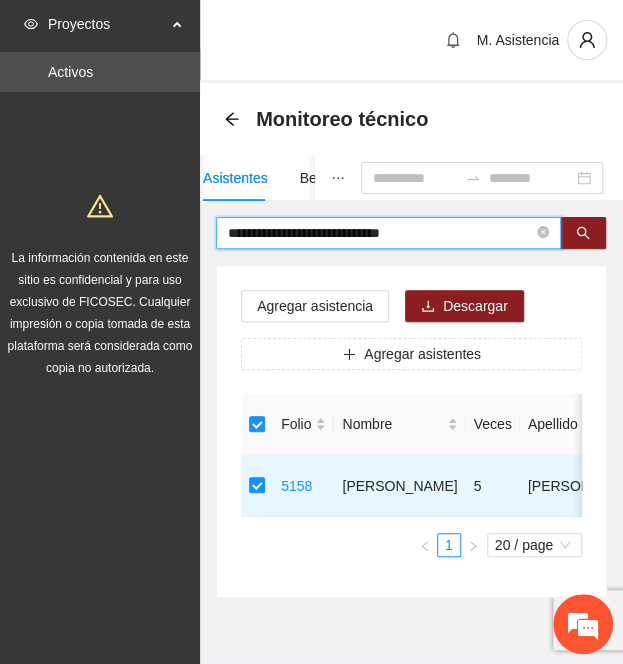 drag, startPoint x: 456, startPoint y: 230, endPoint x: 36, endPoint y: 224, distance: 420.04285 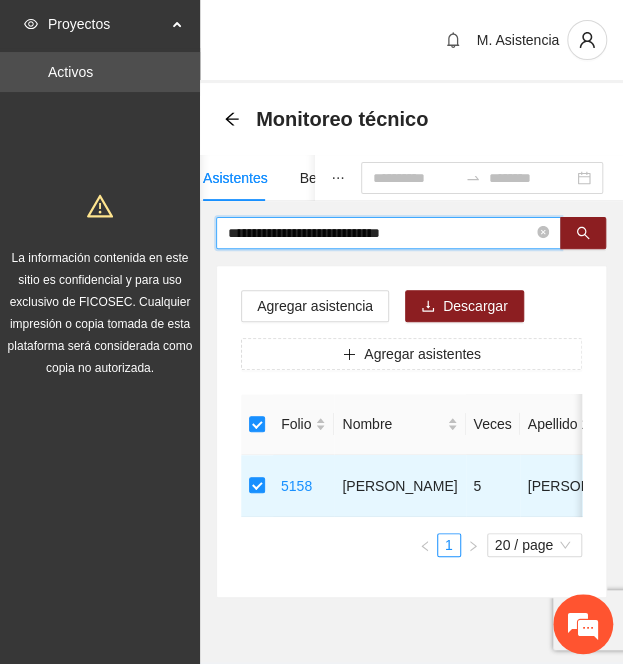 click on "**********" at bounding box center [380, 233] 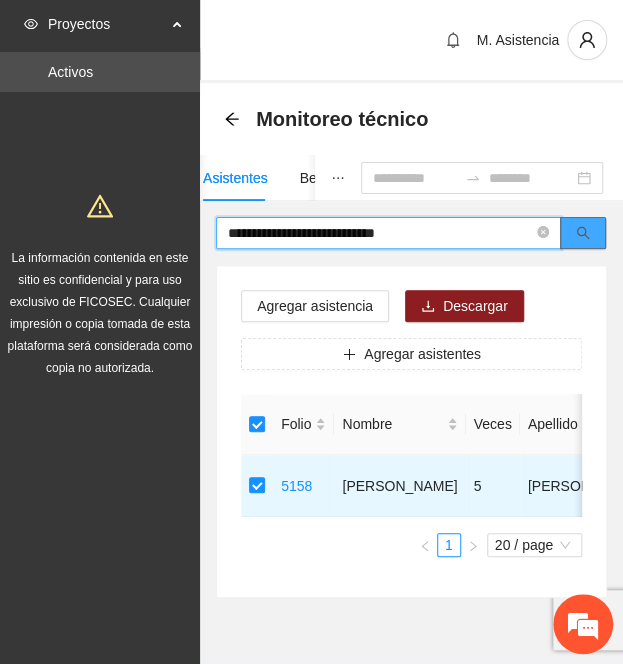 click 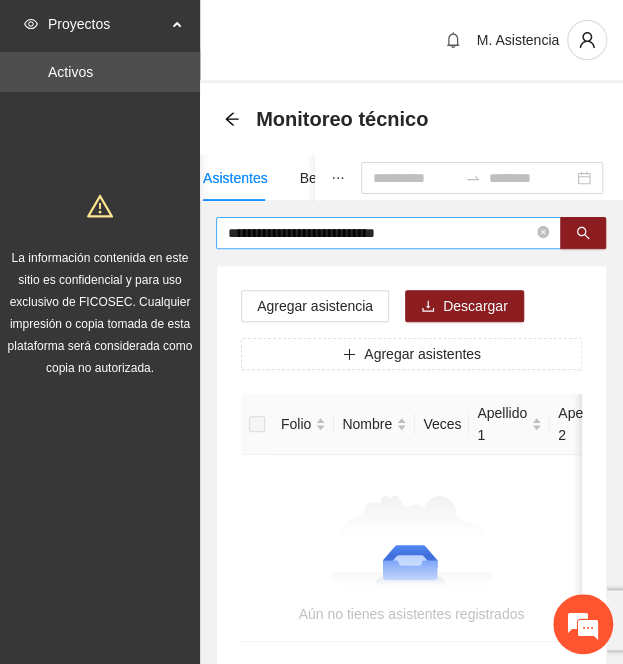click on "**********" at bounding box center [380, 233] 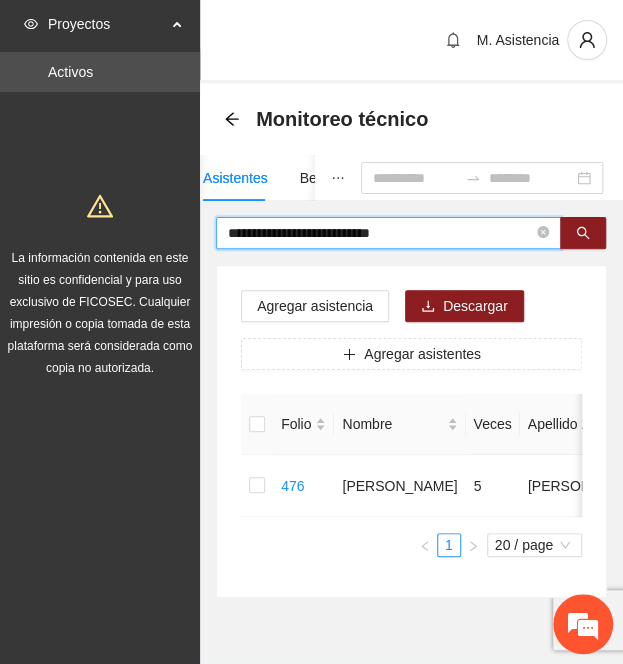 click on "**********" at bounding box center (380, 233) 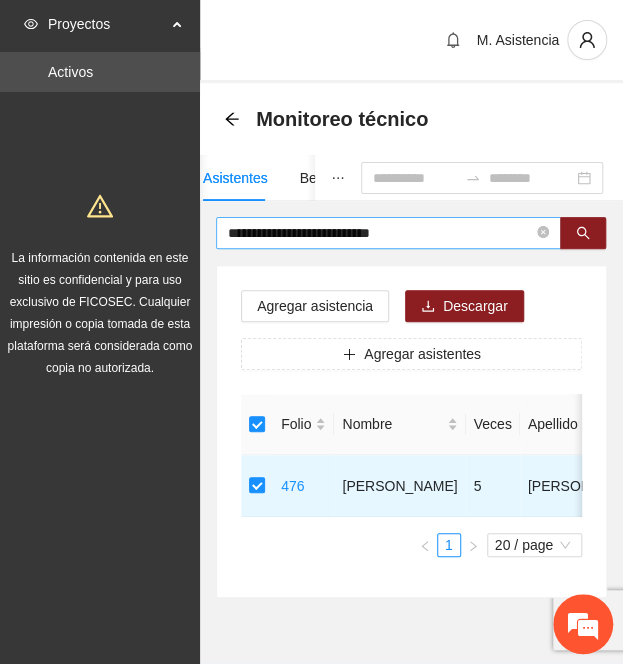 click on "**********" at bounding box center [380, 233] 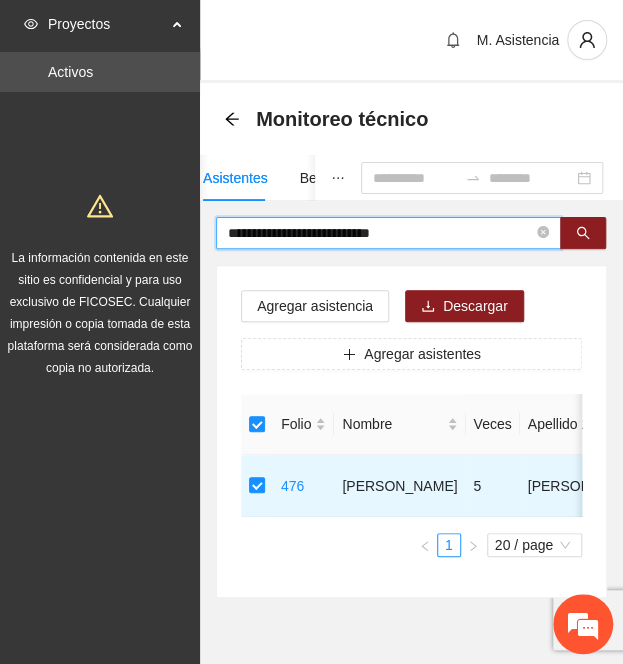 click on "**********" at bounding box center (380, 233) 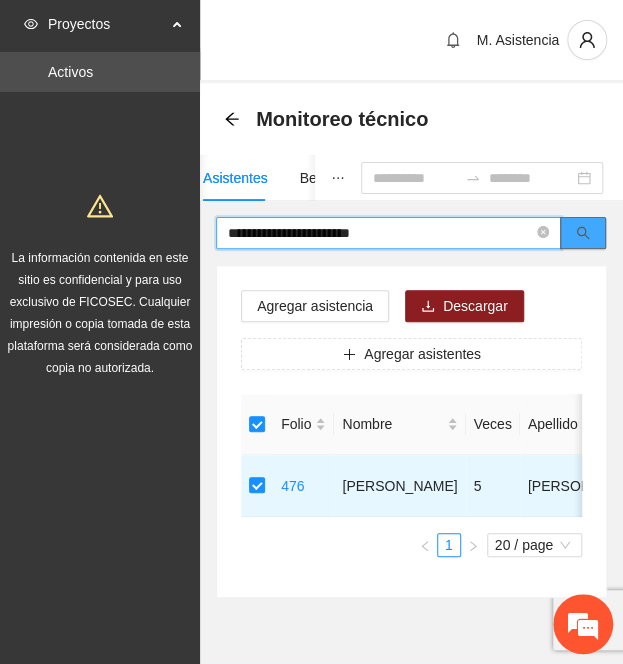 click at bounding box center [583, 233] 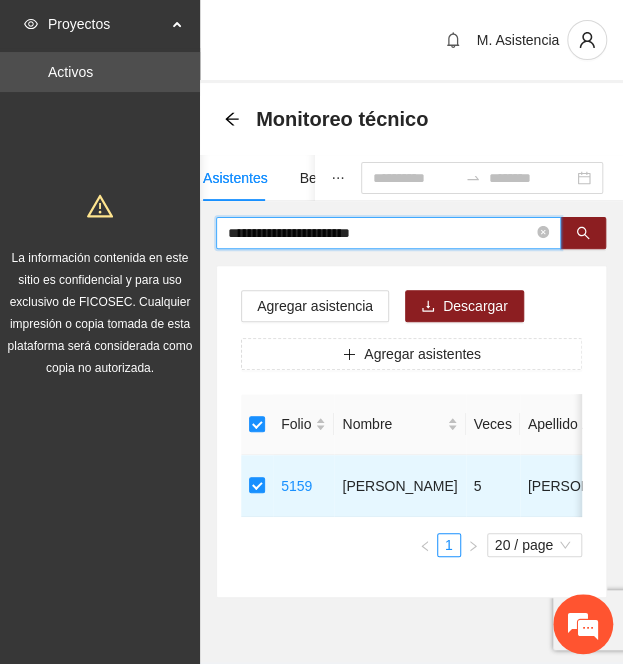 drag, startPoint x: 284, startPoint y: 235, endPoint x: -136, endPoint y: 197, distance: 421.71555 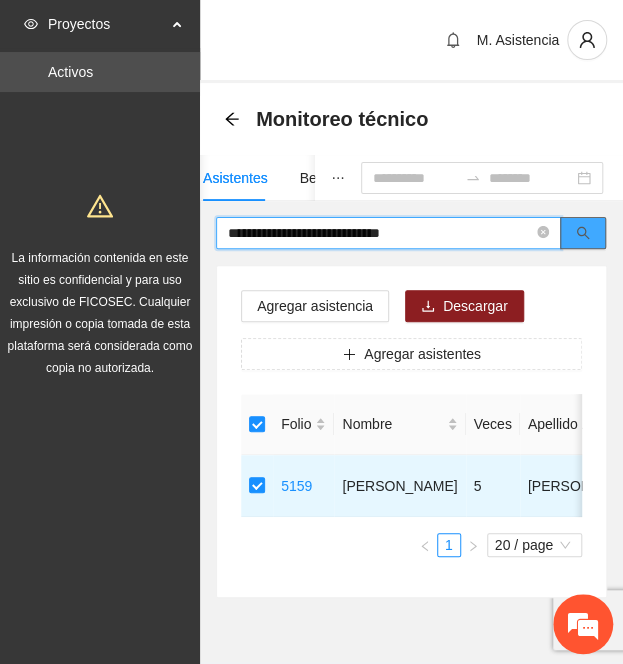 click at bounding box center (583, 233) 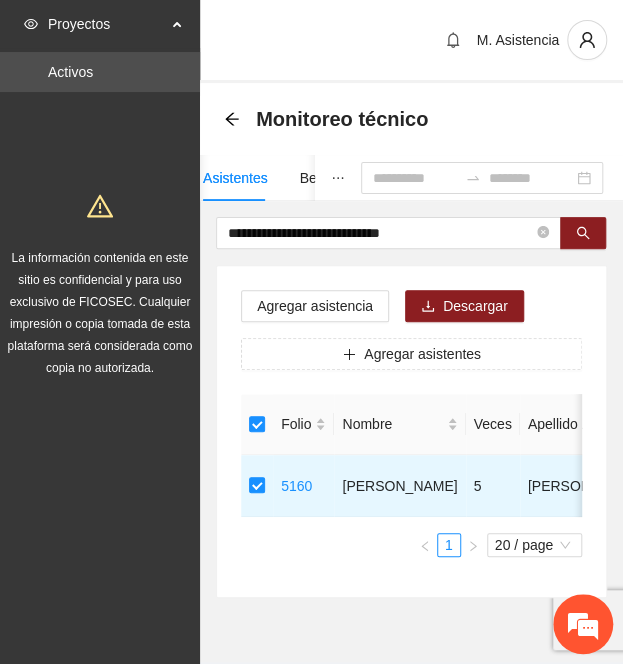 drag, startPoint x: 414, startPoint y: 234, endPoint x: 1, endPoint y: 223, distance: 413.14645 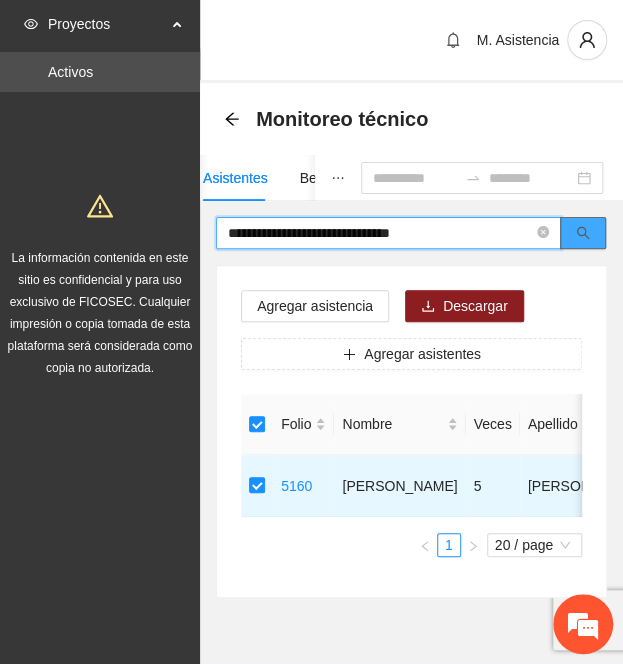 click 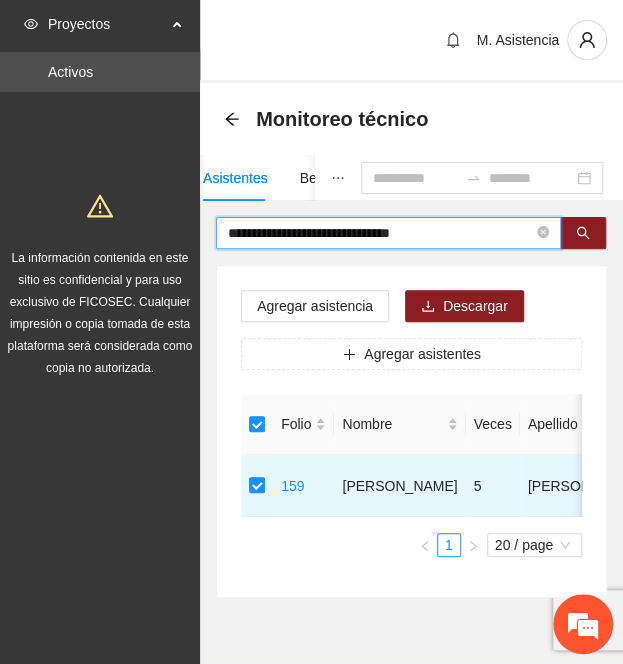drag, startPoint x: 461, startPoint y: 241, endPoint x: -148, endPoint y: 222, distance: 609.2963 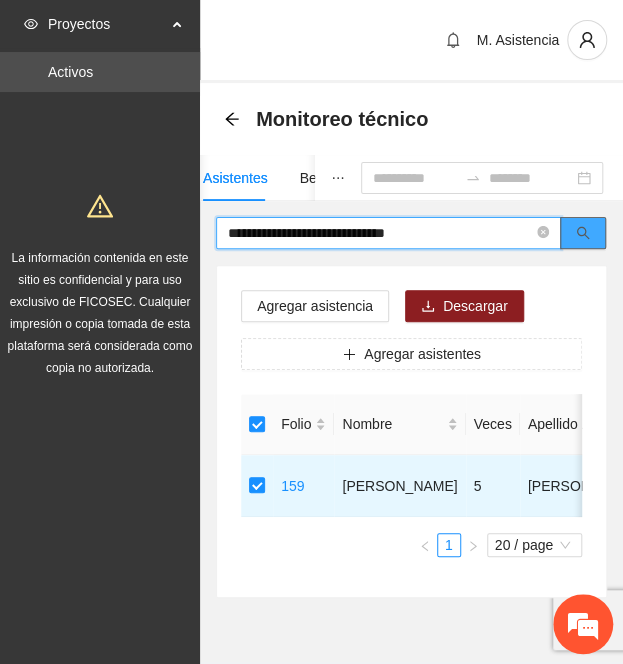 click 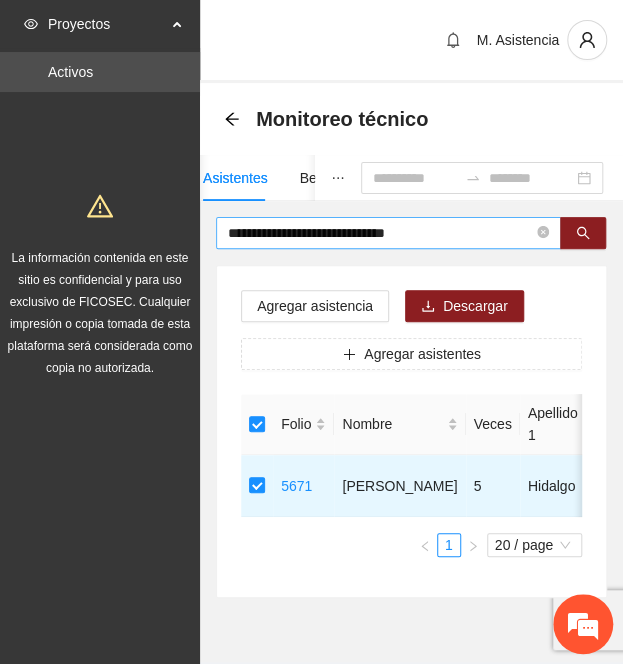 click on "**********" at bounding box center (380, 233) 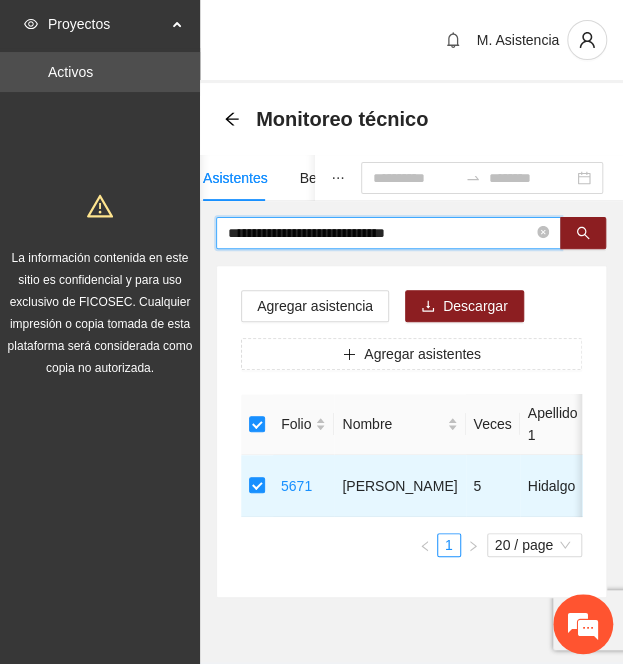 click on "**********" at bounding box center (380, 233) 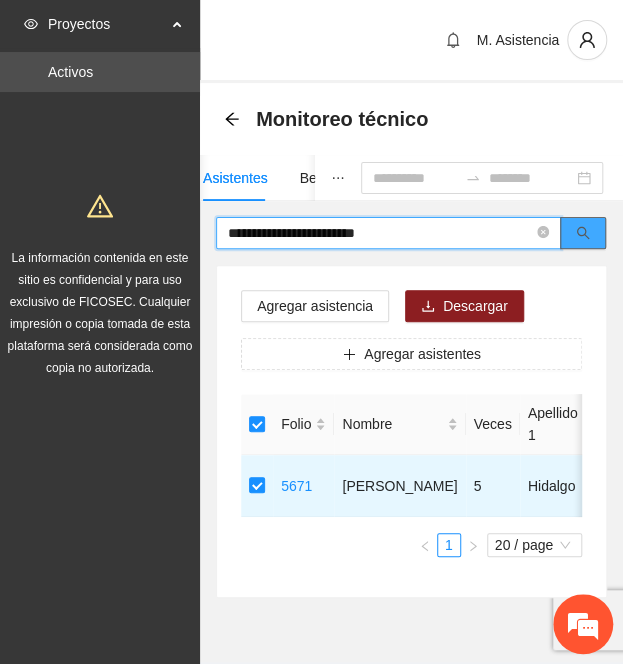 click at bounding box center (583, 233) 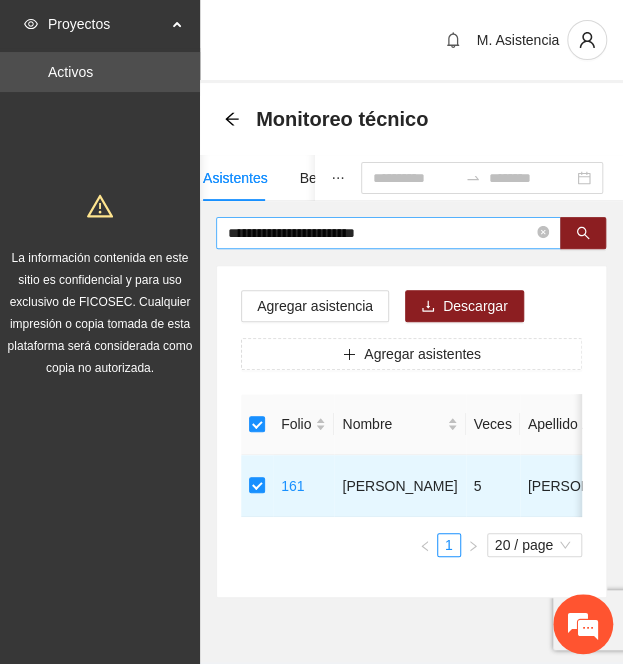 click on "**********" at bounding box center [380, 233] 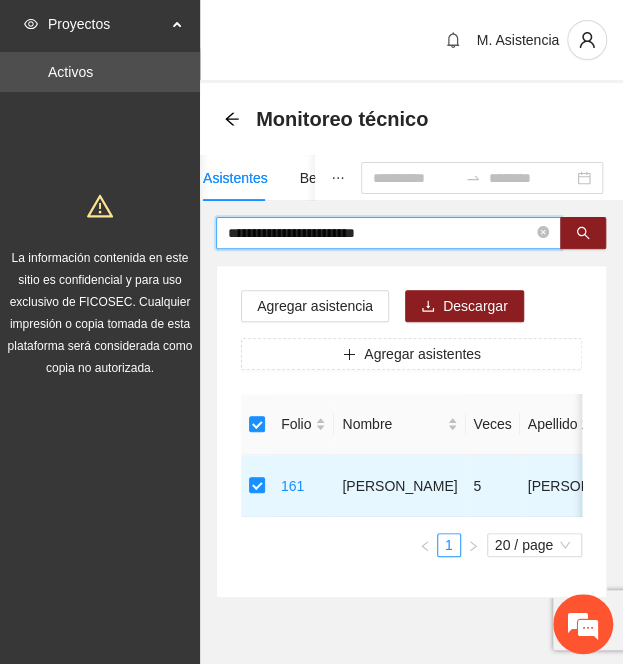 click on "**********" at bounding box center [380, 233] 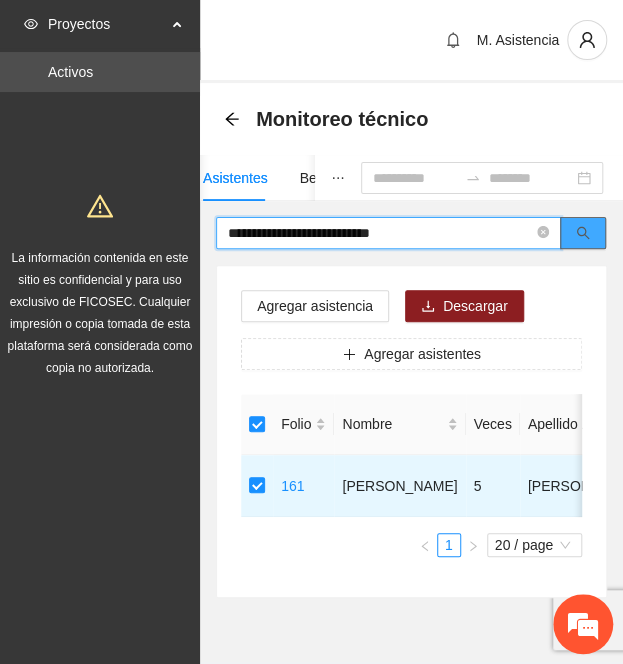click 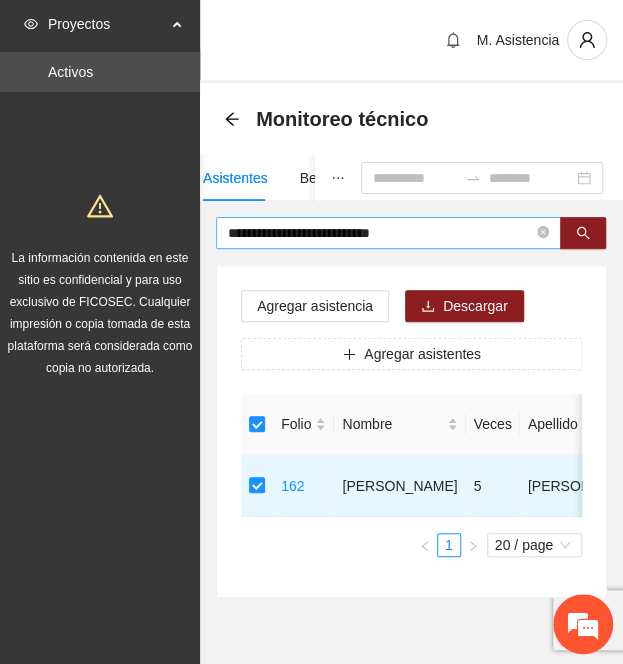 click on "**********" at bounding box center (388, 233) 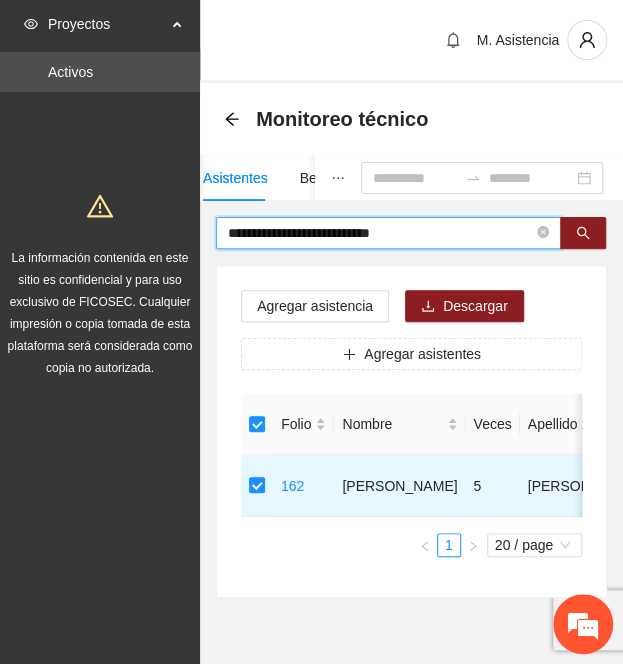 click on "**********" at bounding box center (380, 233) 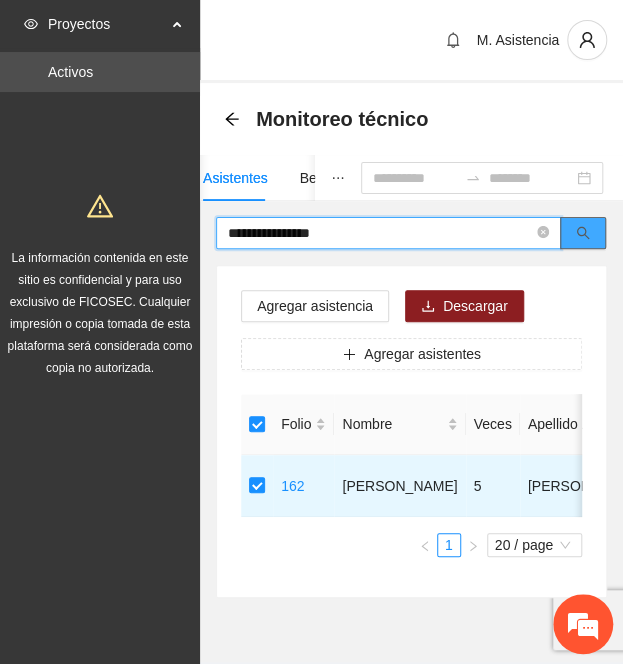 click 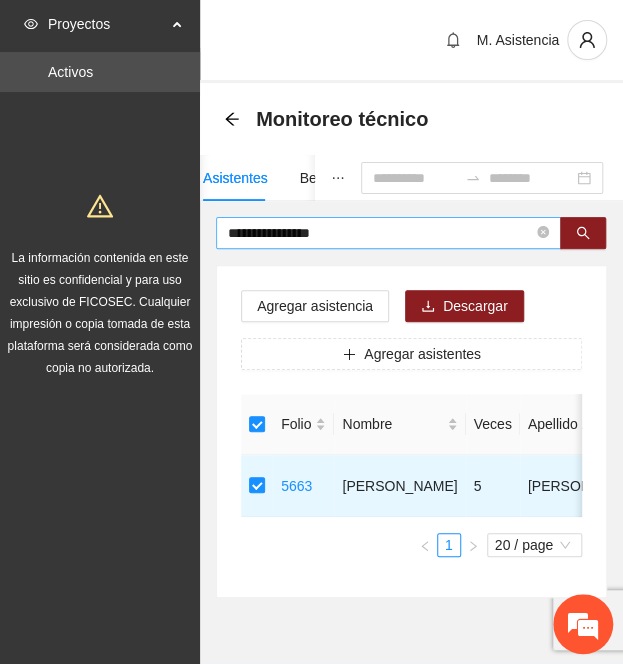 click on "**********" at bounding box center (388, 233) 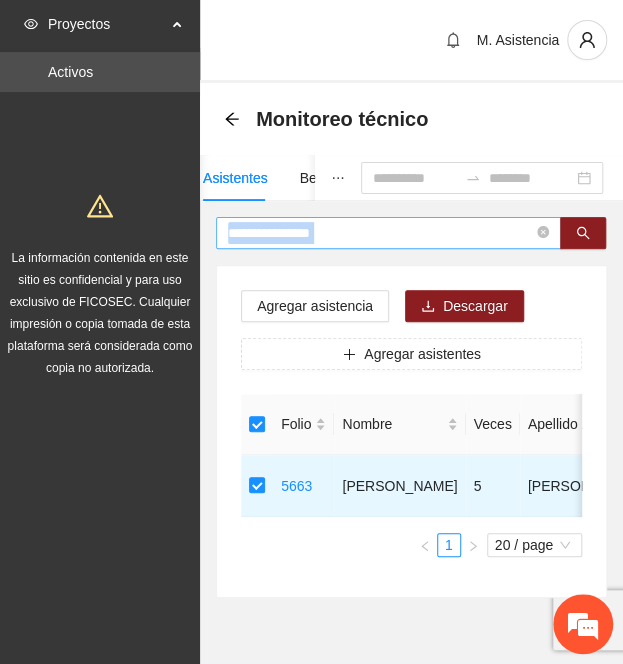click on "**********" at bounding box center [388, 233] 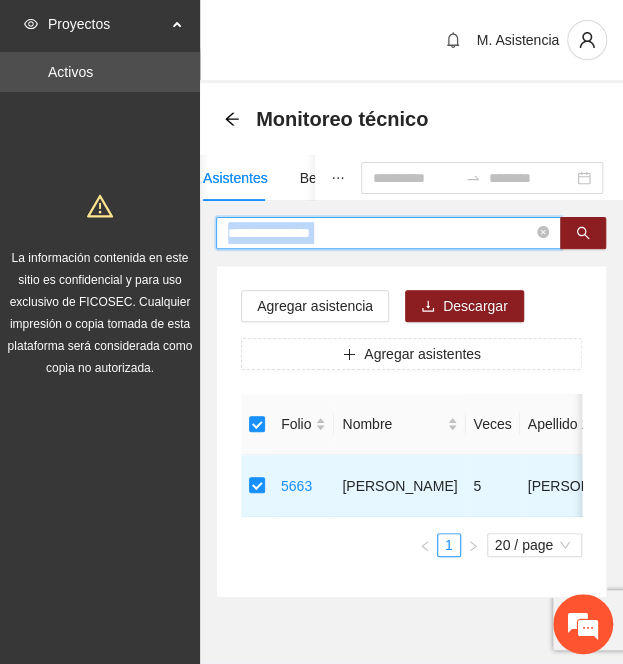 click on "**********" at bounding box center (388, 233) 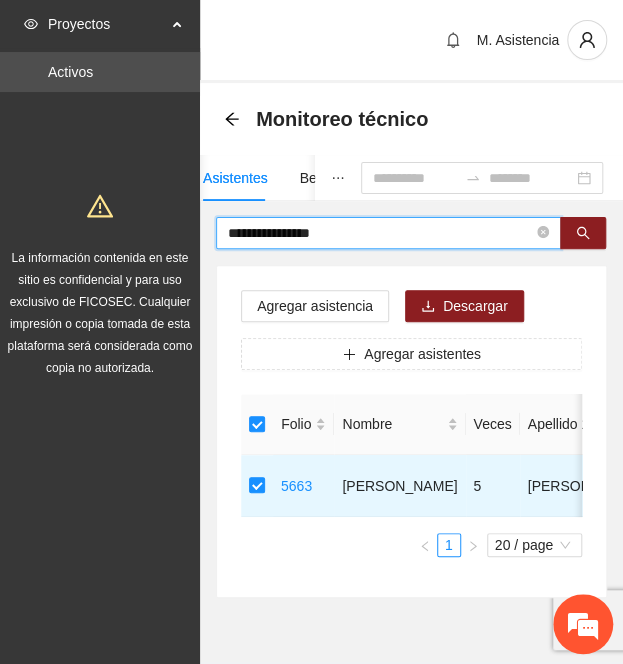 click on "**********" at bounding box center [380, 233] 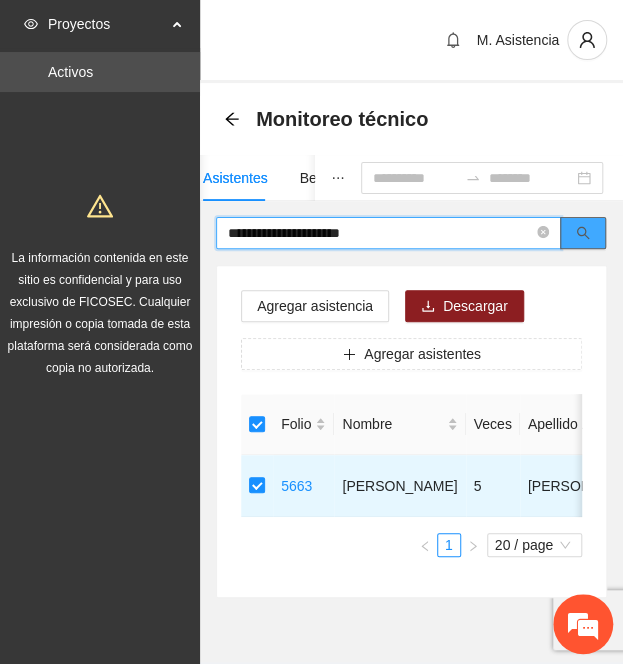 click at bounding box center (583, 233) 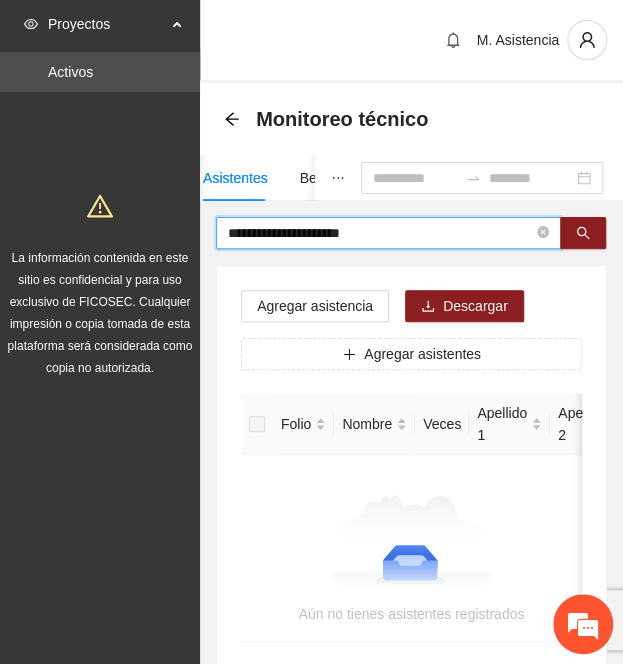 click on "**********" at bounding box center (380, 233) 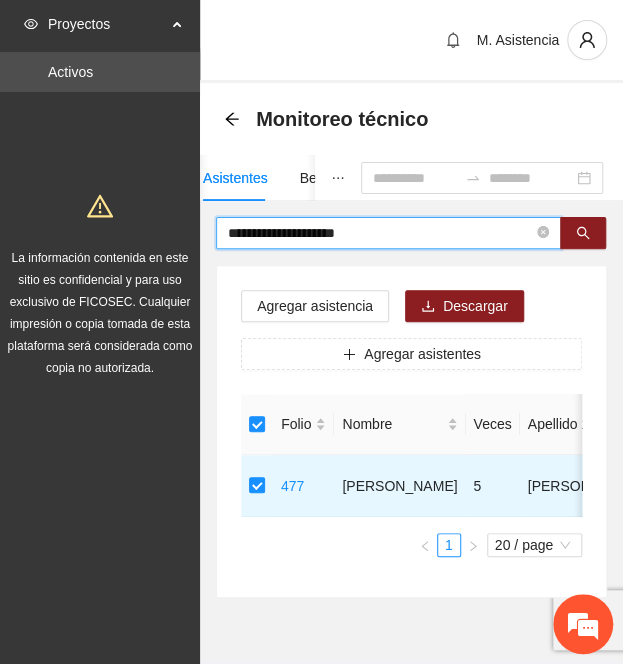 click on "**********" at bounding box center [380, 233] 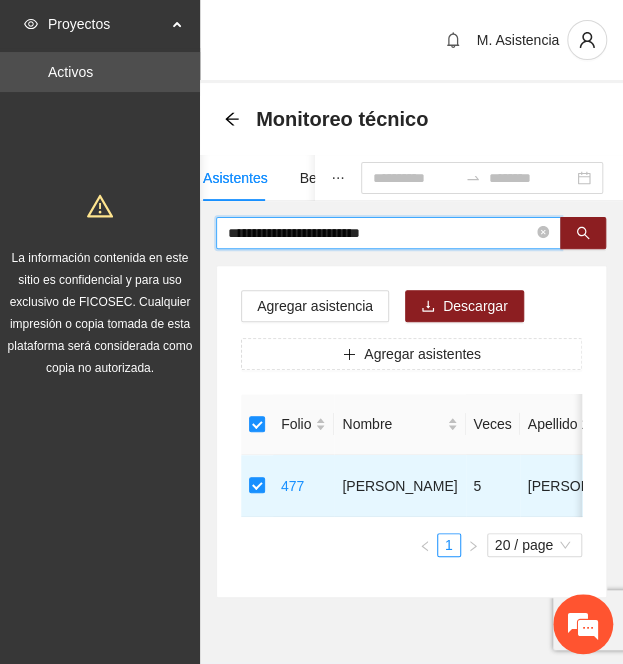 click on "**********" at bounding box center [380, 233] 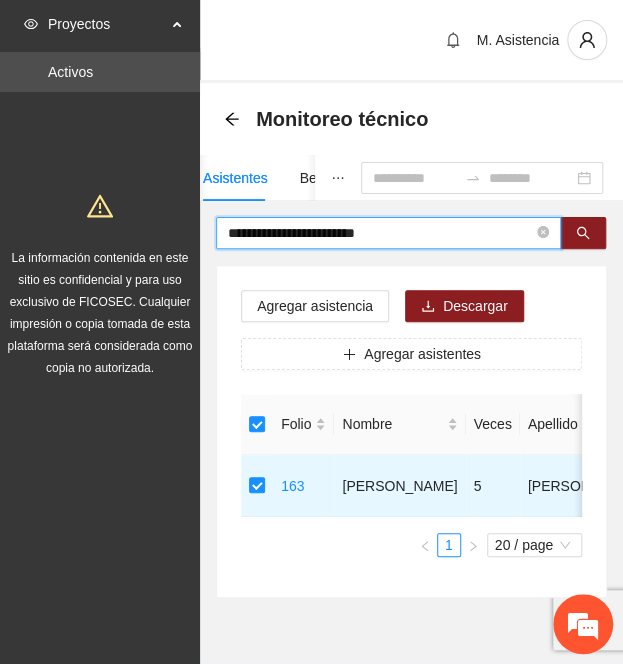 drag, startPoint x: 336, startPoint y: 220, endPoint x: -227, endPoint y: 231, distance: 563.1074 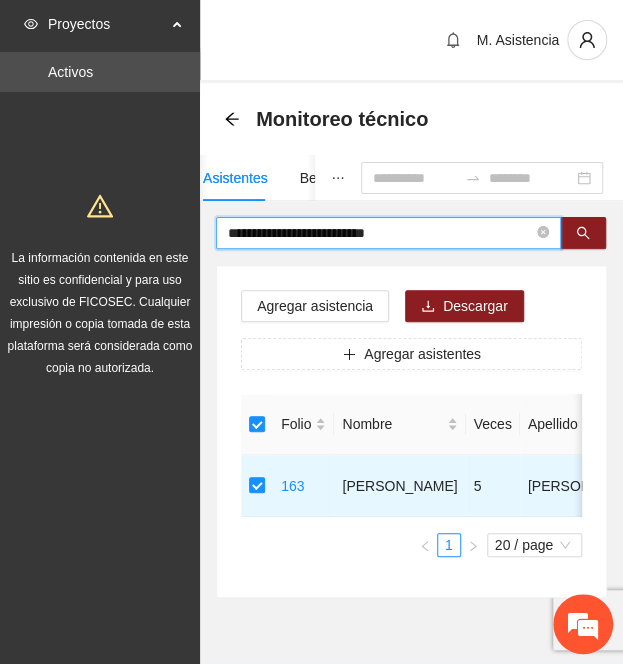 type on "**********" 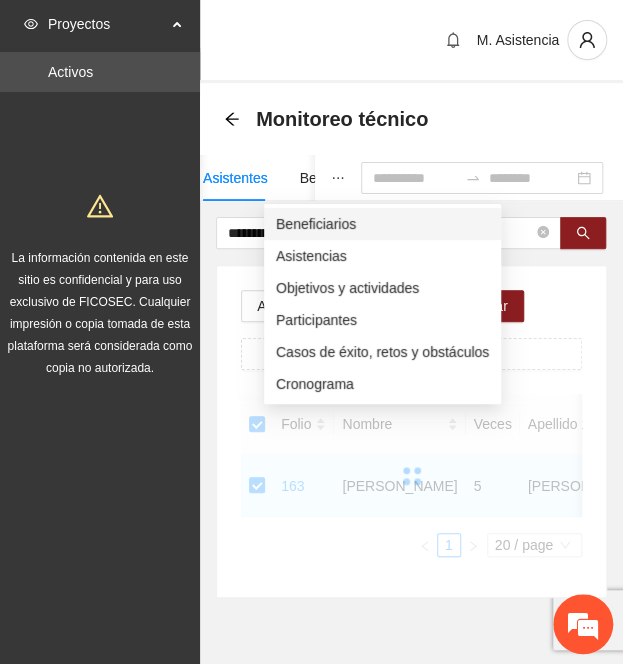 click on "Beneficiarios" at bounding box center (382, 224) 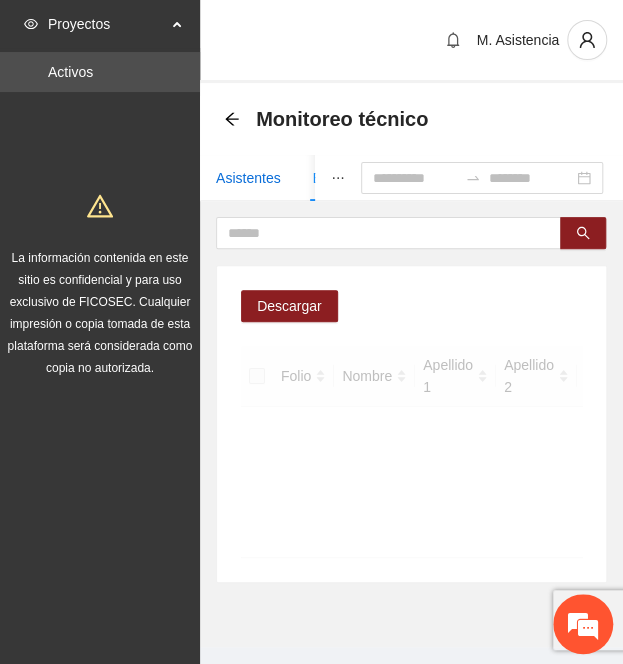 click on "Asistentes" at bounding box center [248, 178] 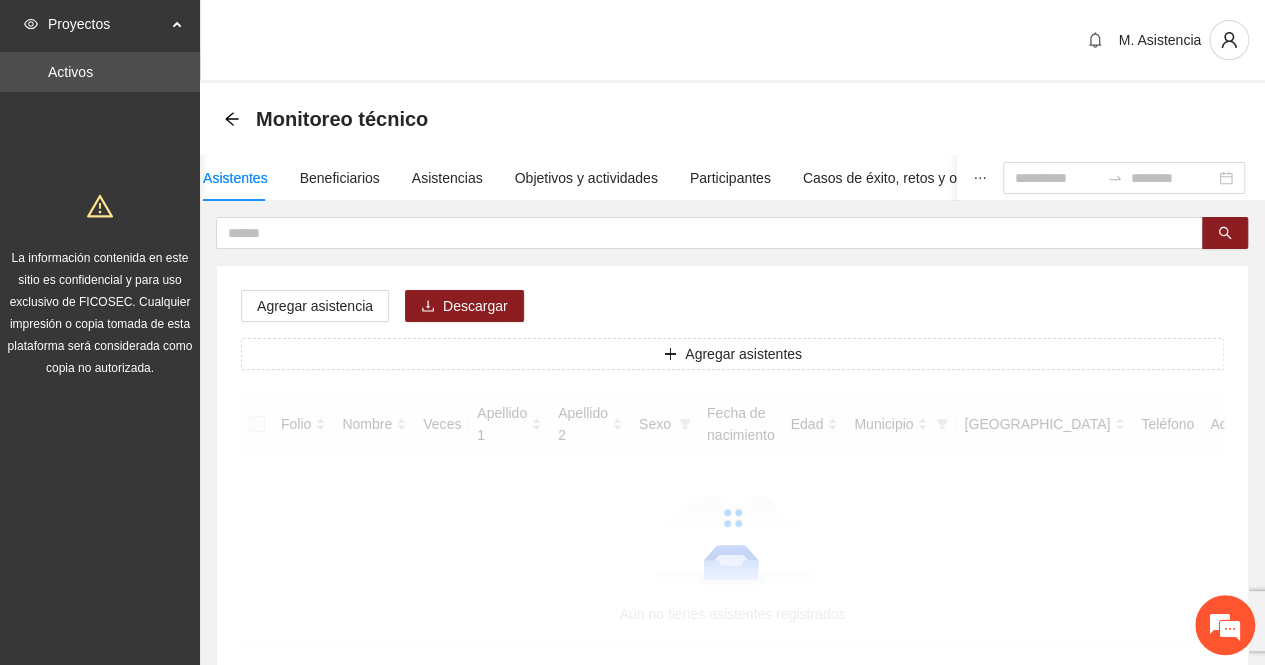 click at bounding box center (732, 518) 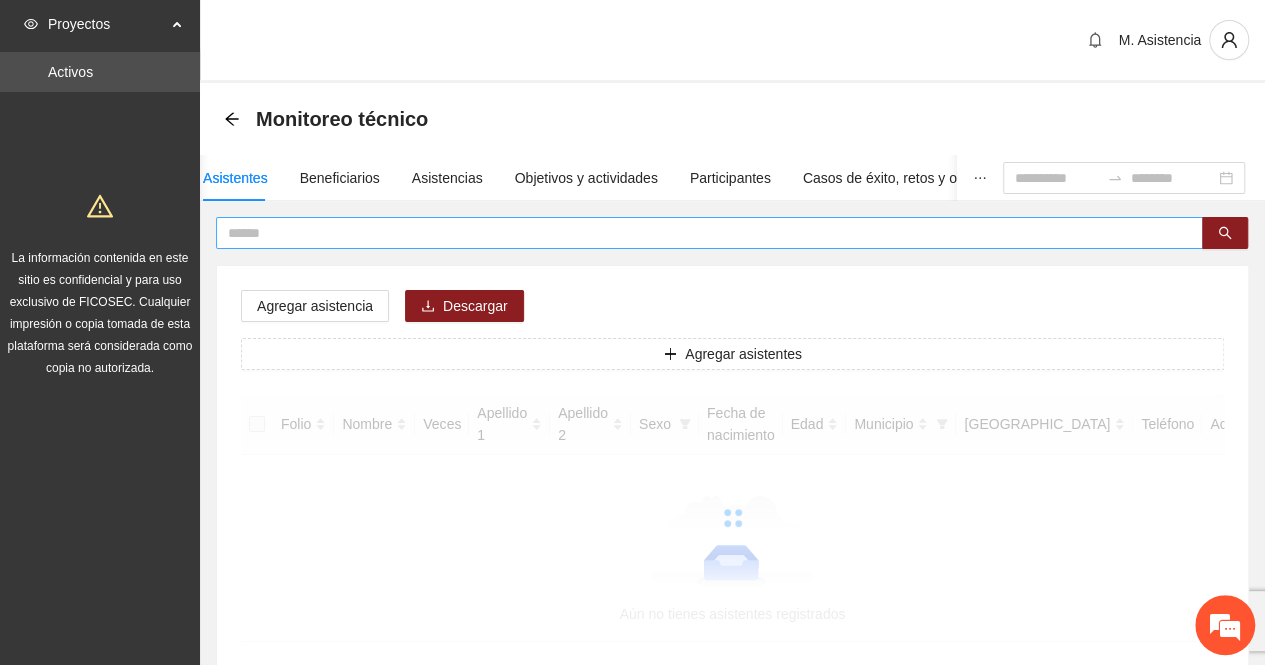 click at bounding box center [701, 233] 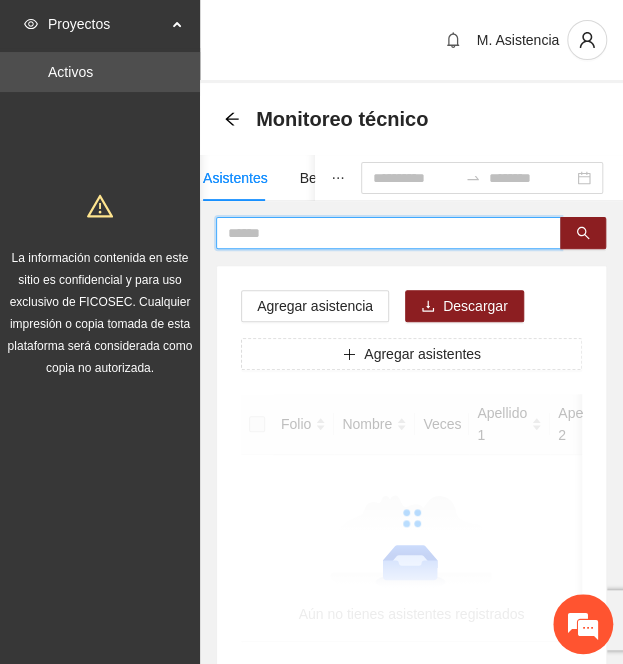 click at bounding box center [380, 233] 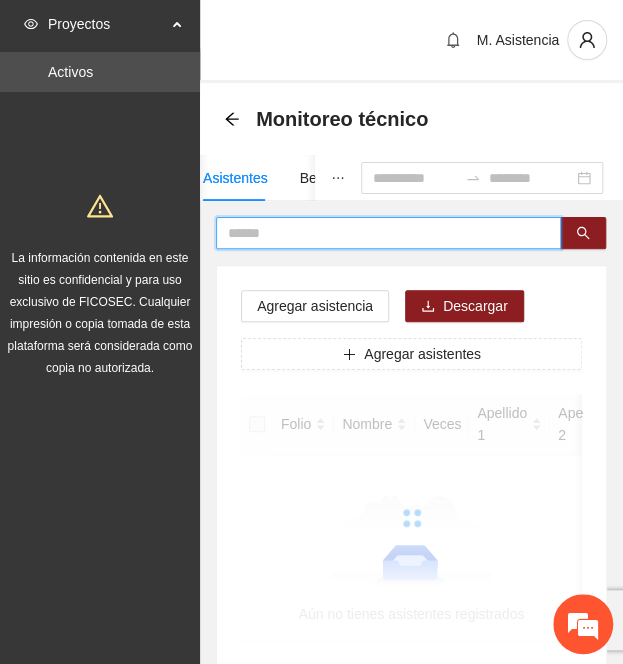 type on "**********" 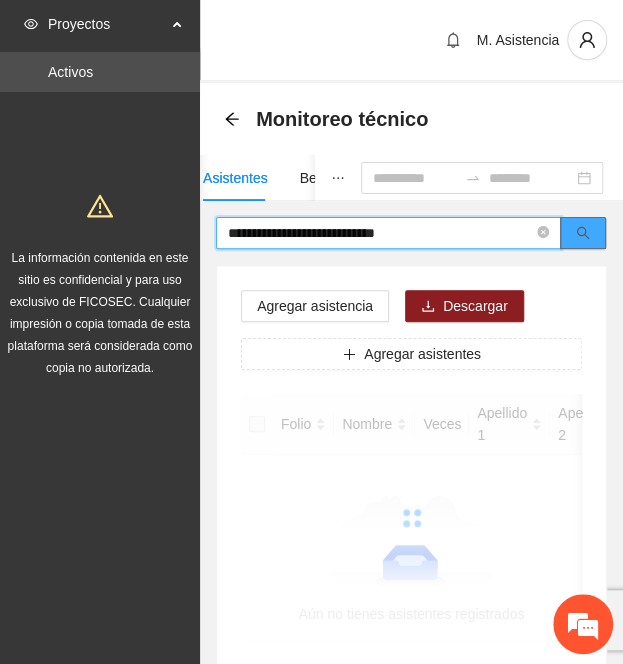 click 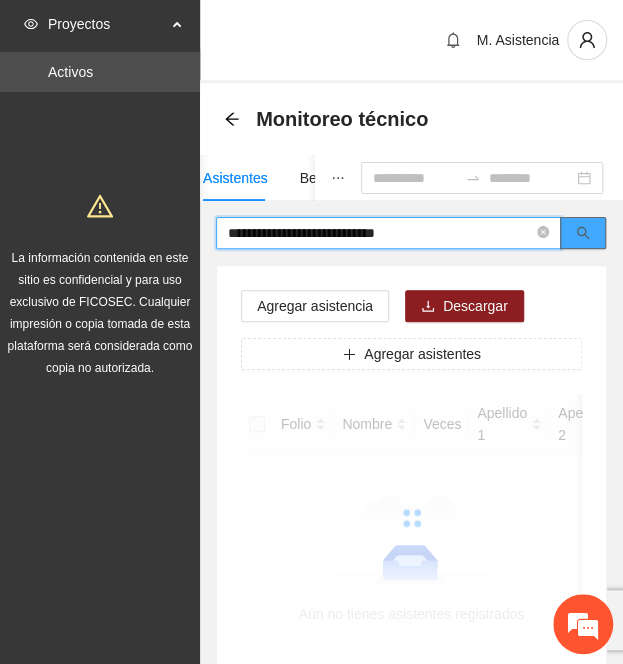 click 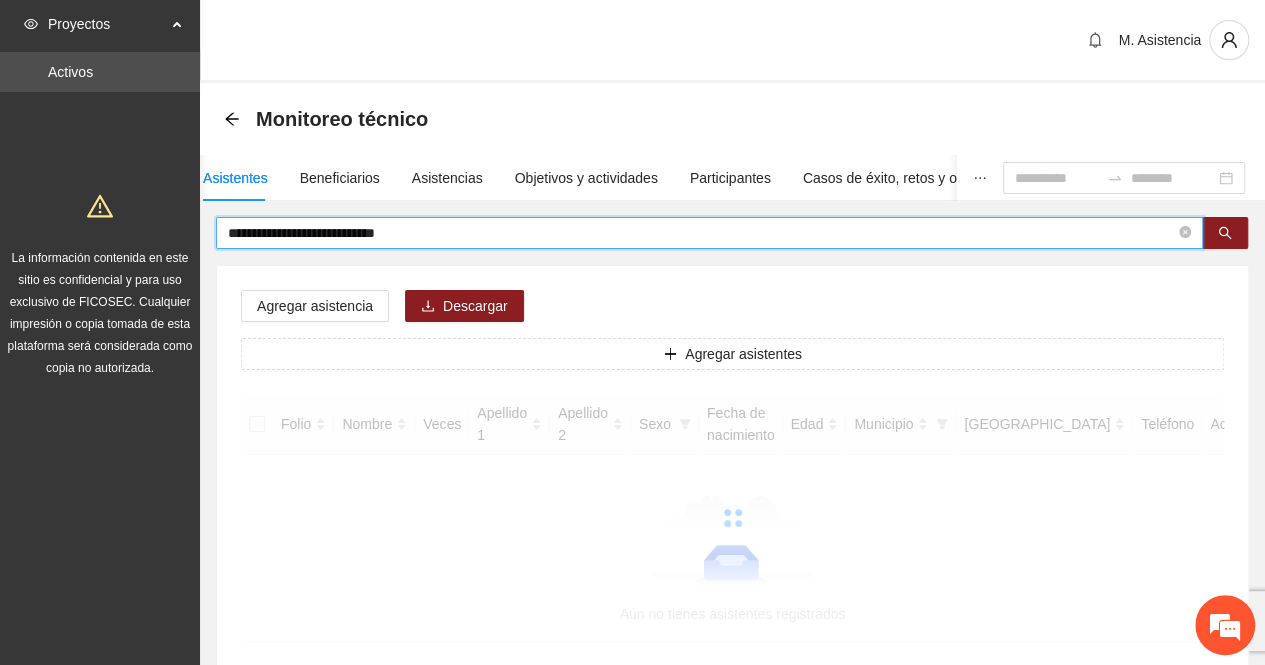 scroll, scrollTop: 120, scrollLeft: 0, axis: vertical 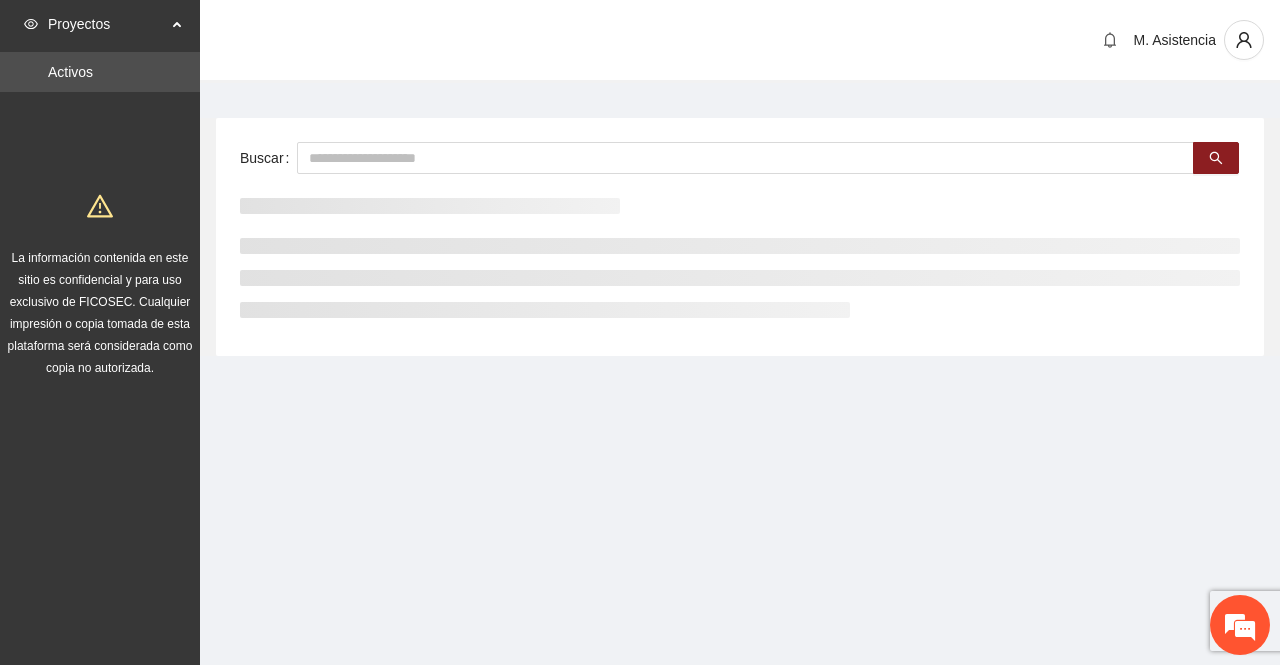 drag, startPoint x: 681, startPoint y: 23, endPoint x: 665, endPoint y: 25, distance: 16.124516 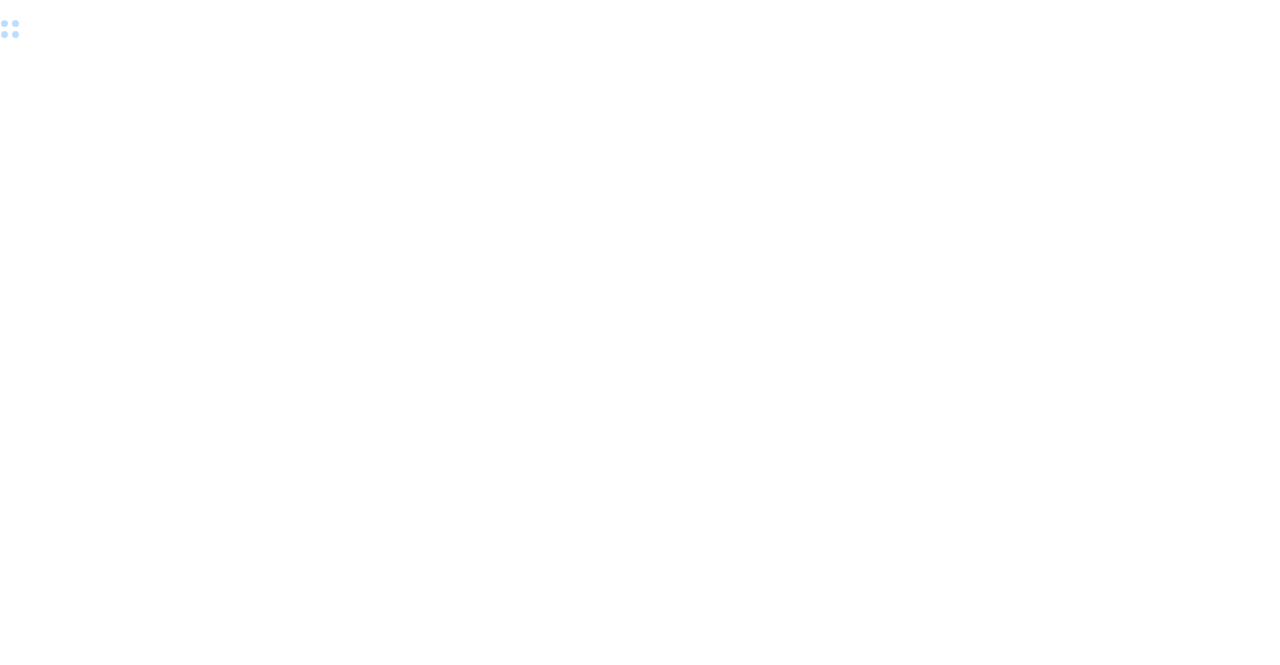 scroll, scrollTop: 0, scrollLeft: 0, axis: both 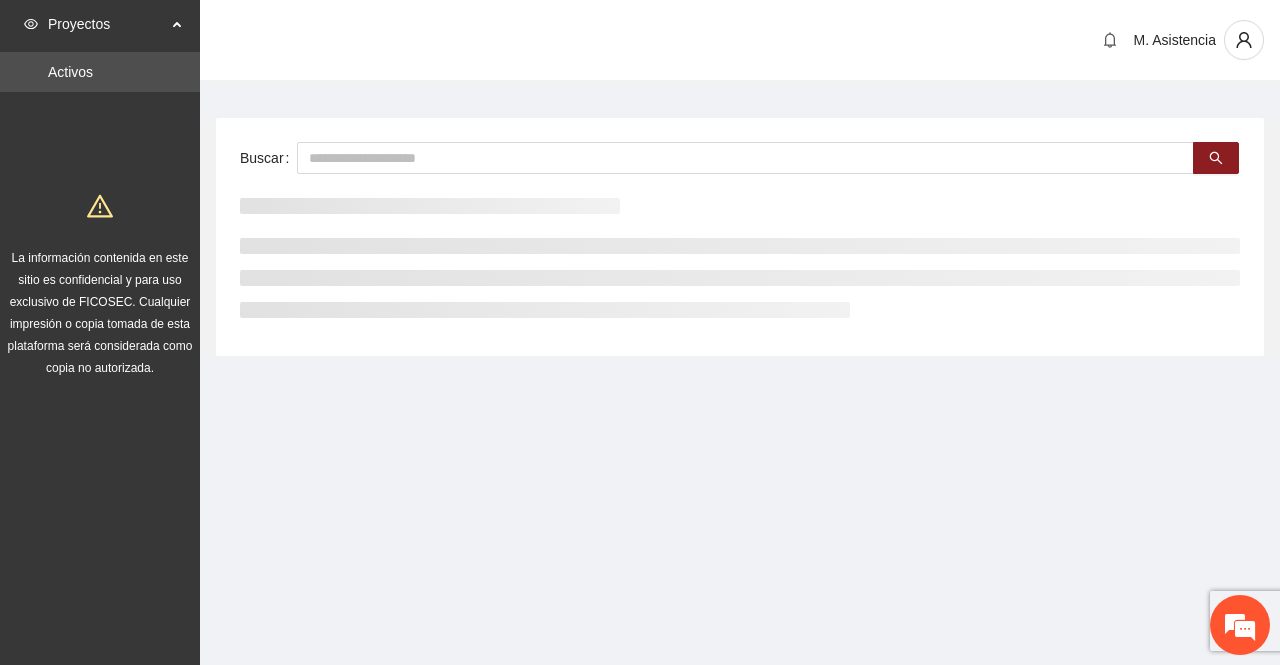 click on "Proyectos Activos La información contenida en este sitio es confidencial y para uso exclusivo de FICOSEC. Cualquier impresión o copia tomada de esta plataforma será considerada como copia no autorizada. M. Asistencia Buscar" at bounding box center (640, 332) 